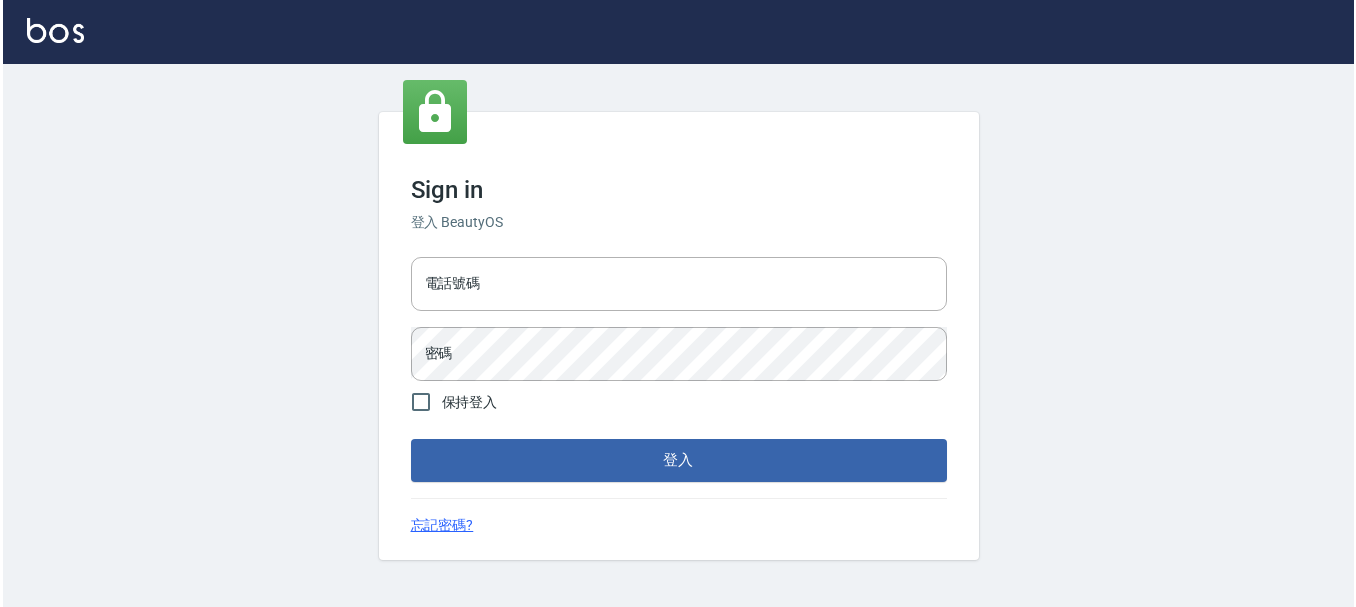 scroll, scrollTop: 0, scrollLeft: 0, axis: both 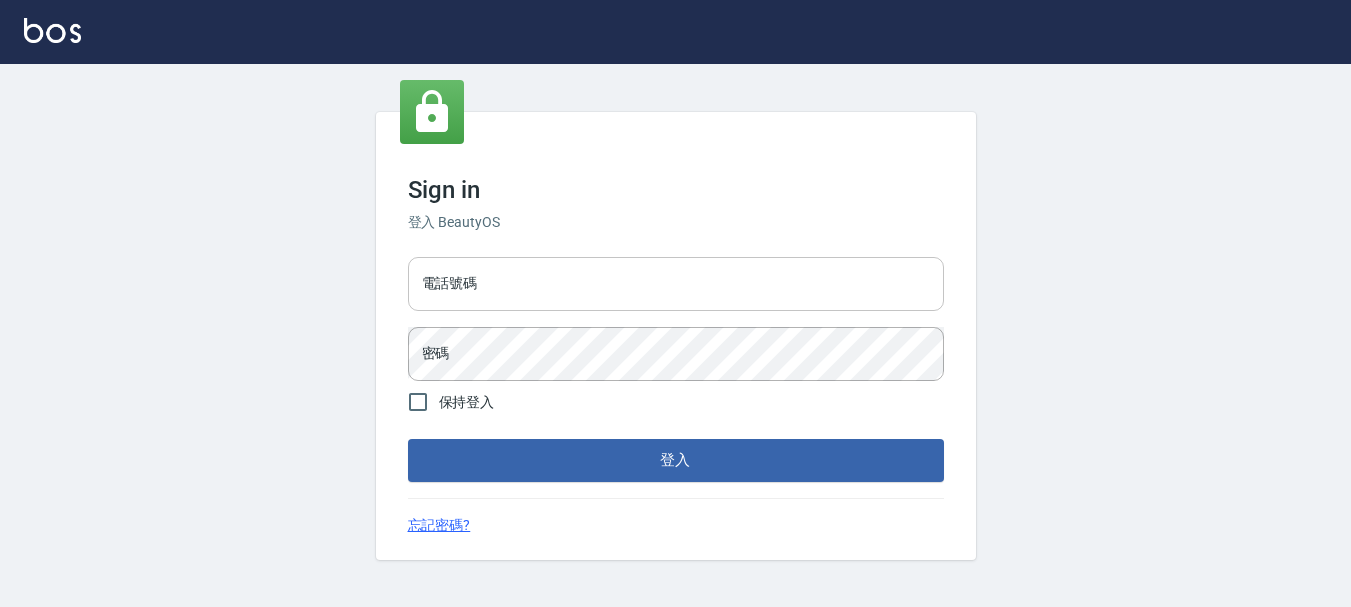 click on "電話號碼" at bounding box center (676, 284) 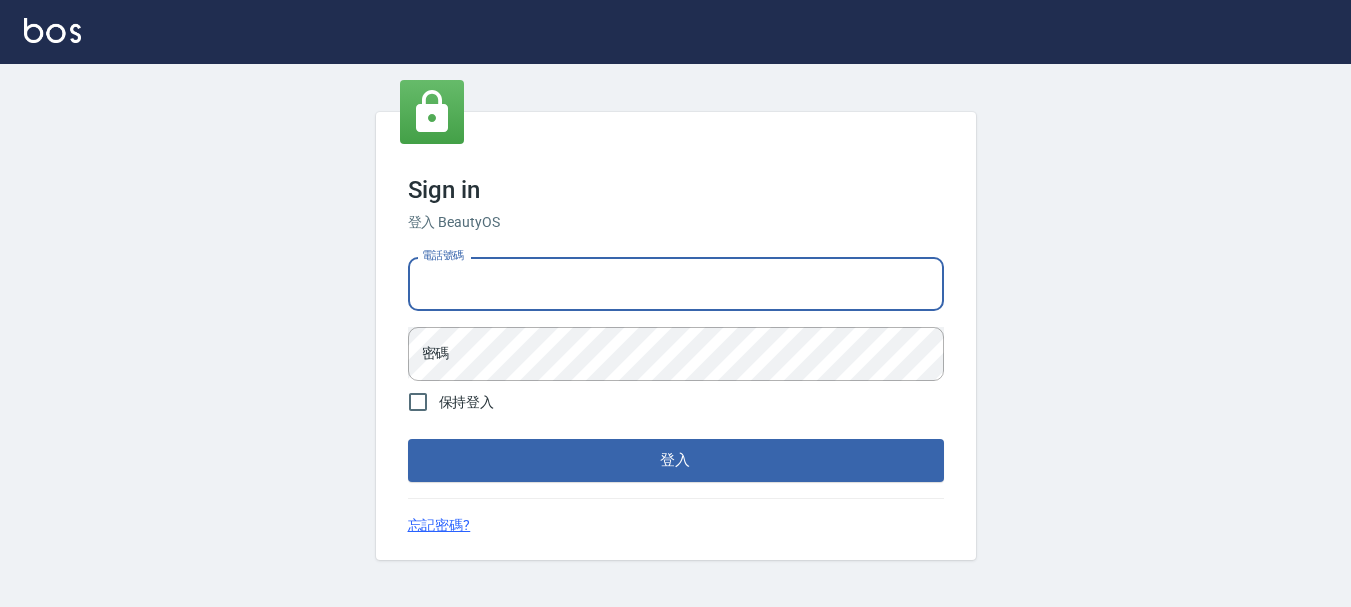 type on "0989752772" 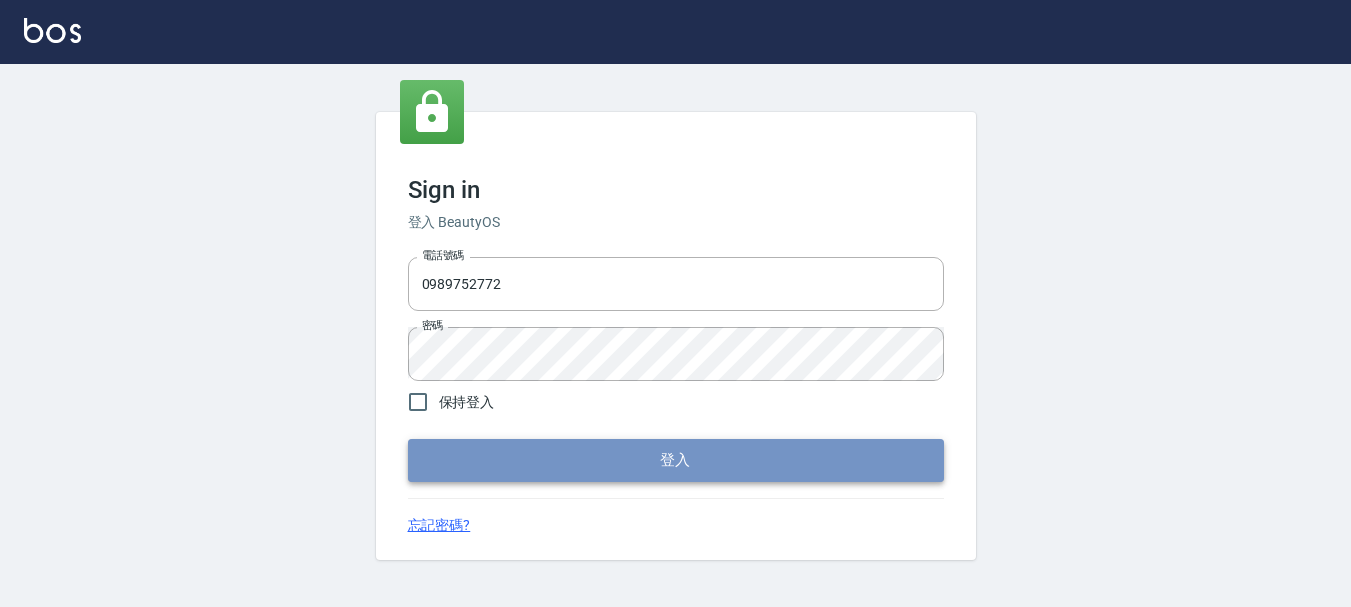 click on "登入" at bounding box center (676, 460) 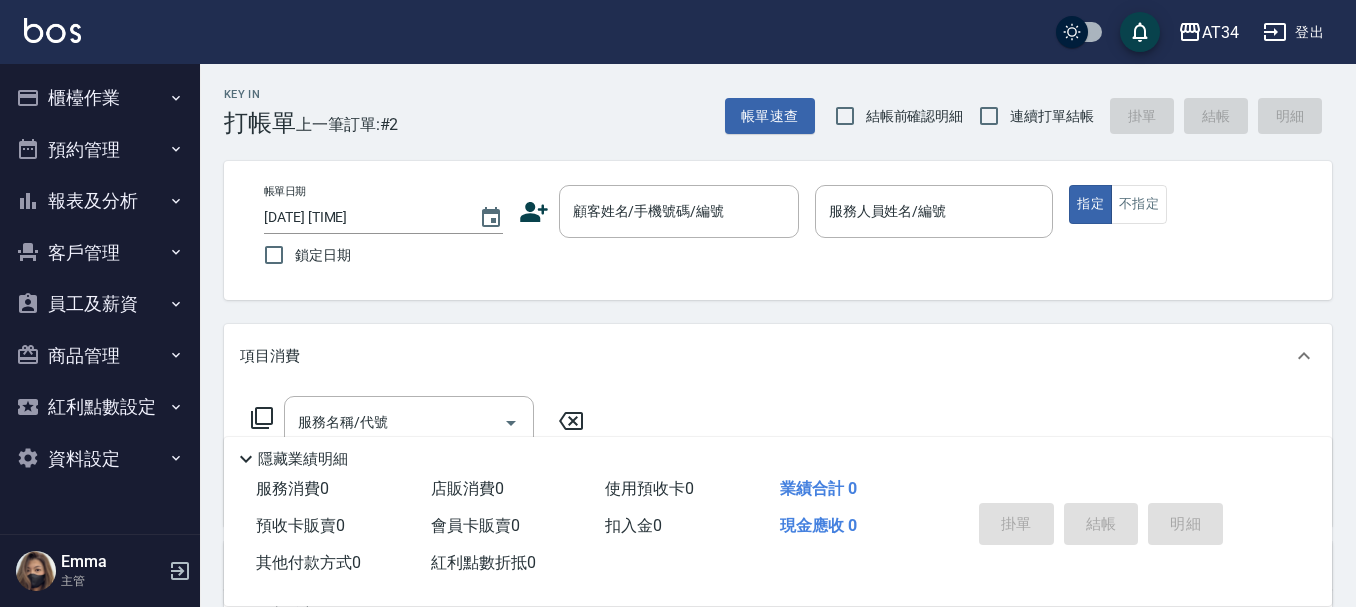 click on "帳單日期 [DATE] [TIME] 鎖定日期 顧客姓名/手機號碼/編號 顧客姓名/手機號碼/編號 服務人員姓名/編號 服務人員姓名/編號 指定 不指定" at bounding box center (778, 230) 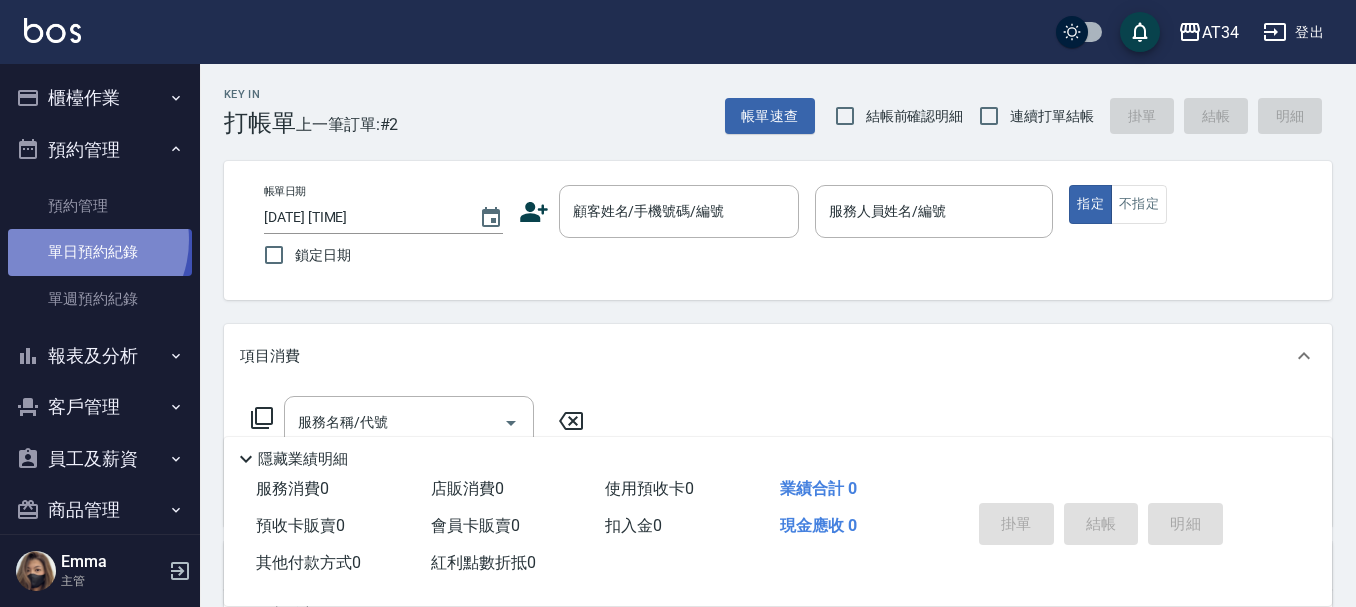 click on "單日預約紀錄" at bounding box center (100, 252) 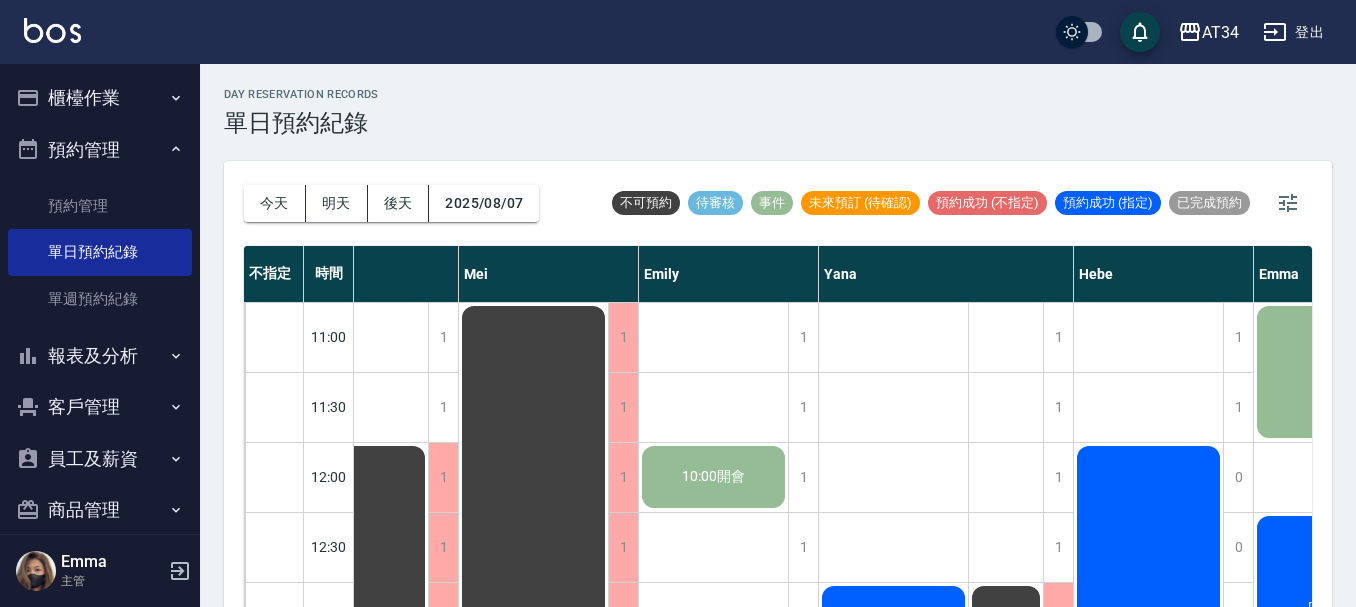 scroll, scrollTop: 0, scrollLeft: 1059, axis: horizontal 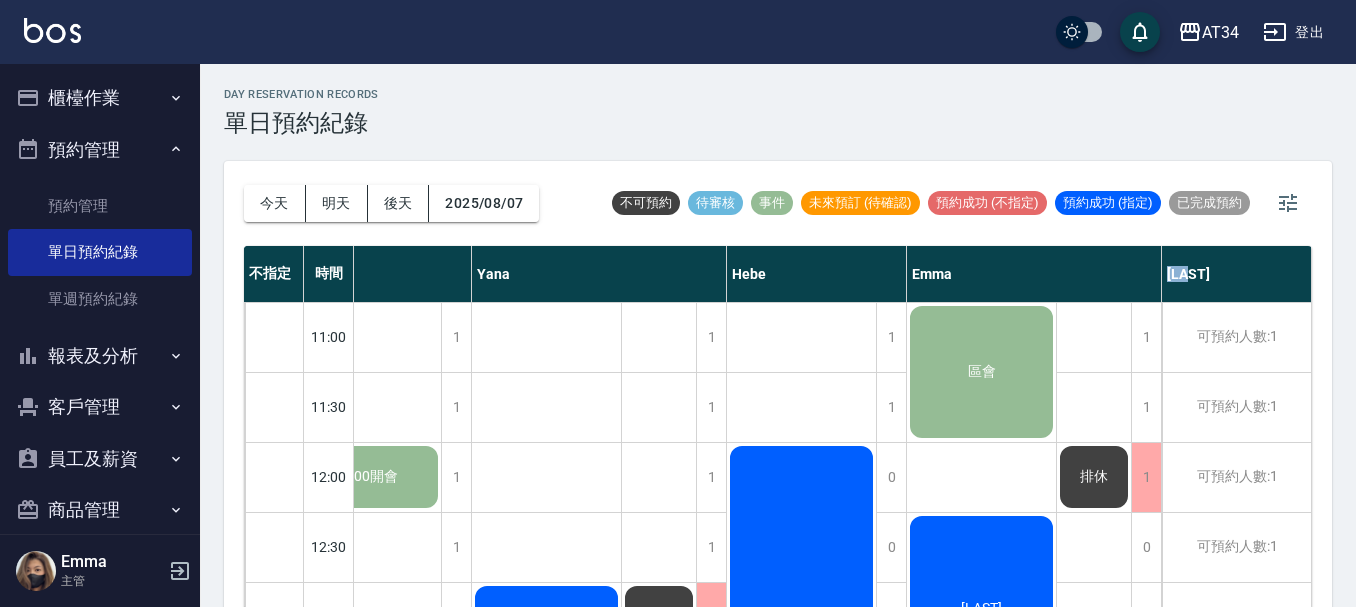 drag, startPoint x: 1200, startPoint y: 266, endPoint x: 1150, endPoint y: 277, distance: 51.1957 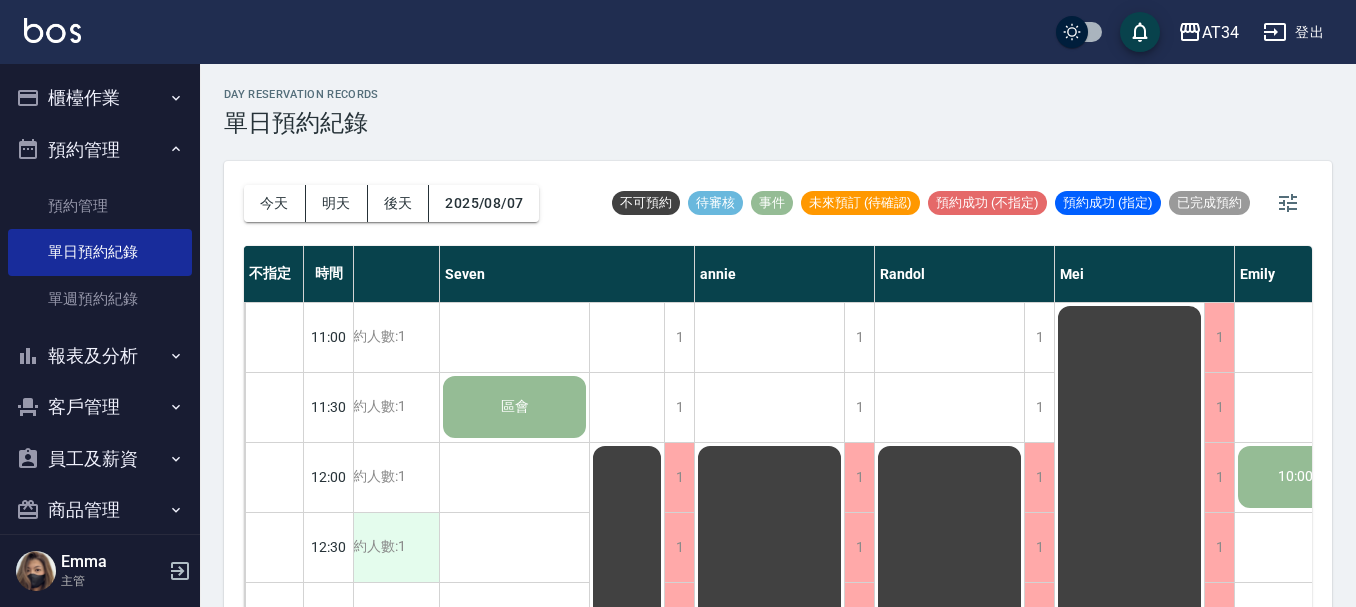 scroll, scrollTop: 0, scrollLeft: 288, axis: horizontal 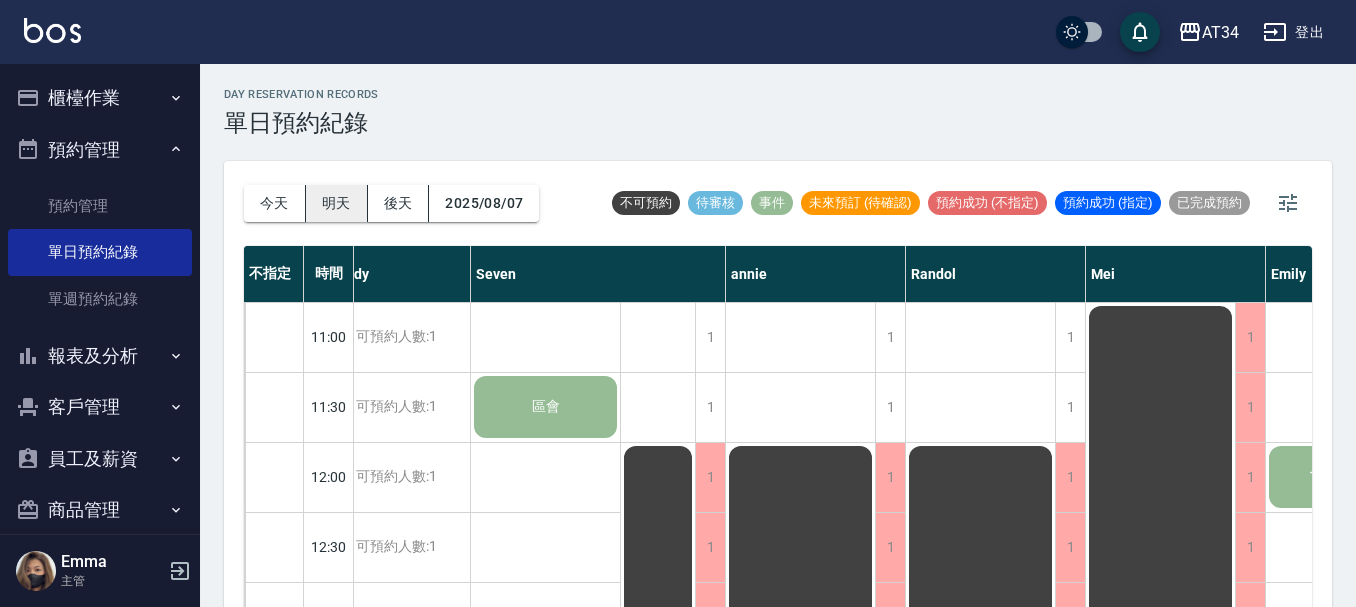 click on "明天" at bounding box center (337, 203) 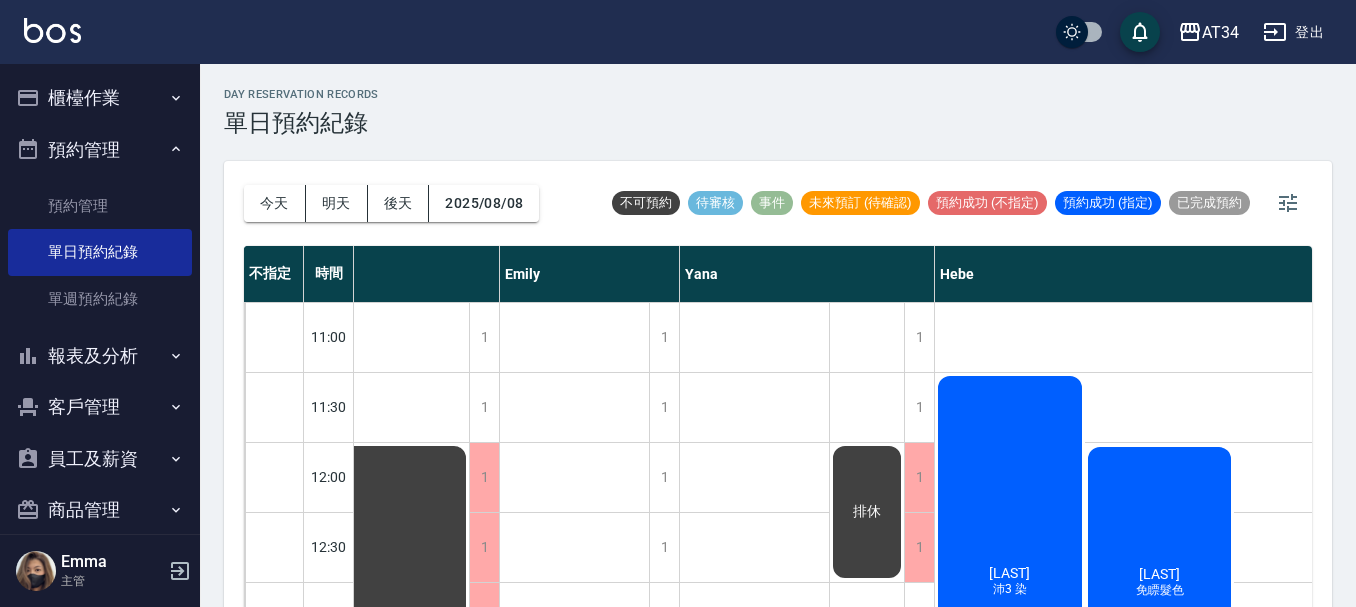scroll, scrollTop: 0, scrollLeft: 1314, axis: horizontal 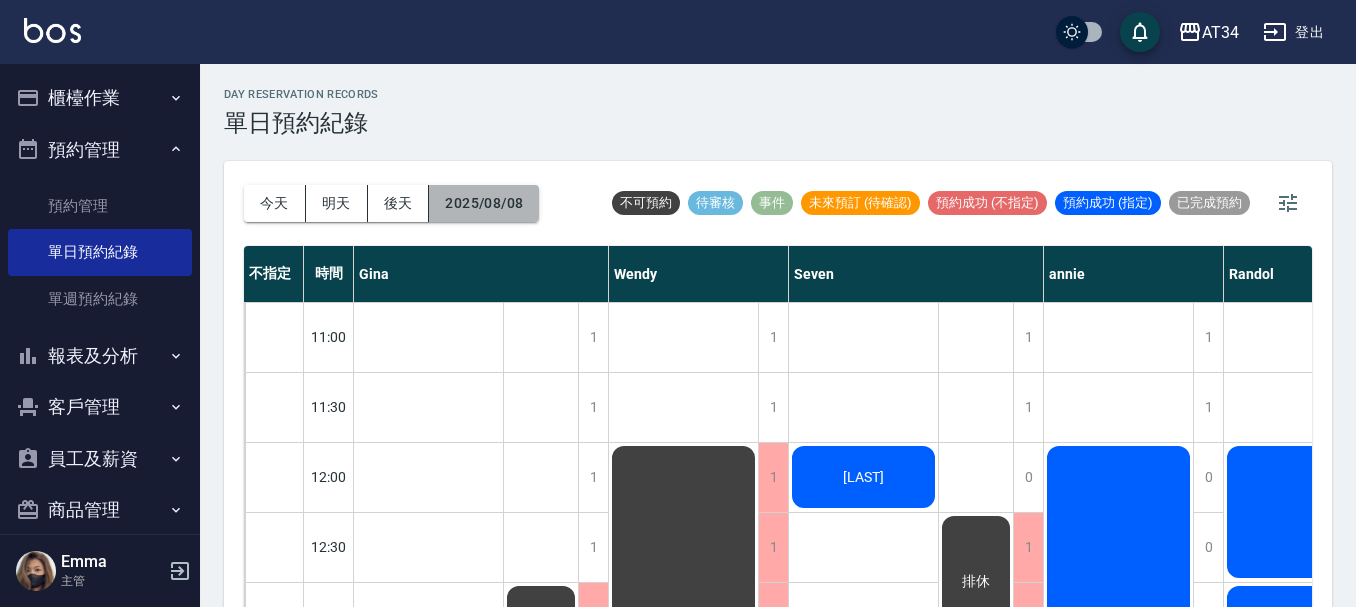 click on "2025/08/08" at bounding box center [484, 203] 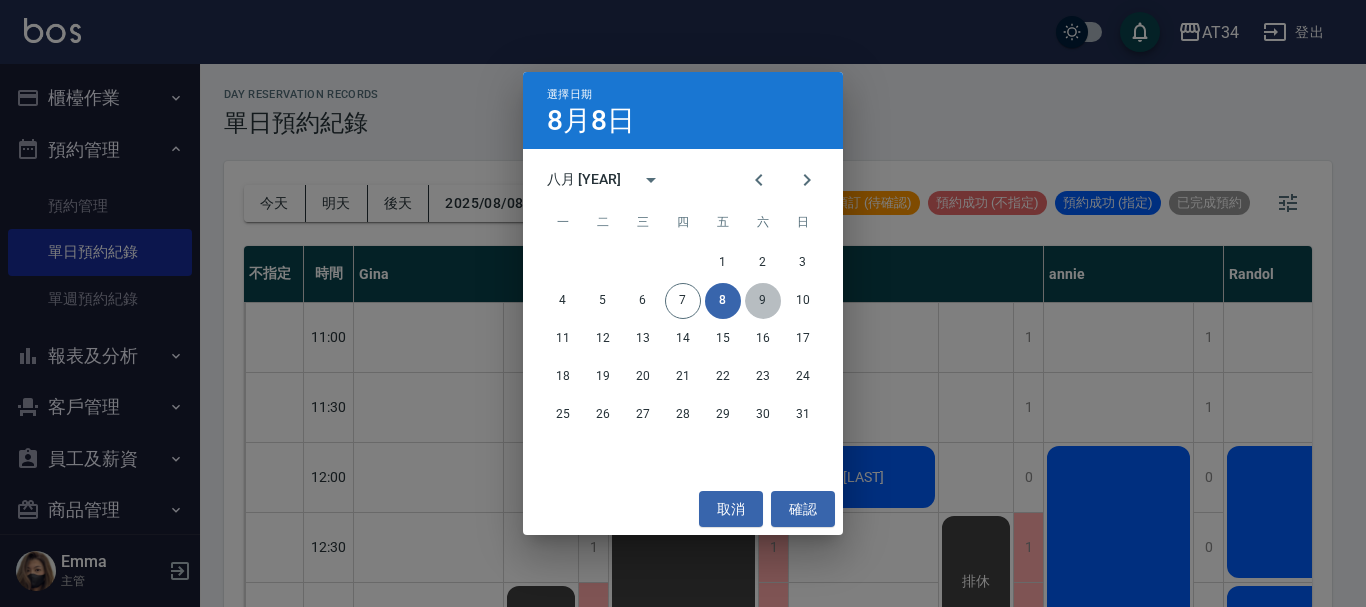click on "9" at bounding box center (763, 301) 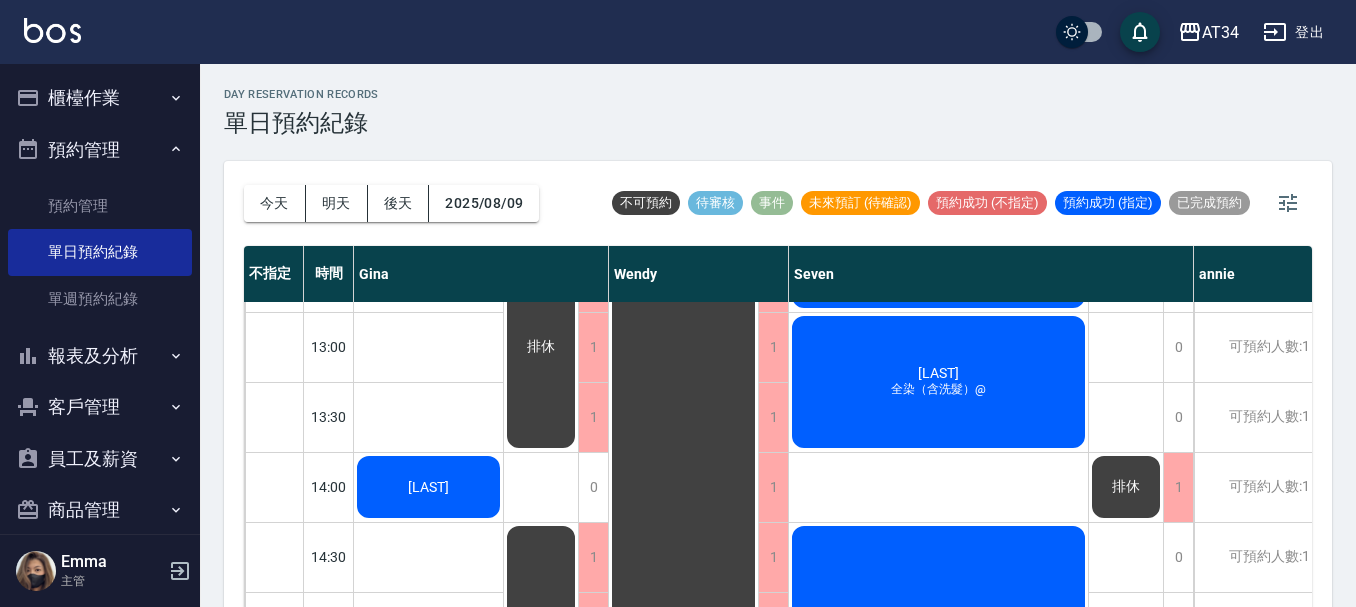 scroll, scrollTop: 300, scrollLeft: 0, axis: vertical 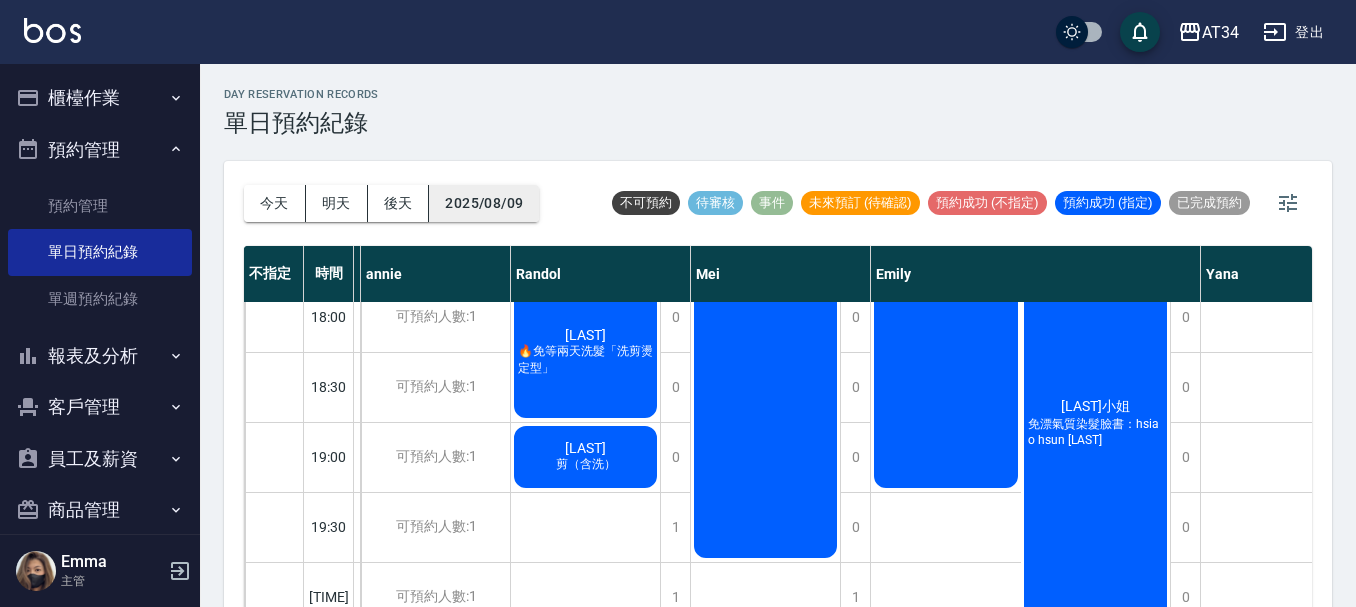 click on "2025/08/09" at bounding box center [484, 203] 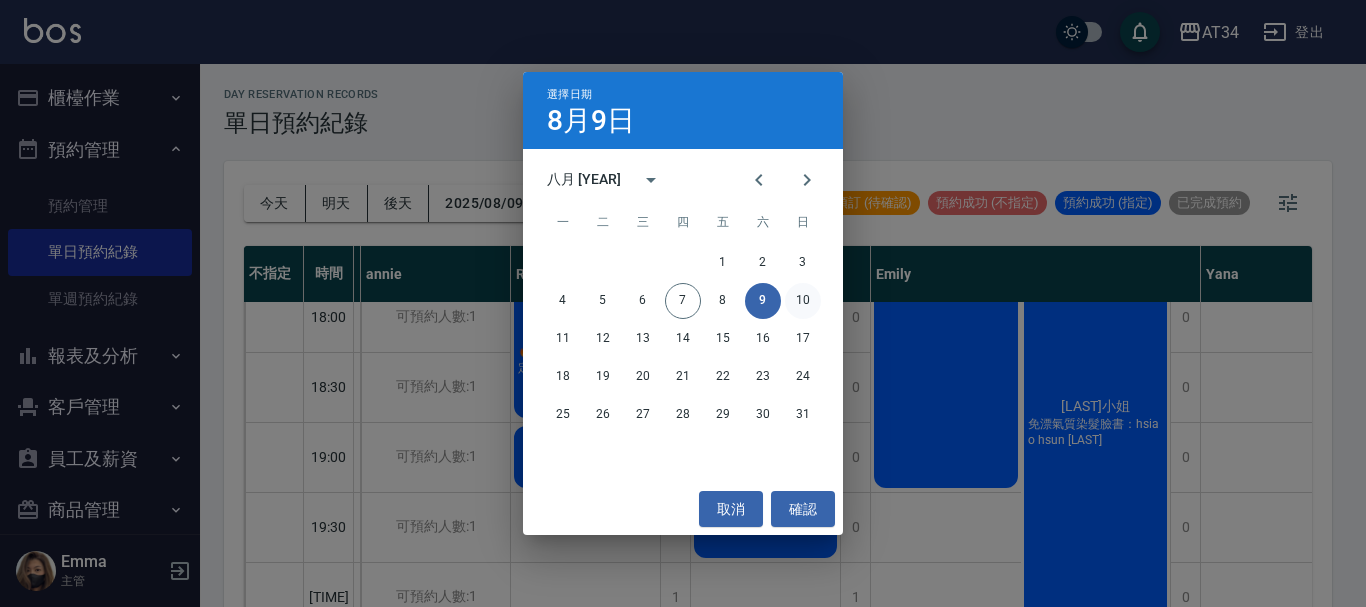 click on "10" at bounding box center (803, 301) 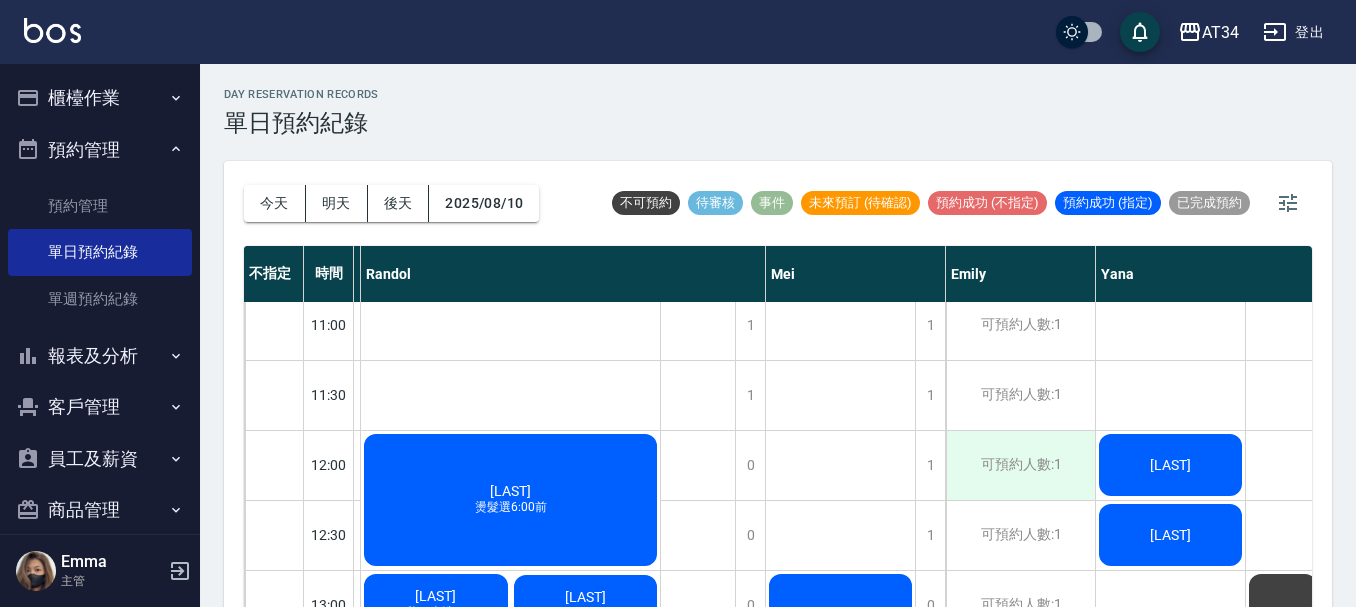 scroll, scrollTop: 0, scrollLeft: 833, axis: horizontal 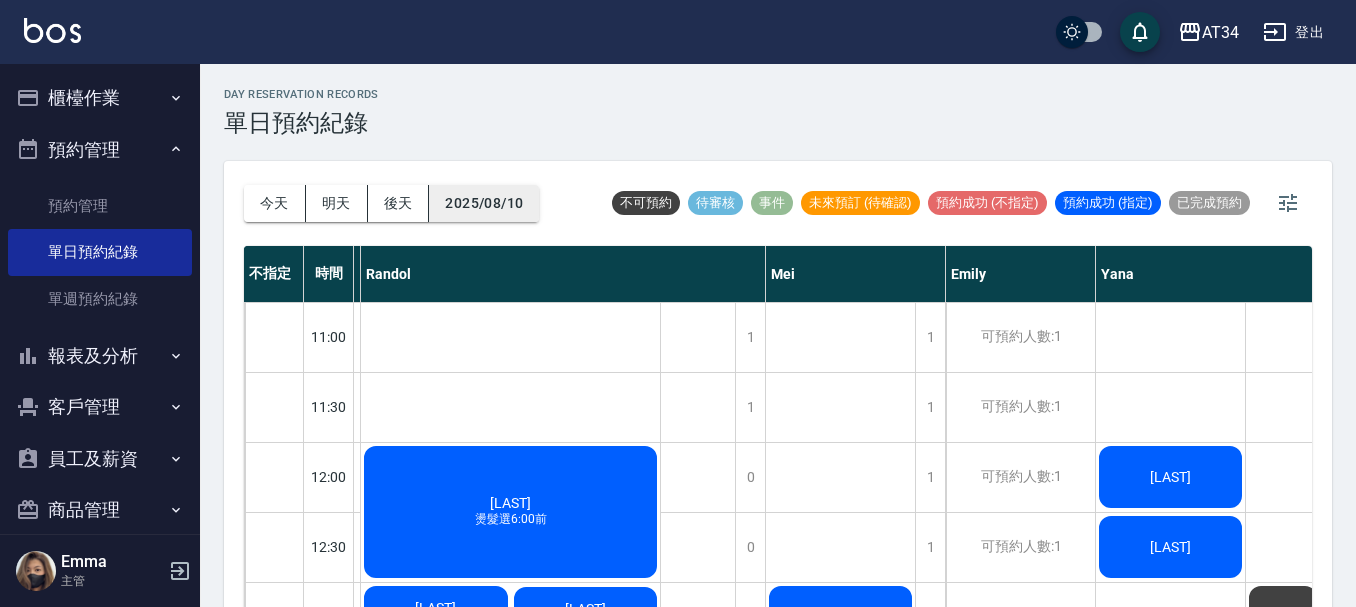 click on "2025/08/10" at bounding box center [484, 203] 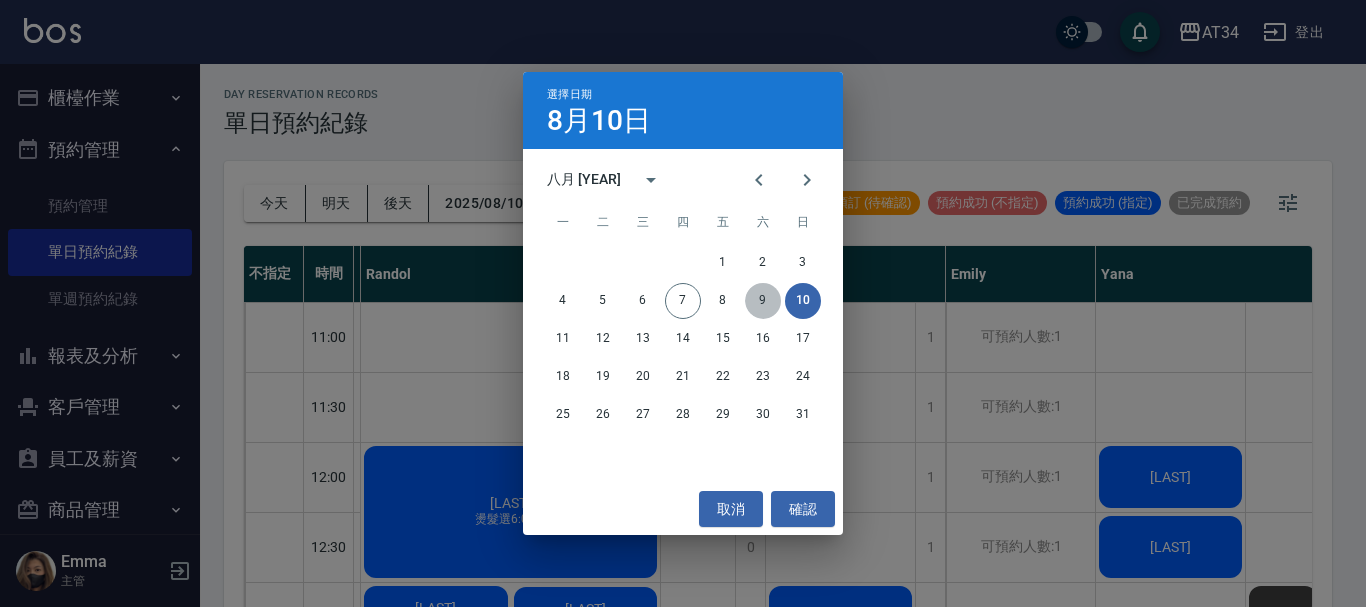 click on "9" at bounding box center (763, 301) 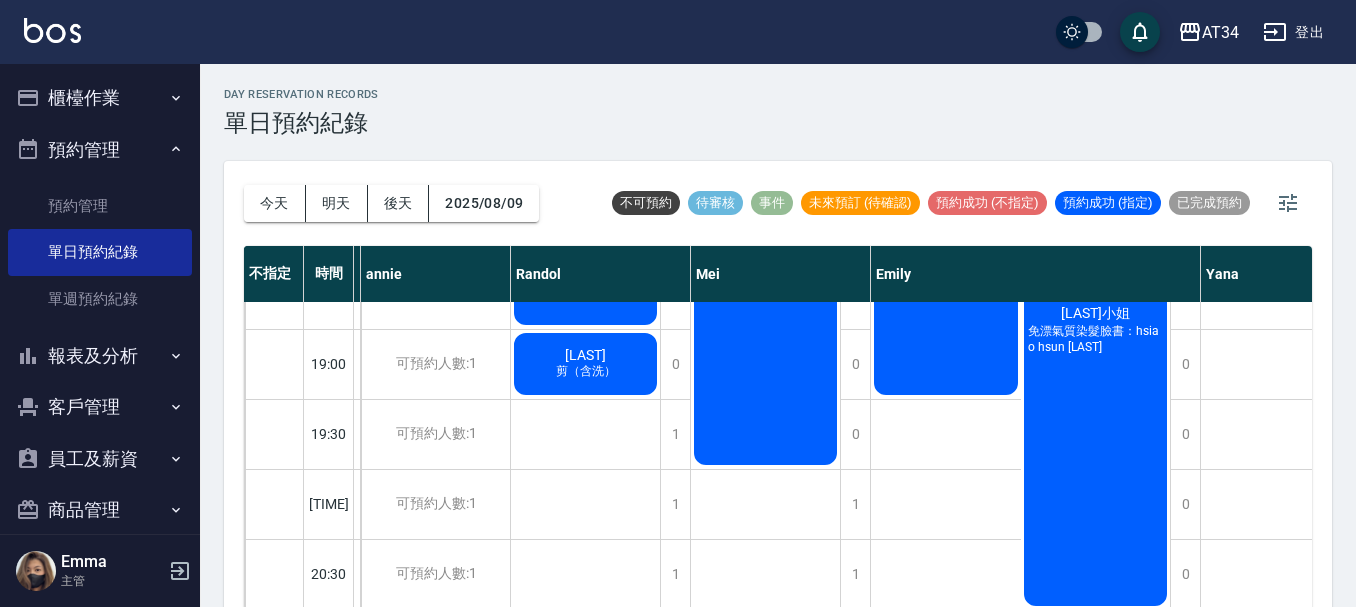 scroll, scrollTop: 1108, scrollLeft: 833, axis: both 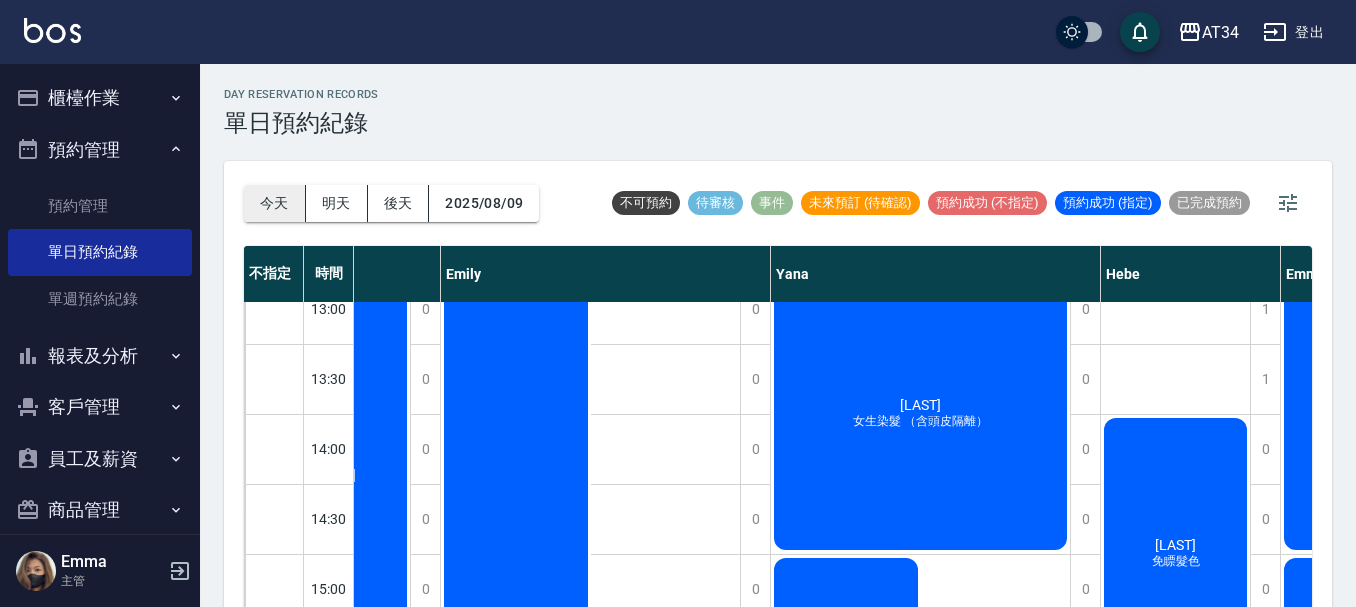 click on "今天" at bounding box center (275, 203) 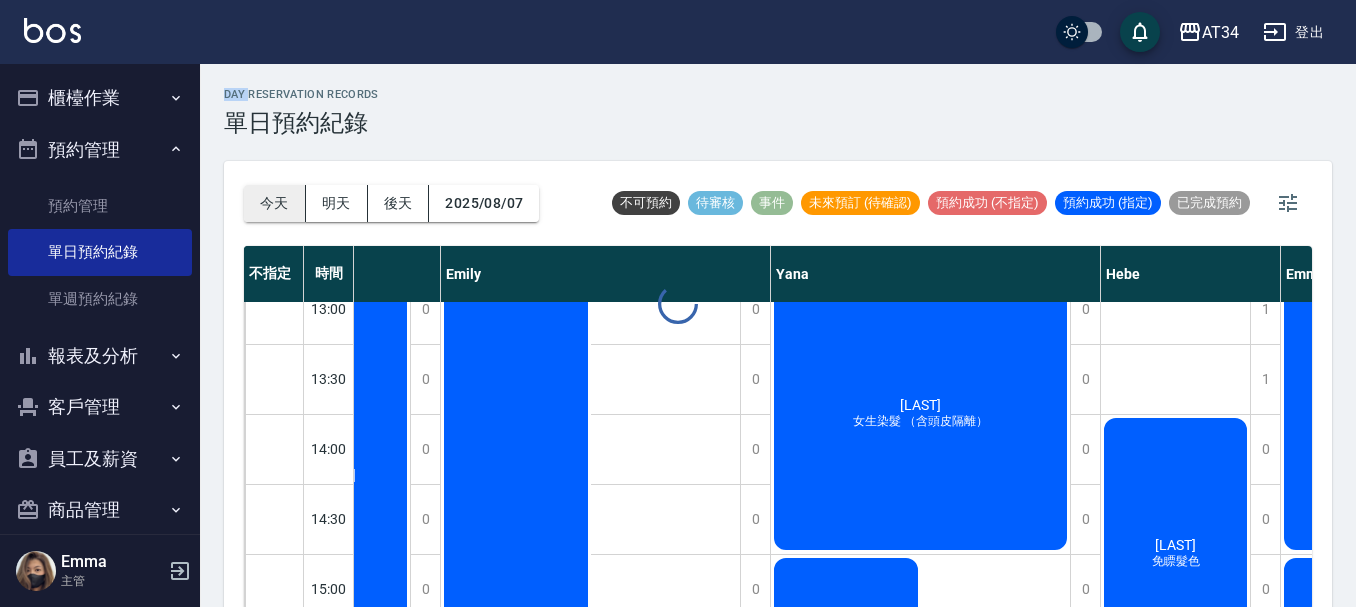 click at bounding box center (678, 303) 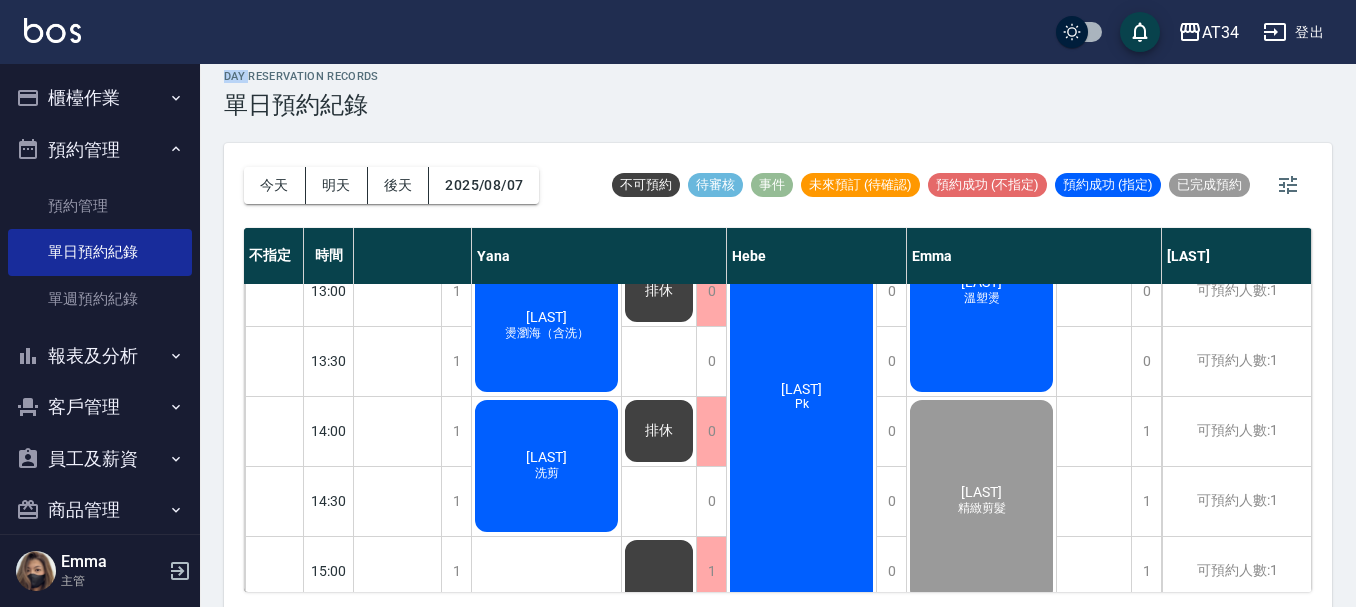 scroll, scrollTop: 23, scrollLeft: 0, axis: vertical 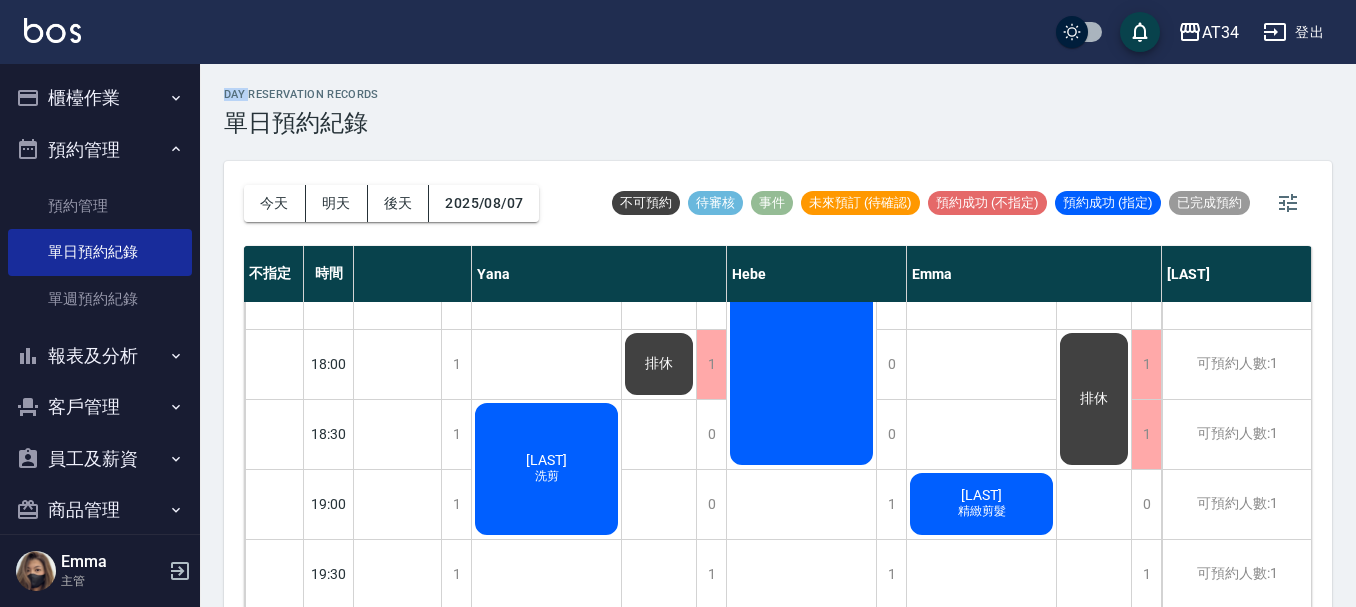 click on "櫃檯作業" at bounding box center (100, 98) 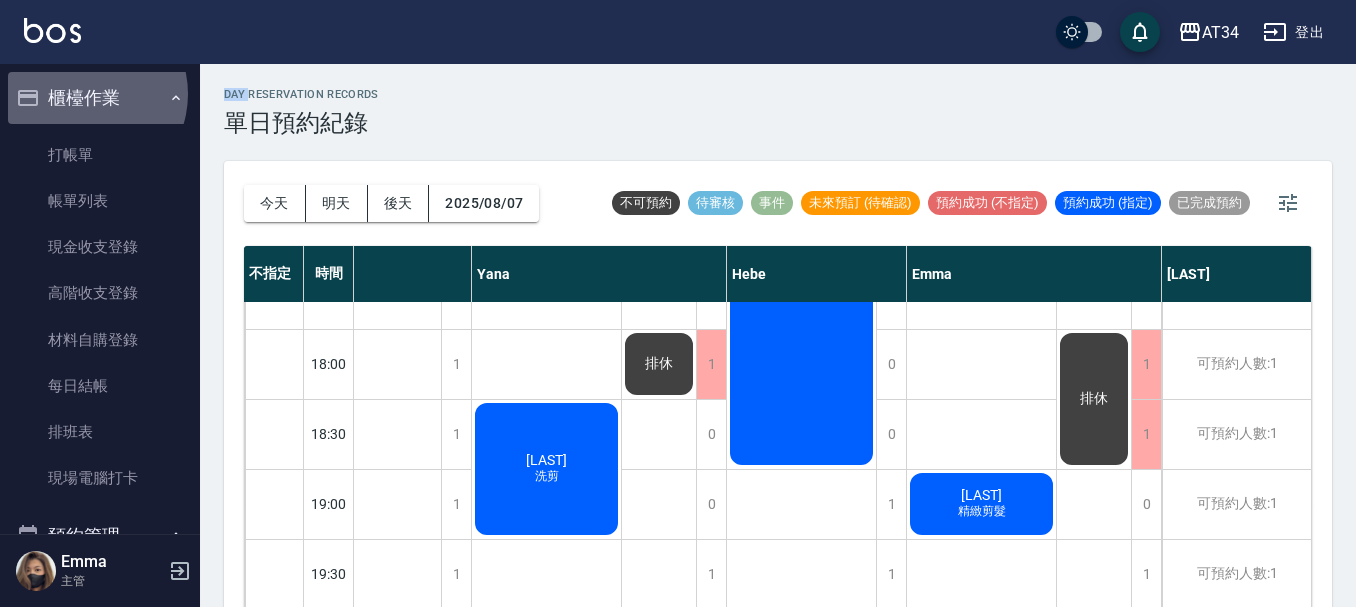 click on "櫃檯作業" at bounding box center (100, 98) 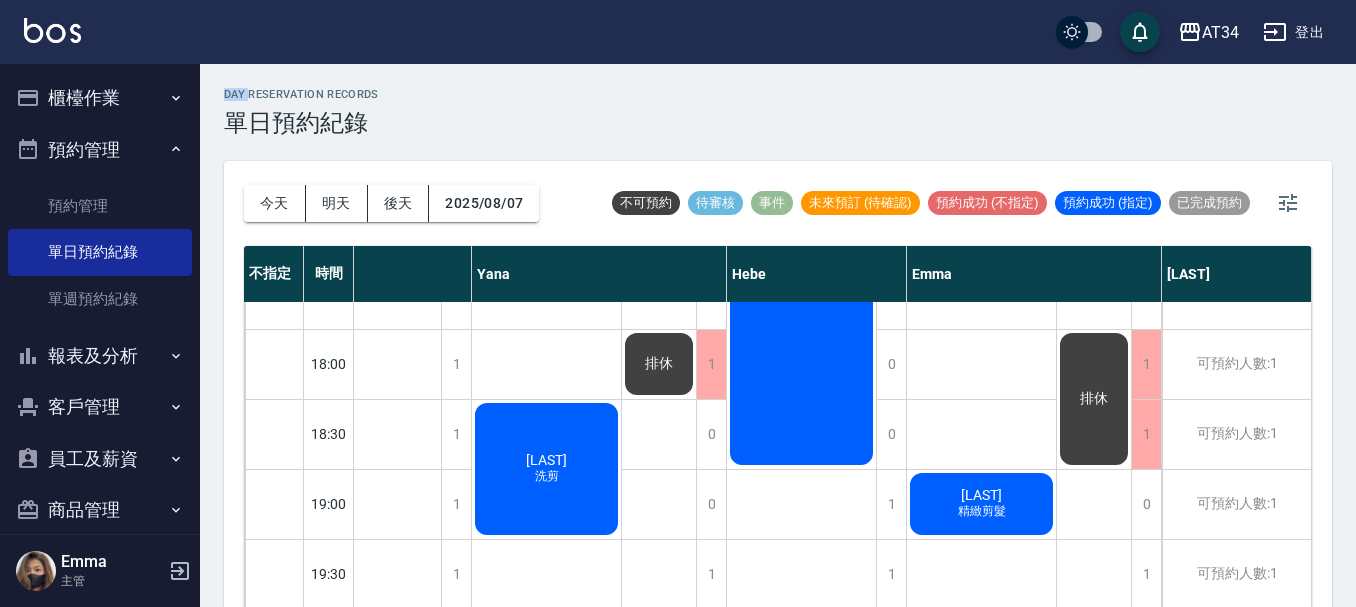 click on "櫃檯作業" at bounding box center (100, 98) 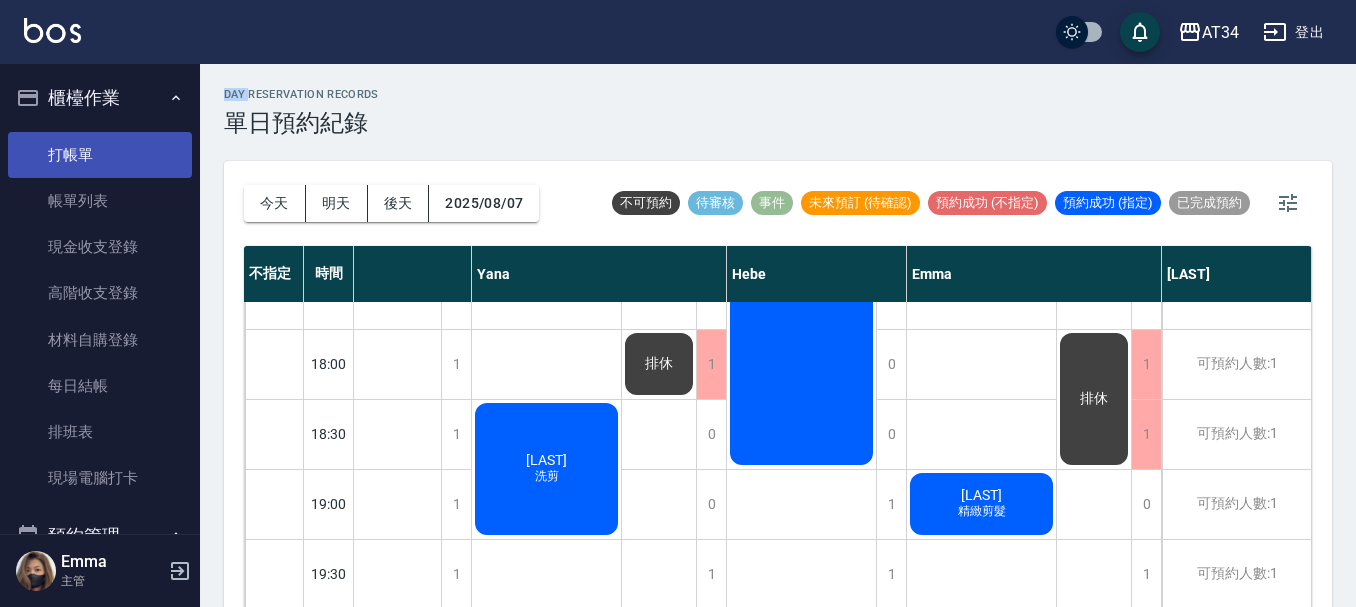 click on "打帳單" at bounding box center [100, 155] 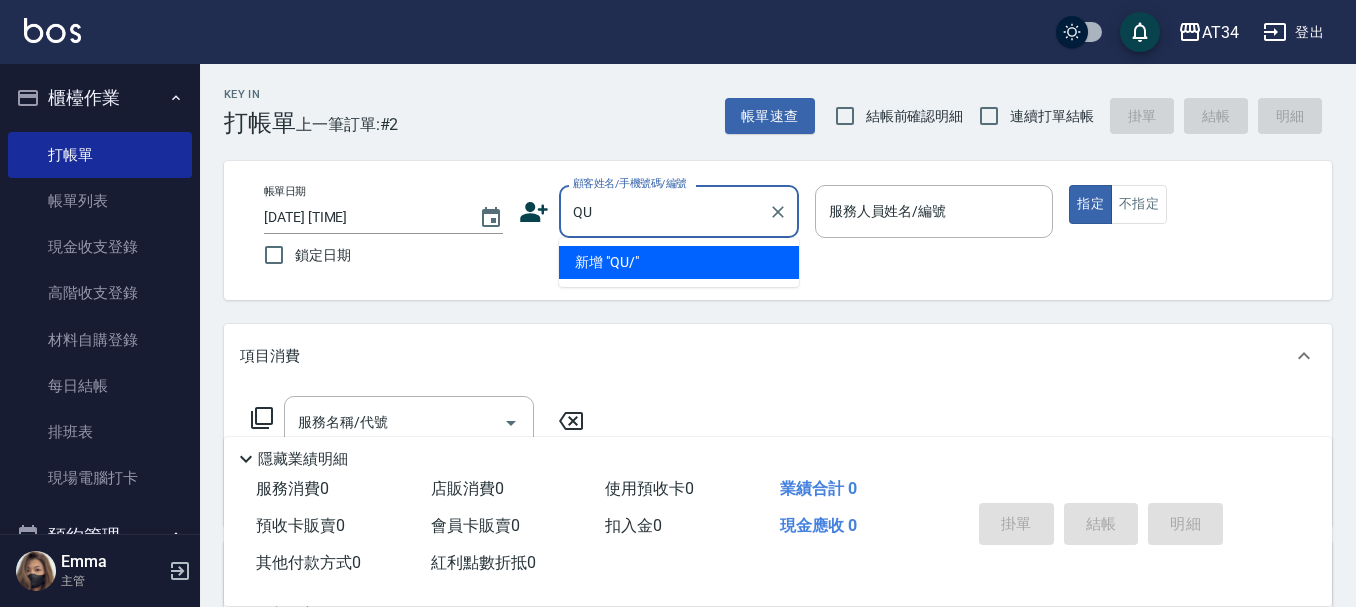 type on "Q" 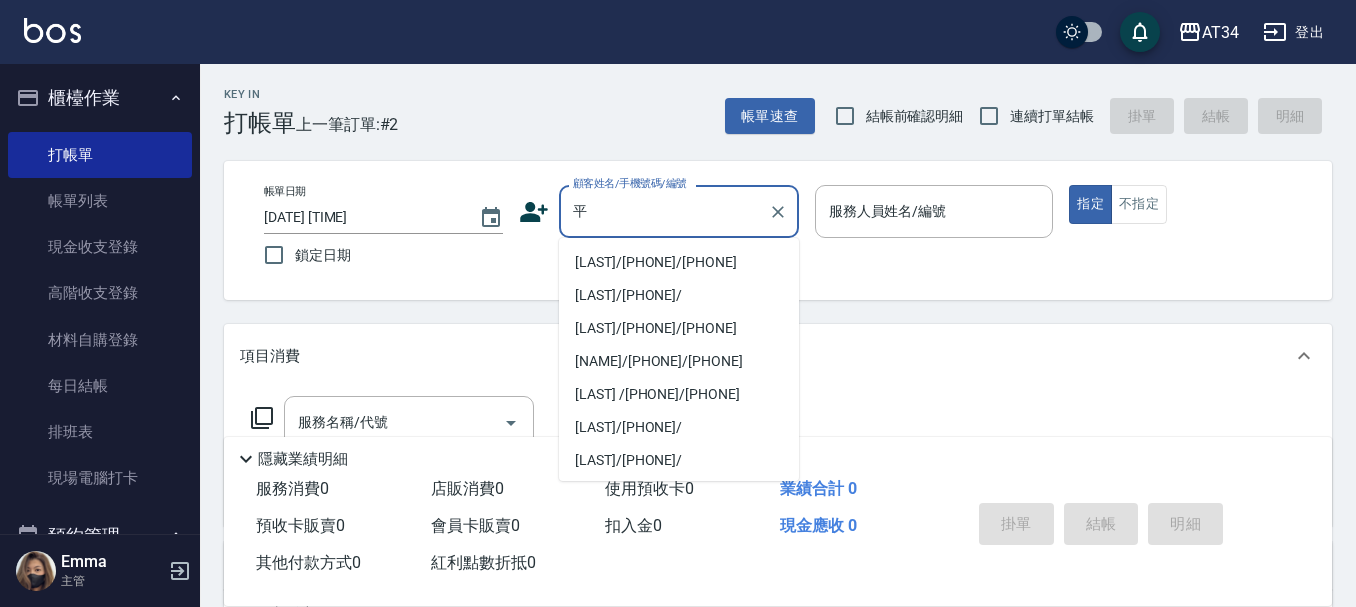 type on "枰" 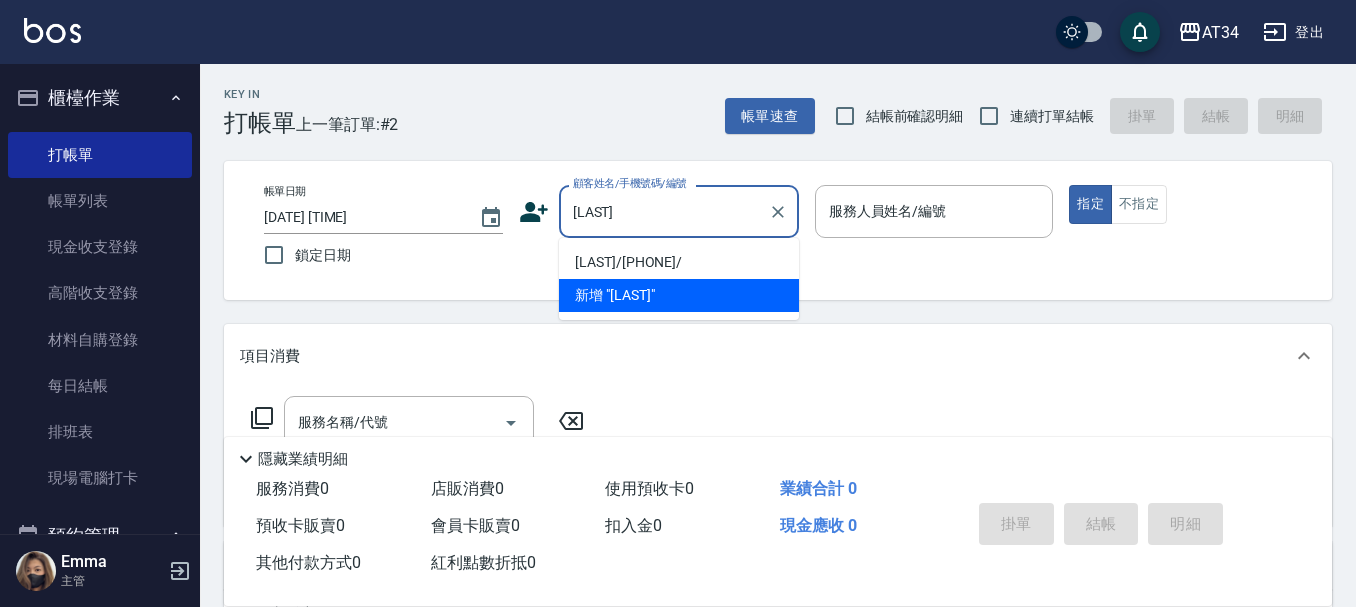 click on "[LAST]/[PHONE]/" at bounding box center [679, 262] 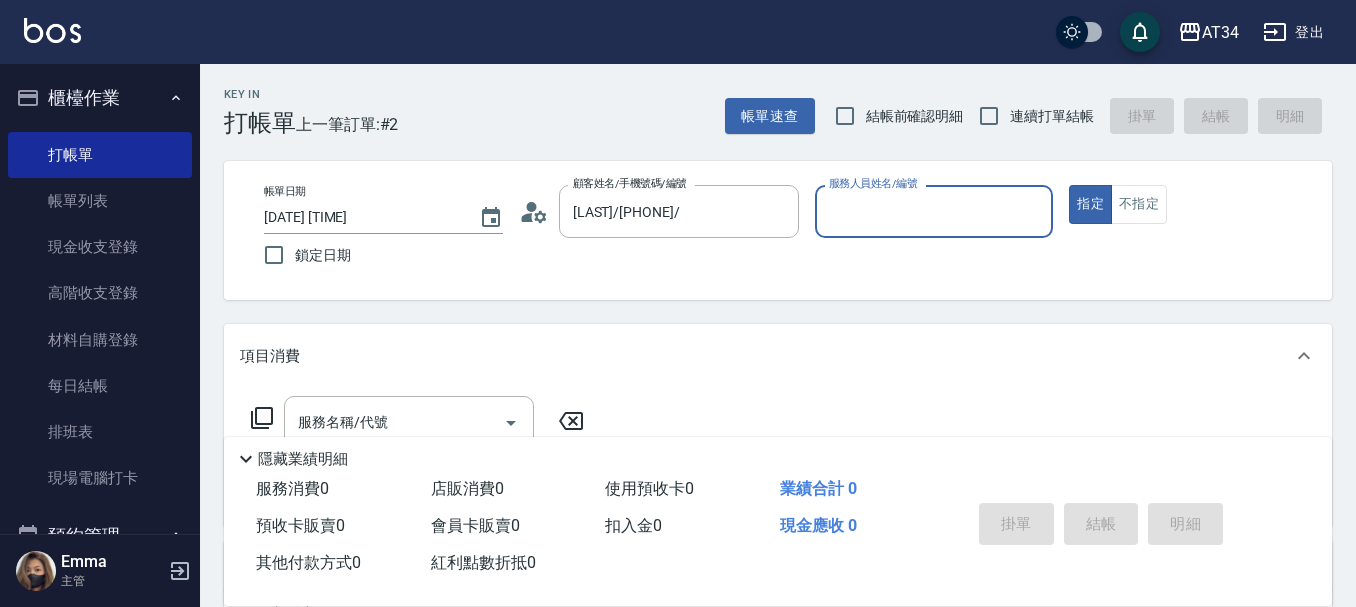 click 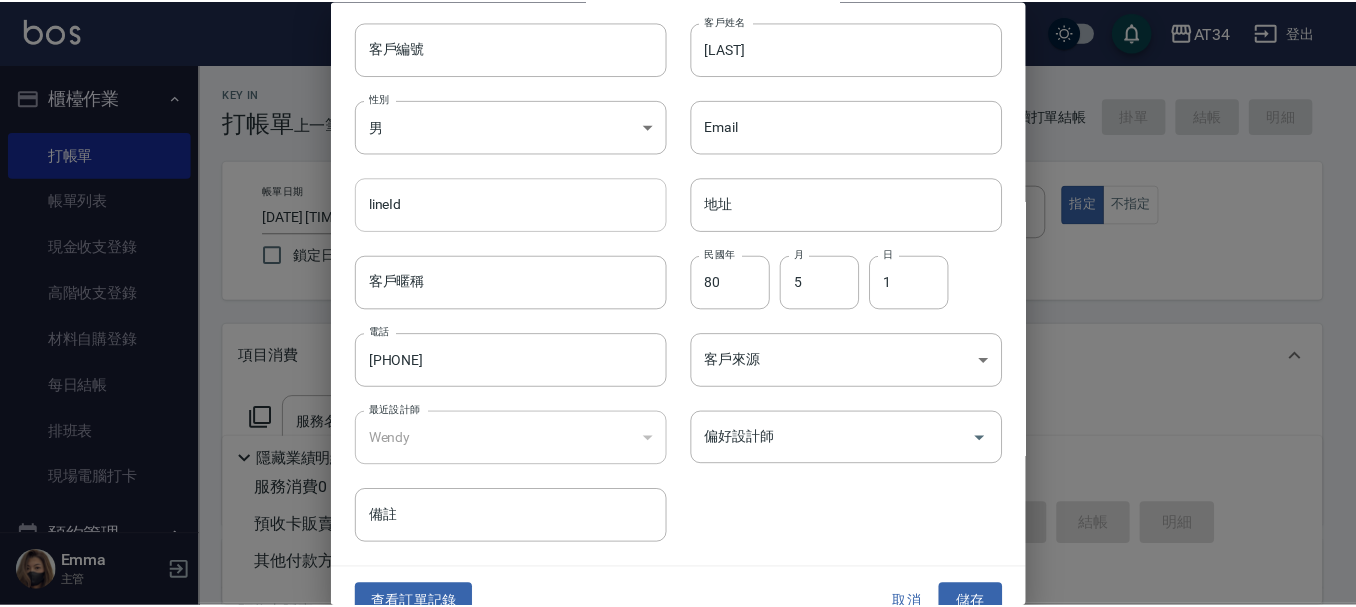 scroll, scrollTop: 86, scrollLeft: 0, axis: vertical 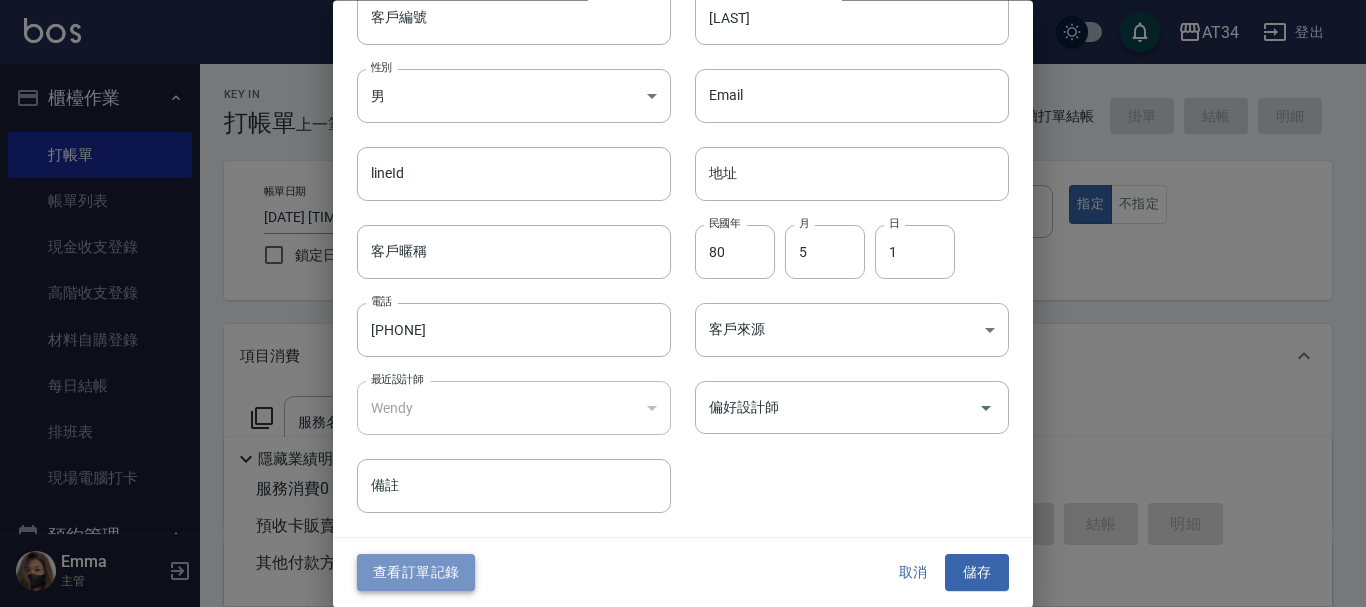 click on "查看訂單記錄" at bounding box center [416, 573] 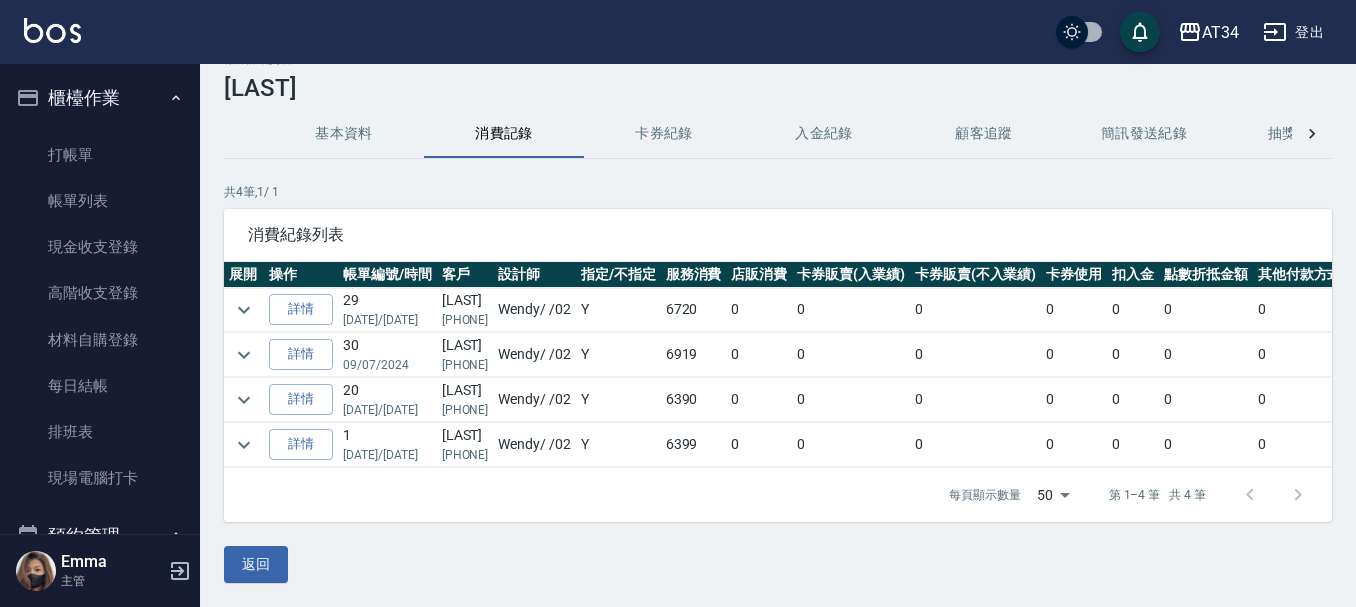 scroll, scrollTop: 50, scrollLeft: 0, axis: vertical 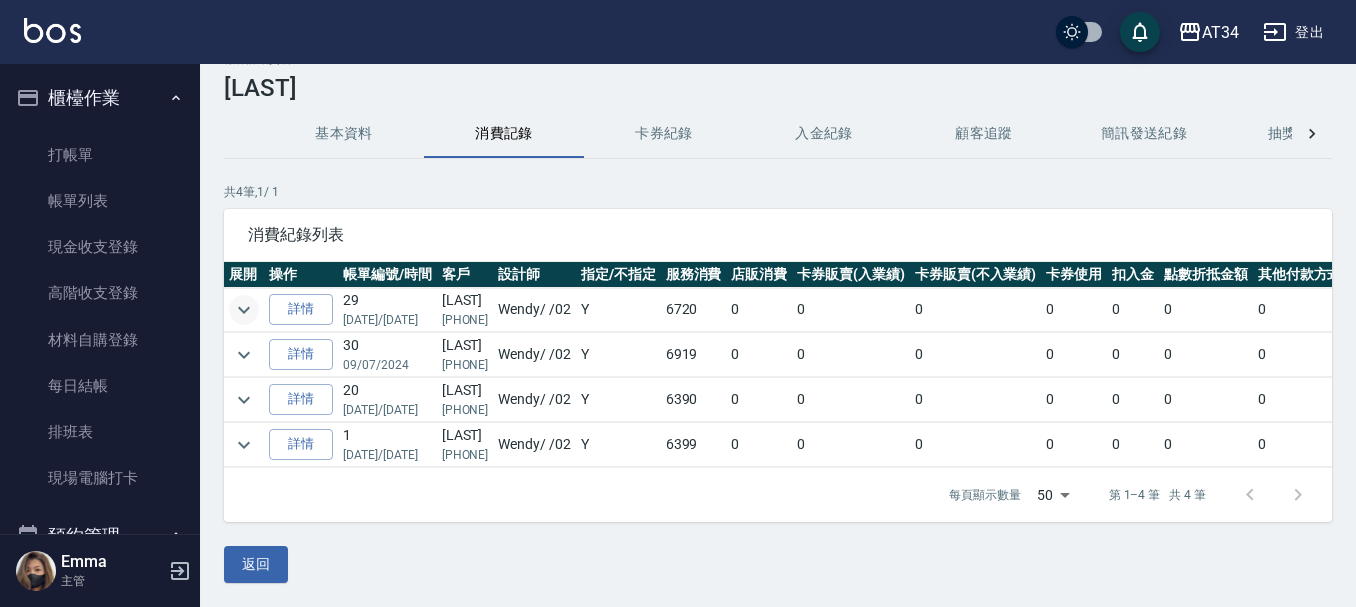 click 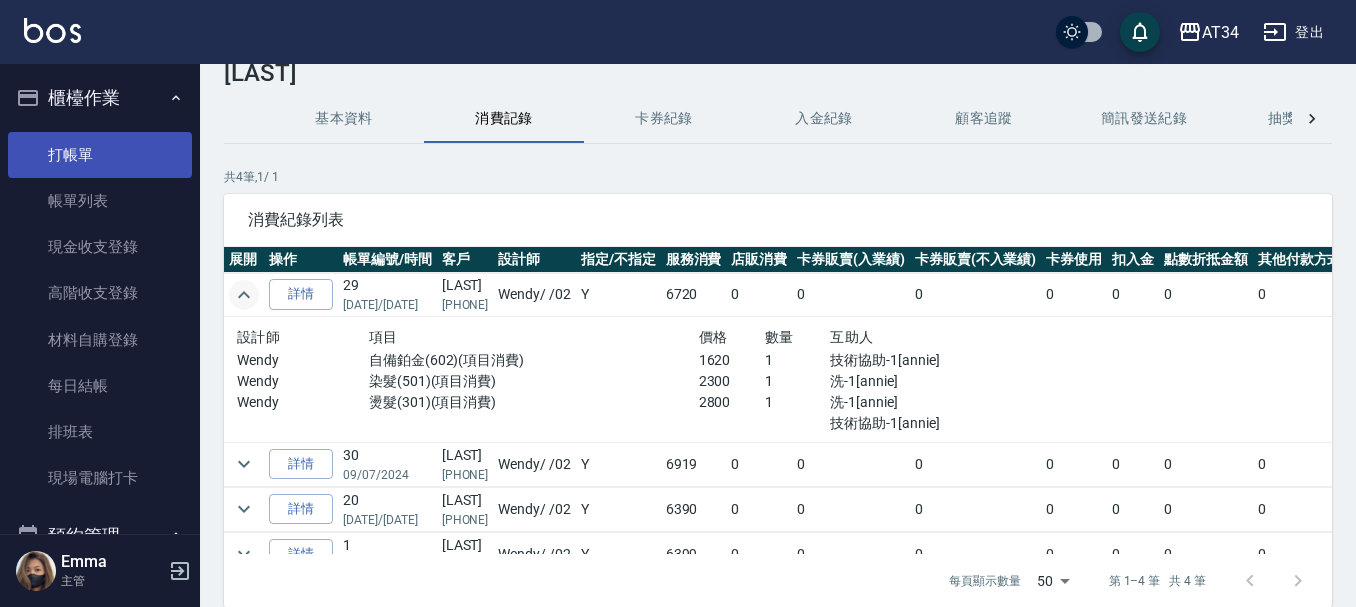 click on "打帳單" at bounding box center [100, 155] 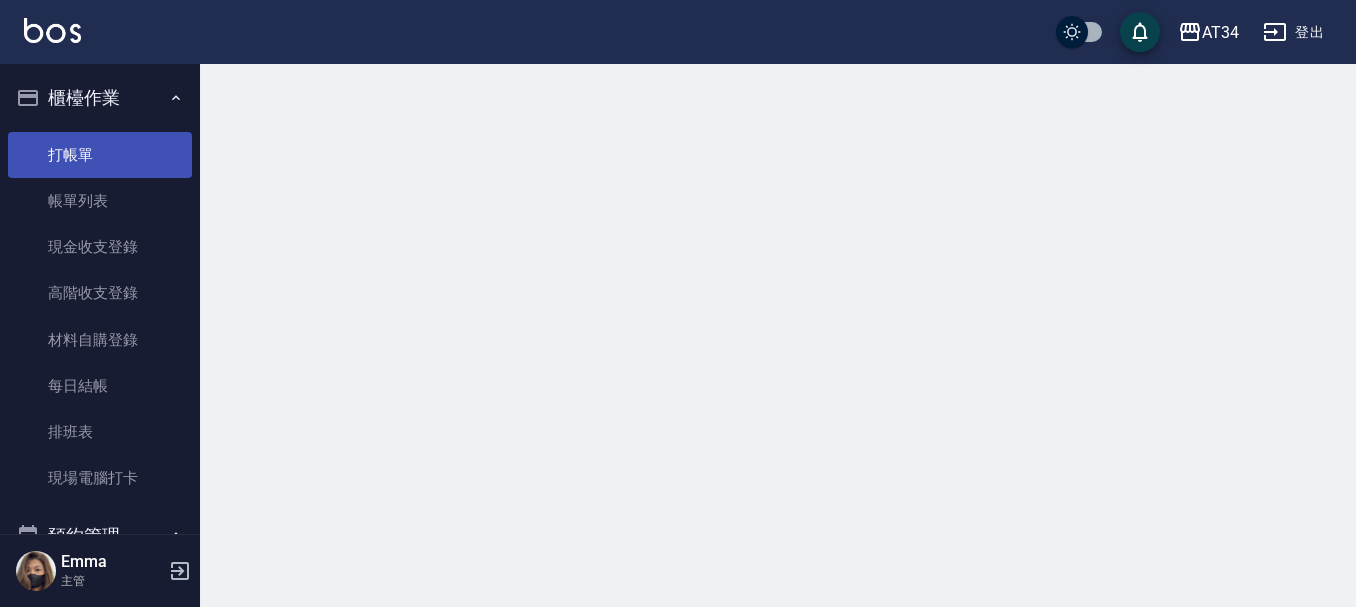 scroll, scrollTop: 0, scrollLeft: 0, axis: both 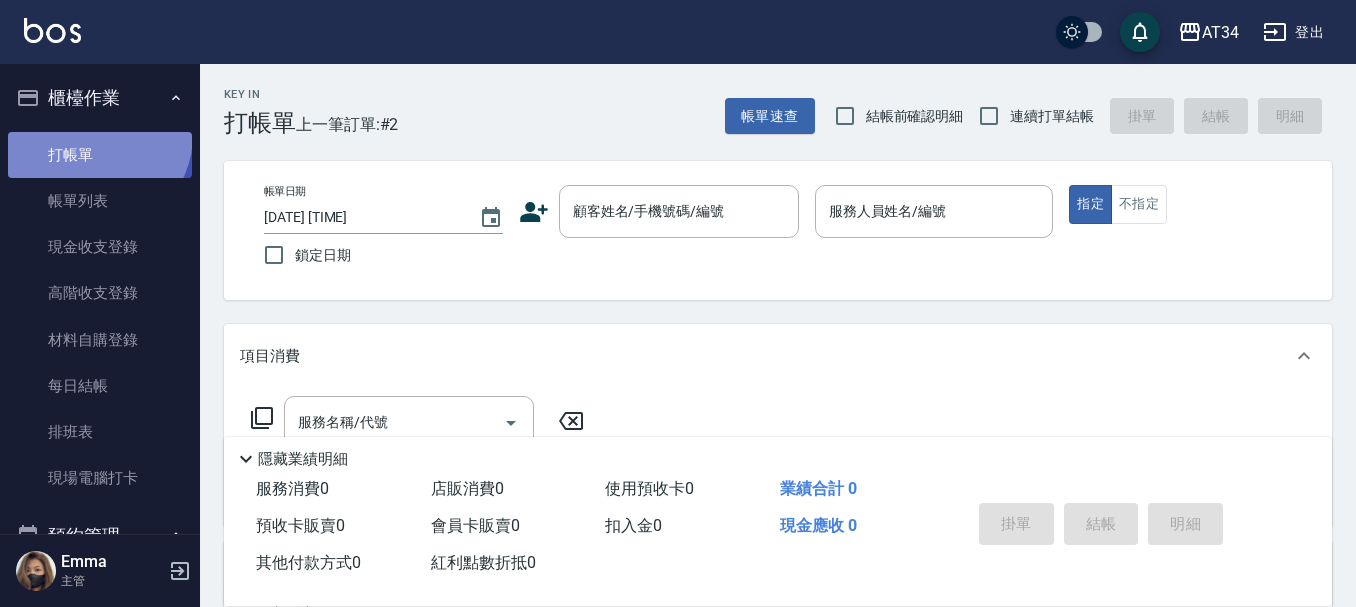click on "打帳單" at bounding box center [100, 155] 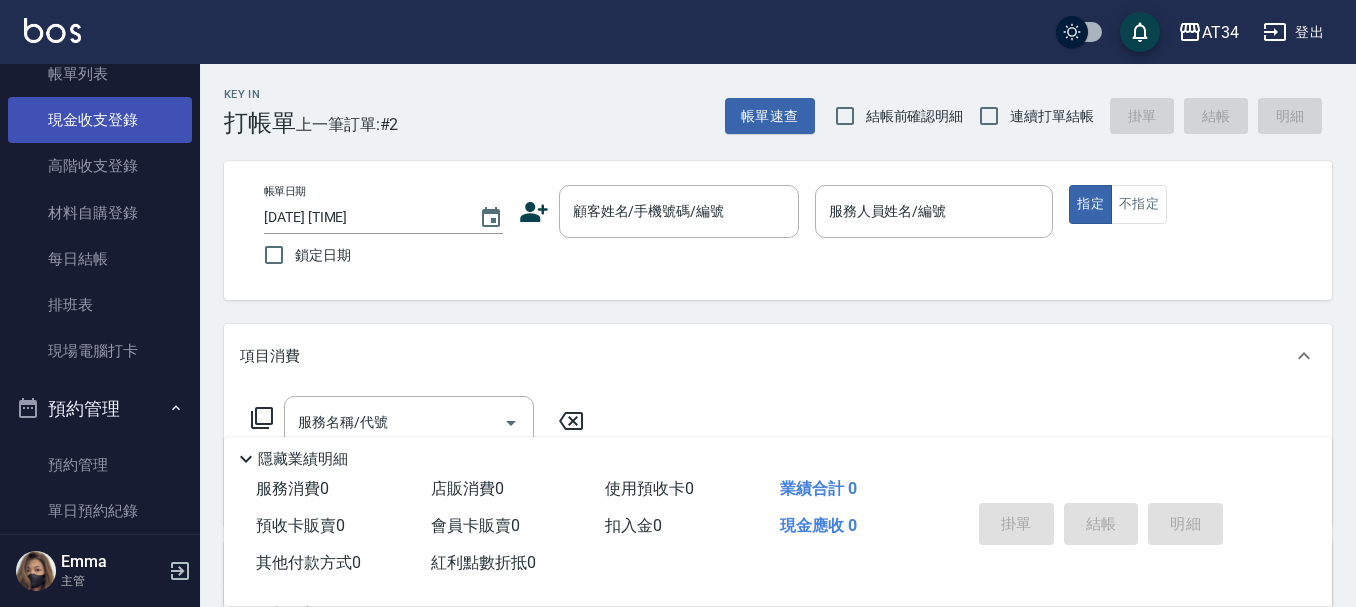 scroll, scrollTop: 300, scrollLeft: 0, axis: vertical 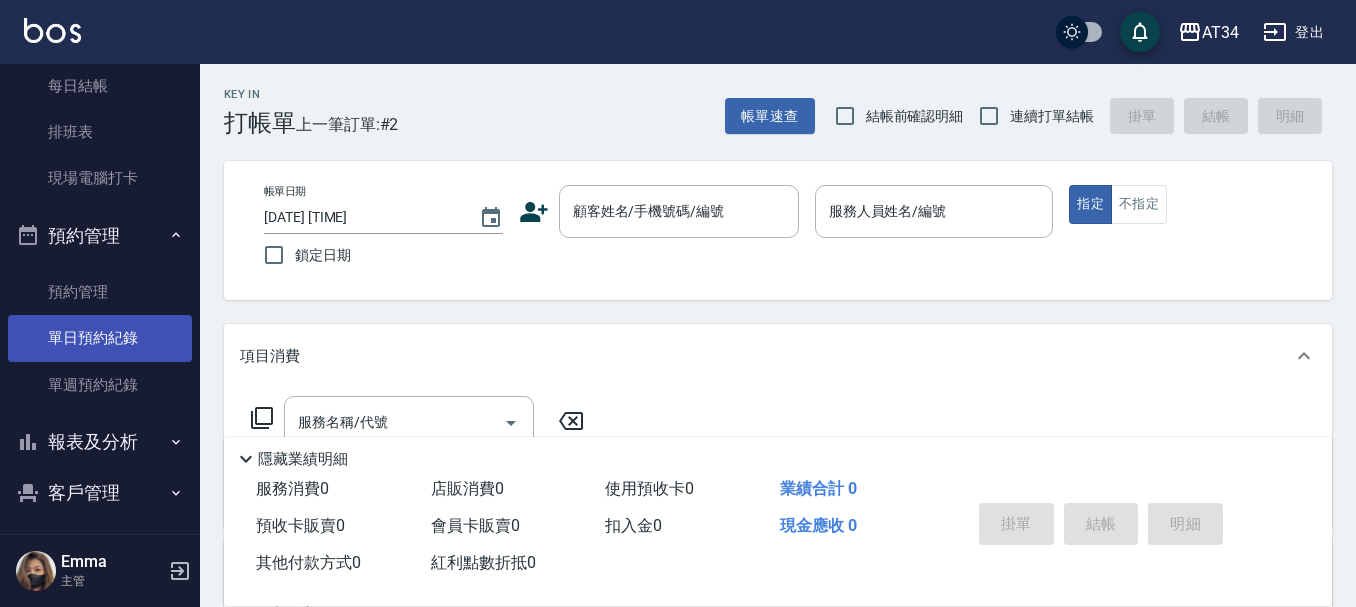 click on "單日預約紀錄" at bounding box center [100, 338] 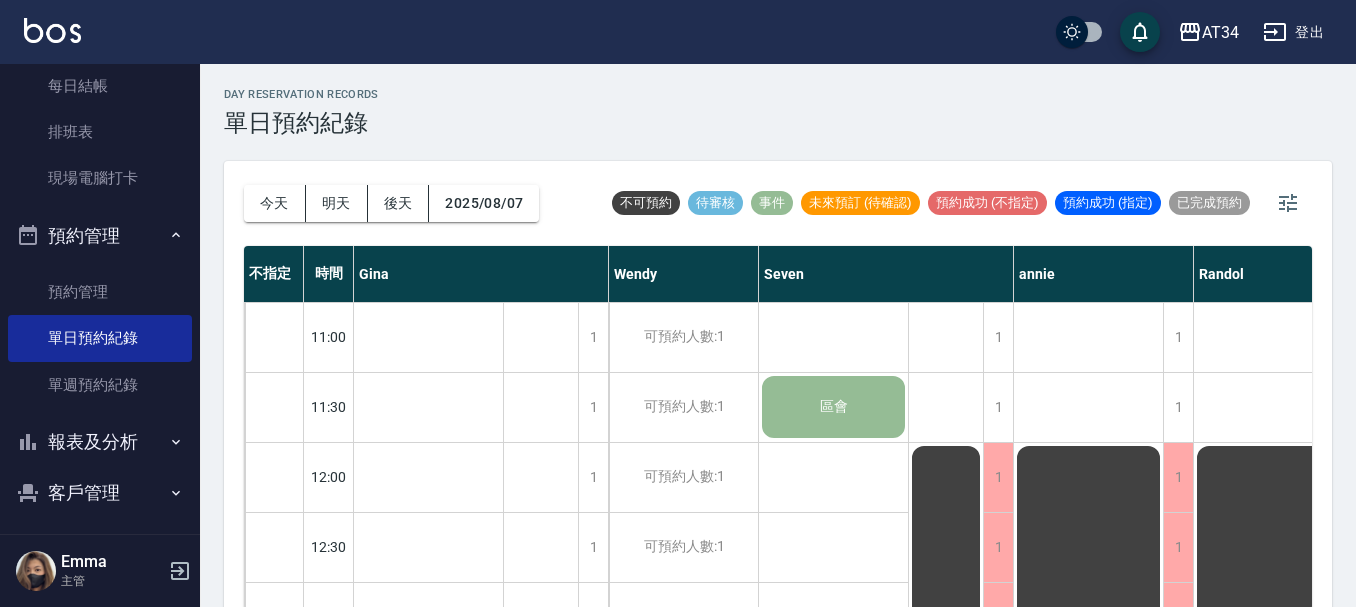 scroll, scrollTop: 0, scrollLeft: 1272, axis: horizontal 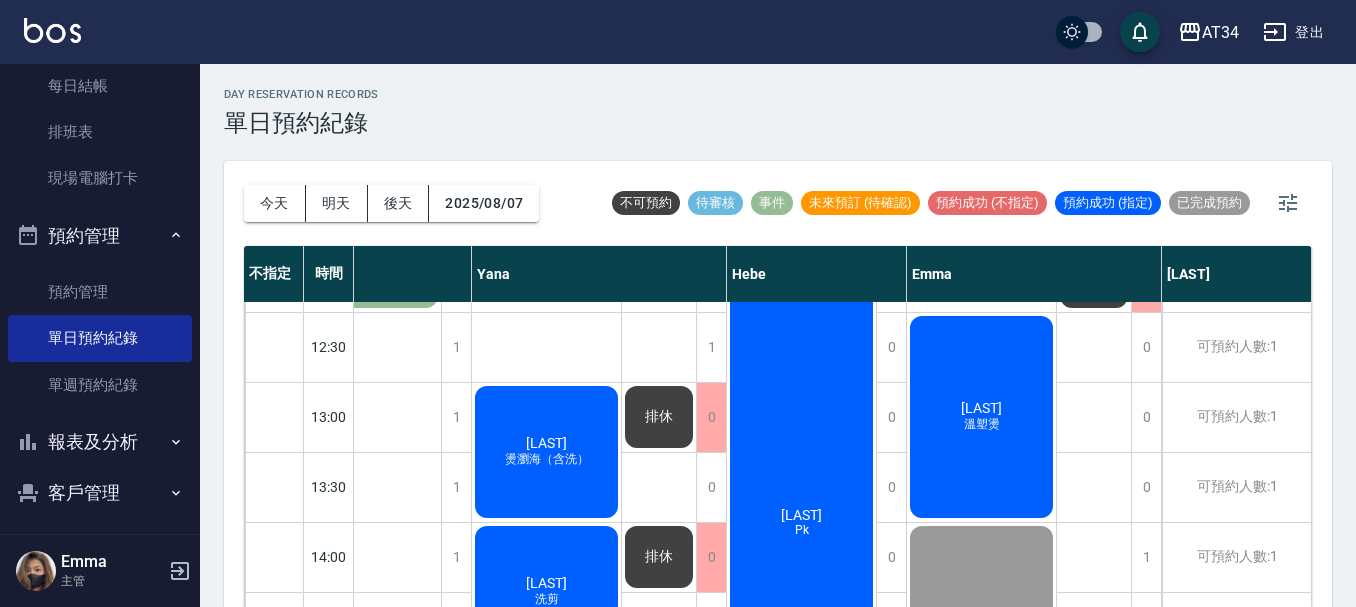 click on "[LAST]" at bounding box center [-834, 837] 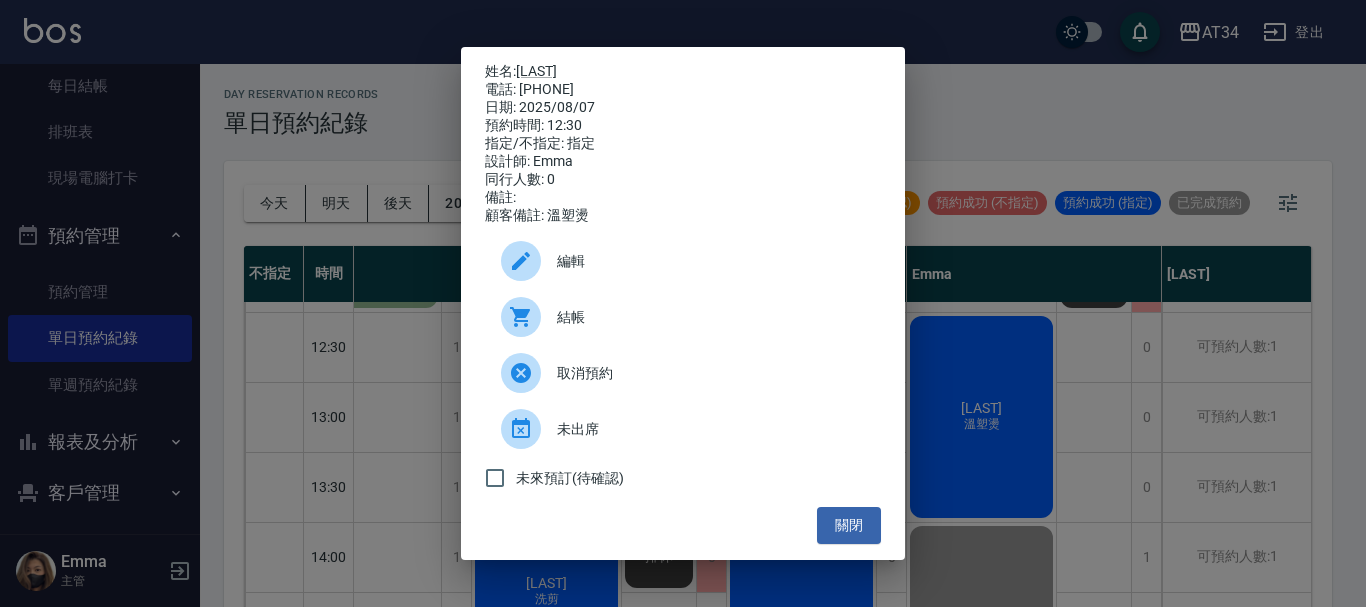 click on "結帳" at bounding box center [683, 317] 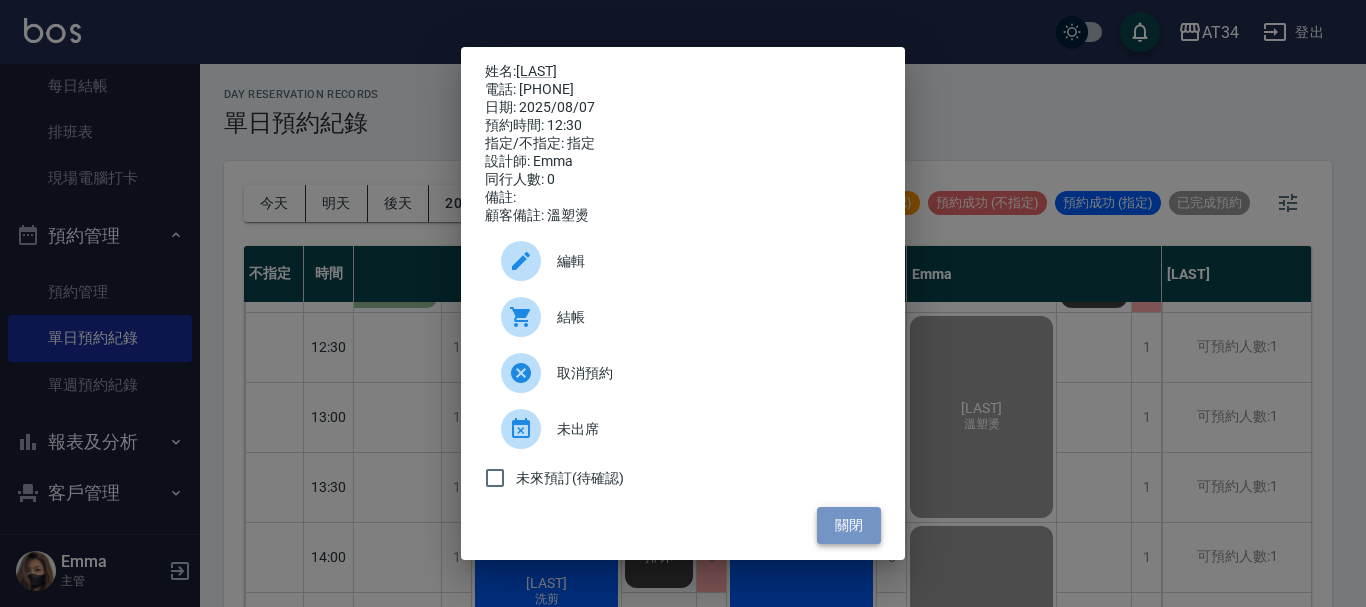 click on "關閉" at bounding box center [849, 525] 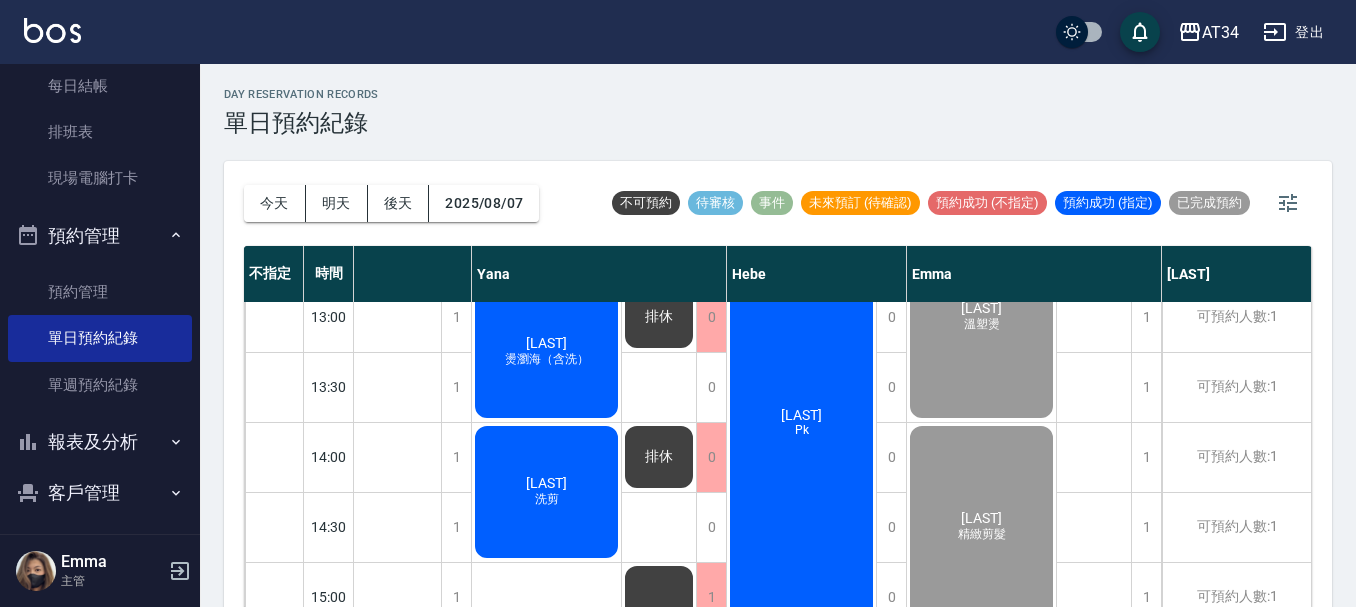 scroll, scrollTop: 0, scrollLeft: 1262, axis: horizontal 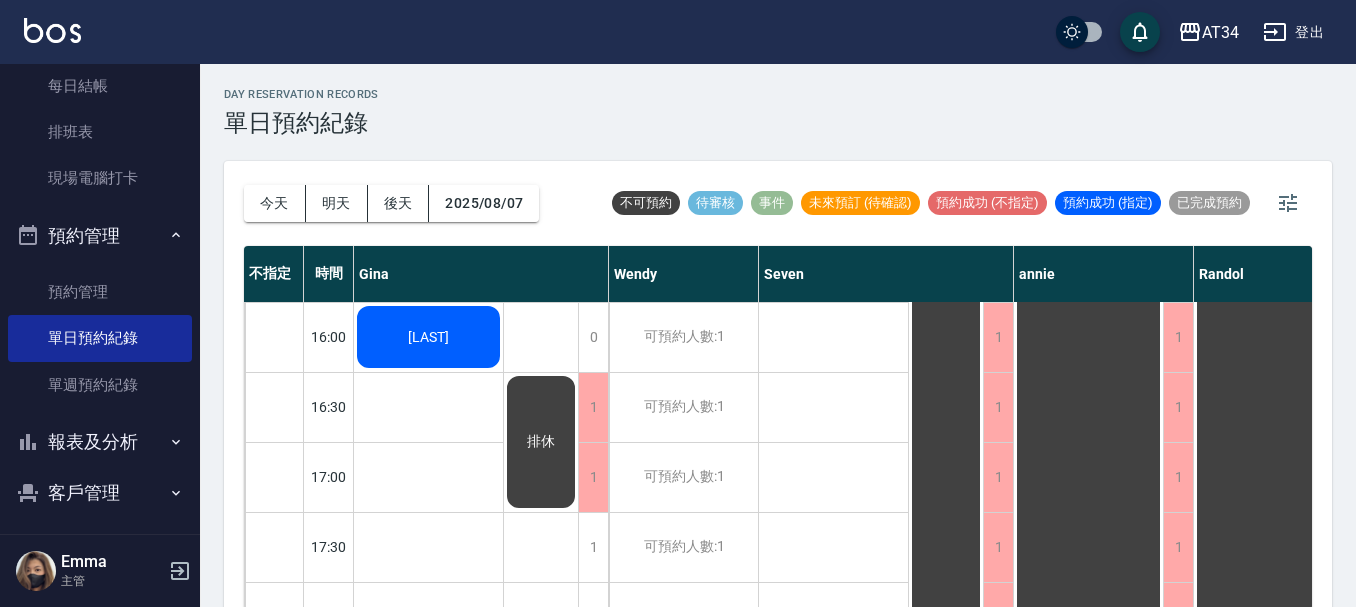 click on "[LAST]" at bounding box center (428, 337) 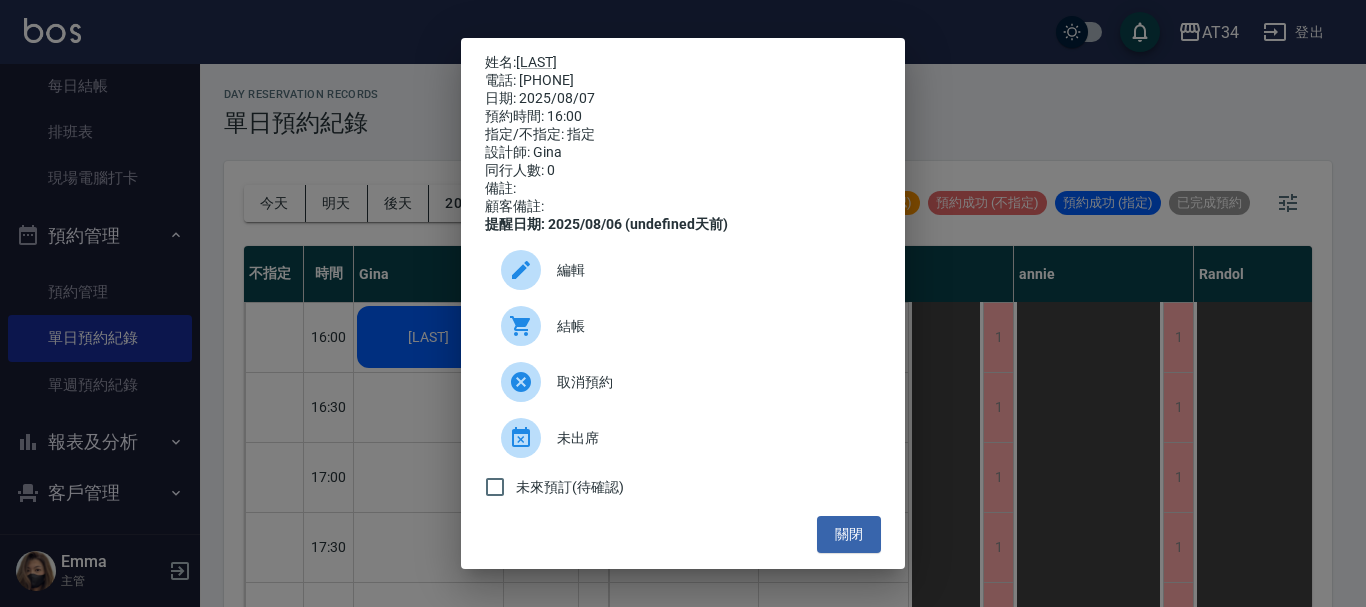 click on "結帳" at bounding box center (711, 326) 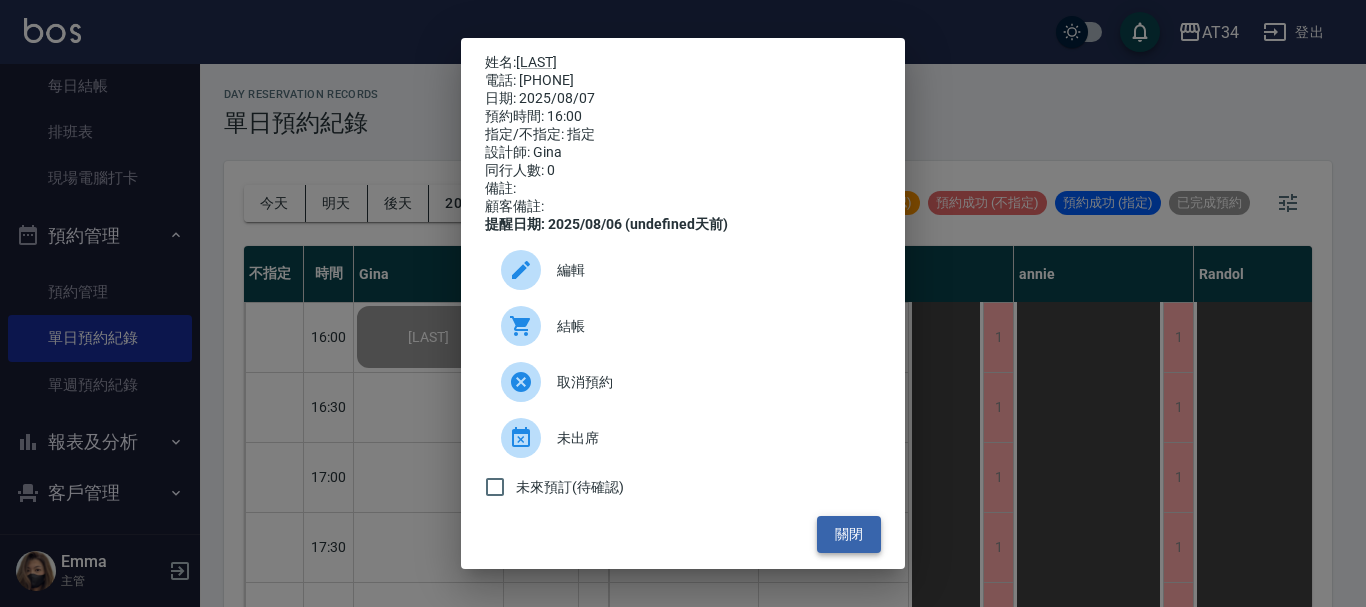 click on "關閉" at bounding box center [849, 534] 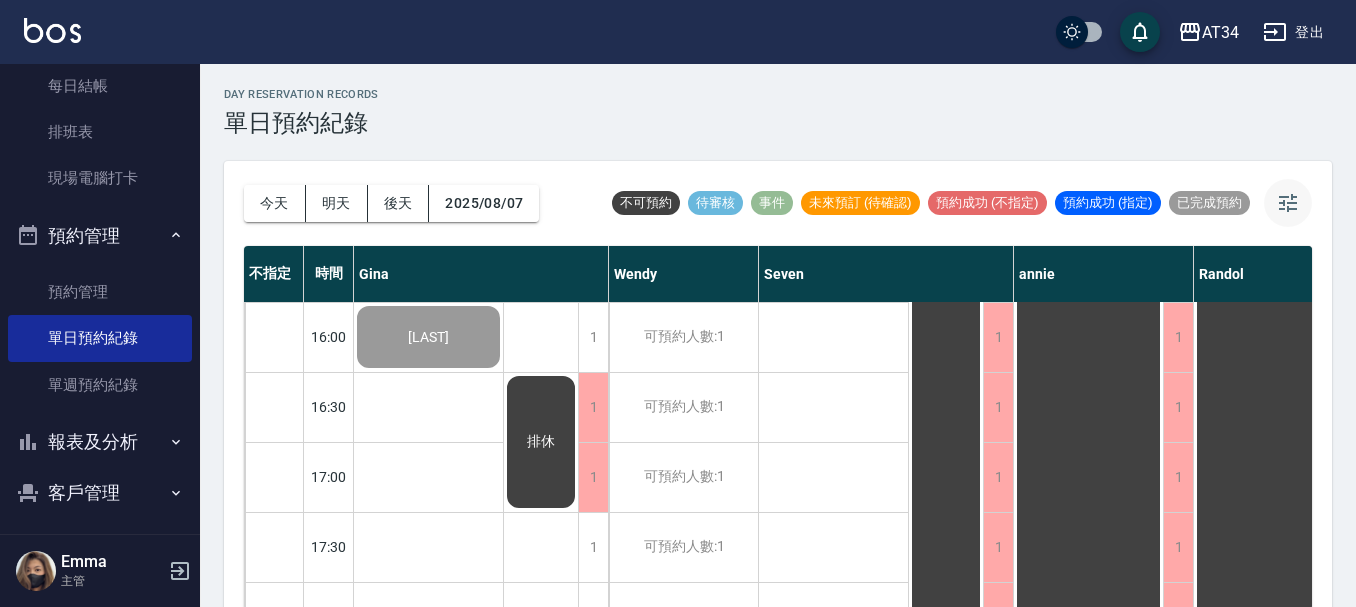 click at bounding box center [1288, 203] 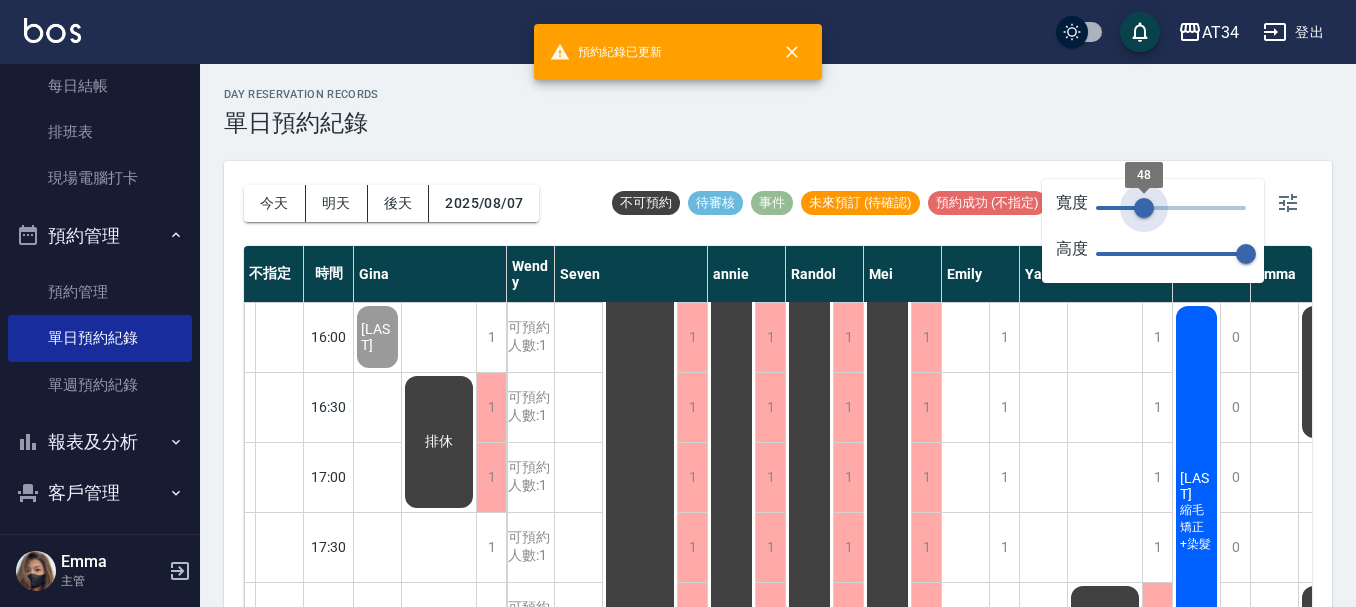 click on "48" at bounding box center (1171, 208) 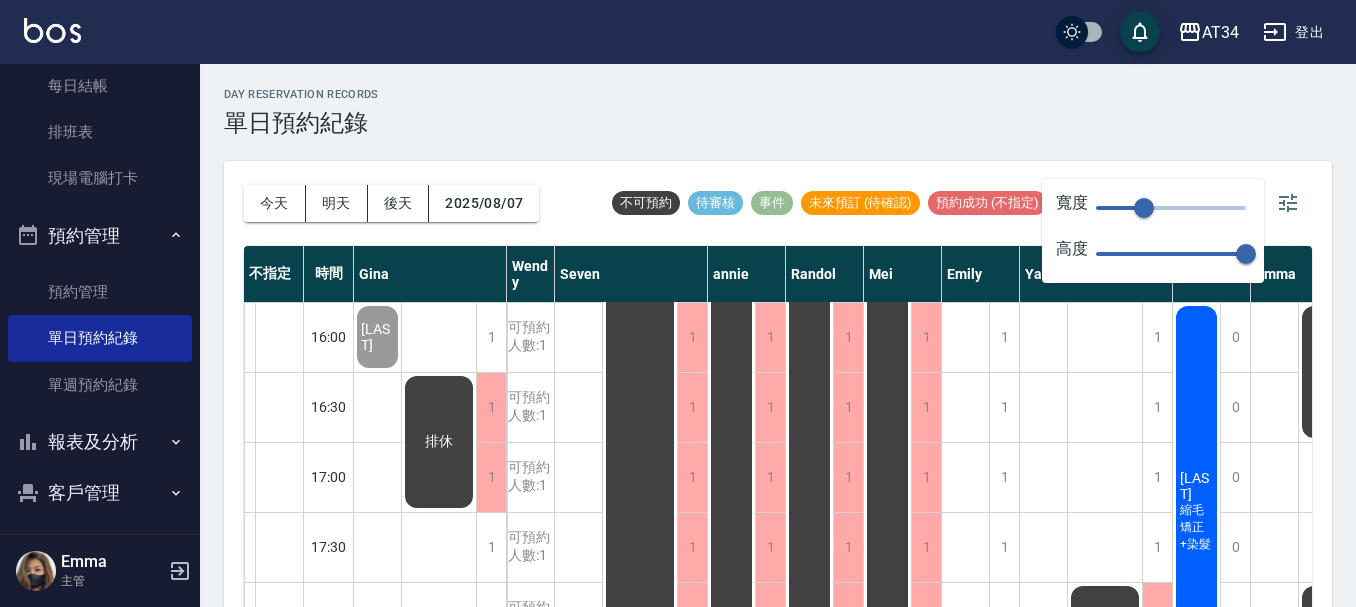 click on "48" at bounding box center [1171, 208] 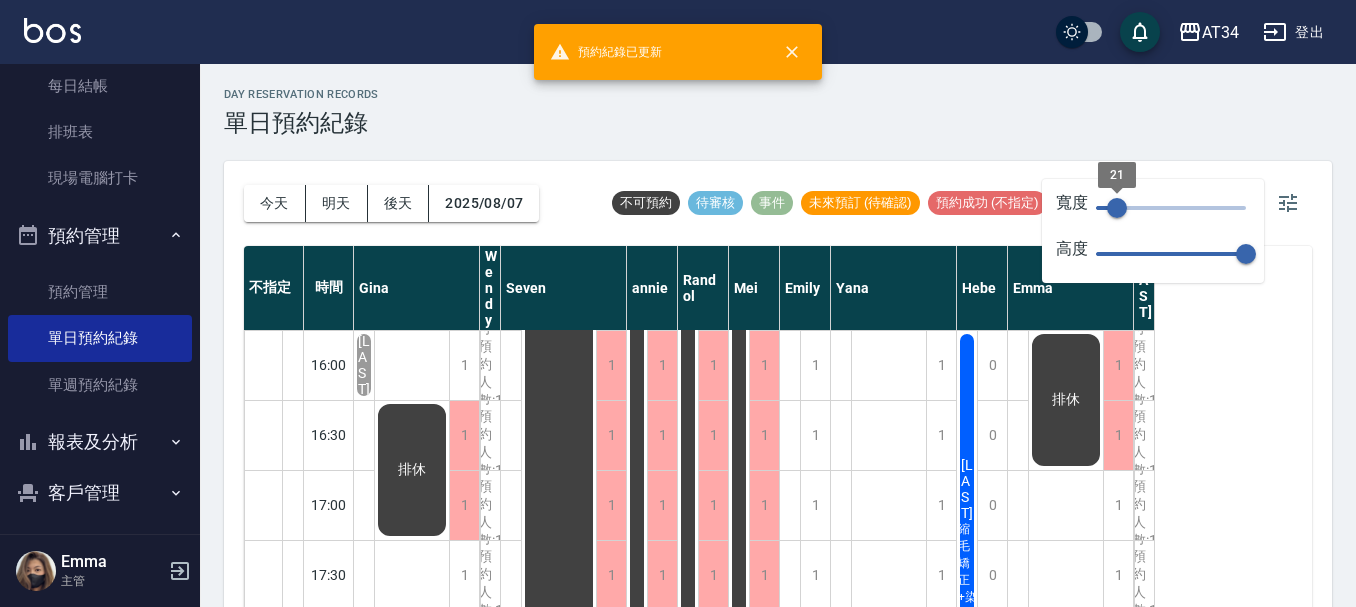 click on "21" at bounding box center (1117, 208) 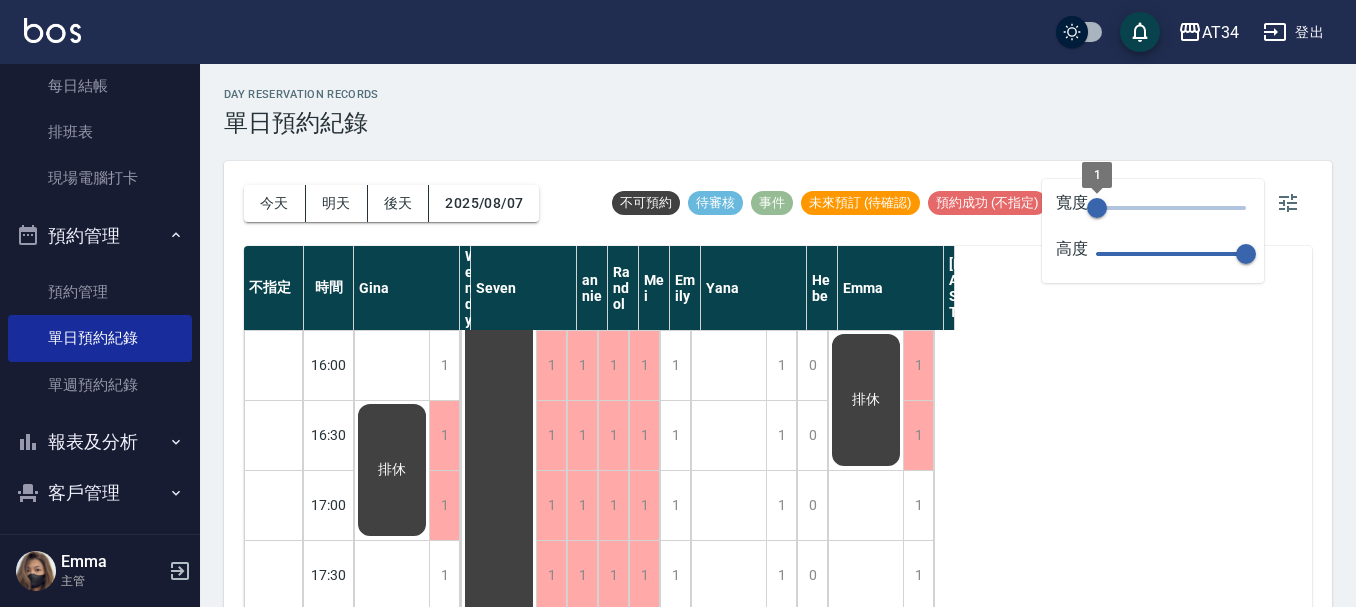click on "1" at bounding box center [1097, 208] 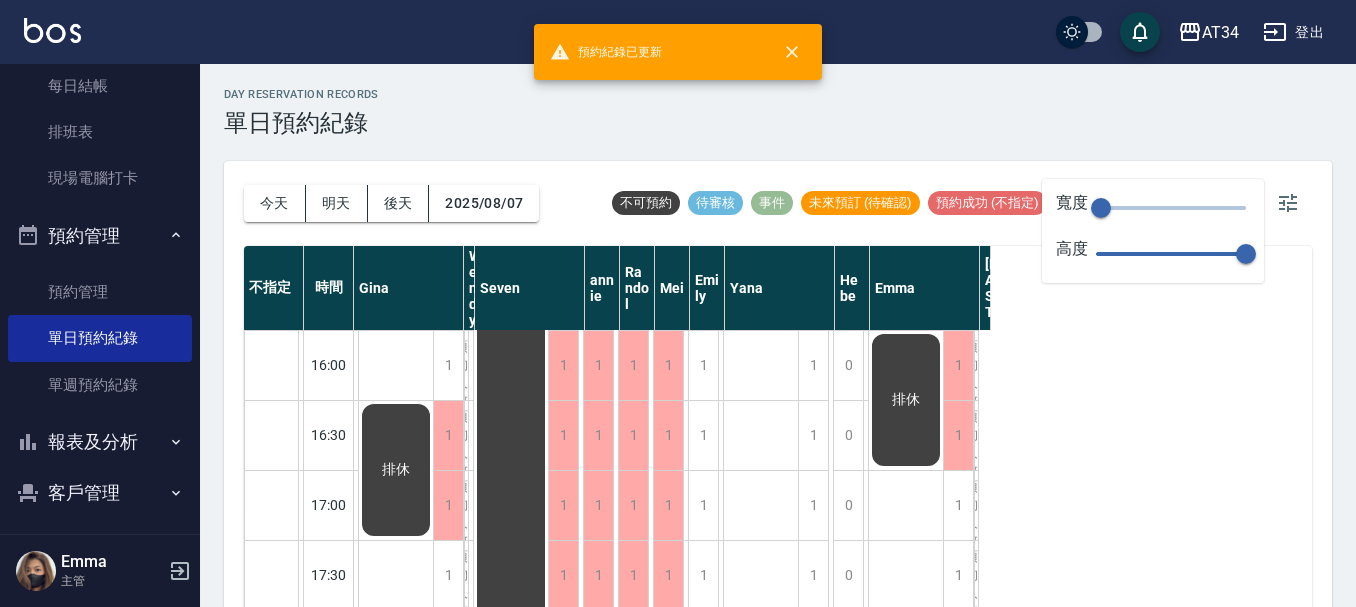 click on "5" at bounding box center (1171, 208) 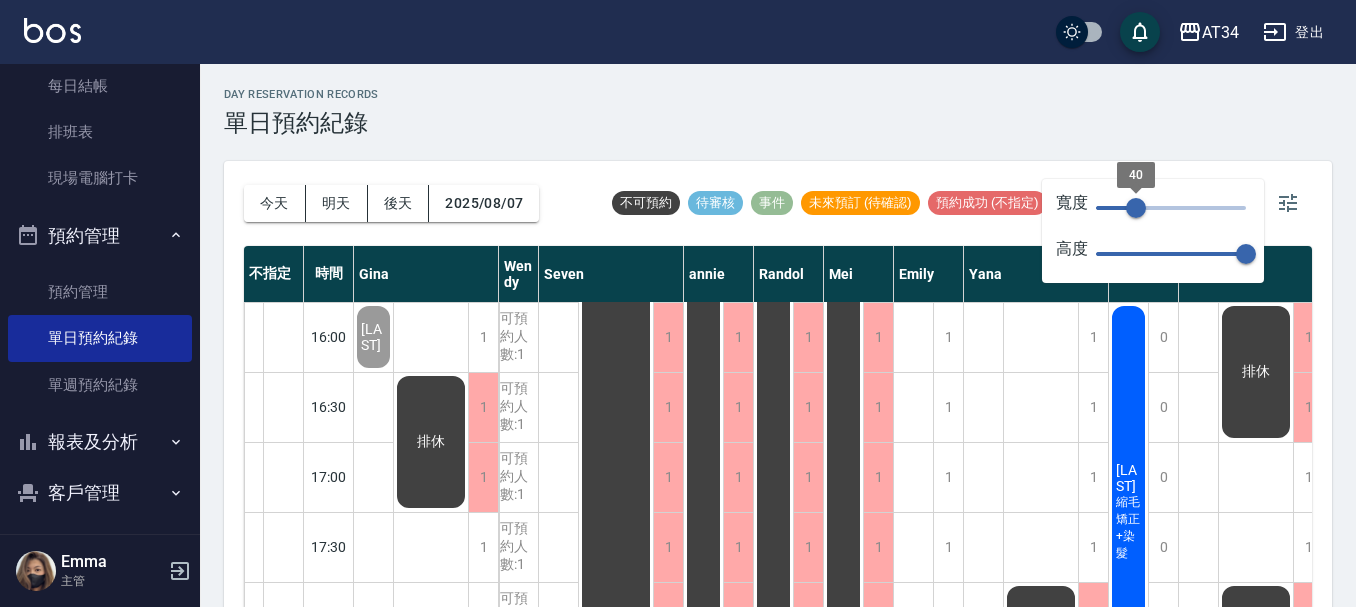 click on "40" at bounding box center [1136, 208] 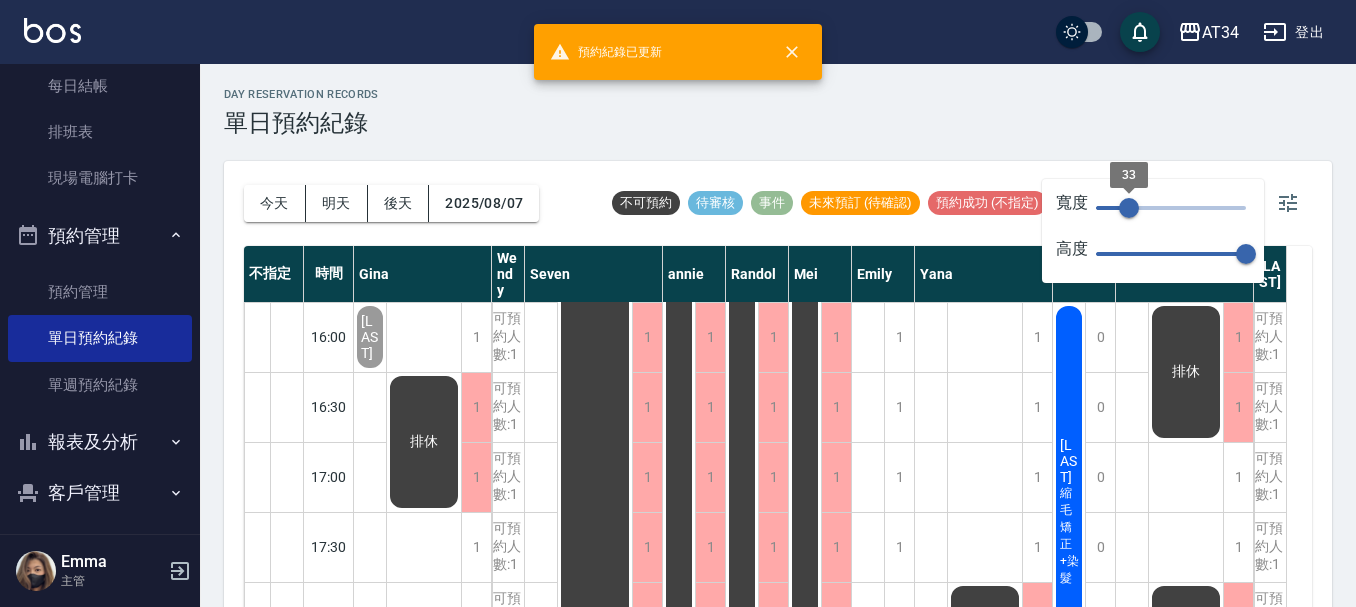click on "33" at bounding box center (1129, 208) 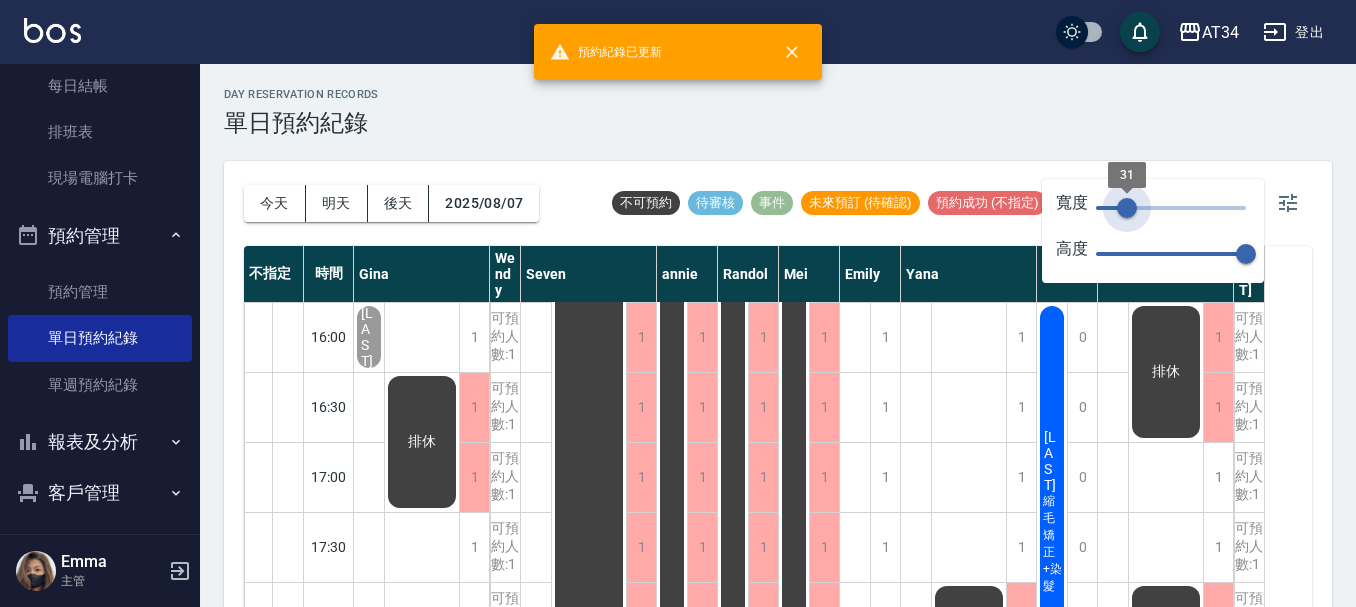 click on "31" at bounding box center [1127, 208] 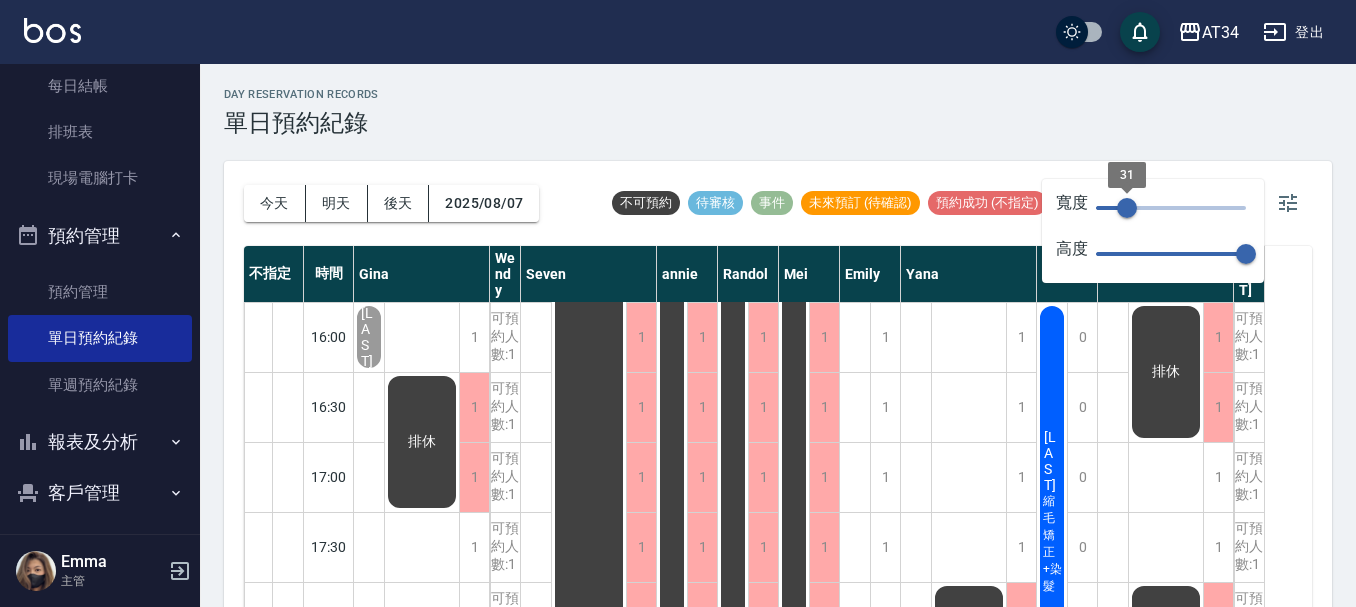 click on "31" at bounding box center [1127, 208] 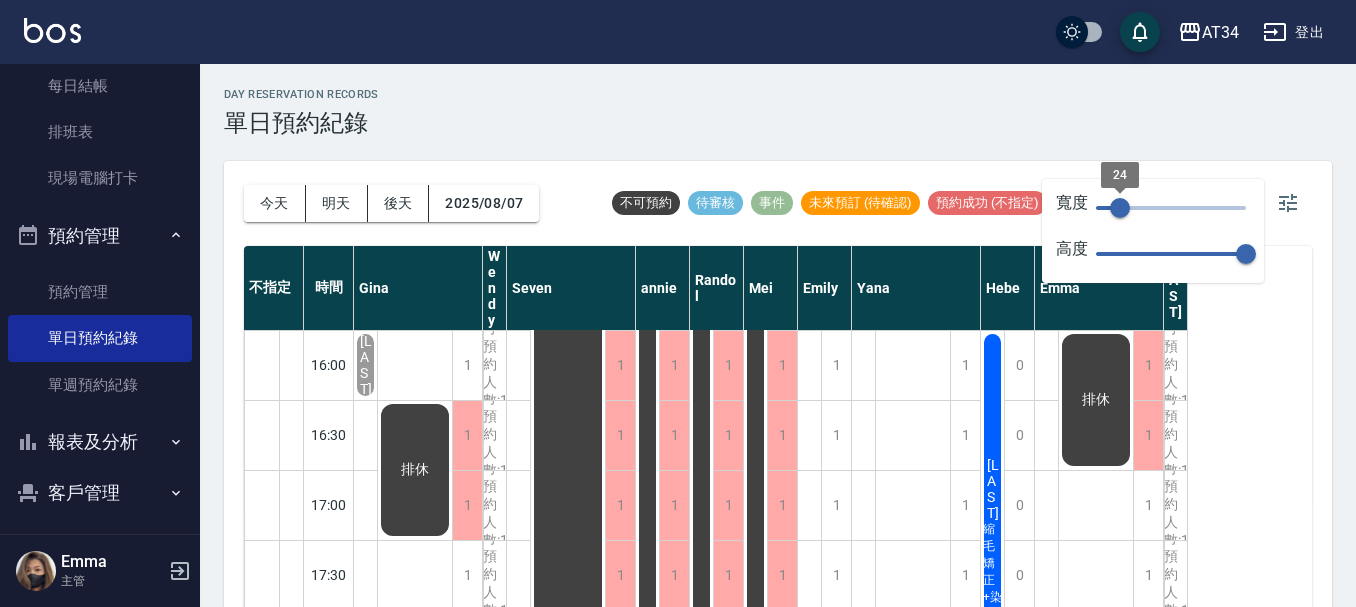 type on "30" 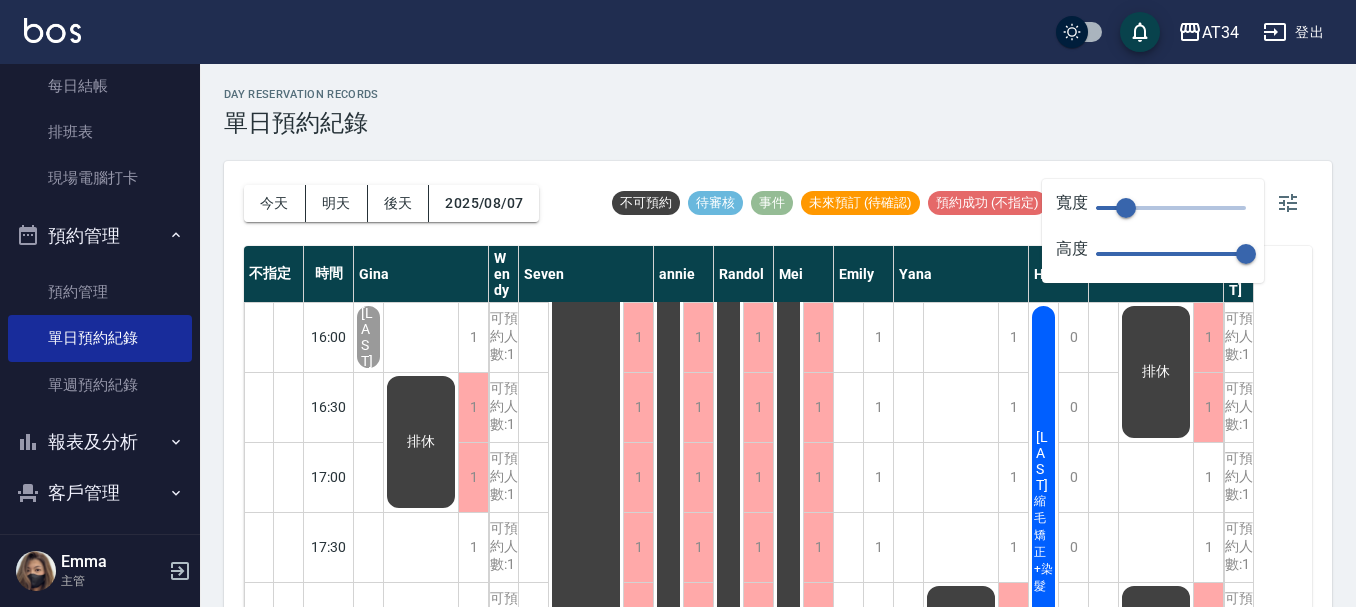 click on "day Reservation records 單日預約紀錄" at bounding box center (778, 112) 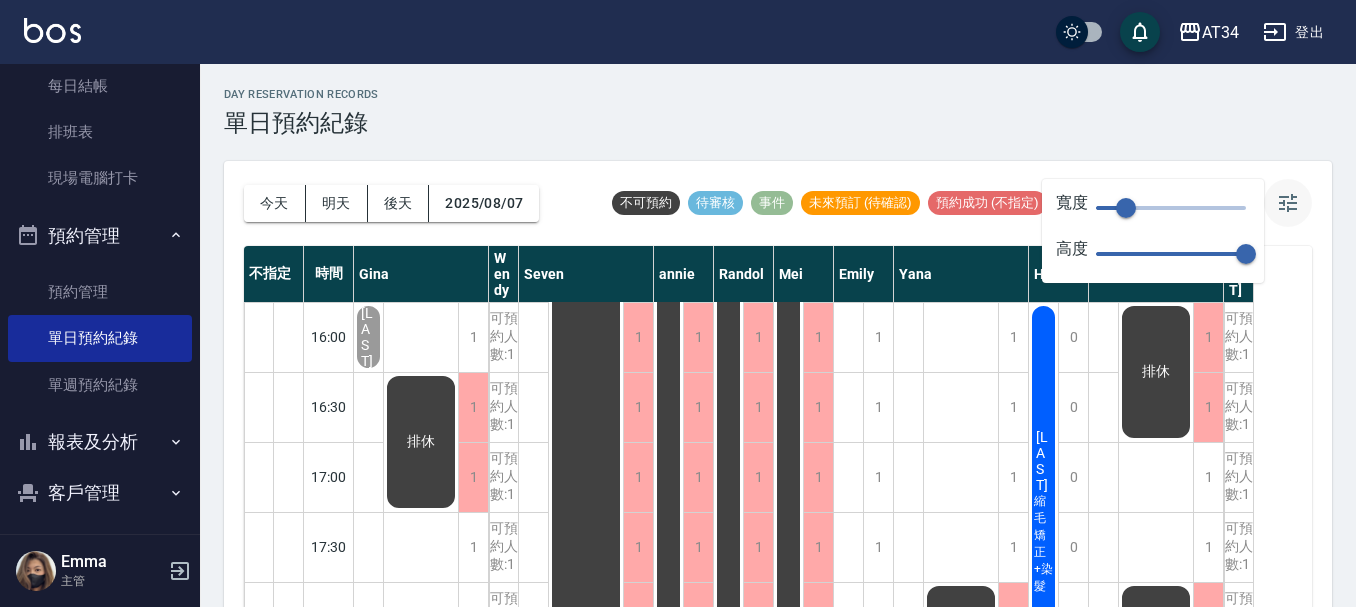 click at bounding box center [1288, 203] 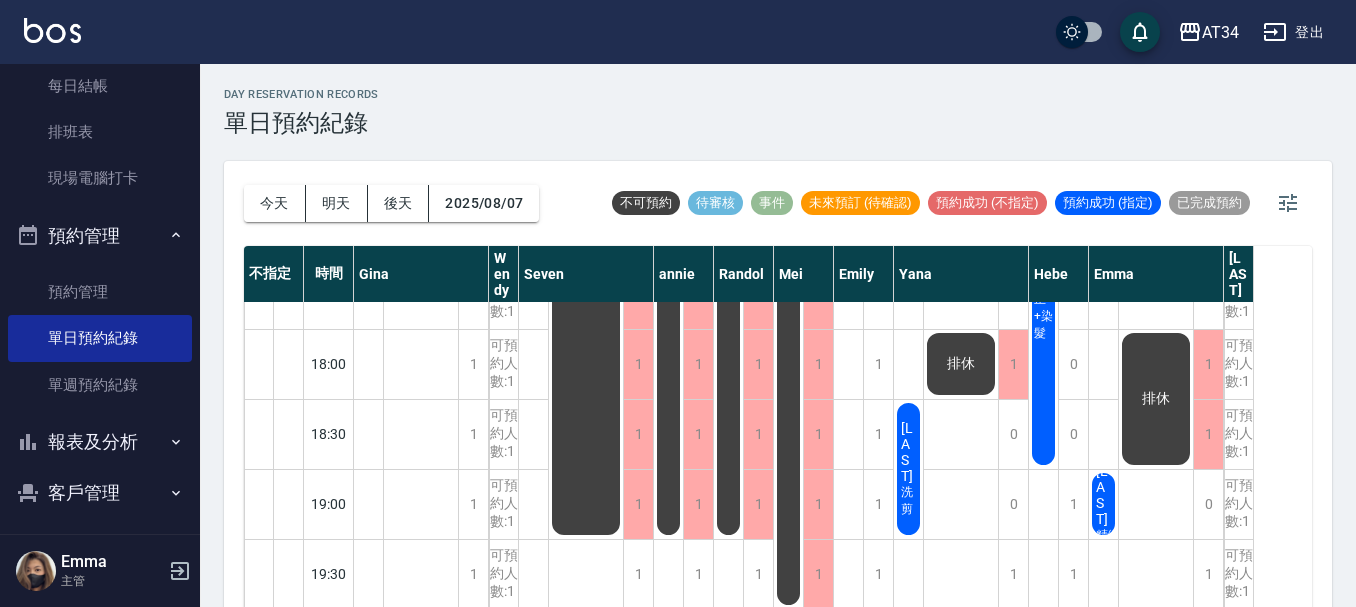 scroll, scrollTop: 976, scrollLeft: 0, axis: vertical 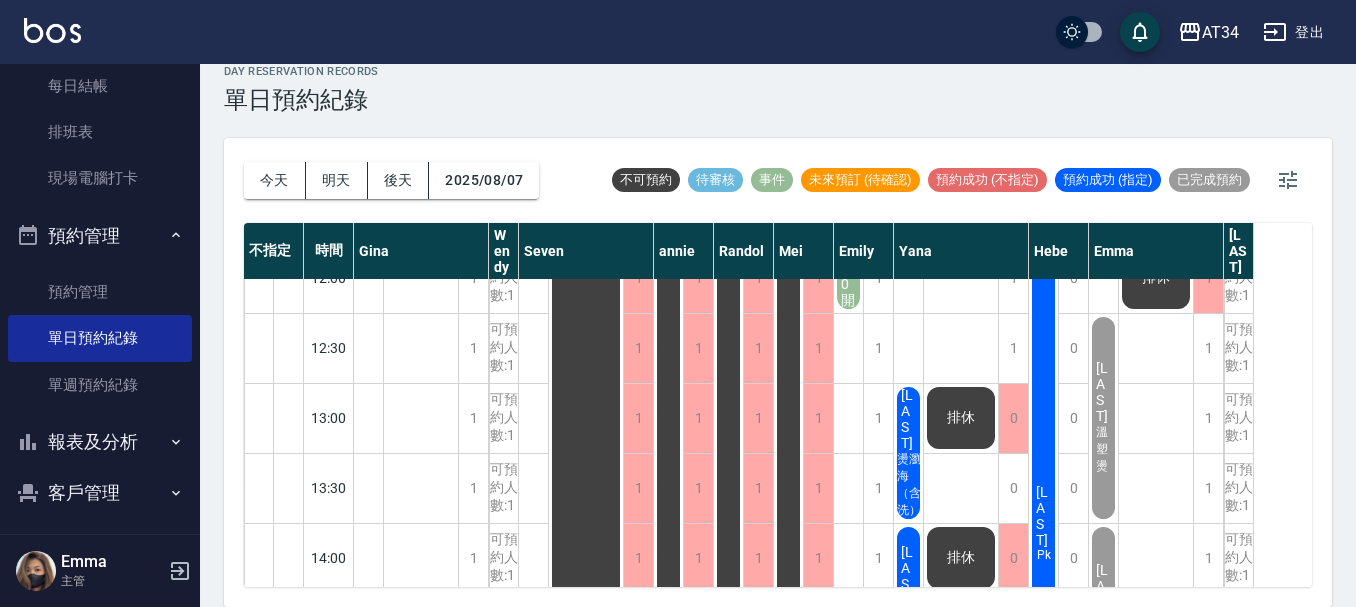 click on "day Reservation records 單日預約紀錄 今天 明天 後天 [DATE] 不可預約 待審核 事件 未來預訂 (待確認) 預約成功 (不指定) 預約成功 (指定) 已完成預約 不指定 時間 Gina Wendy Seven annie Randol Mei Emily Yana Hebe Emma [LAST] 11:00 11:30 12:00 12:30 13:00 13:30 14:00 14:30 15:00 15:30 16:00 16:30 17:00 17:30 18:00 18:30 19:00 19:30 1 1 1 1 1 1 1 1 1 1 1 1 1 1 1 1 1 1 [LAST] 排休 排休 可預約人數:1 可預約人數:1 可預約人數:1 可預約人數:1 可預約人數:1 可預約人數:1 可預約人數:1 可預約人數:1 可預約人數:1 可預約人數:1 可預約人數:1 可預約人數:1 可預約人數:1 可預約人數:1 可預約人數:1 可預約人數:1 可預約人數:1 可預約人數:1 1 1 1 1 1 1 1 1 1 1 1 1 1 1 1 1 1 1 區會 排休 1 1 1 1 1 1 1 1 1 1 1 1 1 1 1 1 1 1 排休 1 1 1 1 1 1 1 1 1 1 1 1 1 1 1 1 1 1 排休 1 1 1 1 1 1 1 1 1 1 1 1 1 1 1 1 1 1 公休 1 1 1 1 1 1 1 1 1 1 1 1 1 1 1 1 1 1 10:00開會 1 1 1 1 0 0 0 0 1 1 1 1 1 1 1" at bounding box center [778, 324] 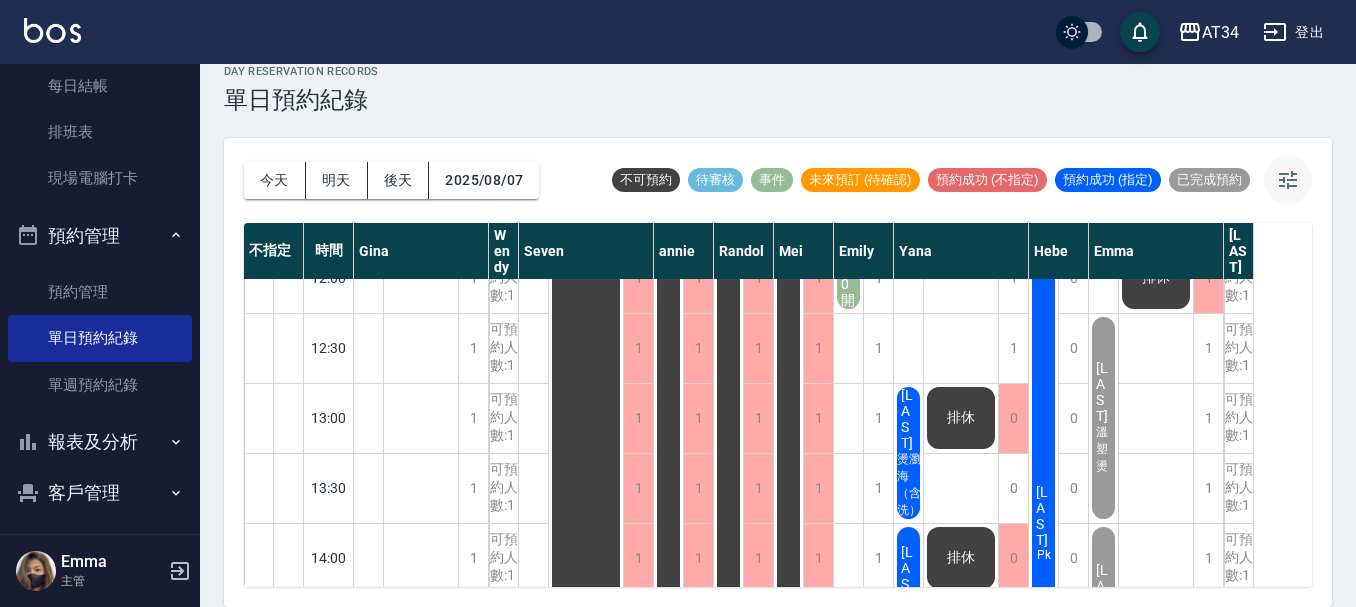 click 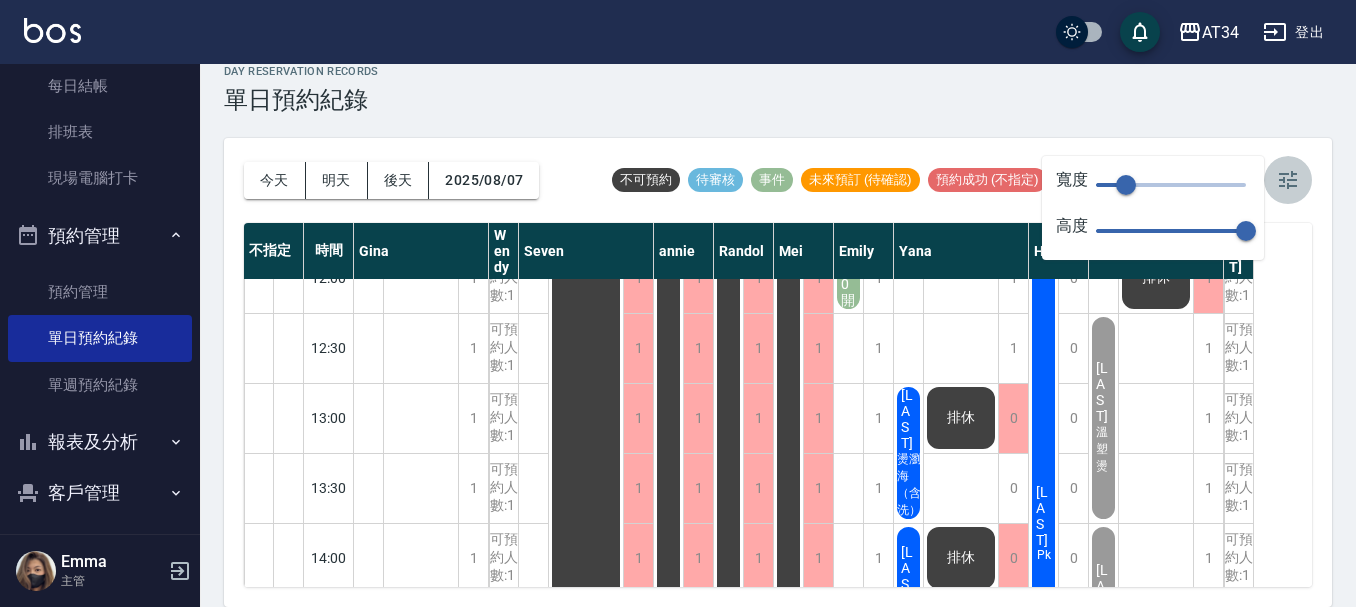 click 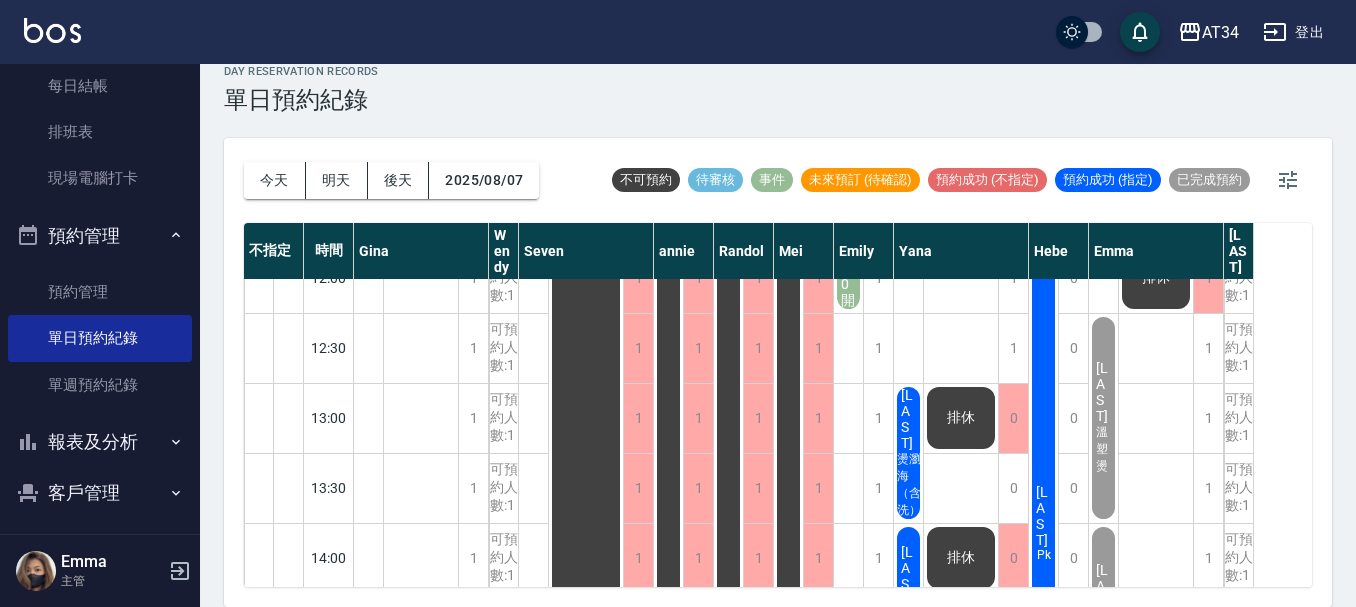 click on "day Reservation records 單日預約紀錄" at bounding box center (778, 89) 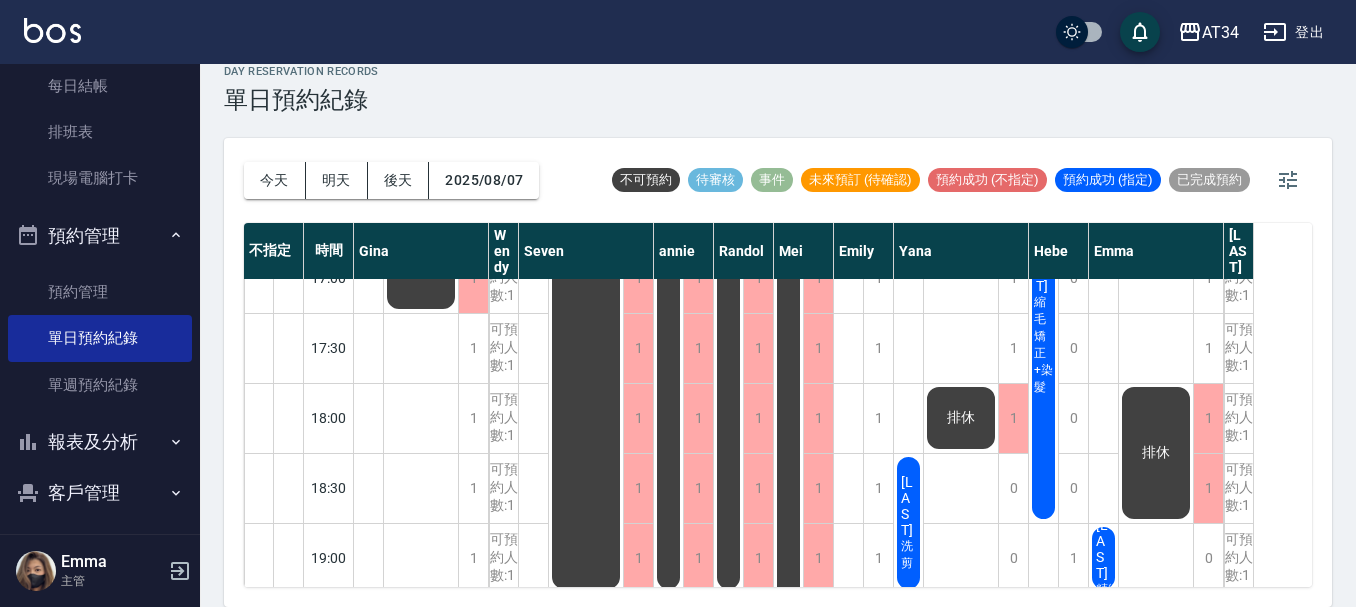 scroll, scrollTop: 976, scrollLeft: 0, axis: vertical 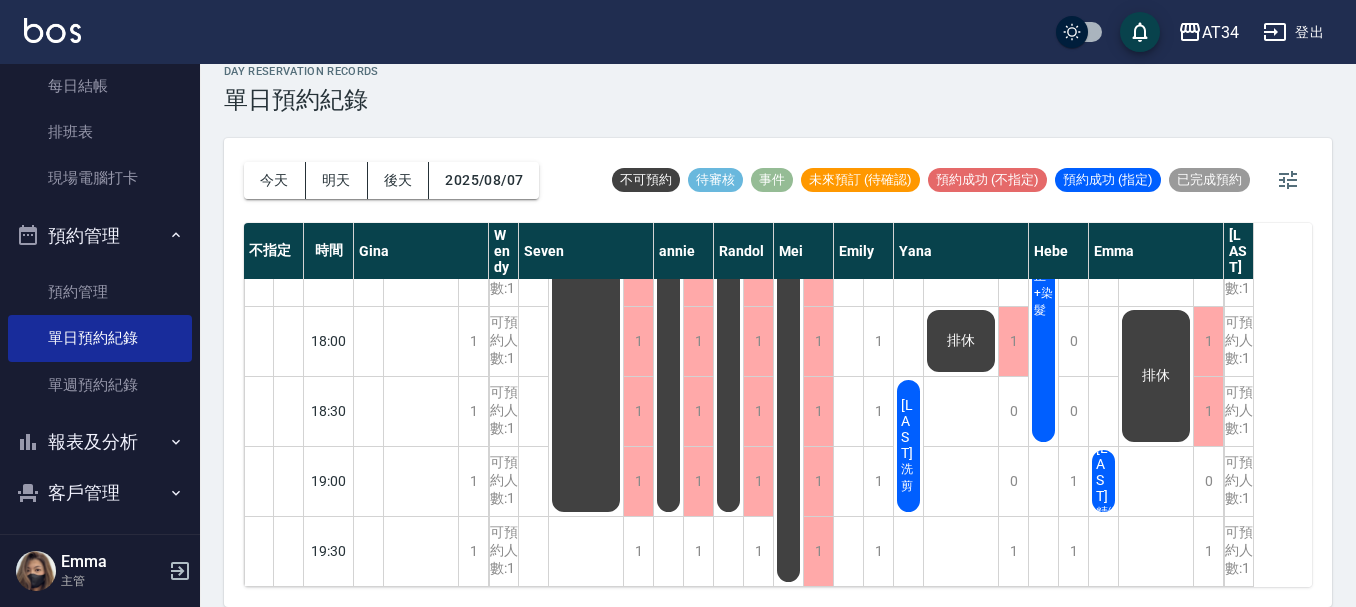 click on "day Reservation records 單日預約紀錄 今天 明天 後天 [DATE] 不可預約 待審核 事件 未來預訂 (待確認) 預約成功 (不指定) 預約成功 (指定) 已完成預約 不指定 時間 Gina Wendy Seven annie Randol Mei Emily Yana Hebe Emma [LAST] 11:00 11:30 12:00 12:30 13:00 13:30 14:00 14:30 15:00 15:30 16:00 16:30 17:00 17:30 18:00 18:30 19:00 19:30 1 1 1 1 1 1 1 1 1 1 1 1 1 1 1 1 1 1 [LAST] 排休 排休 可預約人數:1 可預約人數:1 可預約人數:1 可預約人數:1 可預約人數:1 可預約人數:1 可預約人數:1 可預約人數:1 可預約人數:1 可預約人數:1 可預約人數:1 可預約人數:1 可預約人數:1 可預約人數:1 可預約人數:1 可預約人數:1 可預約人數:1 可預約人數:1 1 1 1 1 1 1 1 1 1 1 1 1 1 1 1 1 1 1 區會 排休 1 1 1 1 1 1 1 1 1 1 1 1 1 1 1 1 1 1 排休 1 1 1 1 1 1 1 1 1 1 1 1 1 1 1 1 1 1 排休 1 1 1 1 1 1 1 1 1 1 1 1 1 1 1 1 1 1 公休 1 1 1 1 1 1 1 1 1 1 1 1 1 1 1 1 1 1 10:00開會 1 1 1 1 0 0 0 0 1 1 1 1 1 1 1" at bounding box center [778, 324] 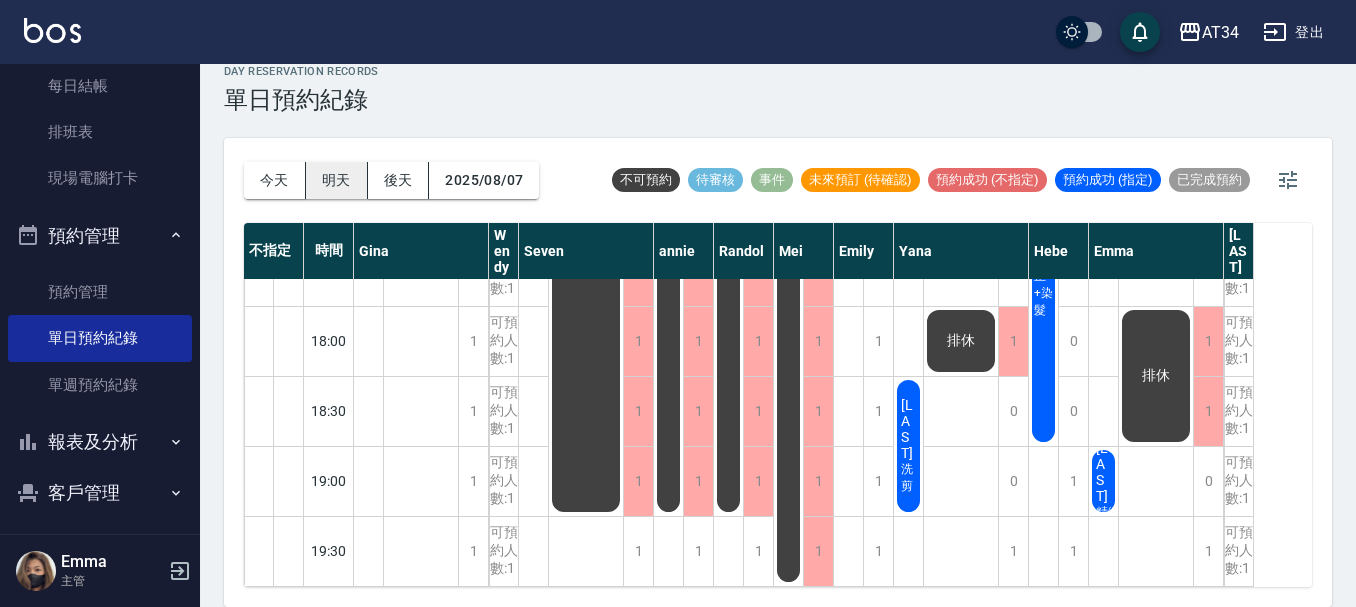 click on "明天" at bounding box center (337, 180) 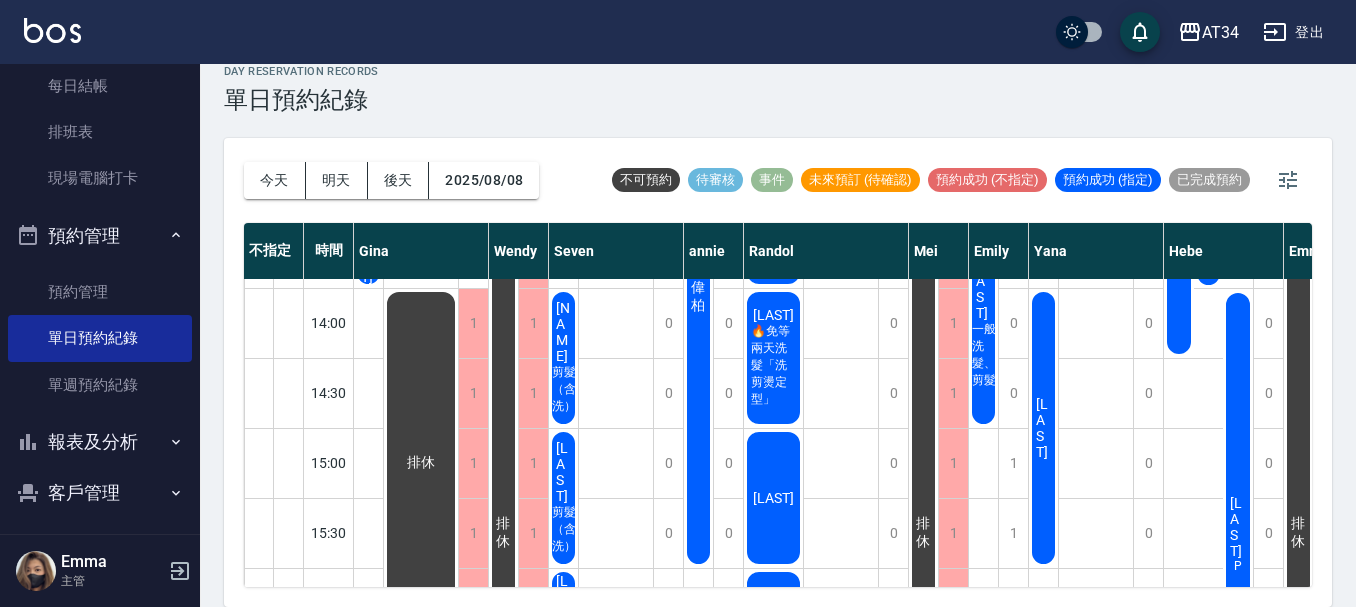 scroll, scrollTop: 376, scrollLeft: 0, axis: vertical 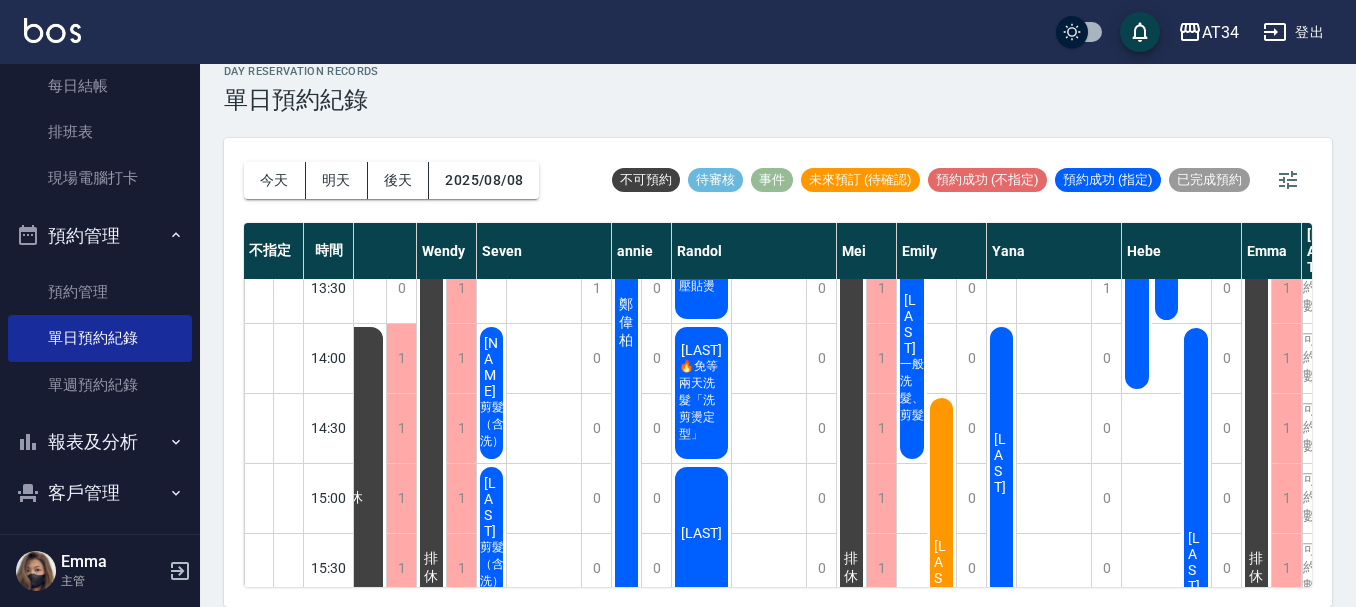 type 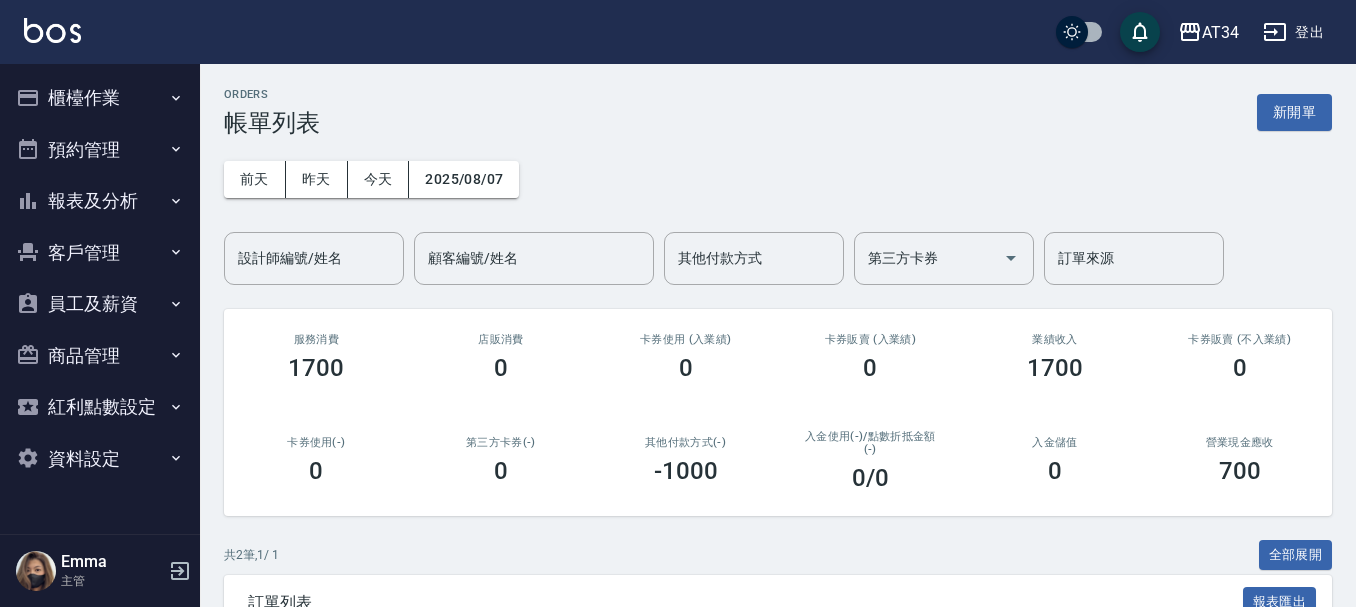 scroll, scrollTop: 0, scrollLeft: 0, axis: both 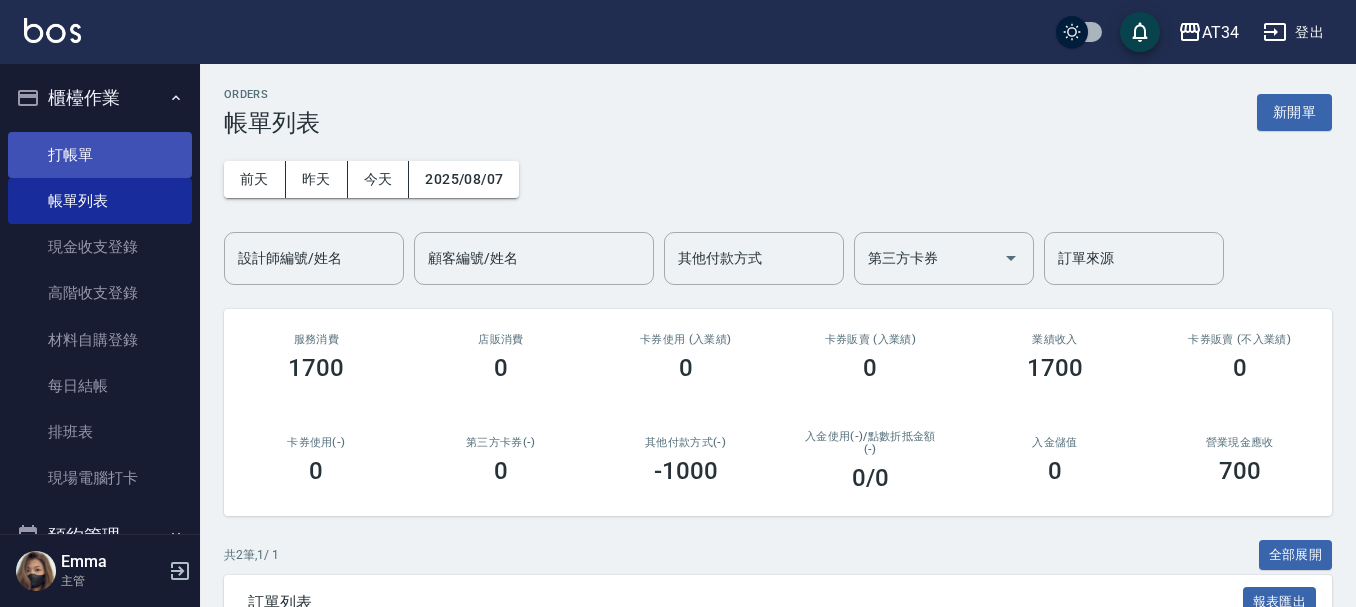 click on "打帳單" at bounding box center (100, 155) 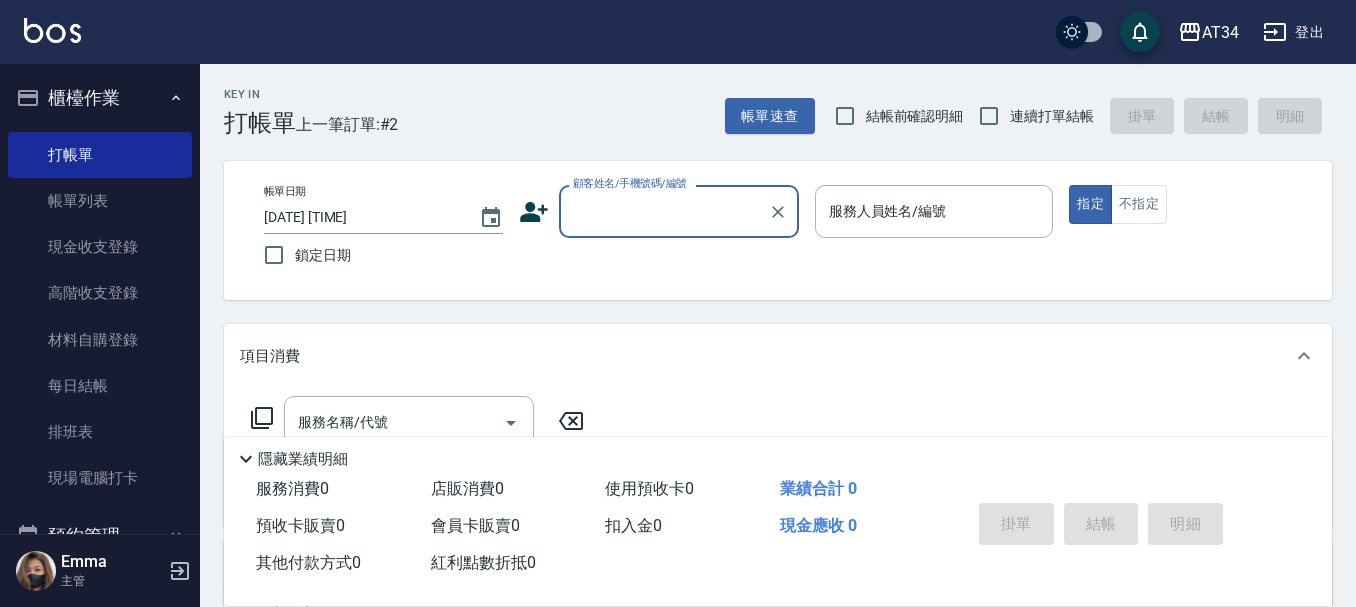 click on "櫃檯作業" at bounding box center [100, 98] 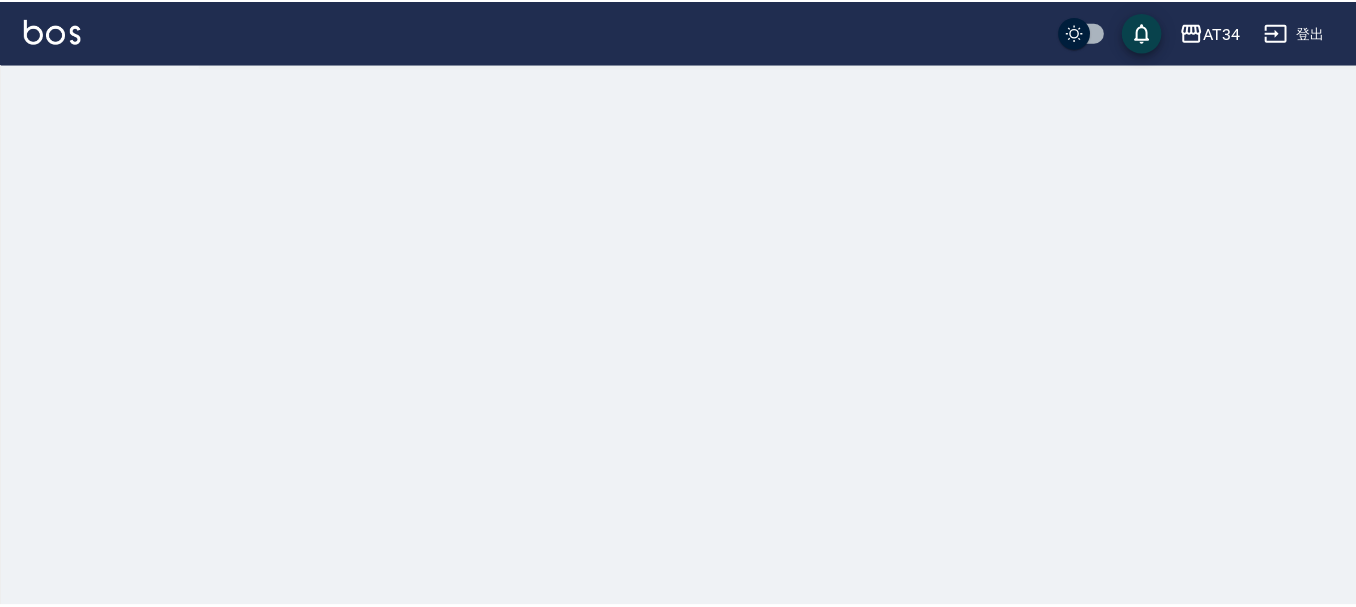 scroll, scrollTop: 0, scrollLeft: 0, axis: both 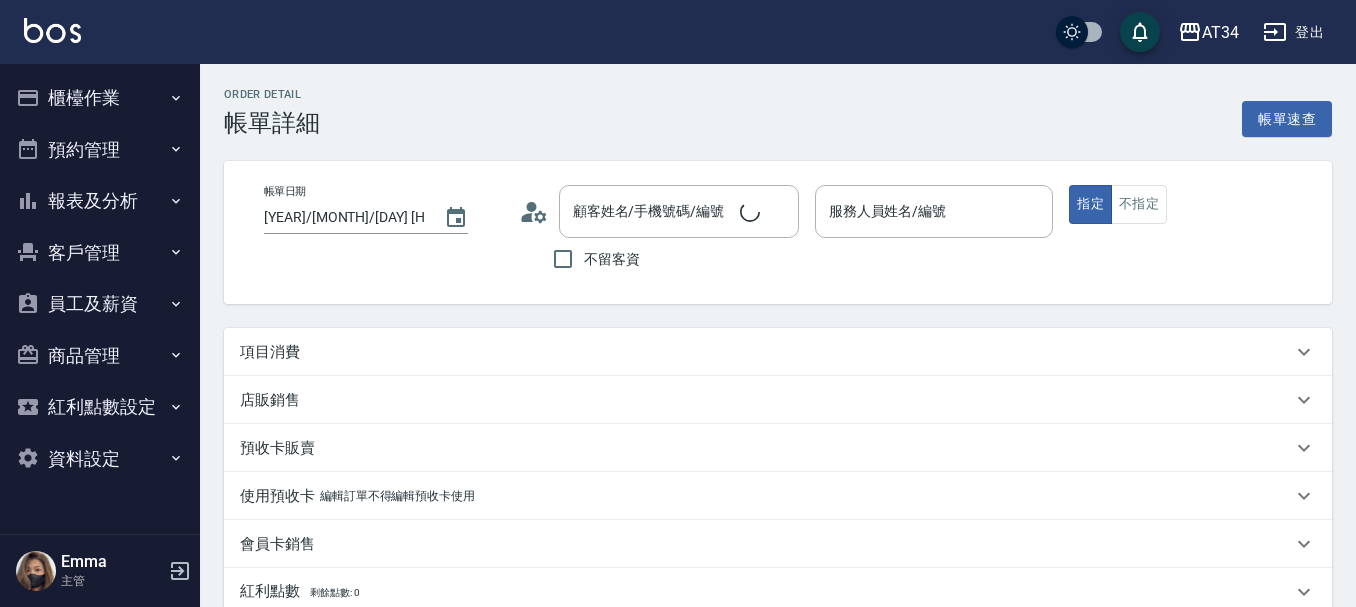 type on "[YEAR]/[MONTH]/[DAY] [HOUR]:[MINUTE]" 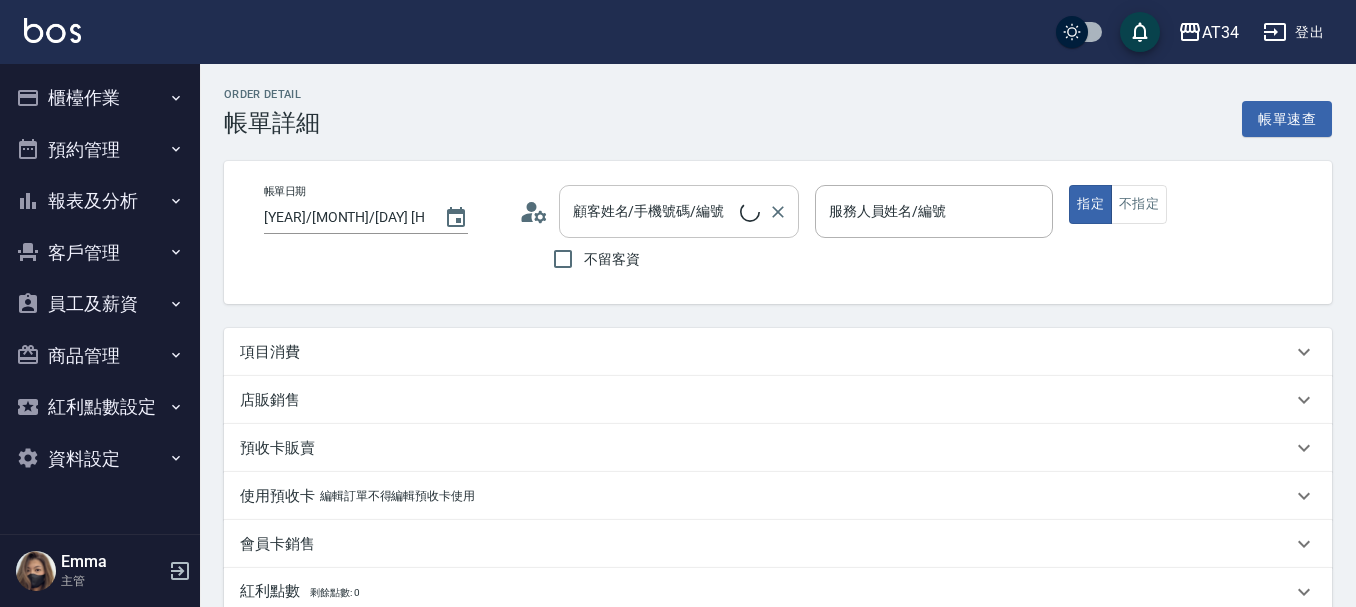 type on "Emma-08" 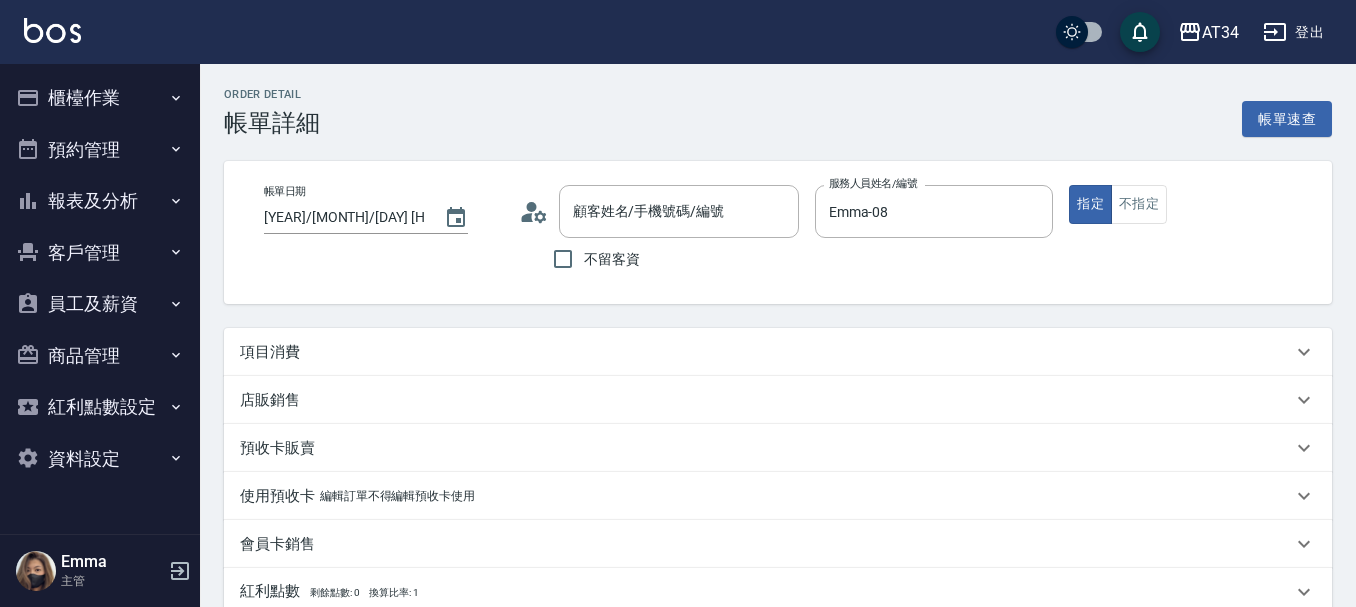 type on "[LAST] [FIRST]/[PHONE]/[PHONE]" 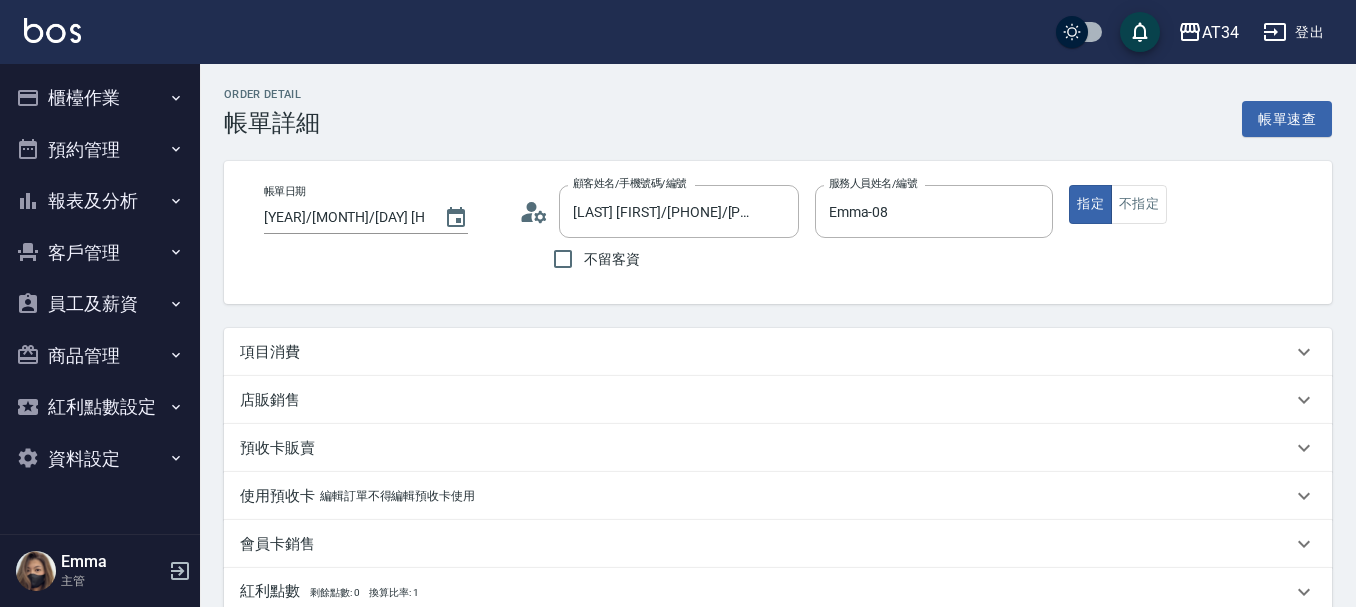click on "項目消費" at bounding box center (270, 352) 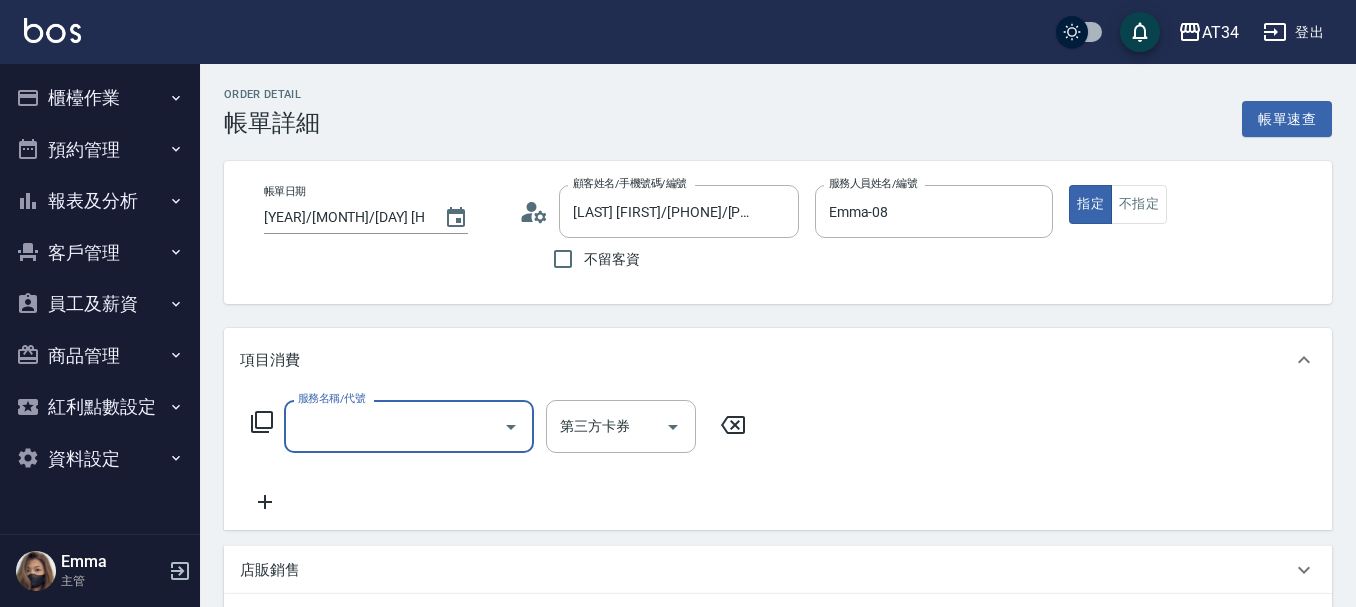 scroll, scrollTop: 0, scrollLeft: 0, axis: both 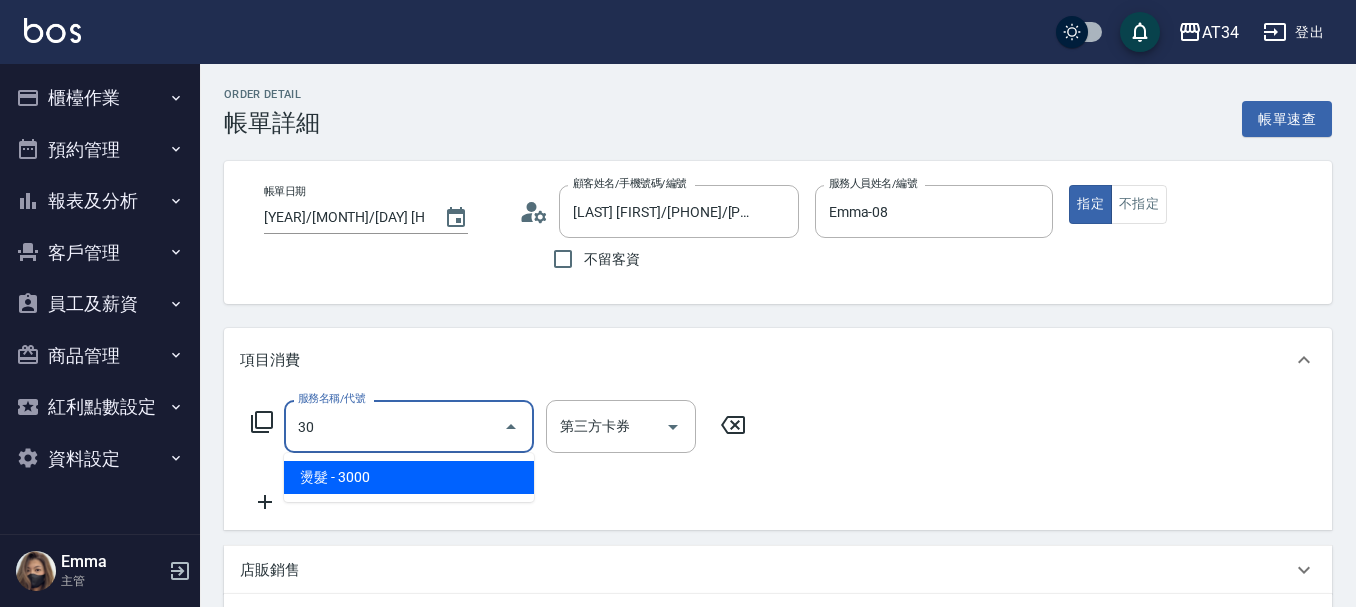 type on "300" 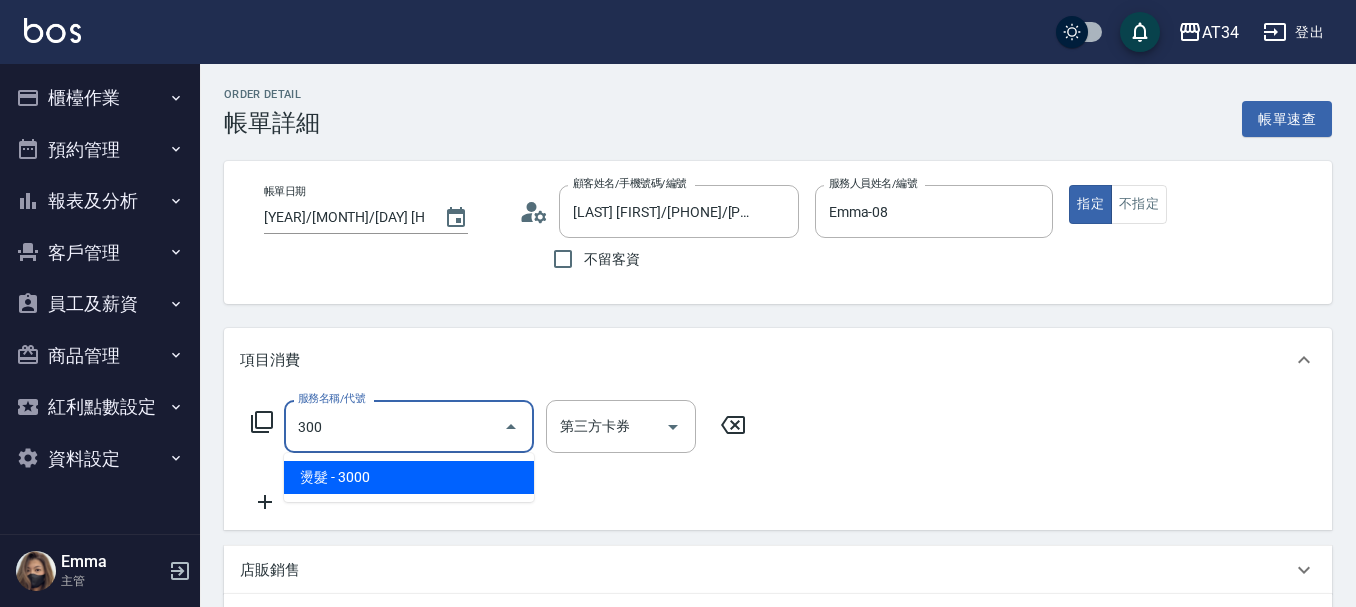 type on "300" 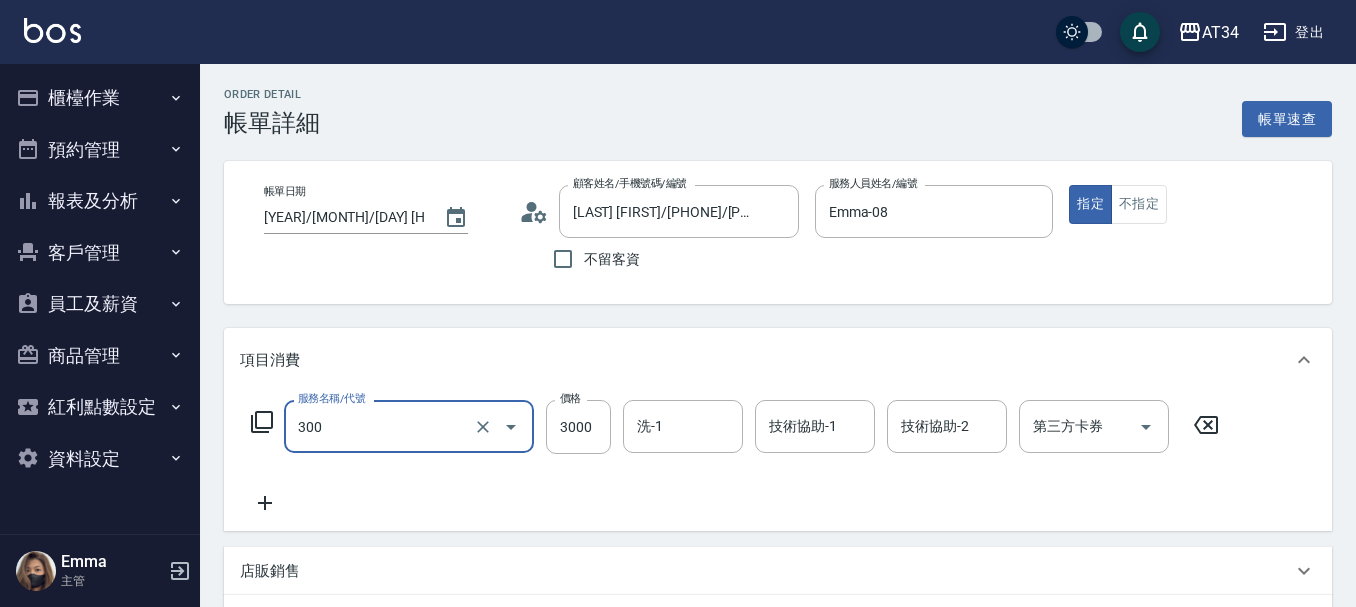 type on "燙髮(300)" 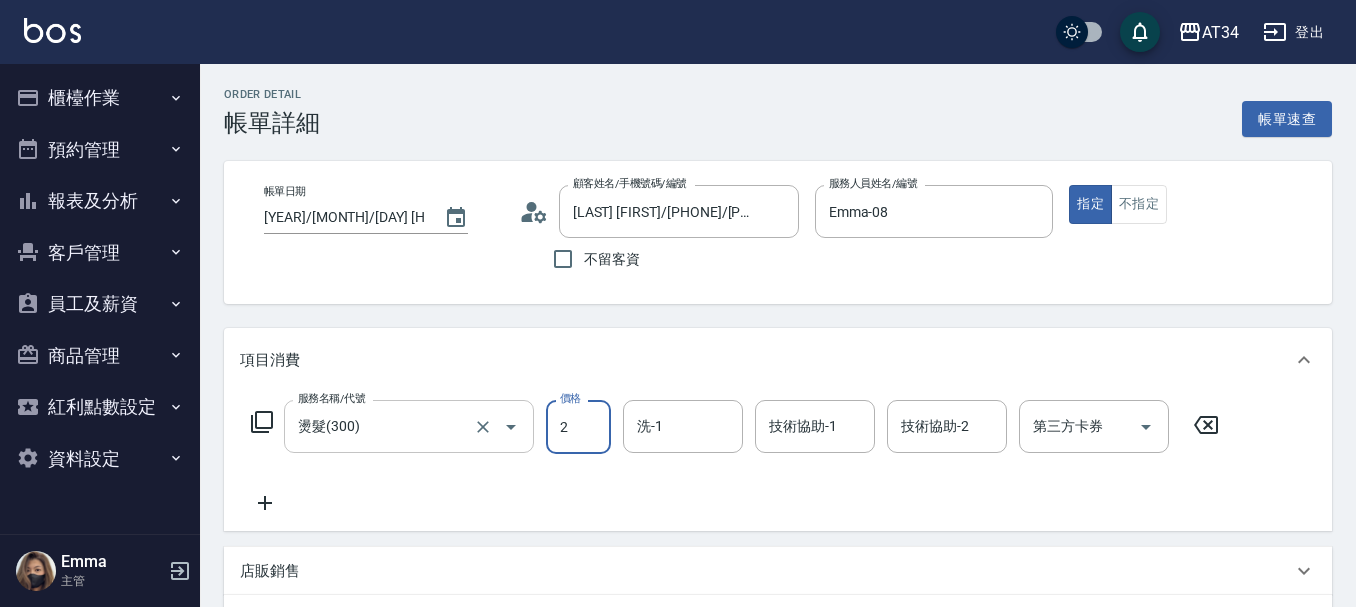 type on "22" 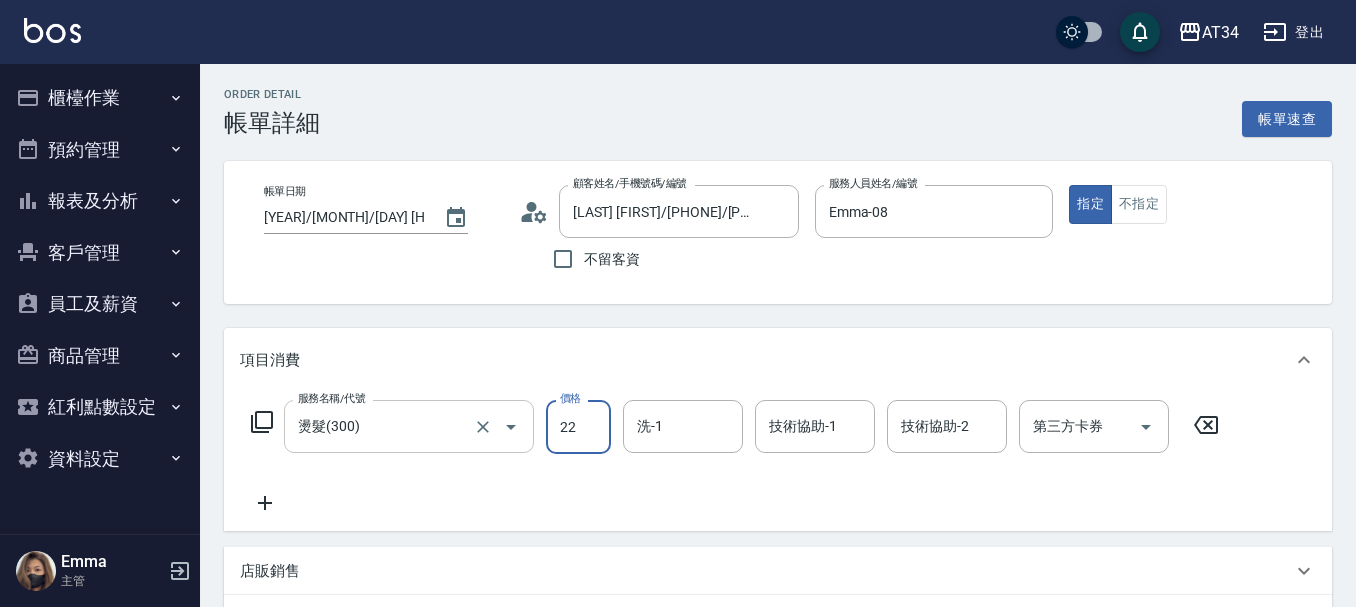 type on "0" 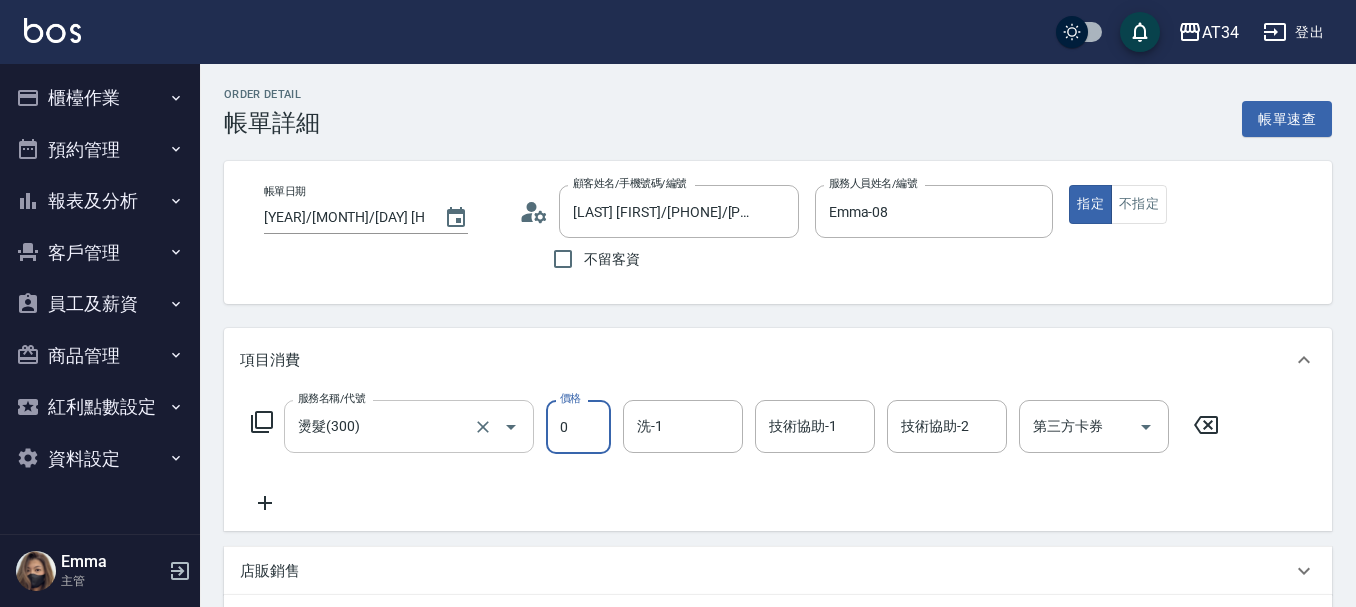 type on "33" 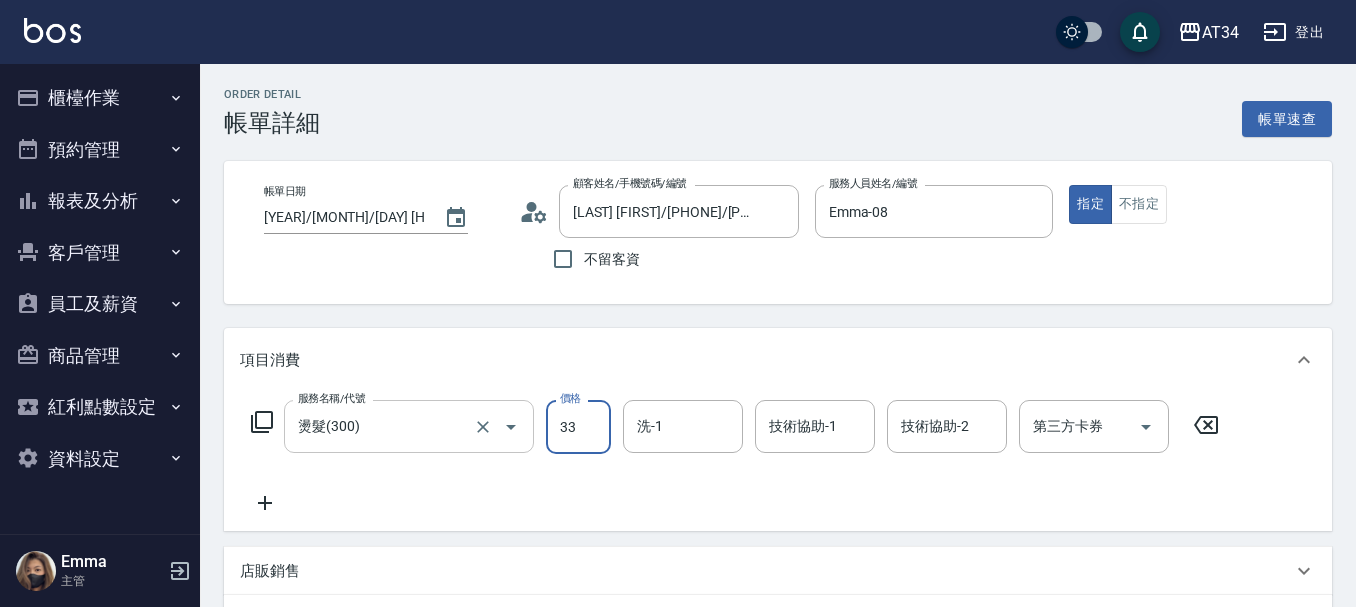 type on "30" 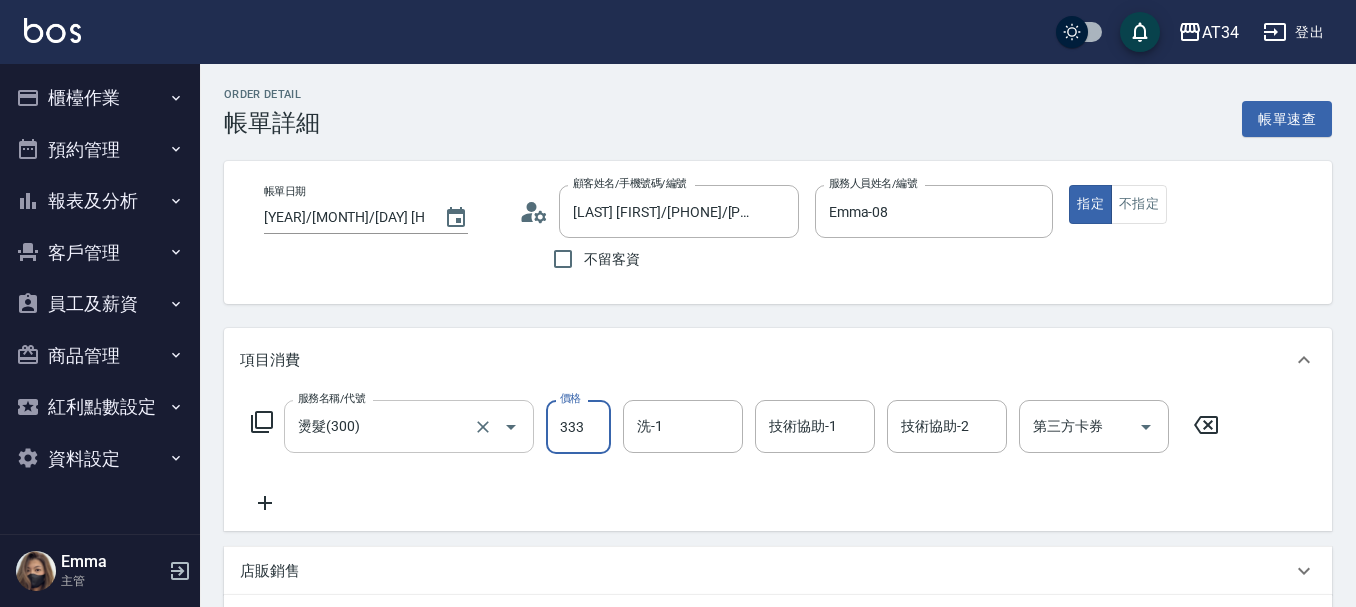 type on "33" 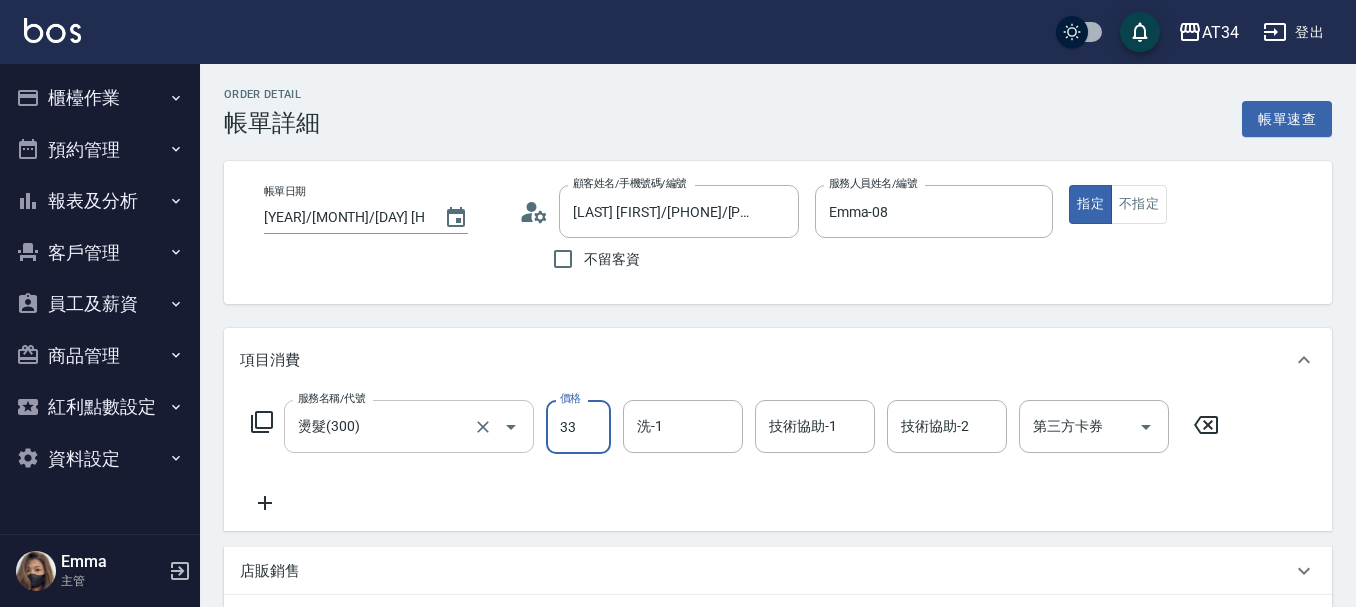 type on "0" 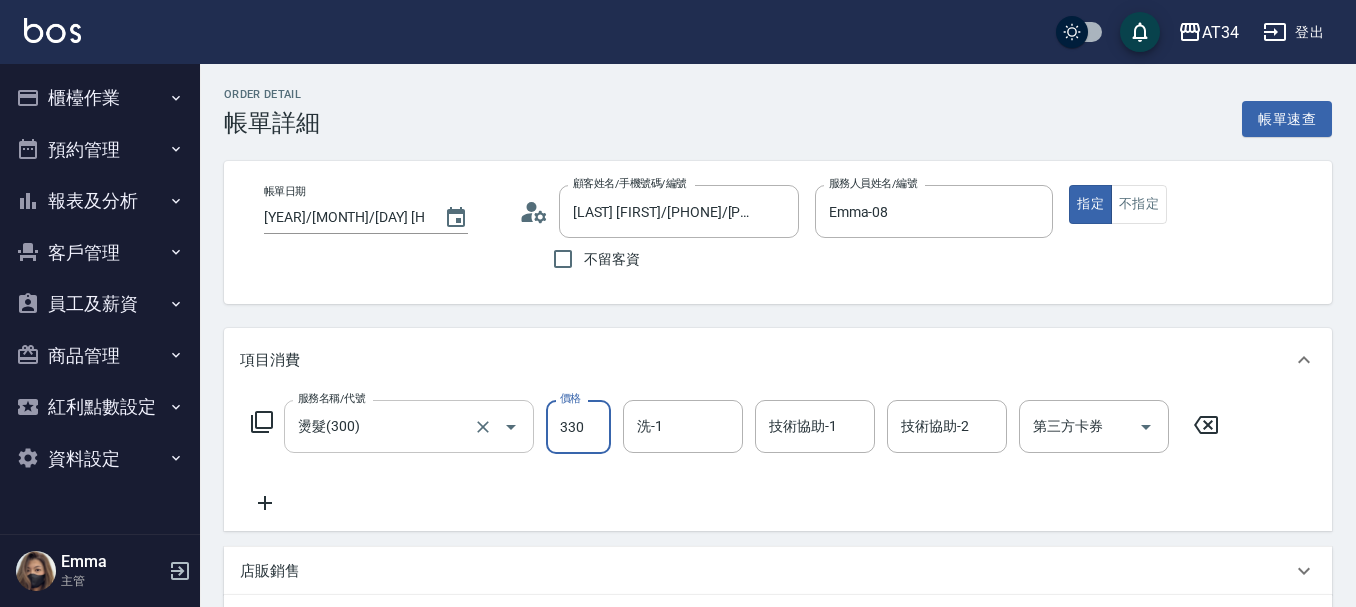 type on "330" 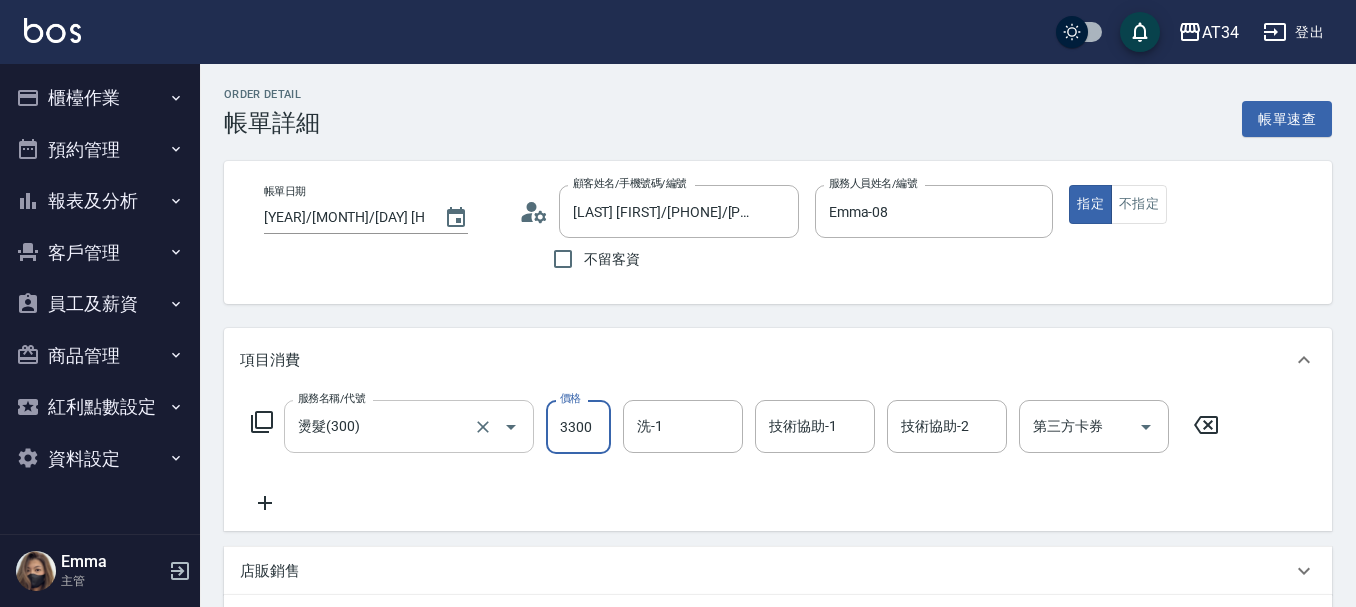 type on "3300" 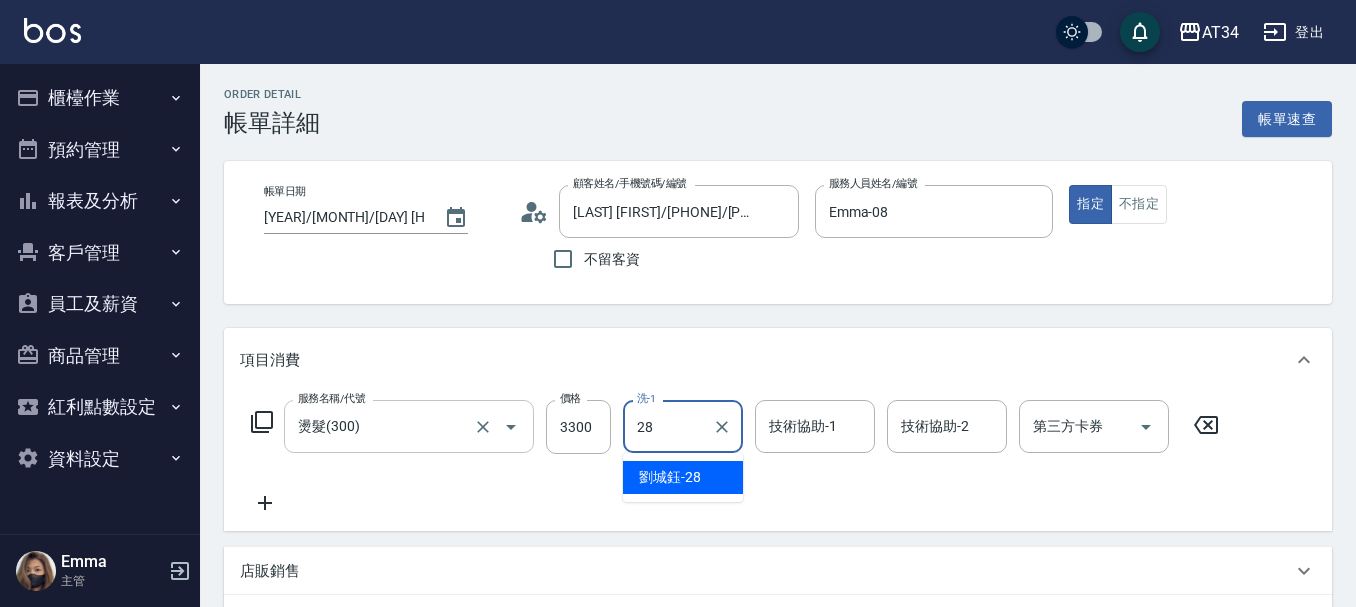 type on "劉城鈺-28" 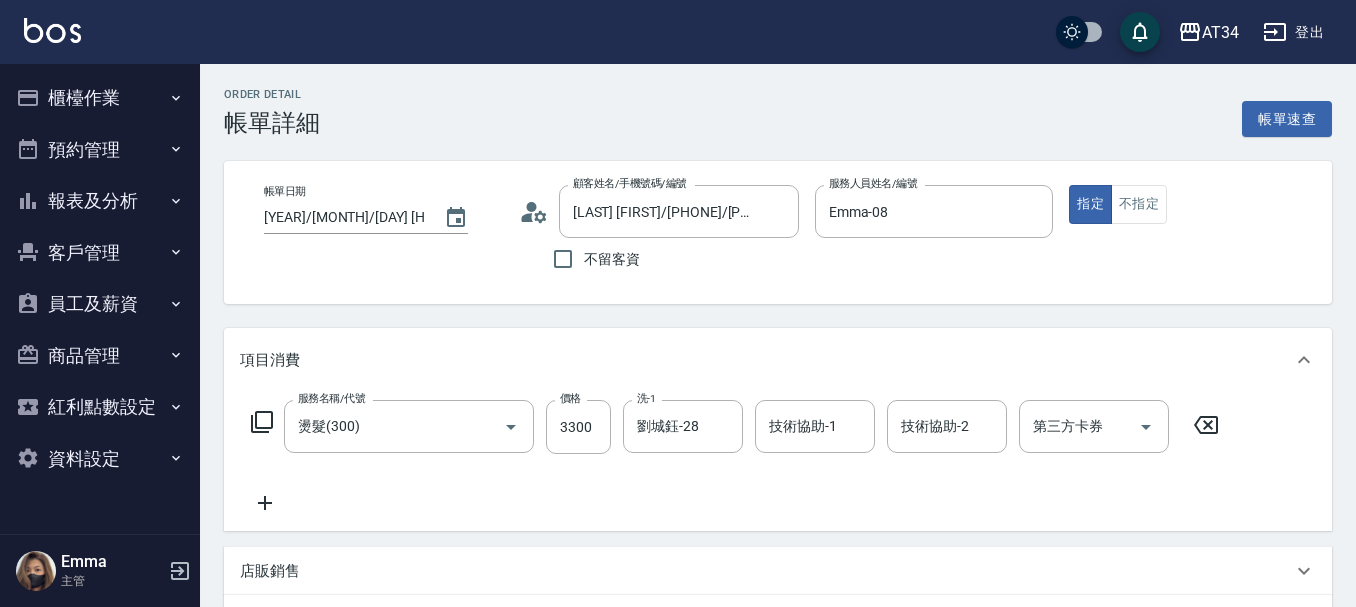 click 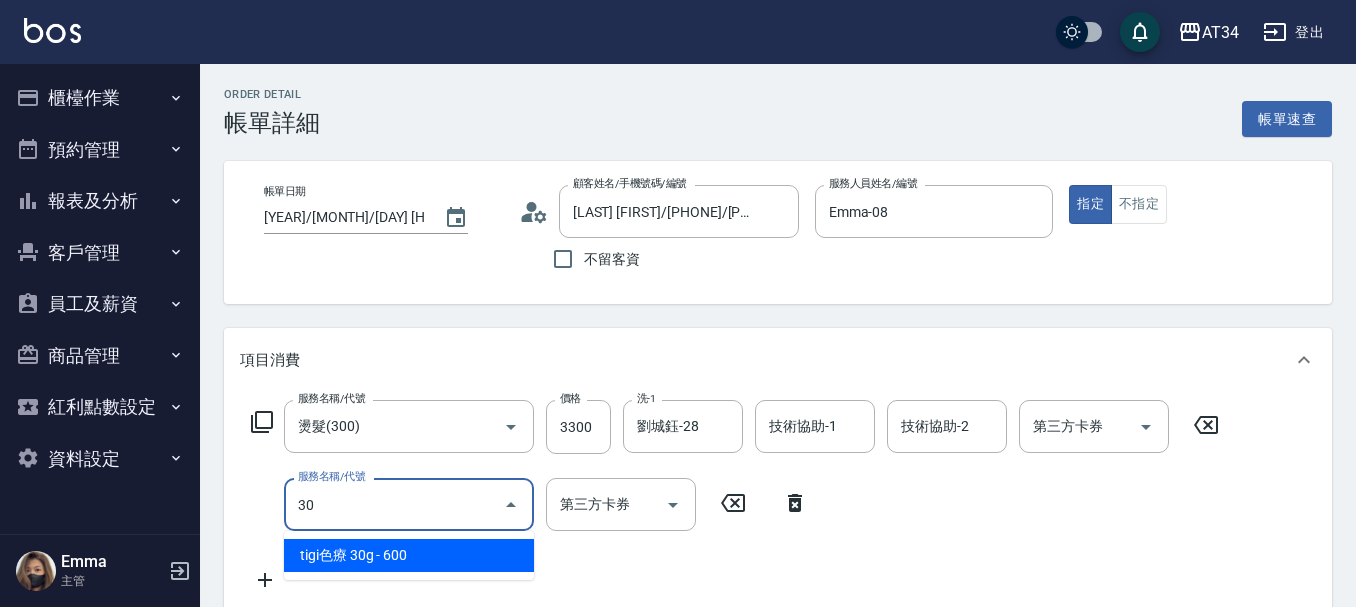 type on "303" 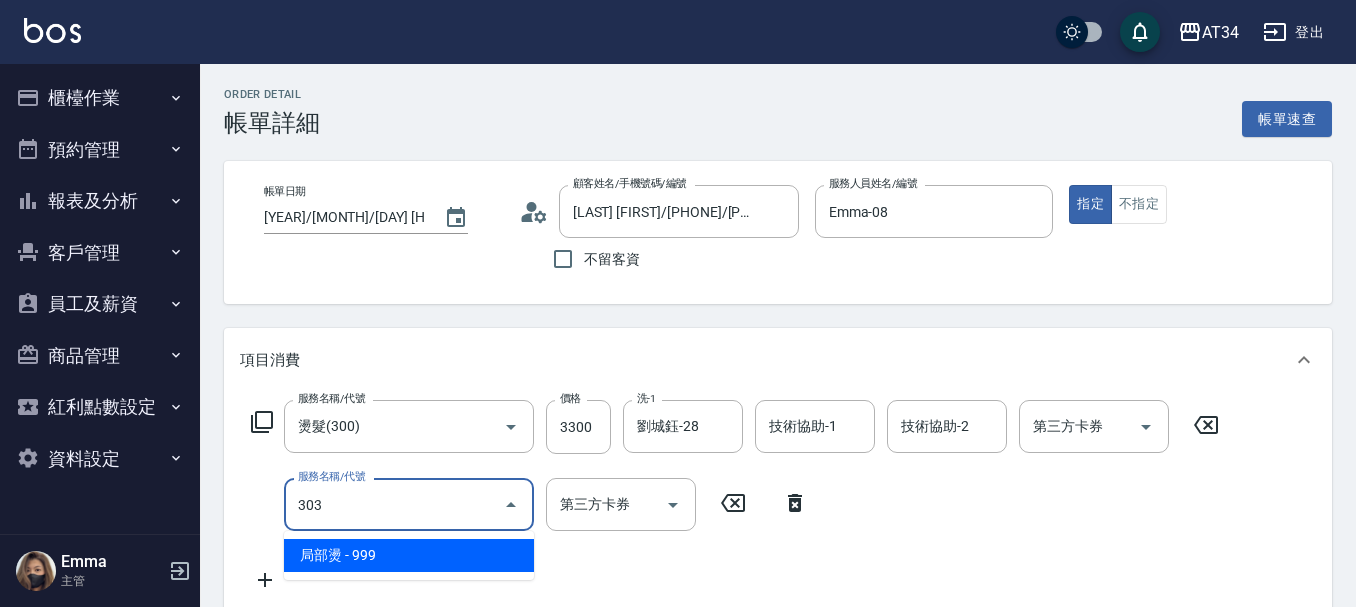 type on "420" 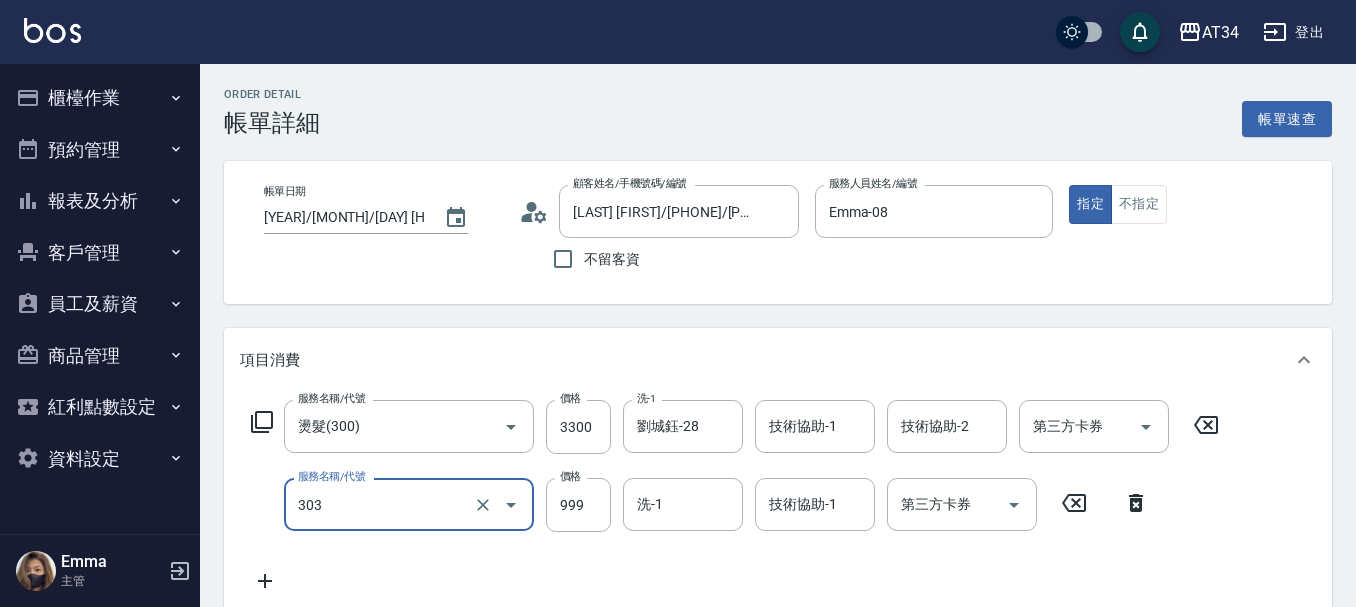 type on "局部燙(303)" 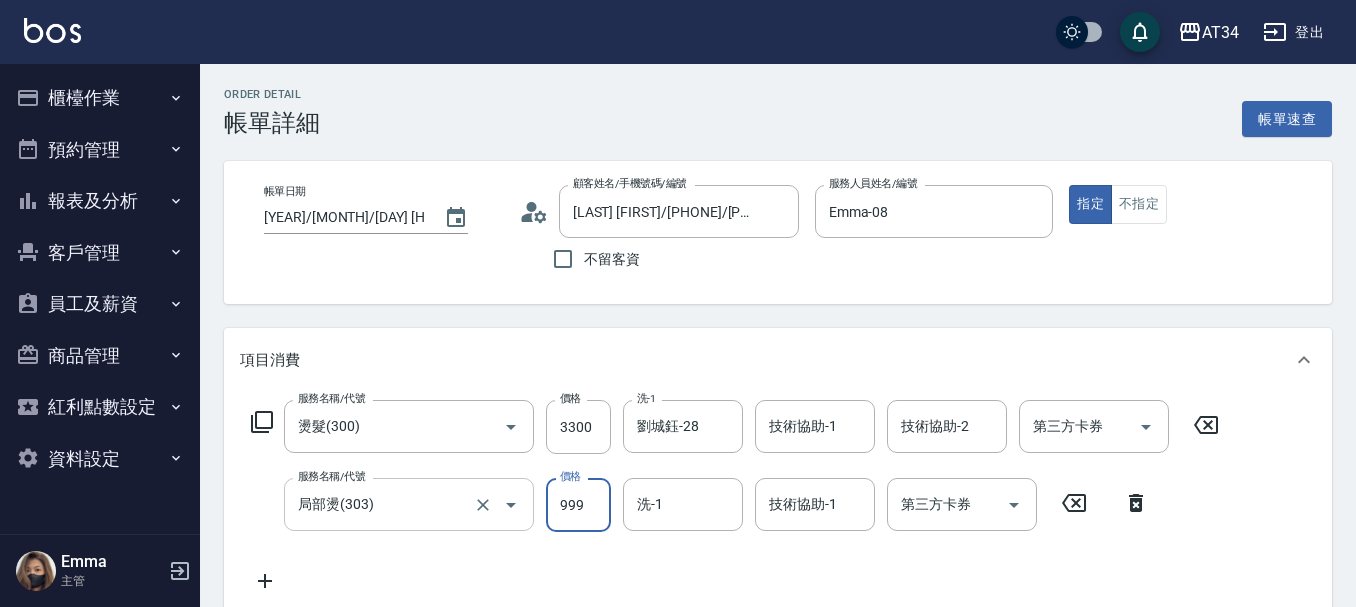 type on "5" 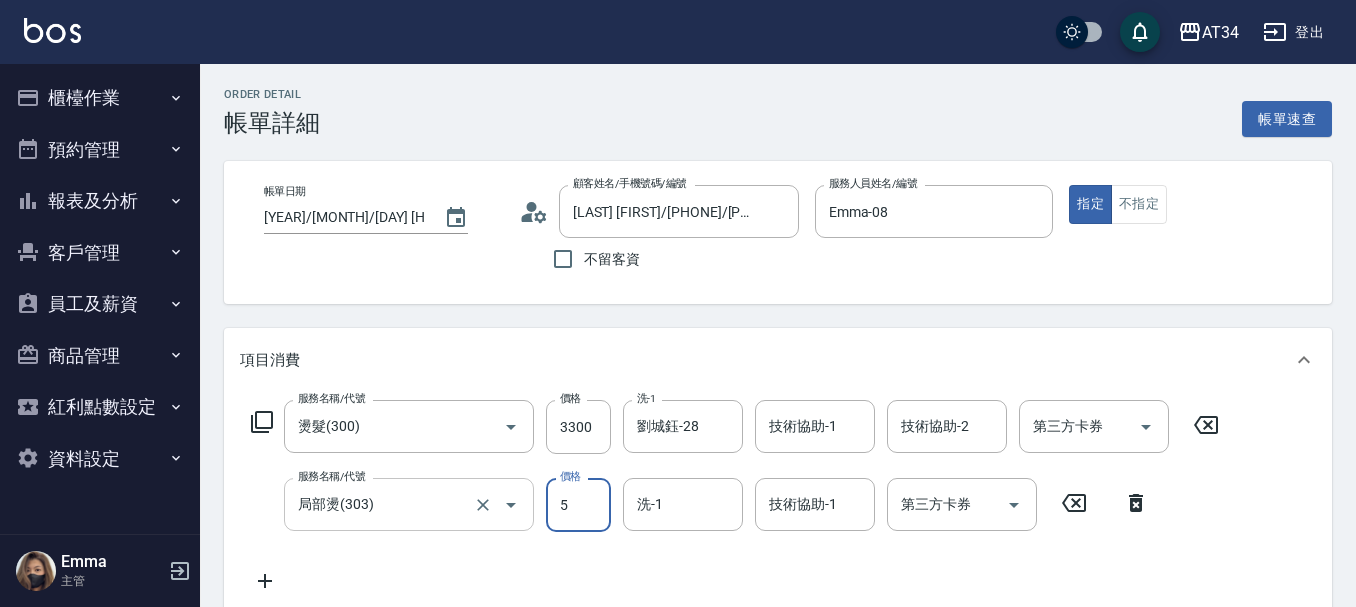type on "330" 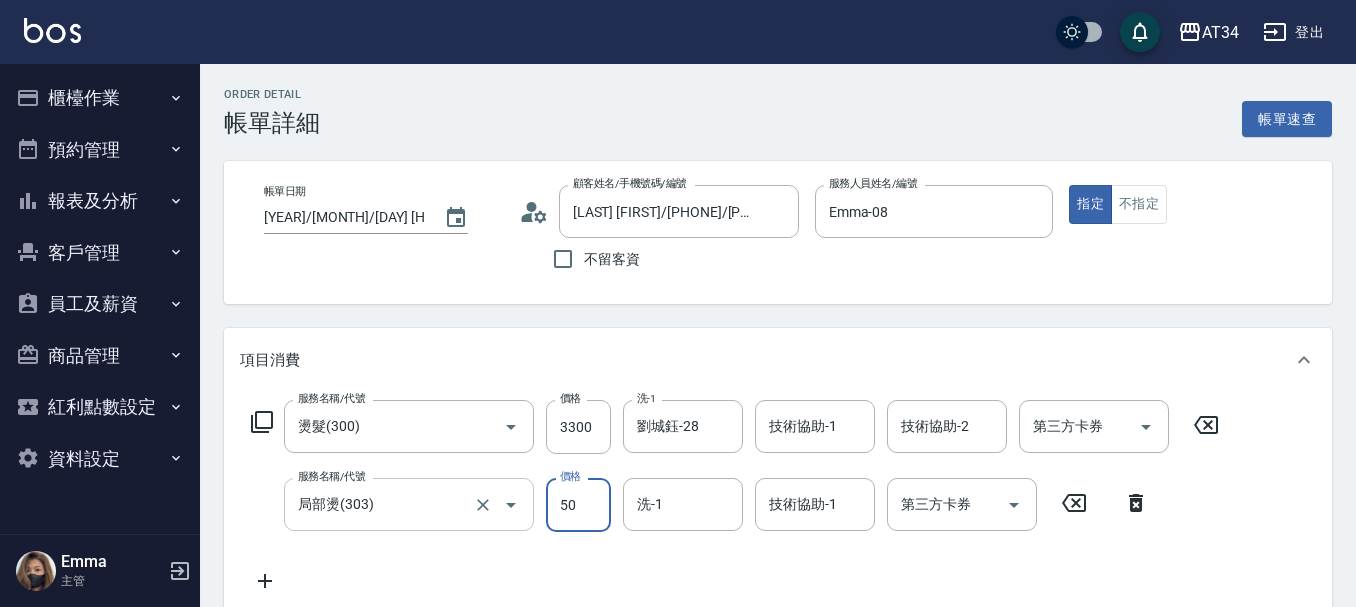 type on "380" 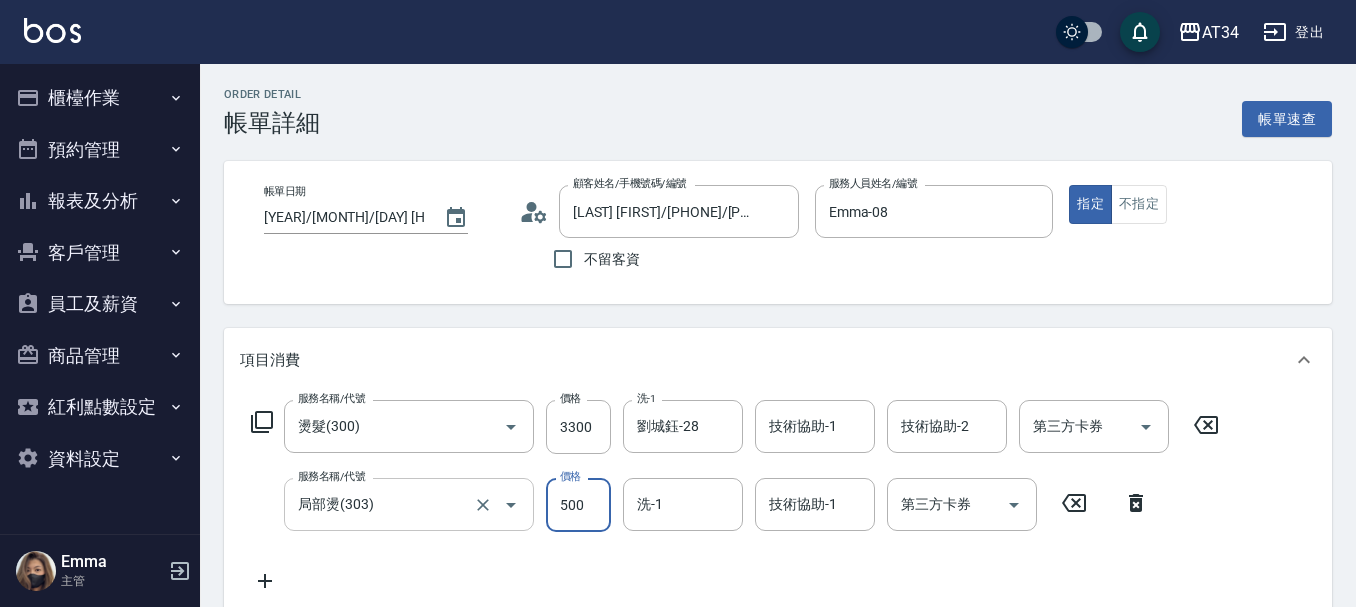 type on "500" 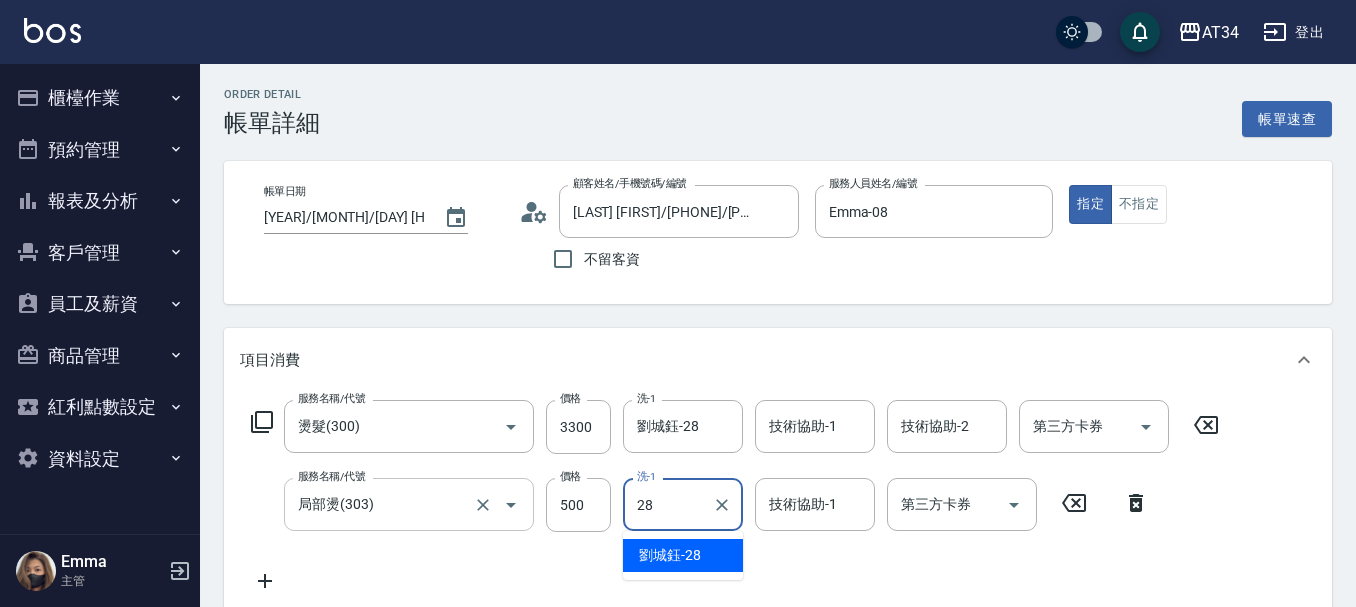 type on "劉城鈺-28" 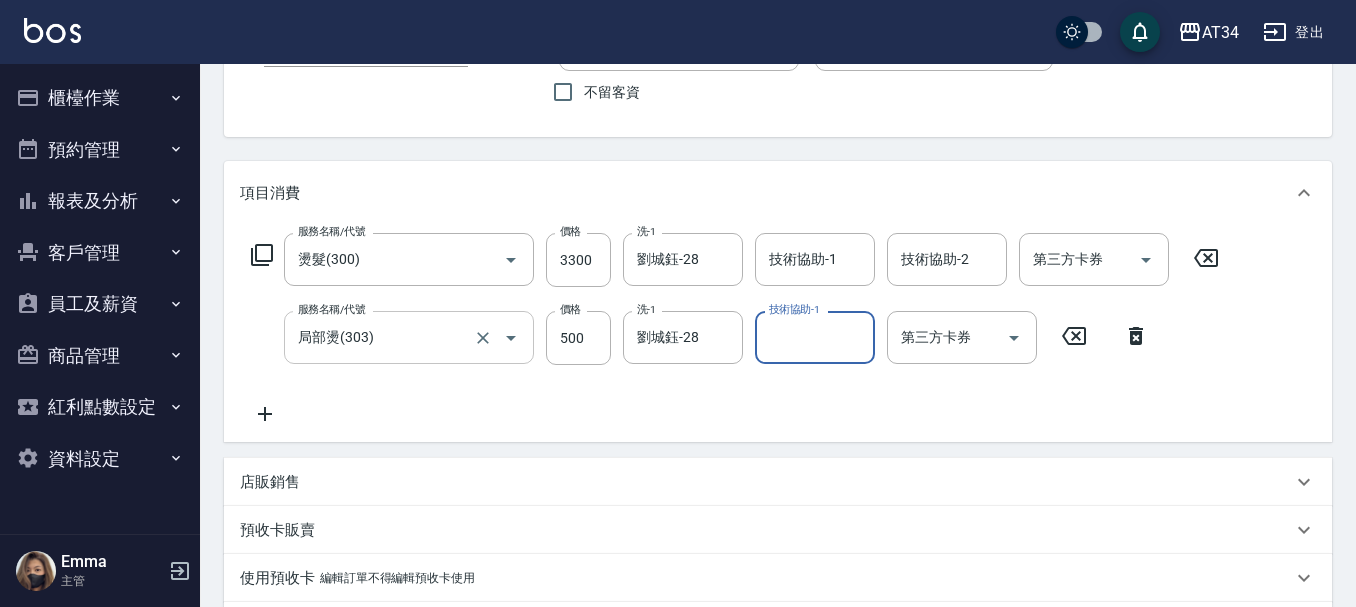 scroll, scrollTop: 200, scrollLeft: 0, axis: vertical 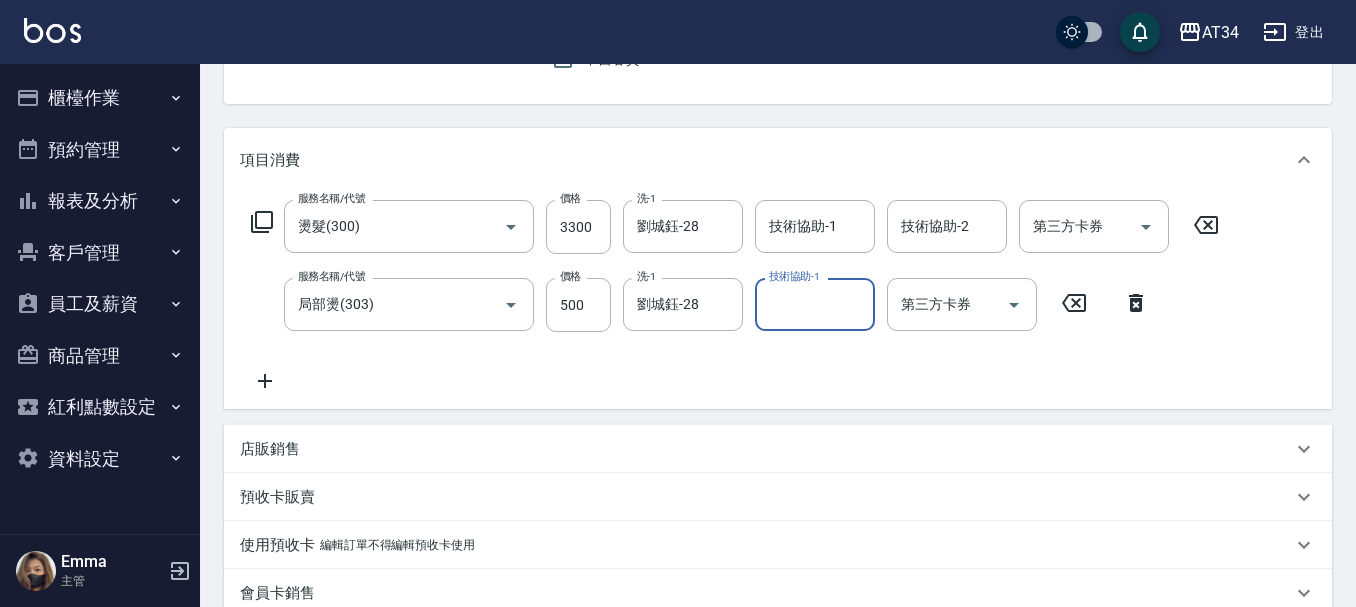click 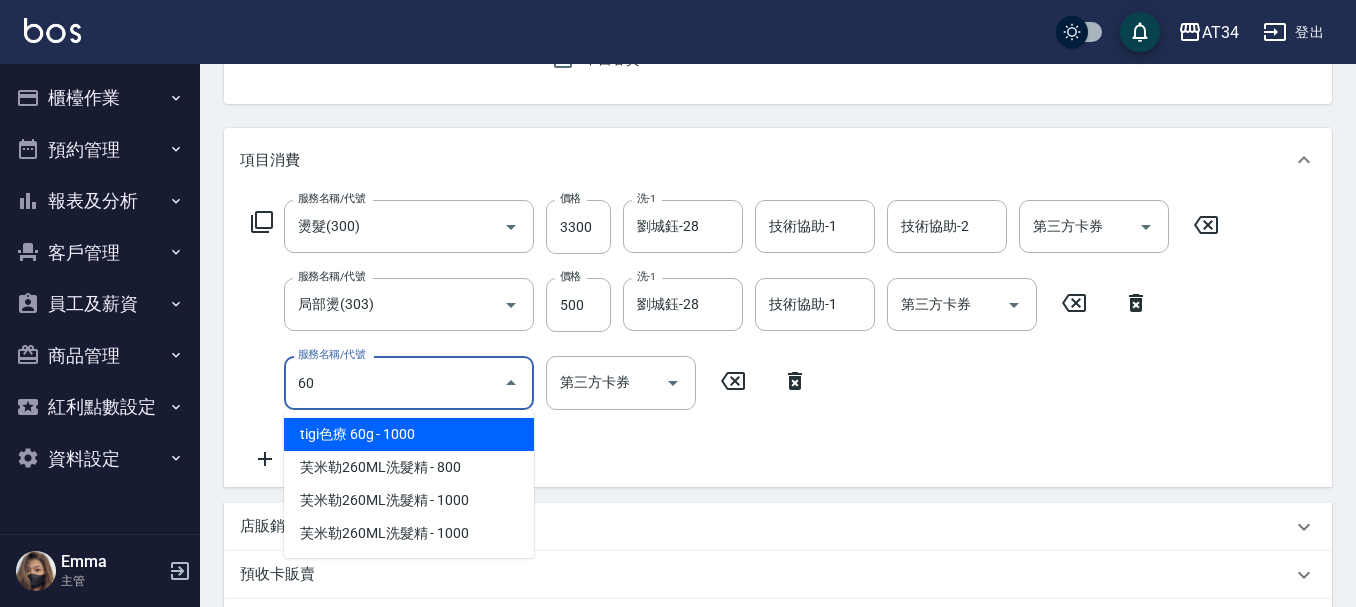 type on "602" 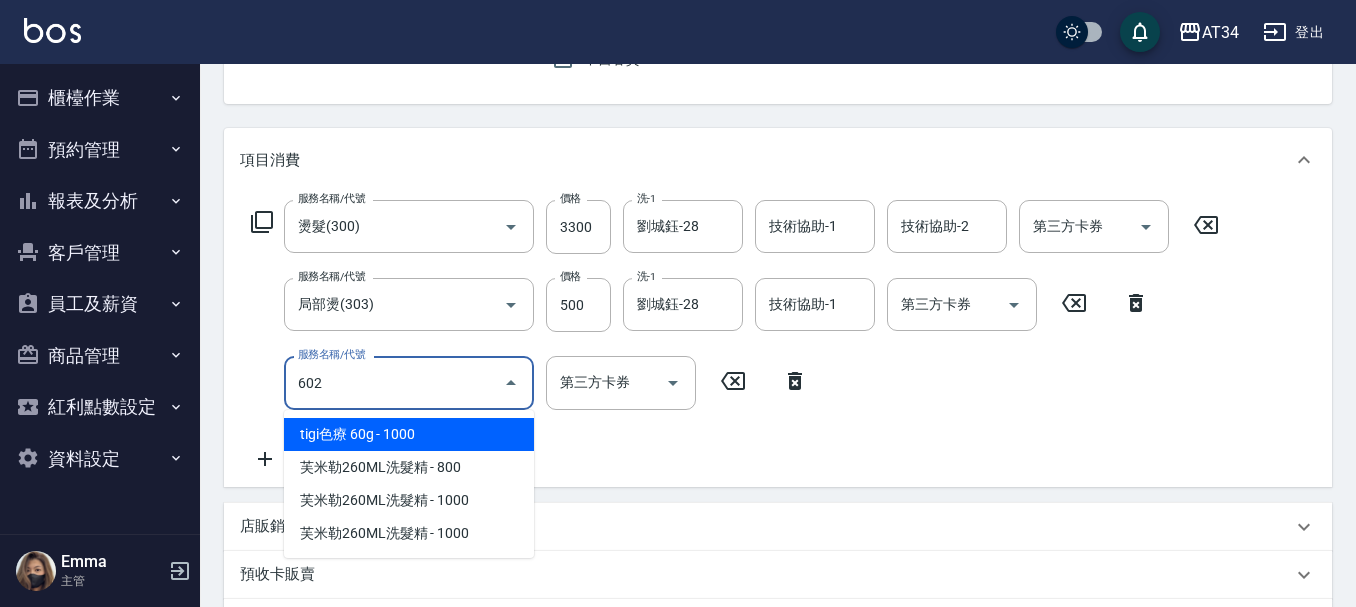 type on "470" 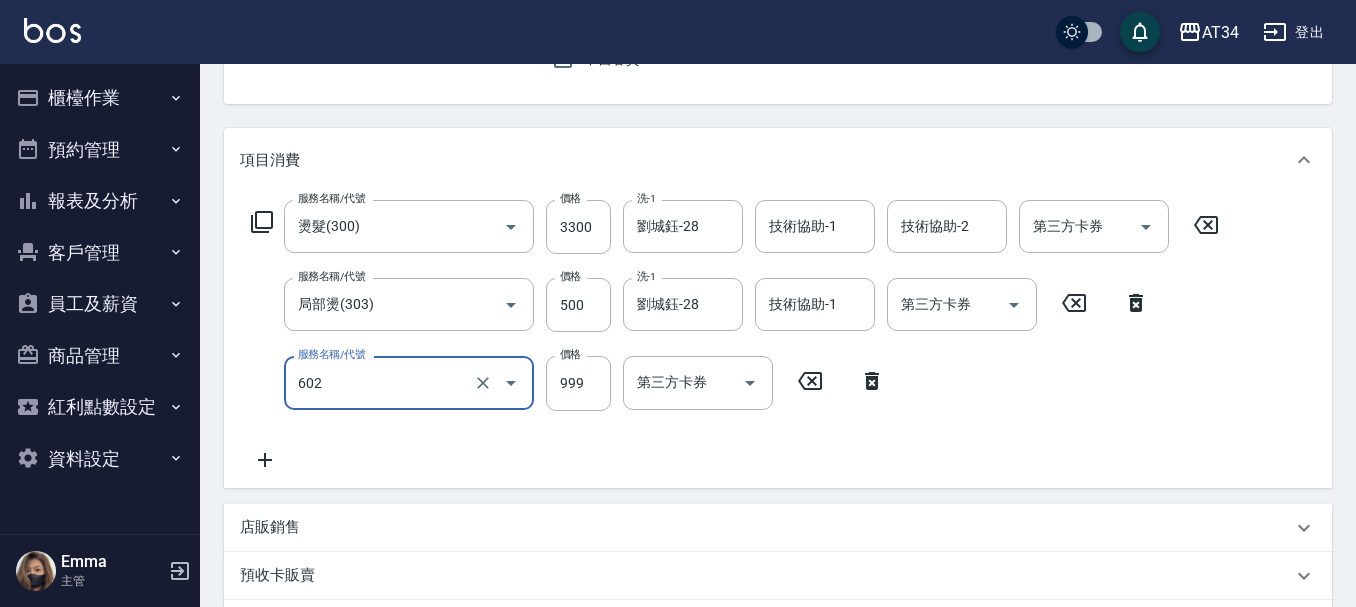 type on "自備鉑金(602)" 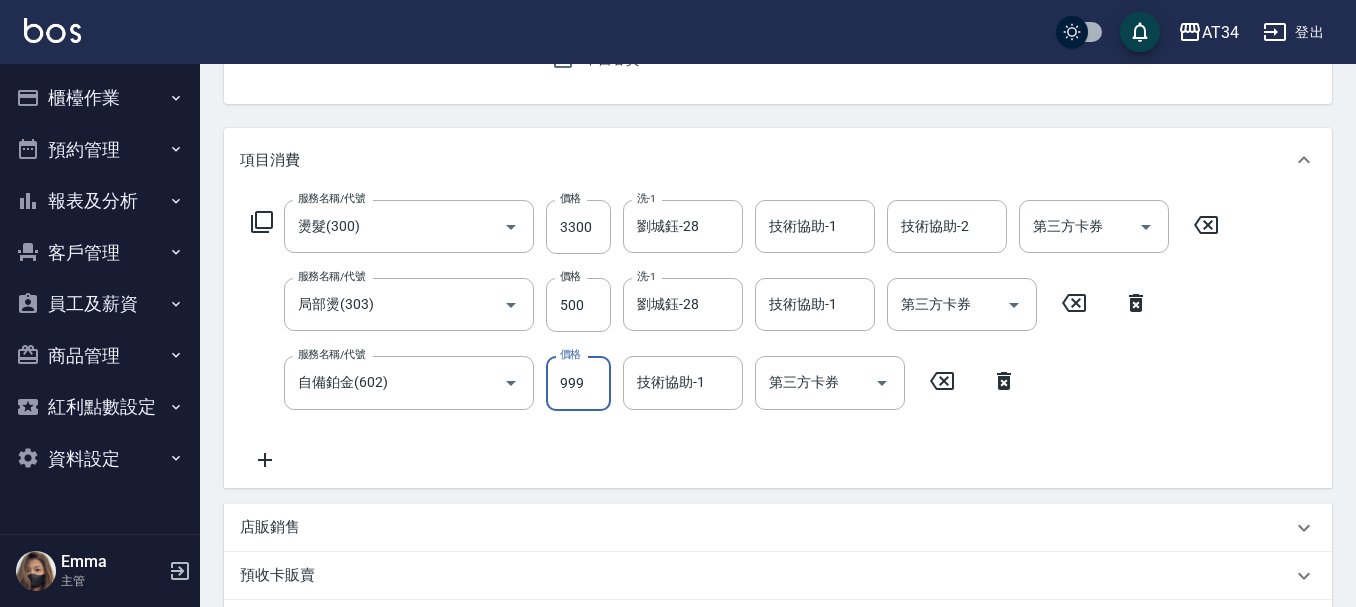 type on "380" 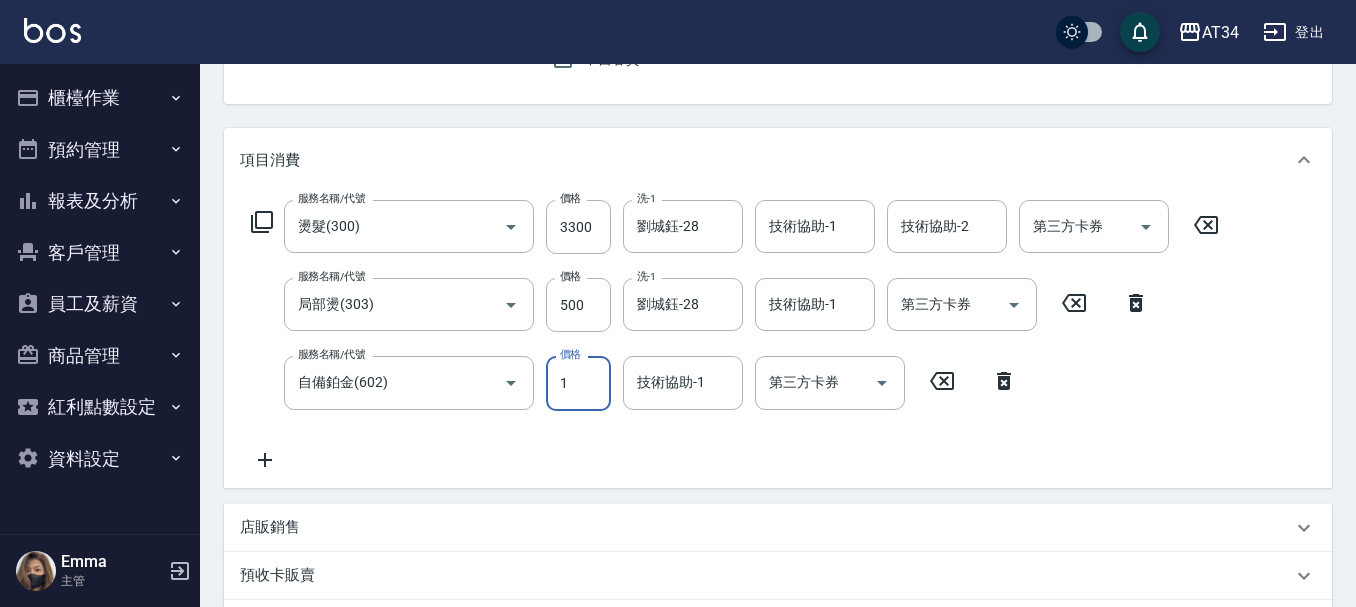 type on "16" 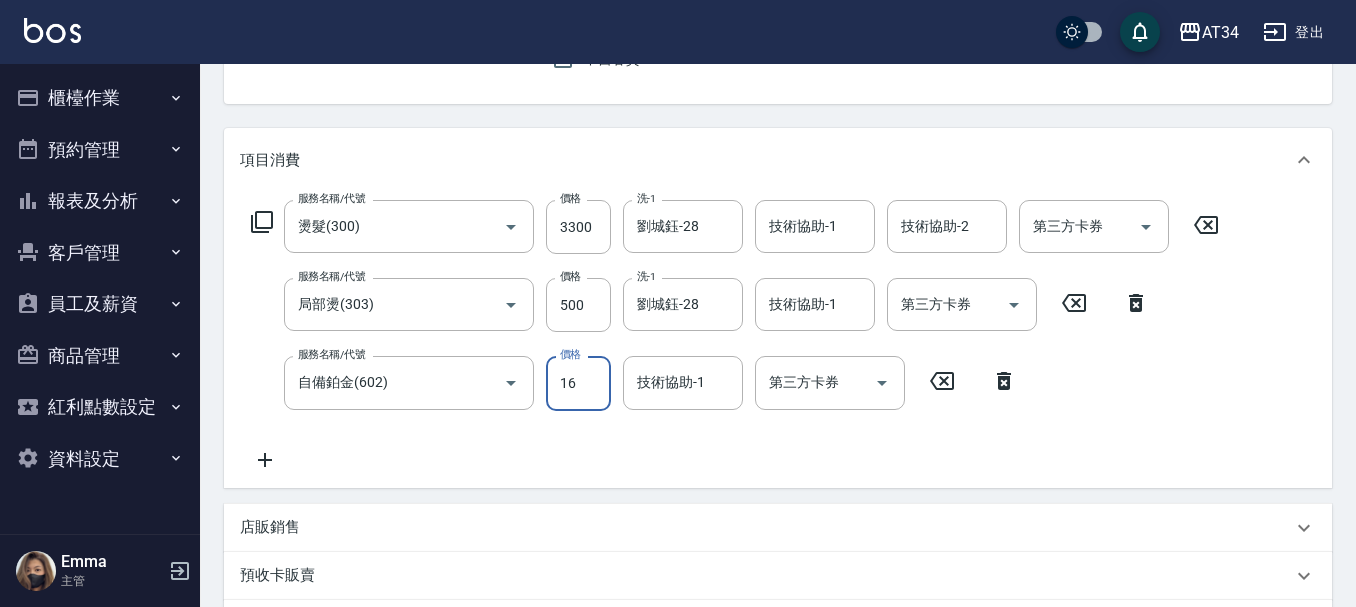 type on "390" 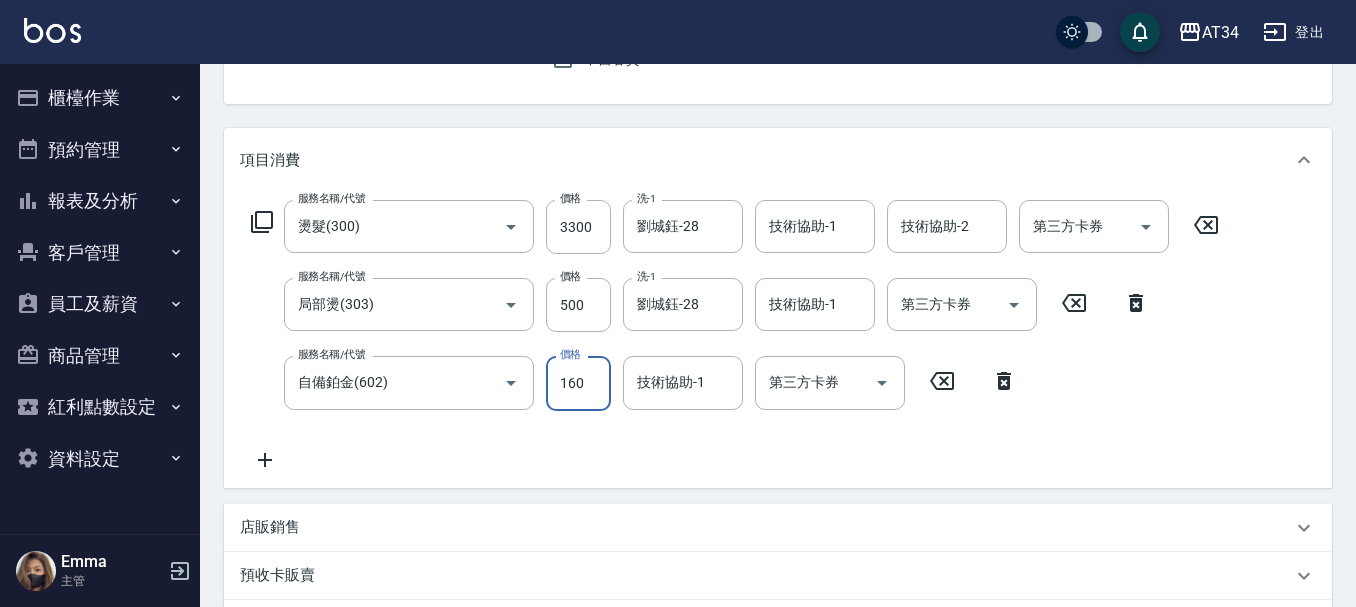type on "540" 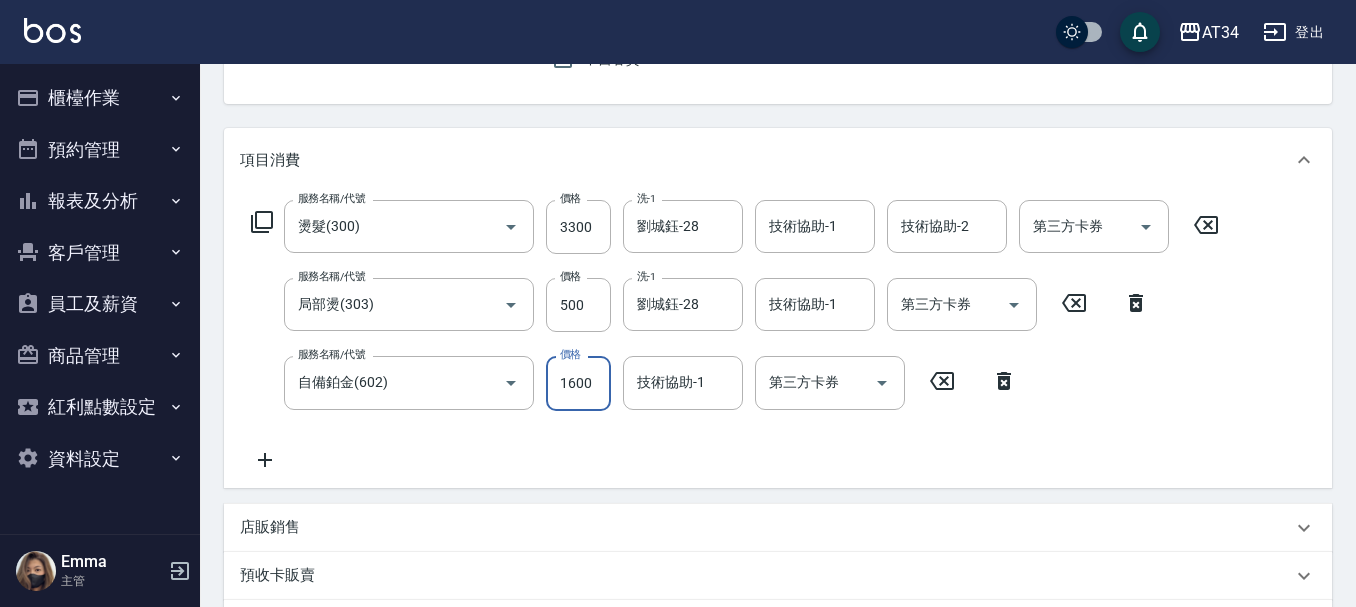 type on "1600" 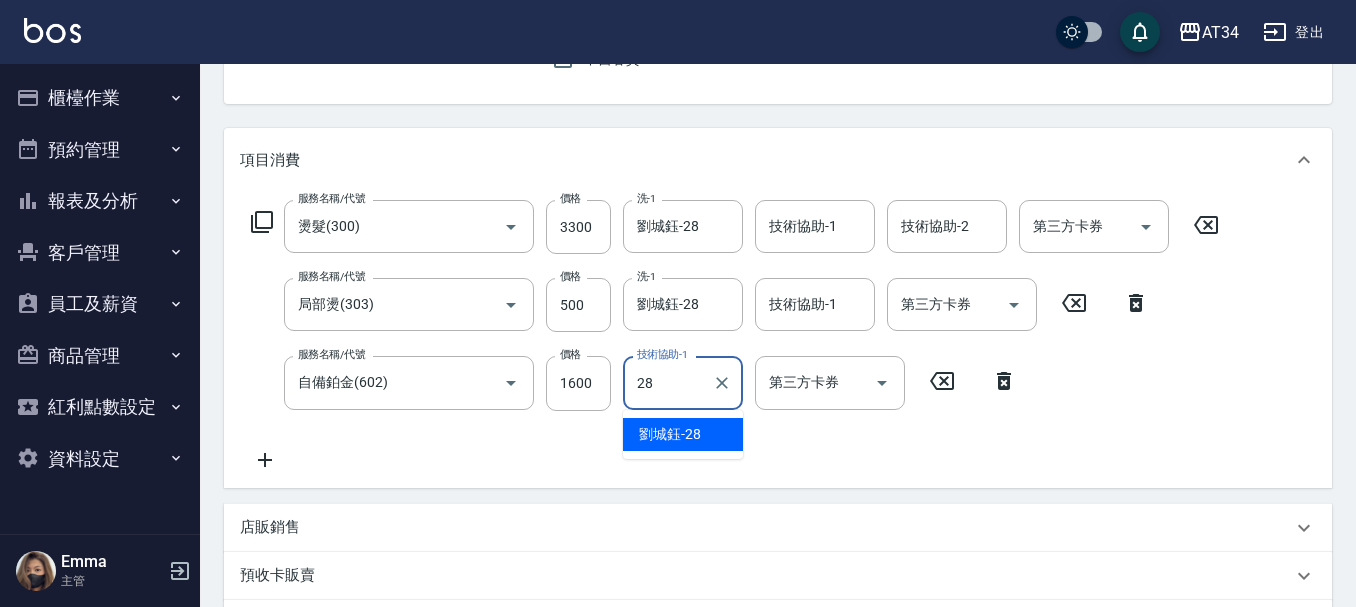 type on "劉城鈺-28" 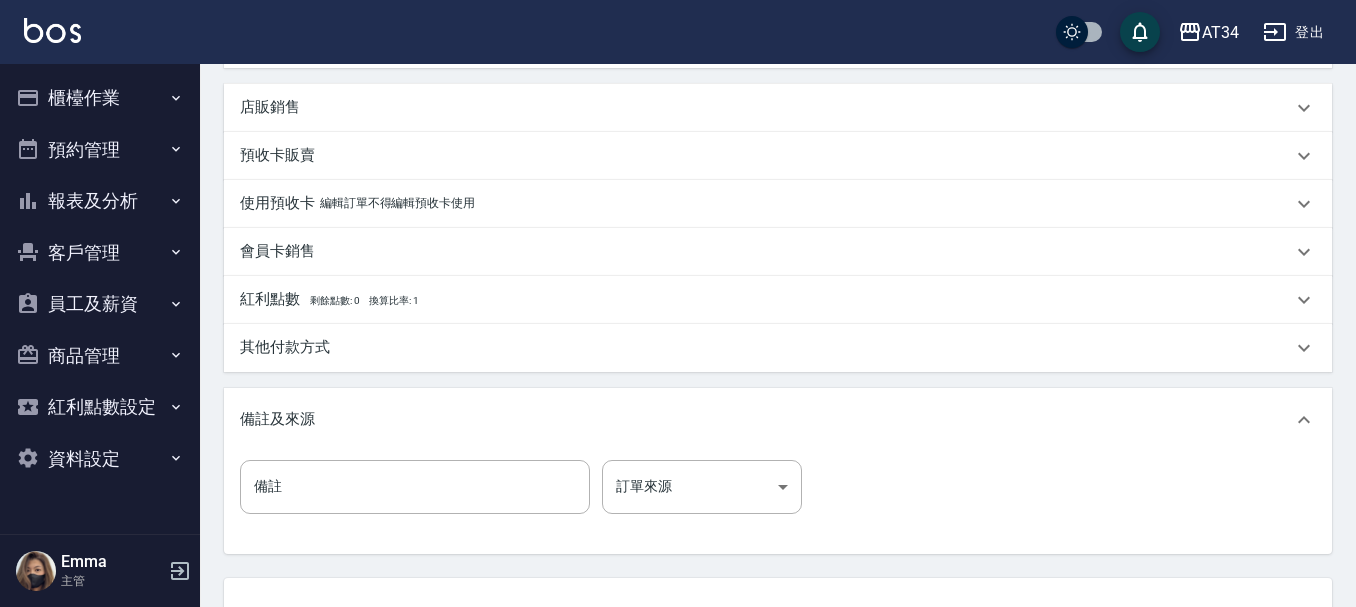scroll, scrollTop: 700, scrollLeft: 0, axis: vertical 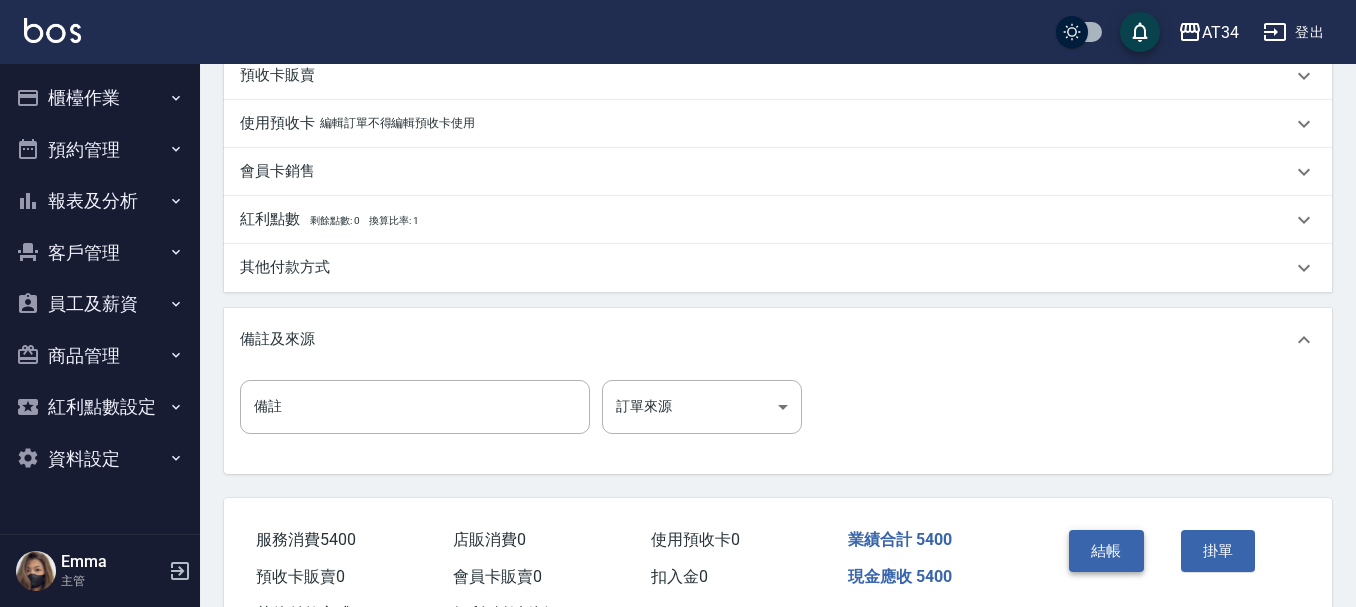 click on "結帳" at bounding box center [1106, 551] 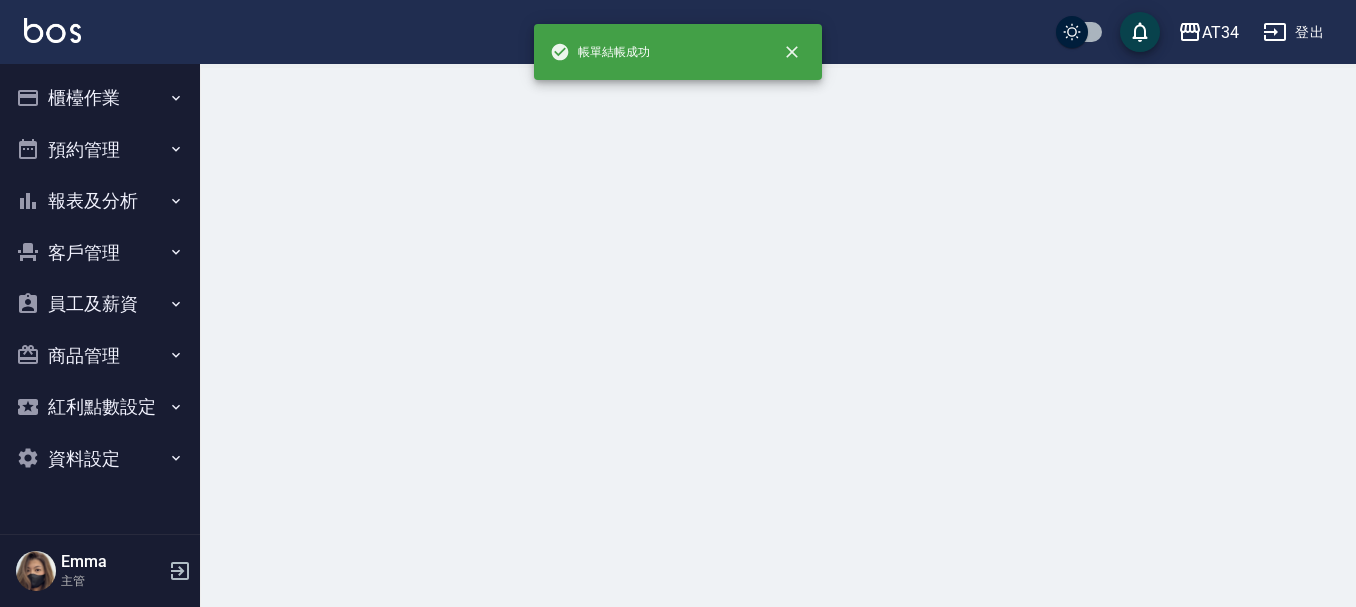 scroll, scrollTop: 0, scrollLeft: 0, axis: both 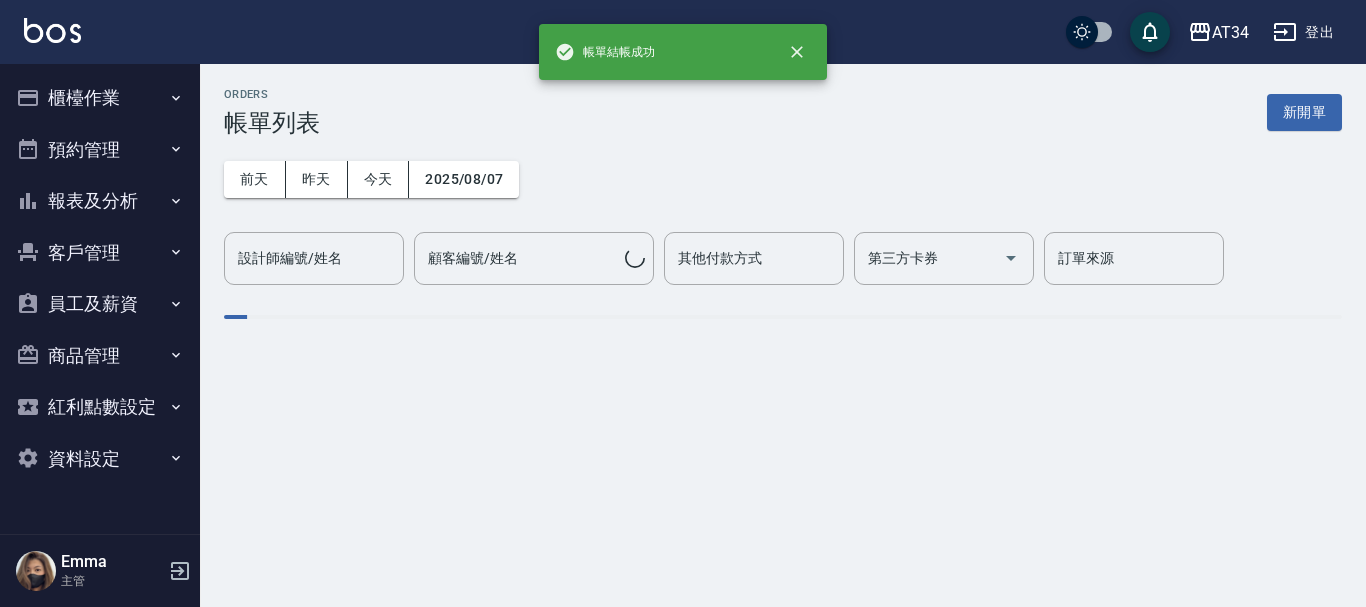 click on "櫃檯作業" at bounding box center [100, 98] 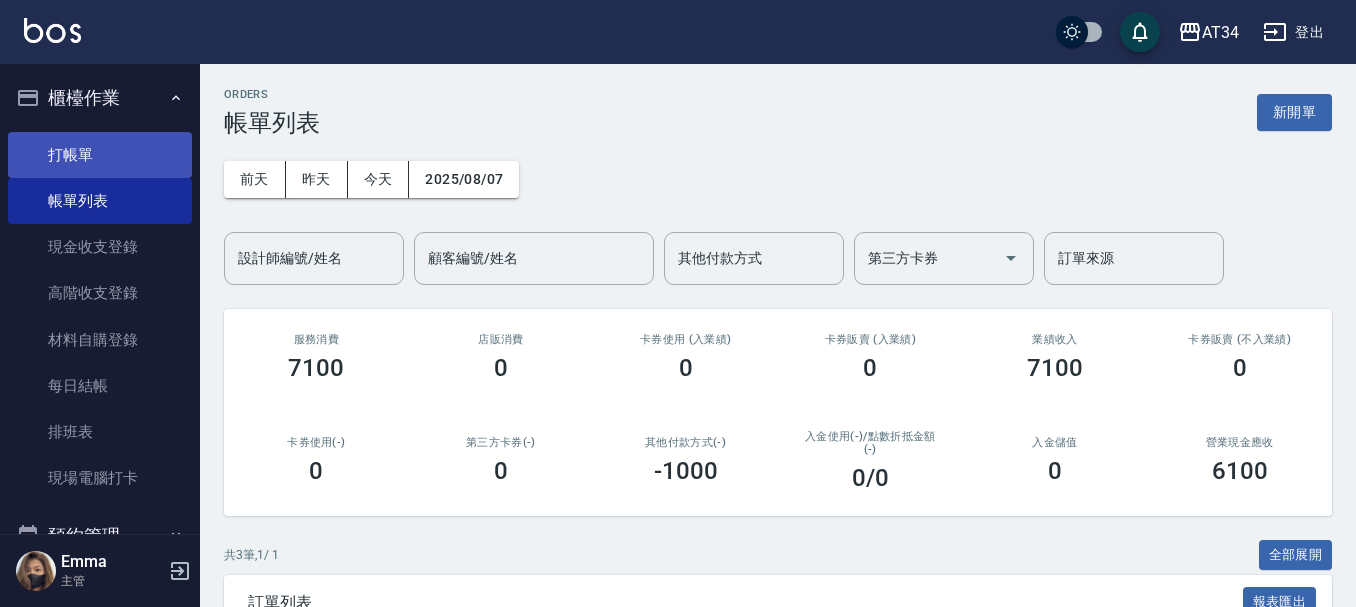 click on "打帳單" at bounding box center [100, 155] 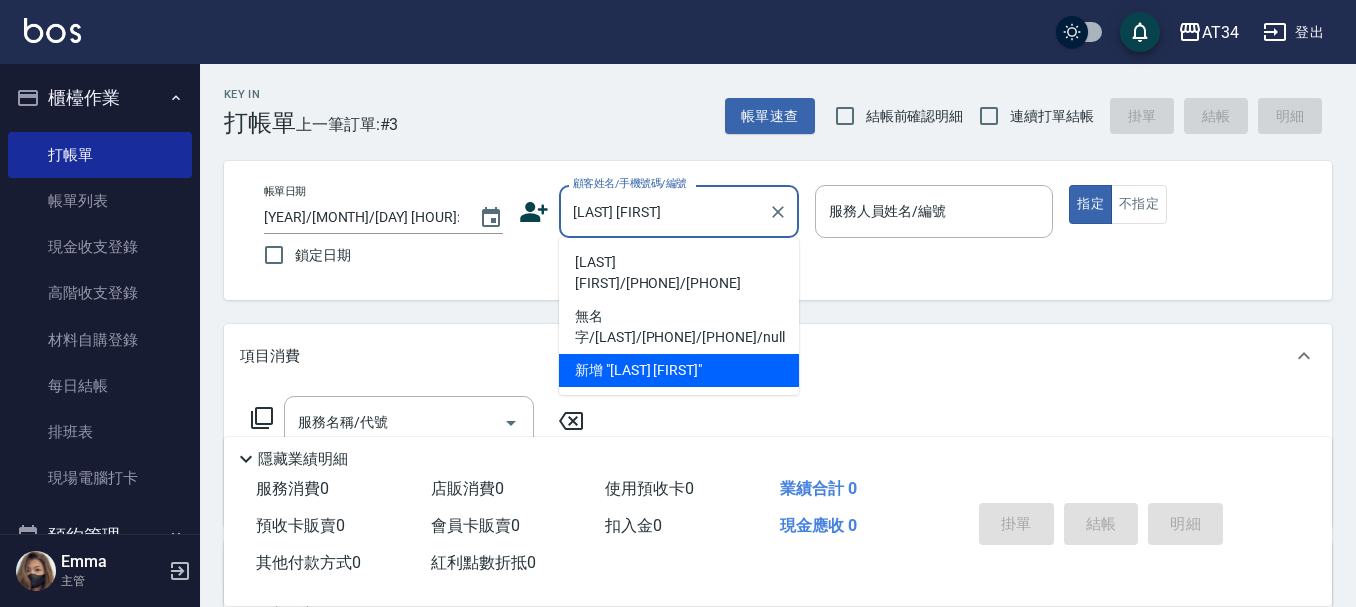 click on "[LAST]/[PHONE]/[PHONE]" at bounding box center (679, 273) 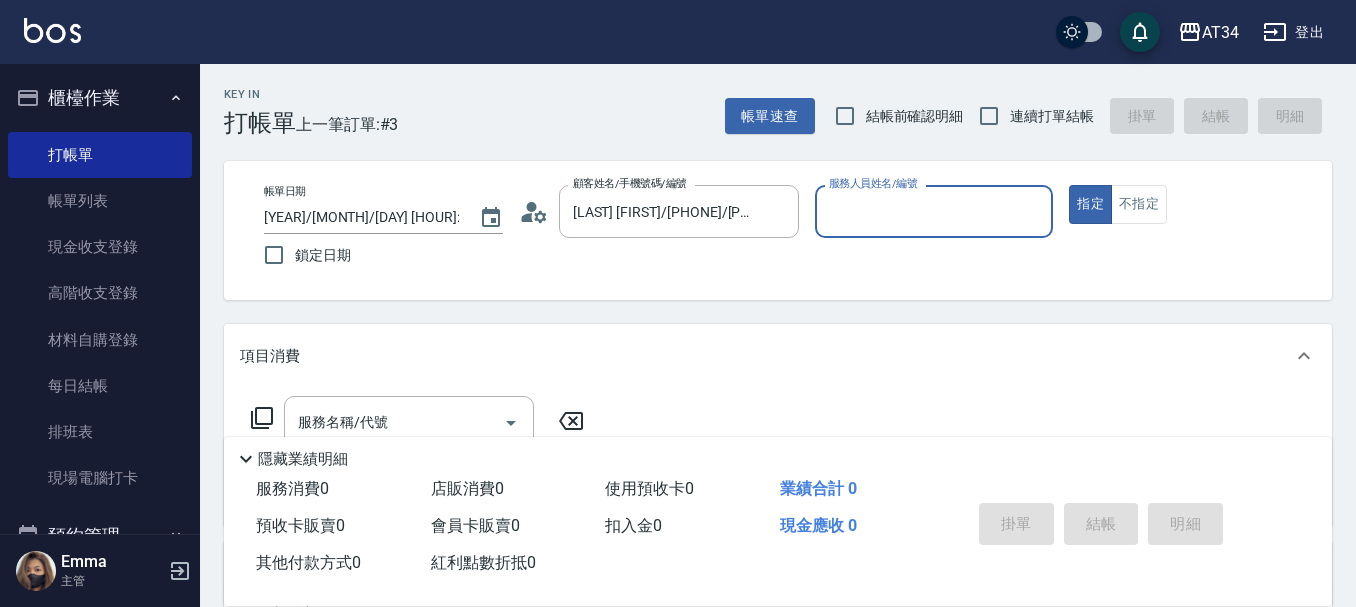 type on "Emma-08" 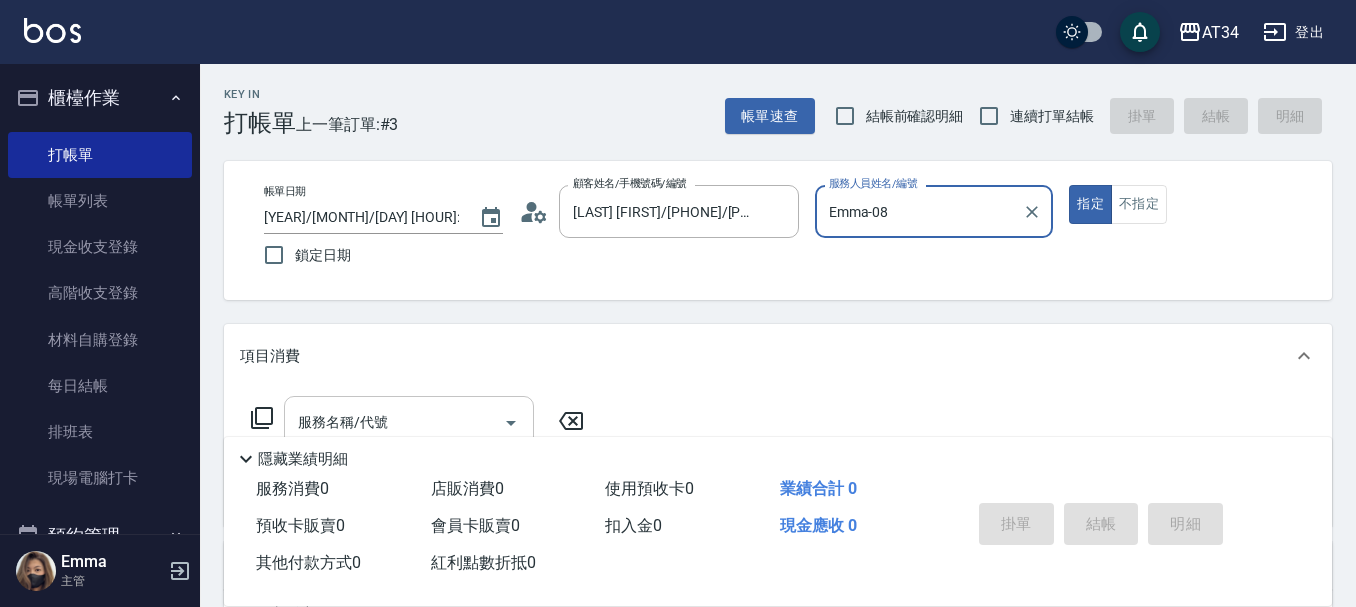 click on "服務名稱/代號 服務名稱/代號" at bounding box center [409, 422] 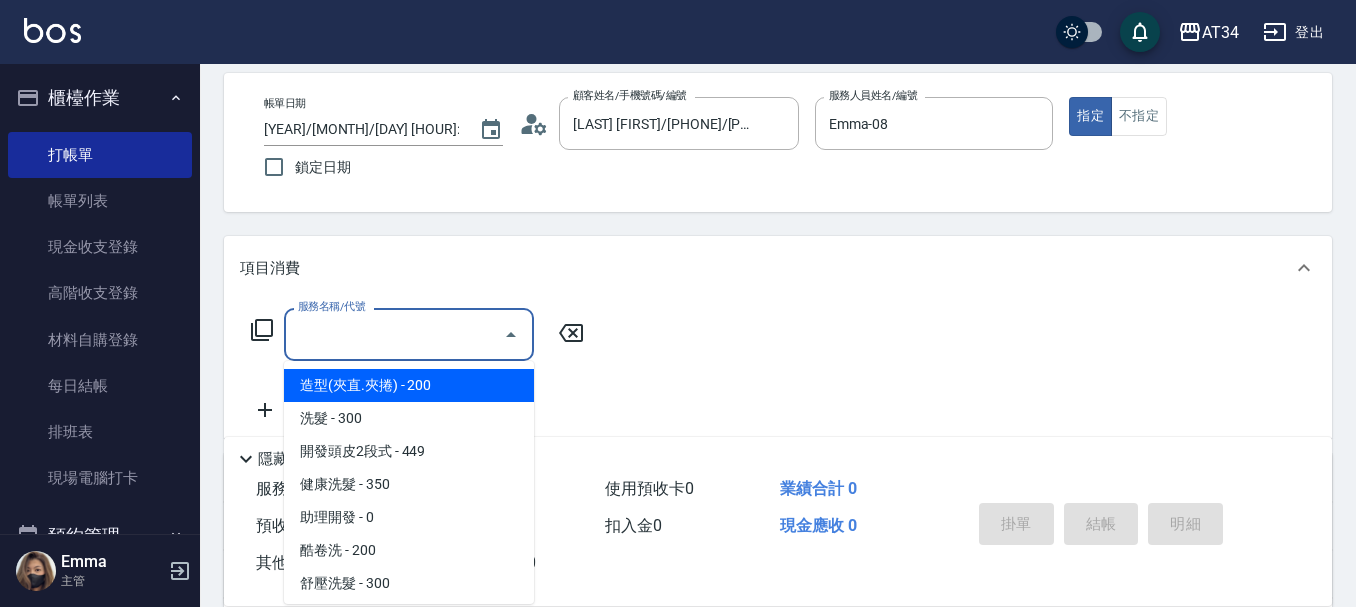 scroll, scrollTop: 200, scrollLeft: 0, axis: vertical 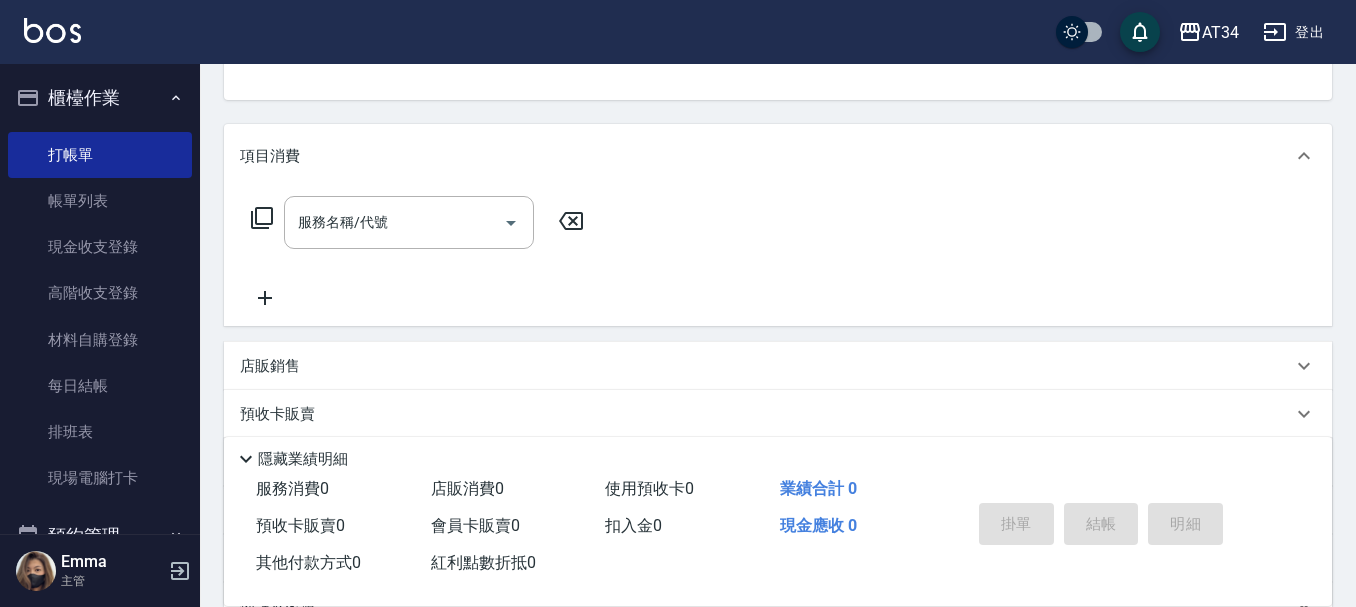 click on "服務名稱/代號 服務名稱/代號" at bounding box center [778, 257] 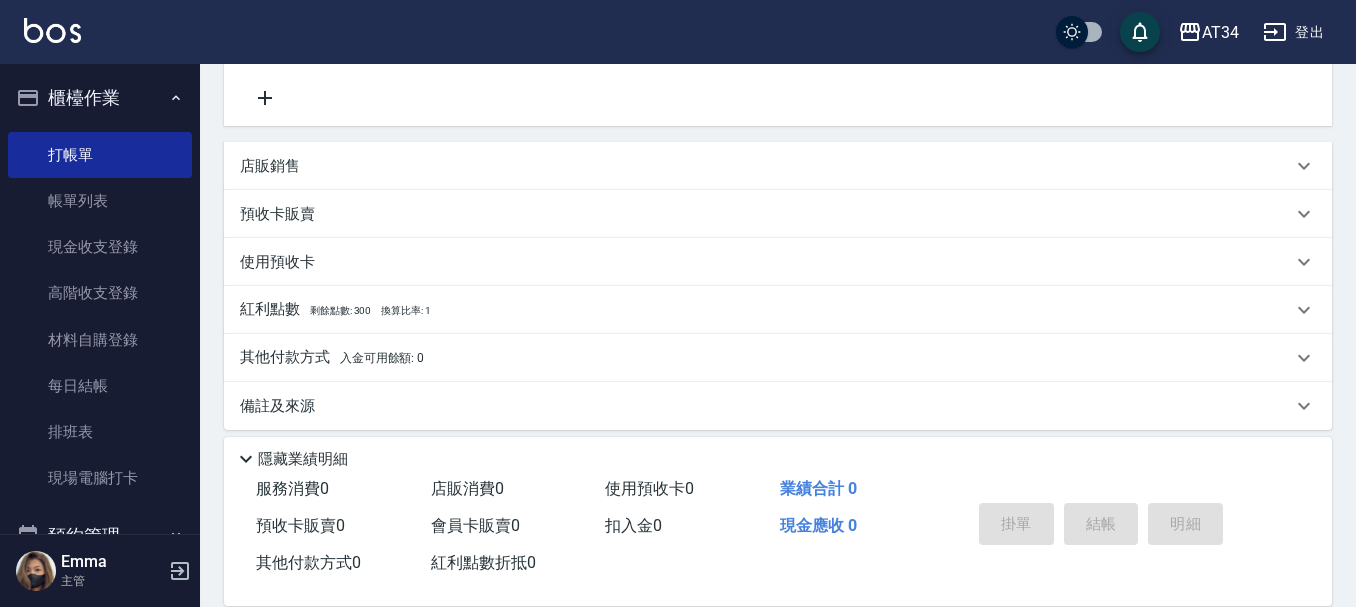 click on "店販銷售" at bounding box center (766, 166) 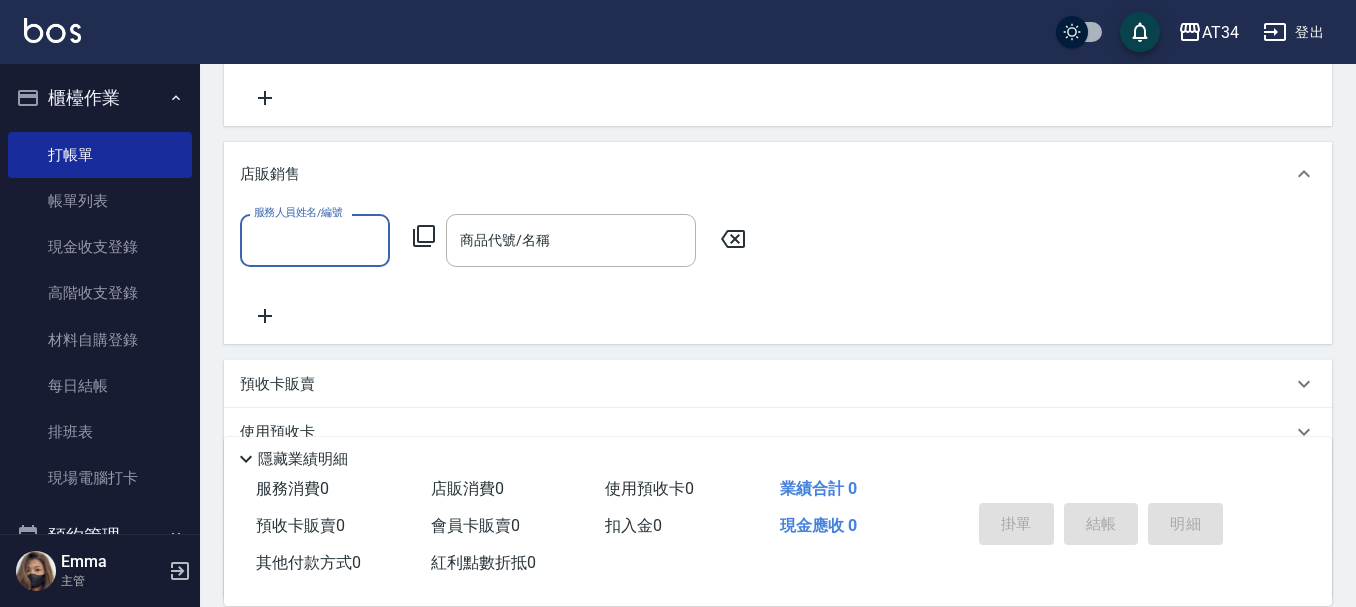 scroll, scrollTop: 0, scrollLeft: 0, axis: both 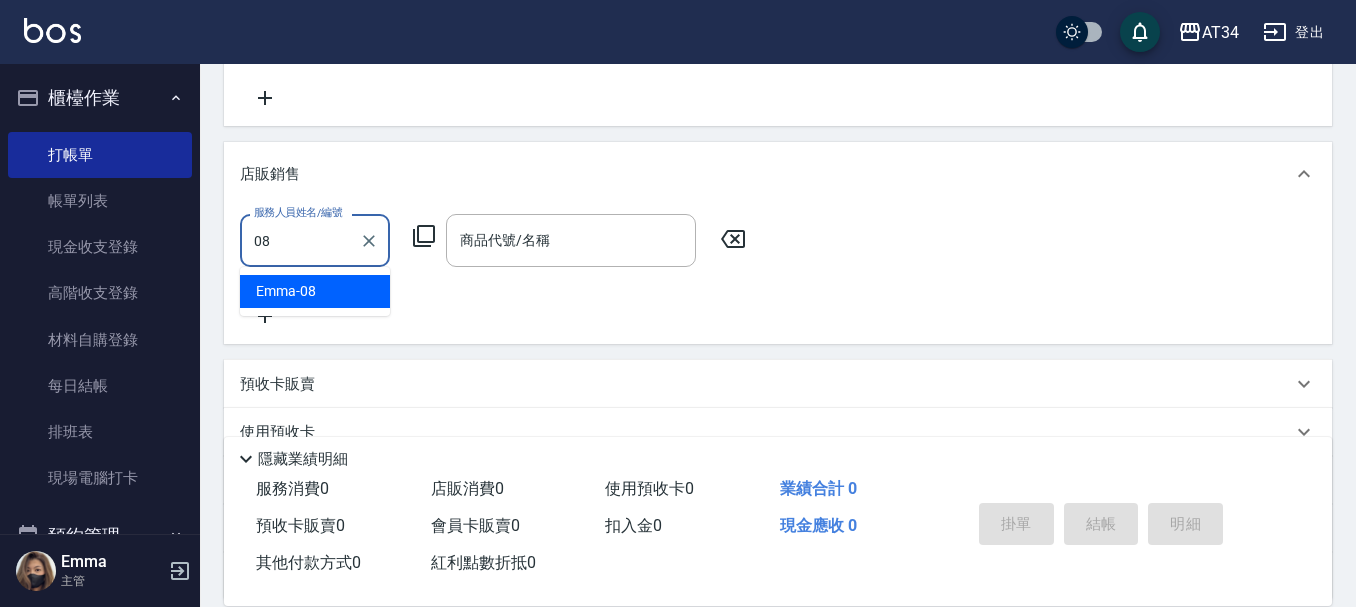 type on "Emma-08" 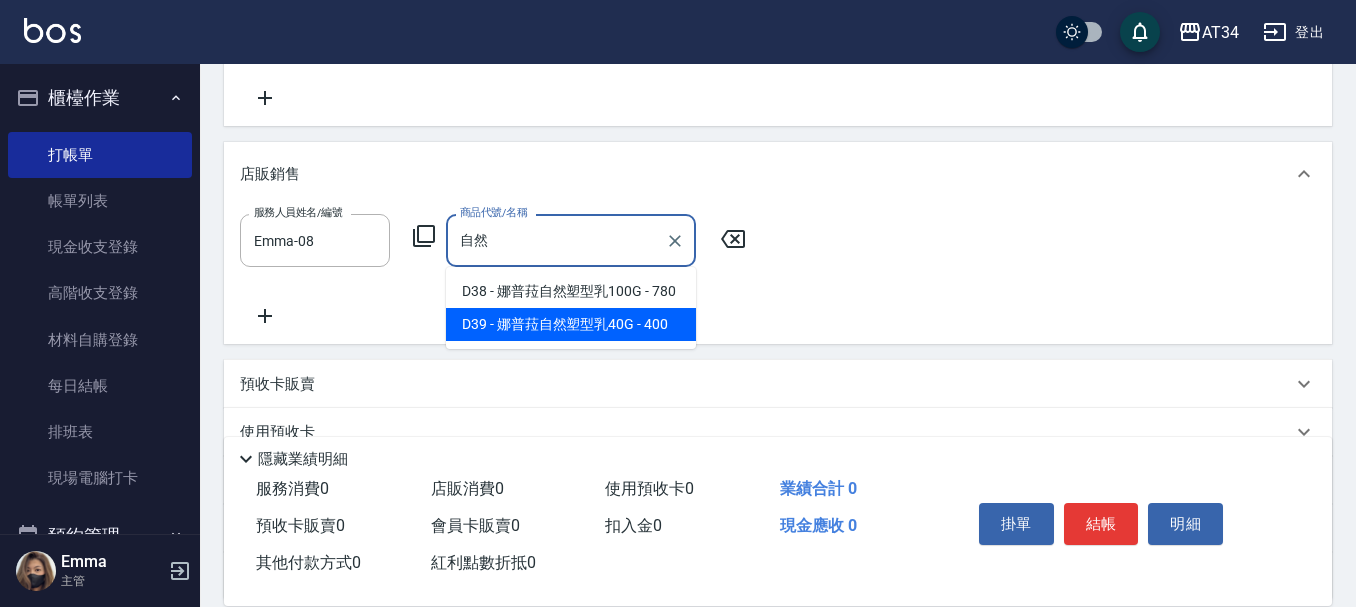 click on "D39 - 娜普菈自然塑型乳40G - 400" at bounding box center (571, 324) 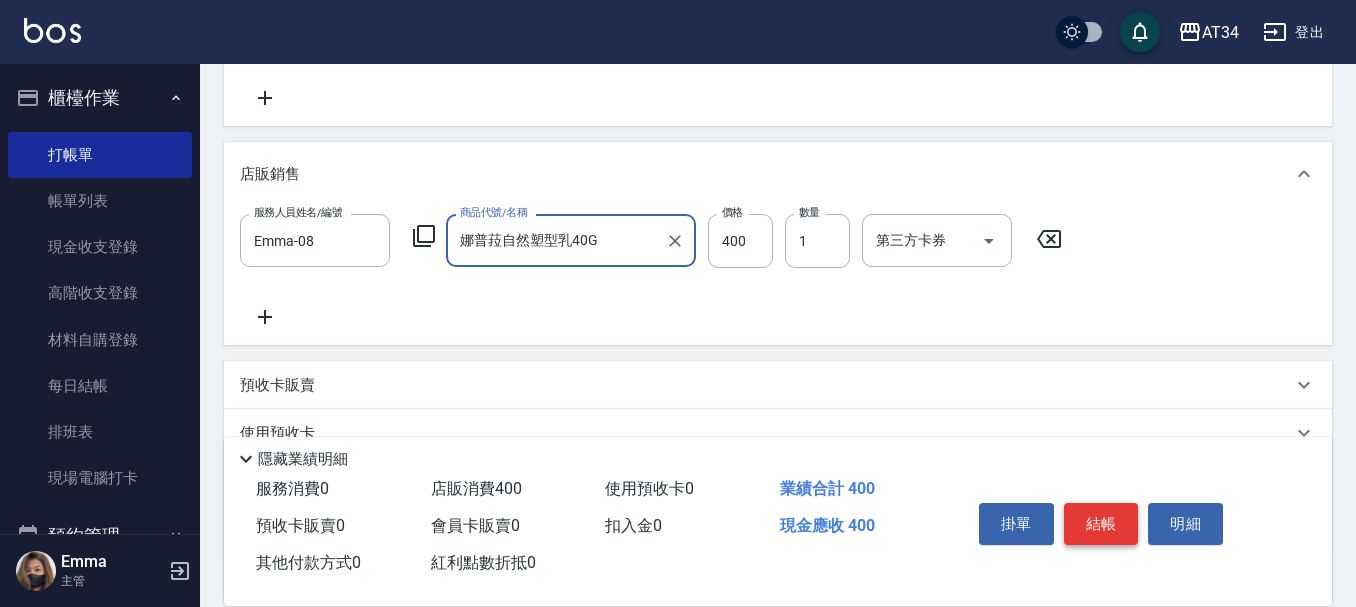 type on "娜普菈自然塑型乳40G" 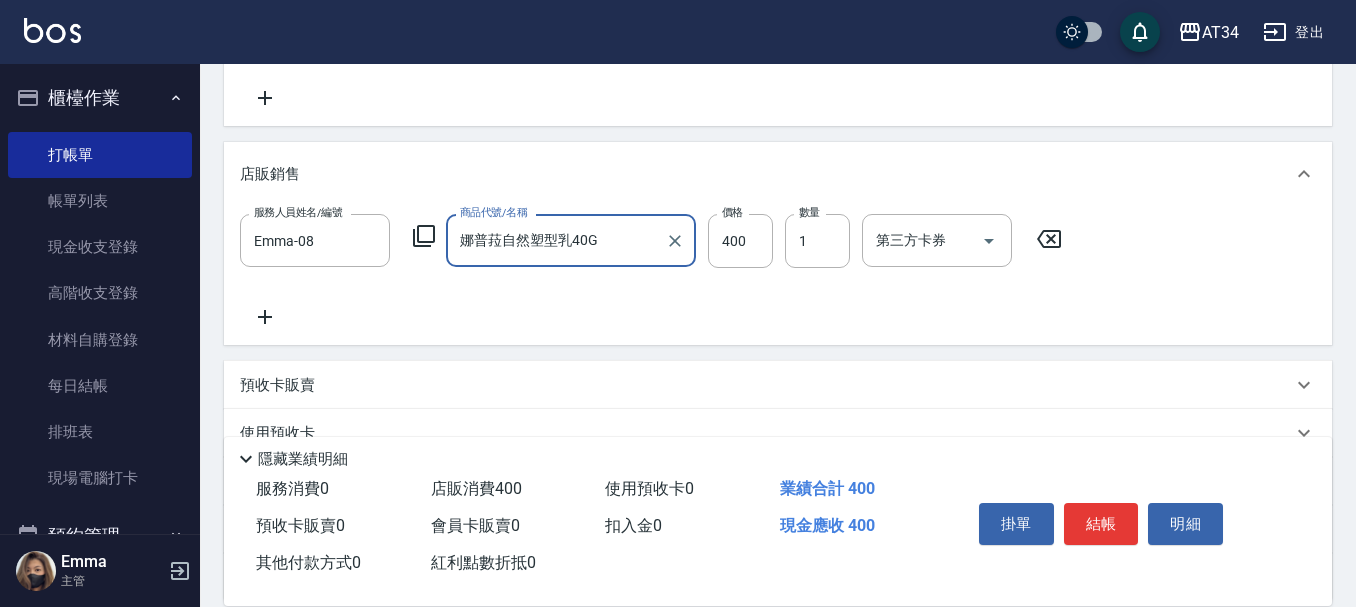 click on "結帳" at bounding box center [1101, 524] 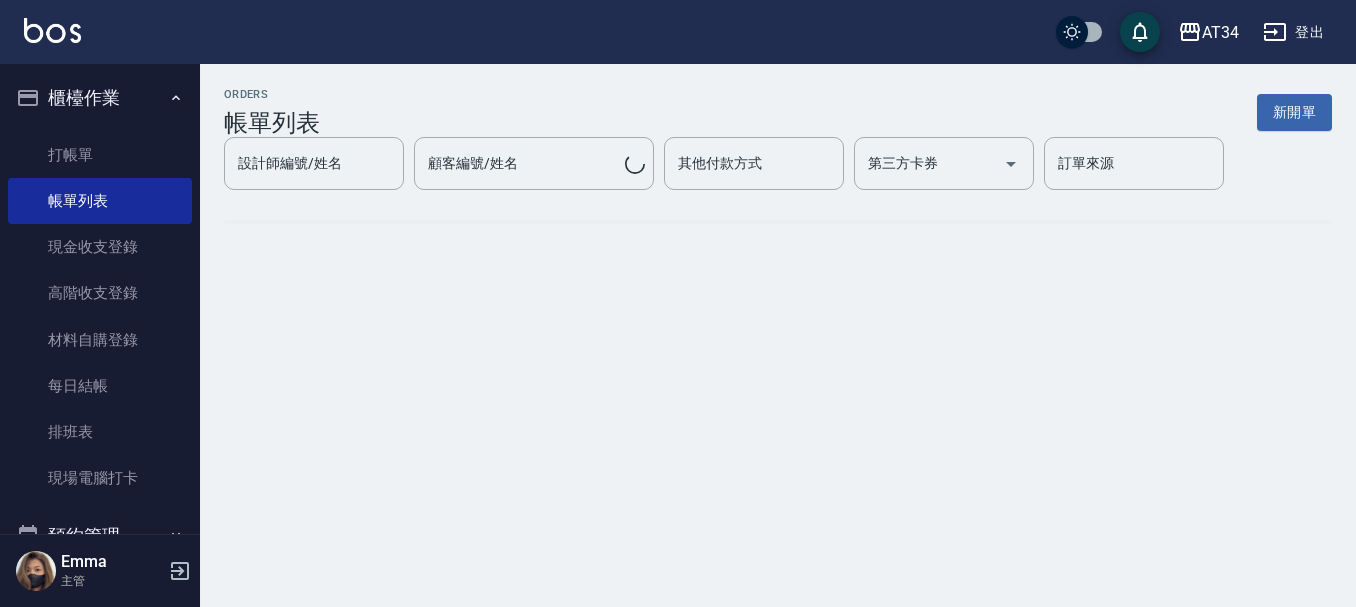 scroll, scrollTop: 0, scrollLeft: 0, axis: both 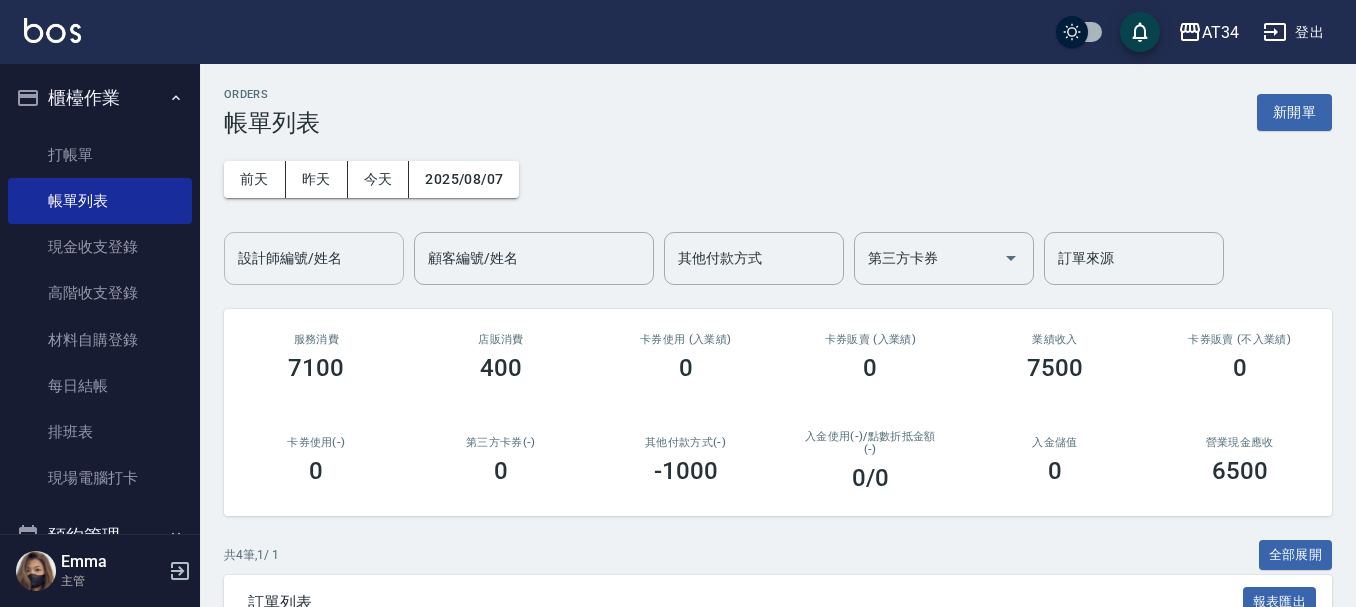 click on "設計師編號/姓名" at bounding box center (314, 258) 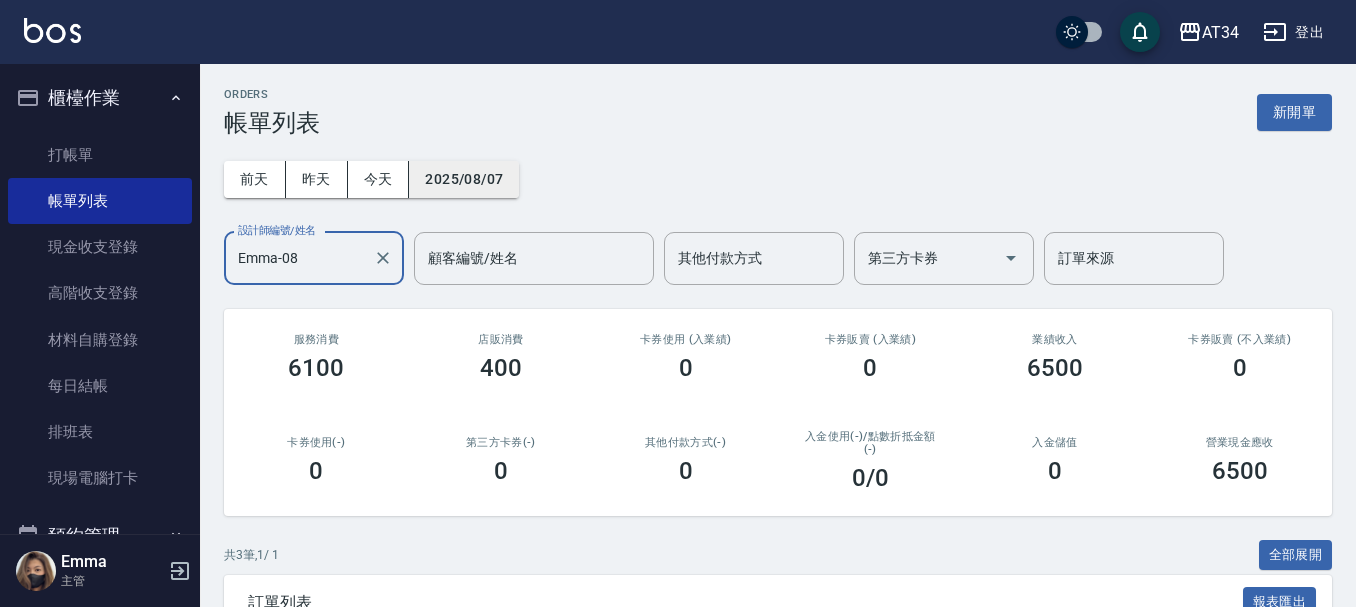 type on "Emma-08" 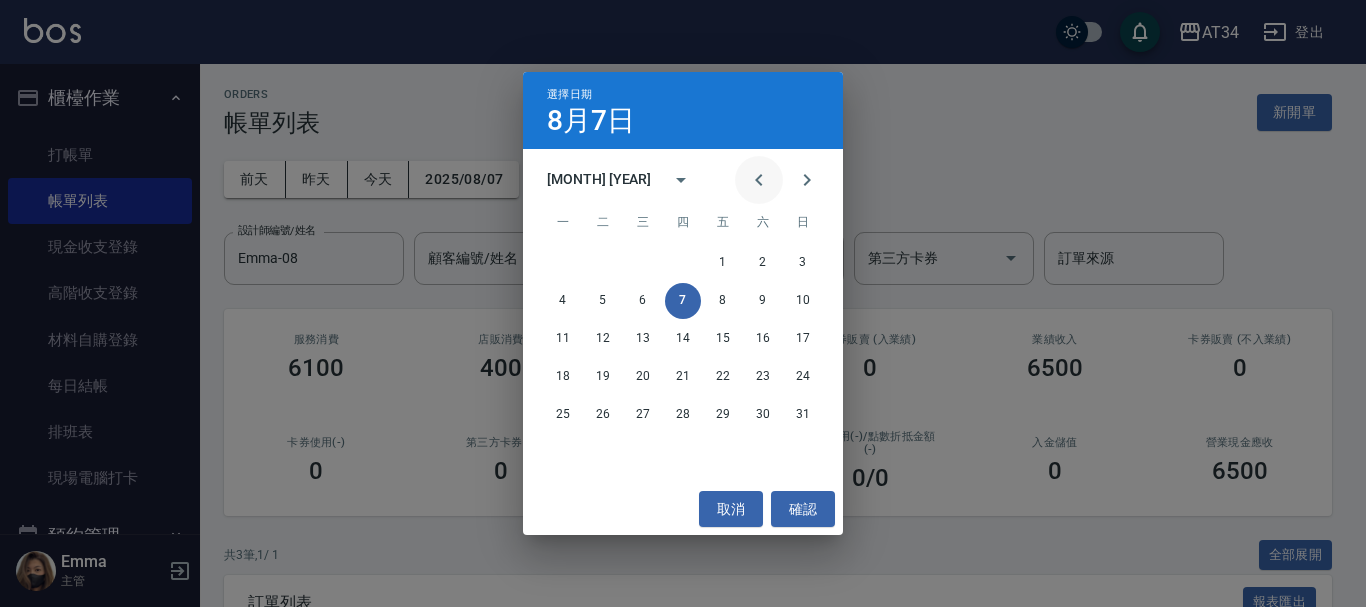click 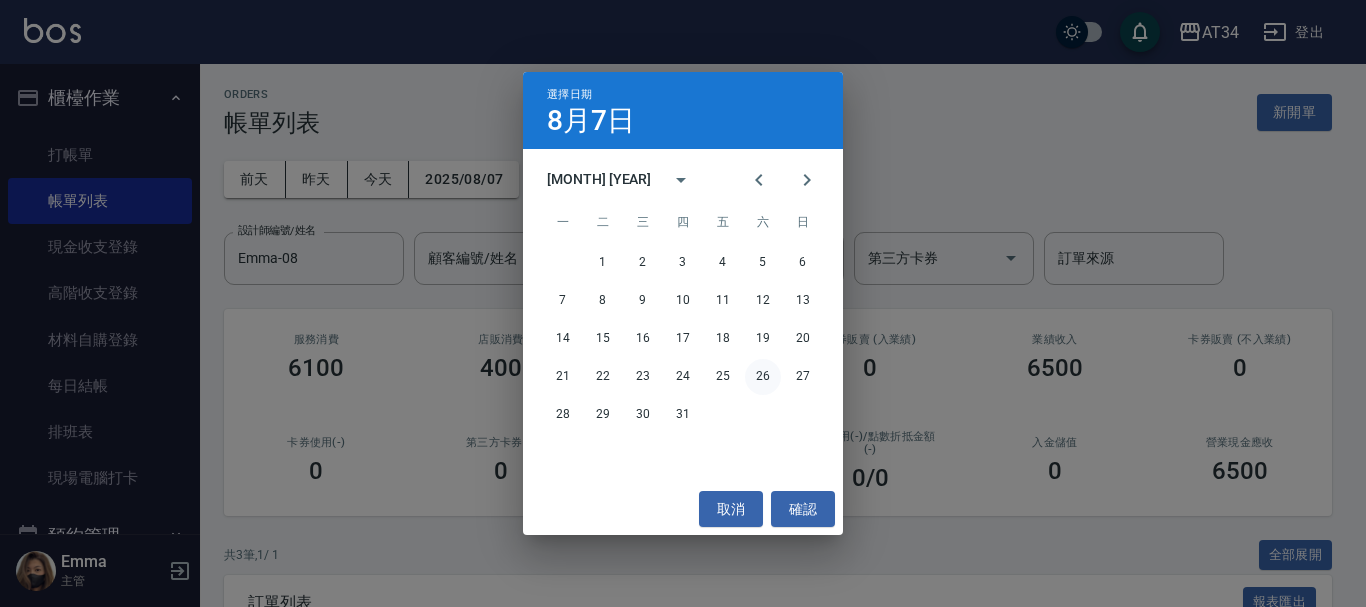click on "26" at bounding box center (763, 377) 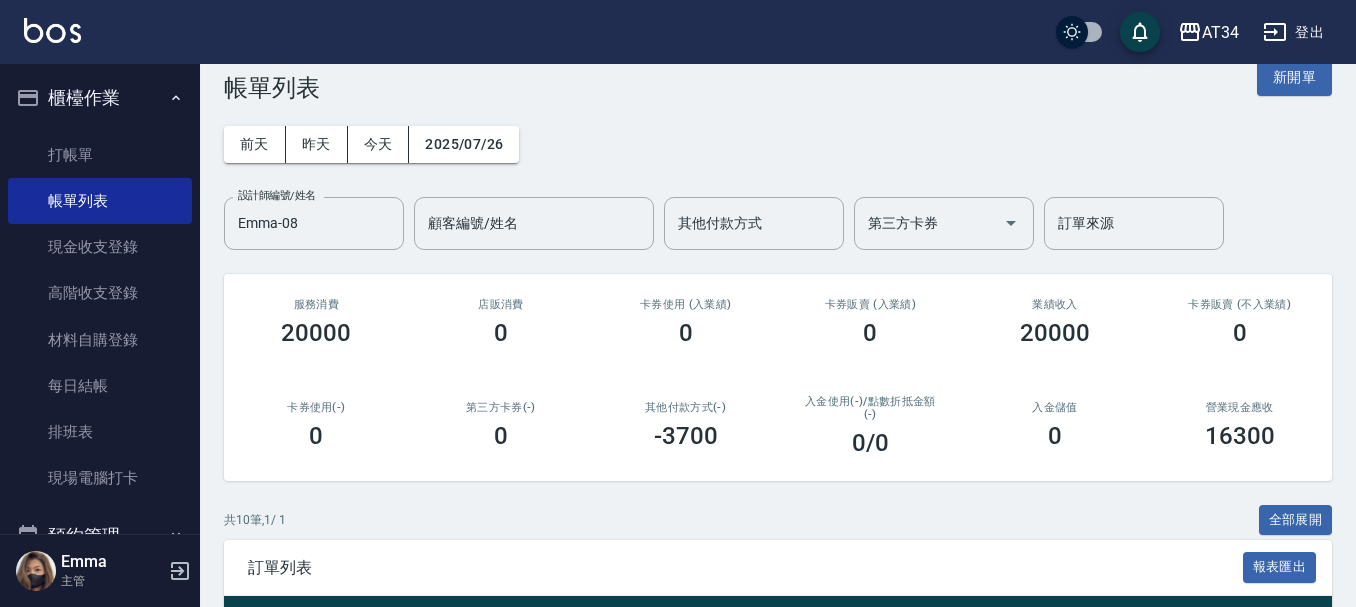 scroll, scrollTop: 0, scrollLeft: 0, axis: both 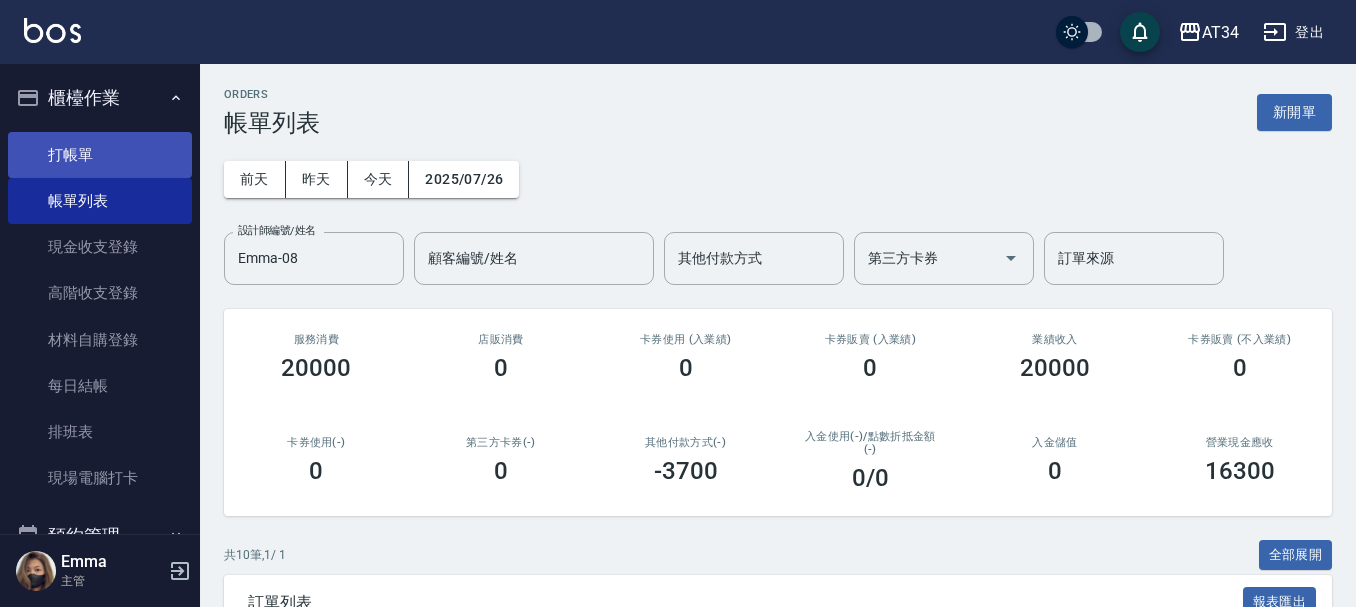 click on "打帳單" at bounding box center (100, 155) 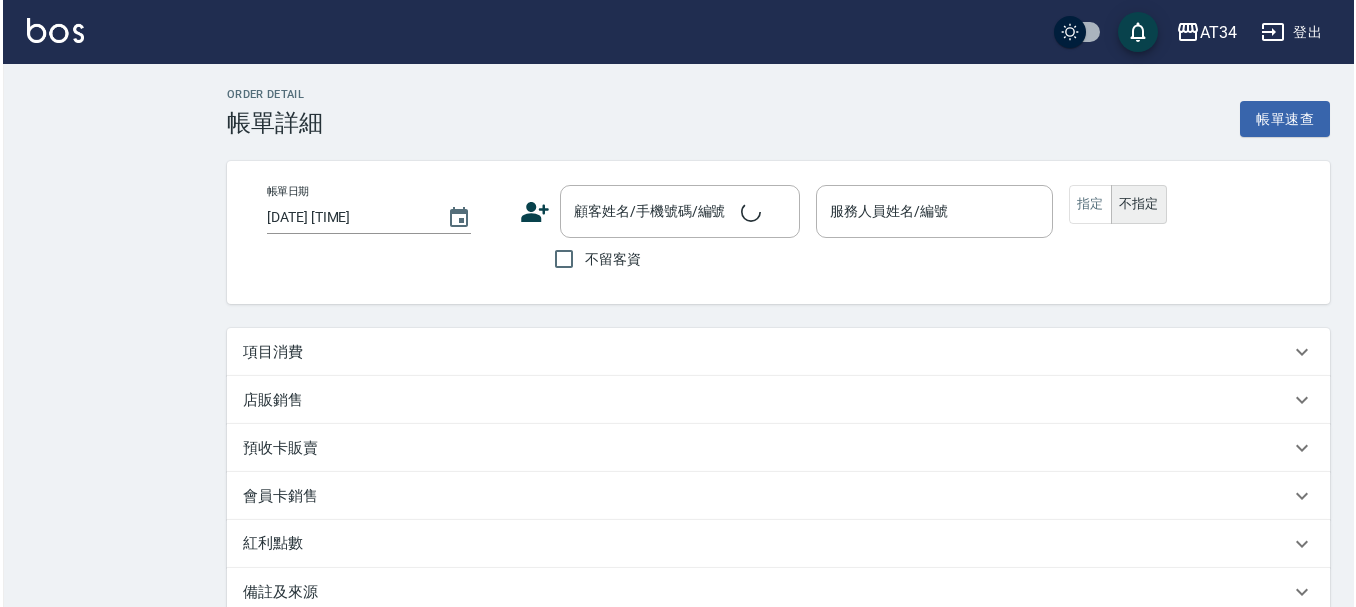 scroll, scrollTop: 0, scrollLeft: 0, axis: both 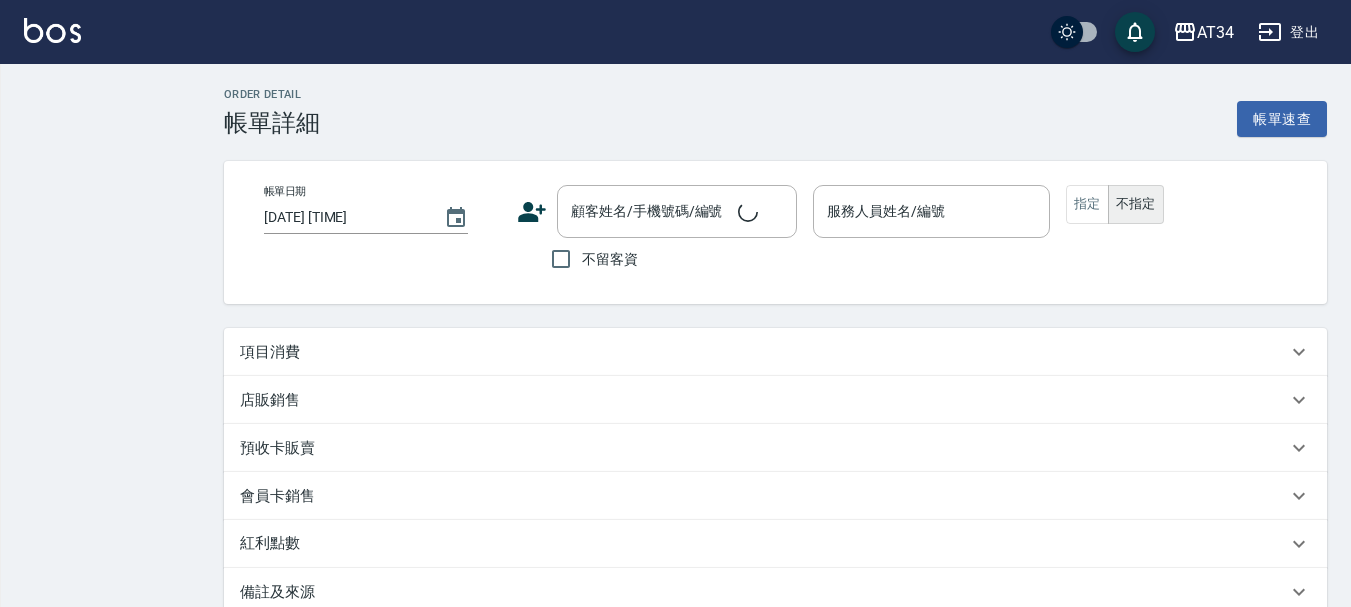 type on "[DATE] [TIME]" 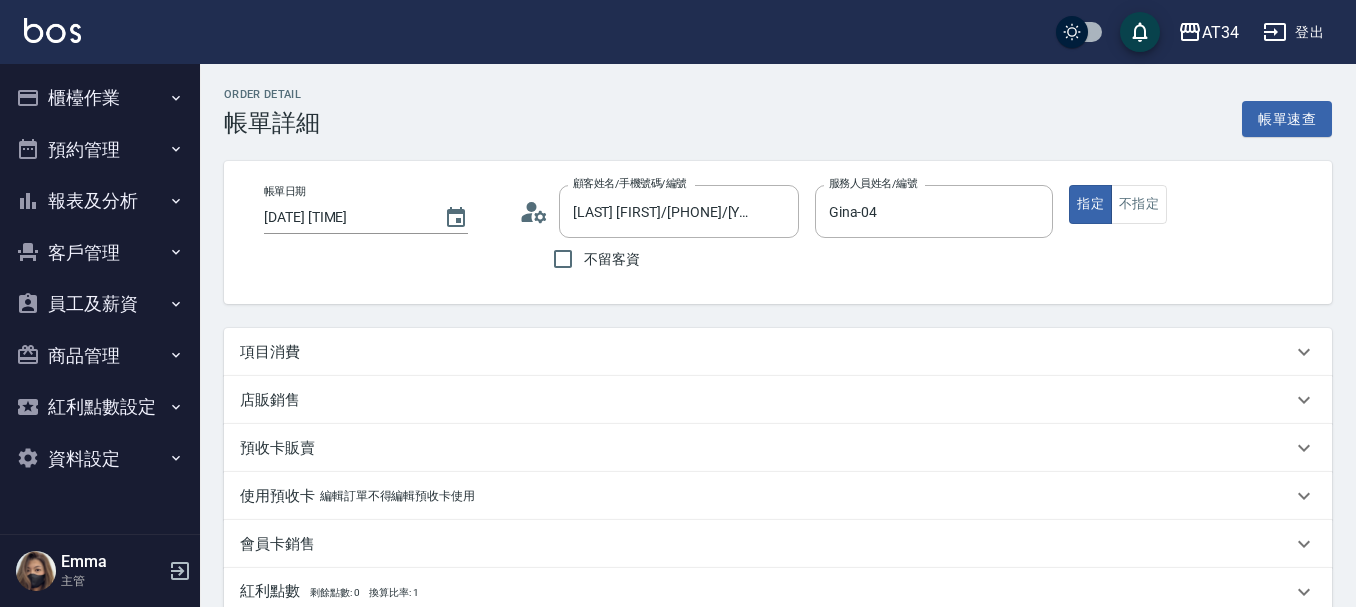 type on "[LAST] [FIRST]/[PHONE]/[YYMMDD]" 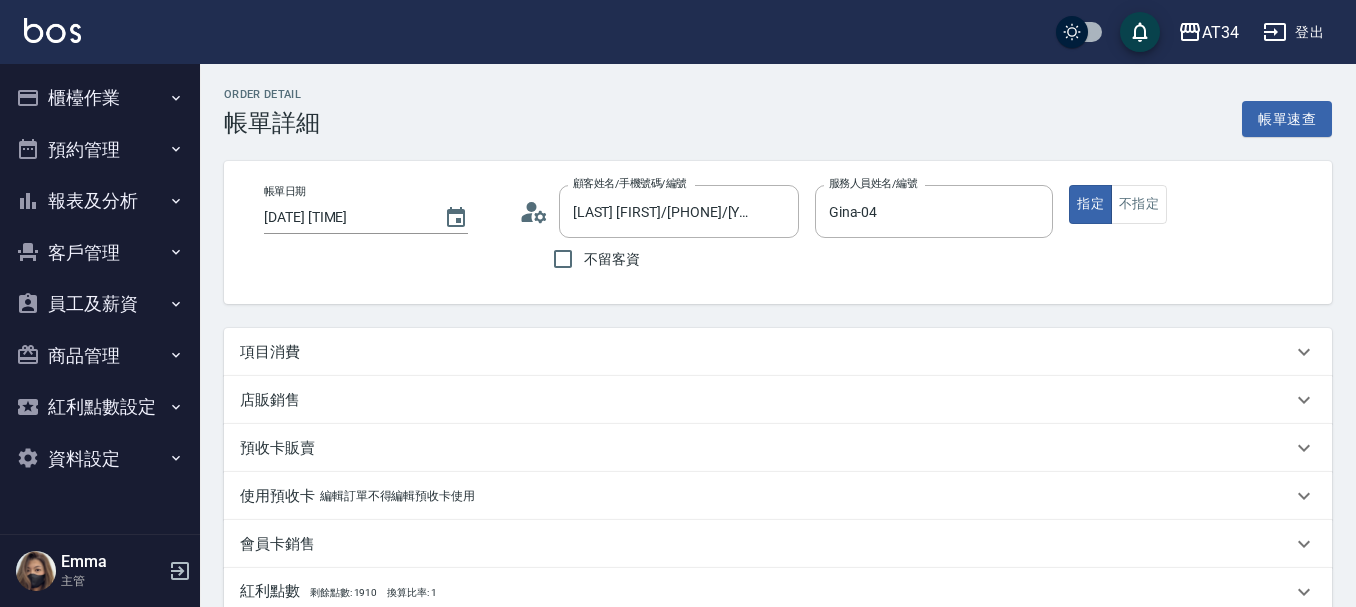 click on "項目消費" at bounding box center [270, 352] 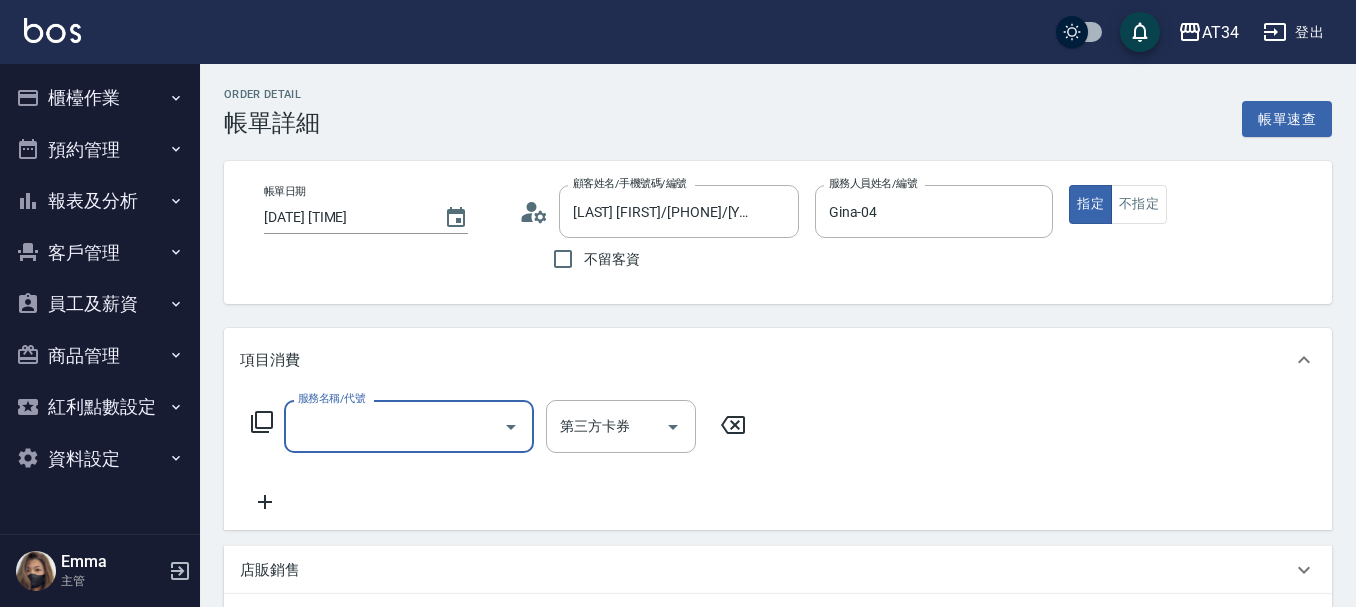 scroll, scrollTop: 0, scrollLeft: 0, axis: both 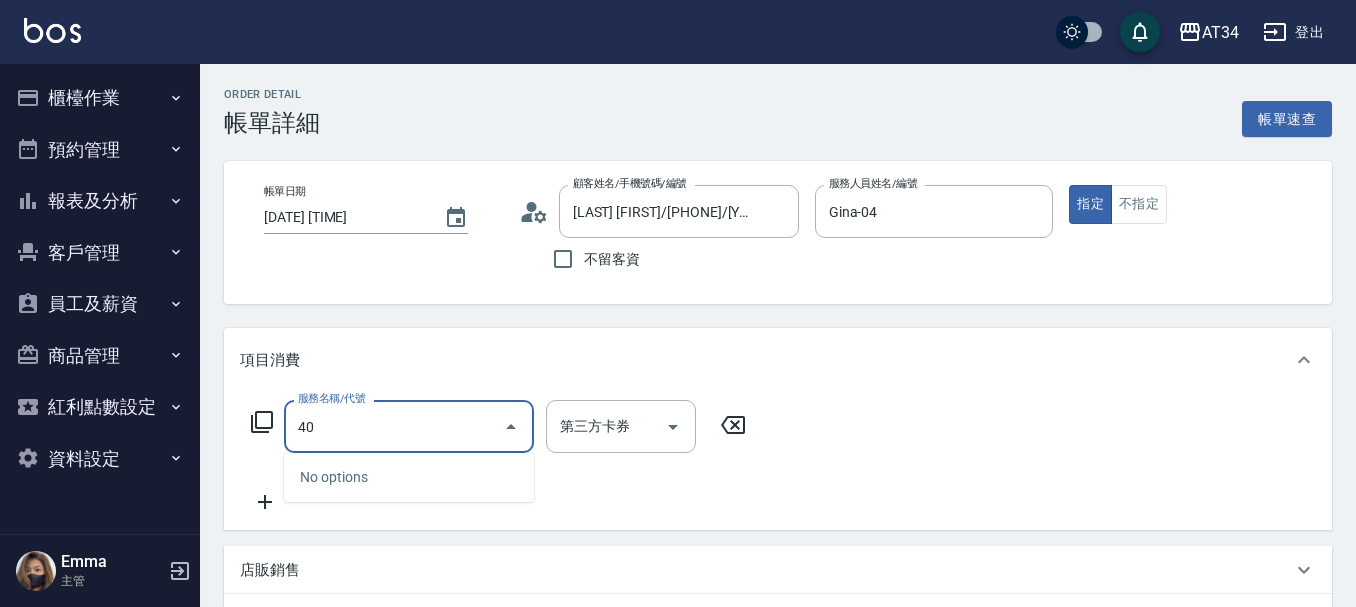 type on "401" 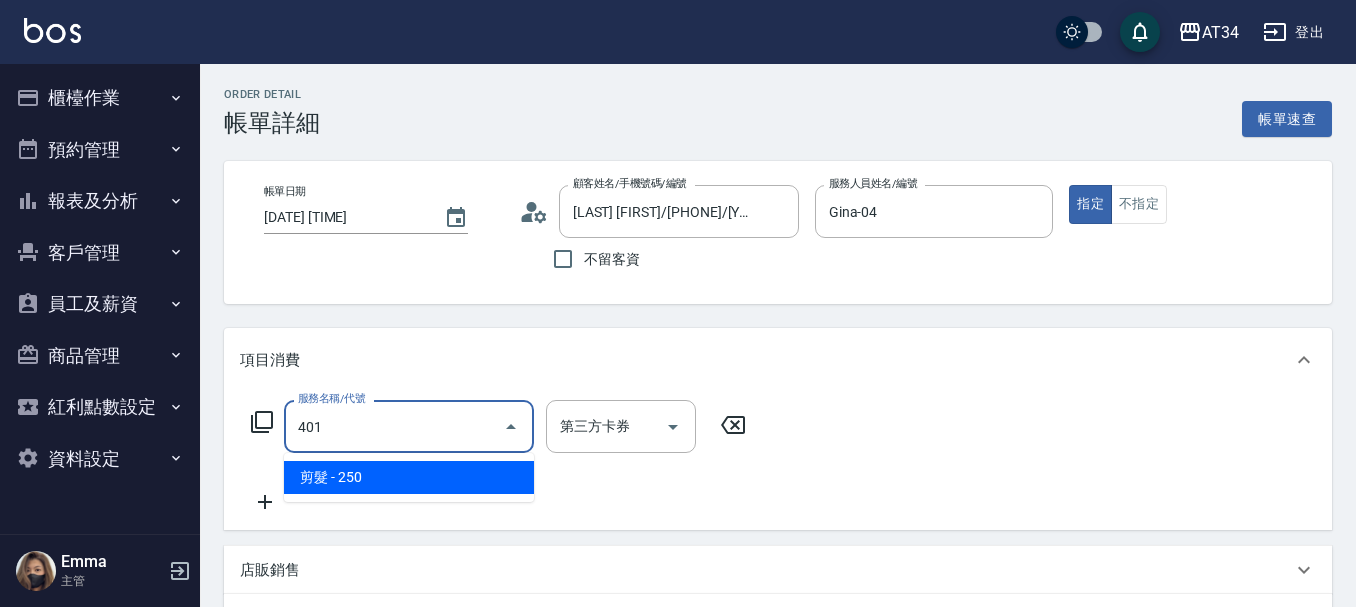 type on "20" 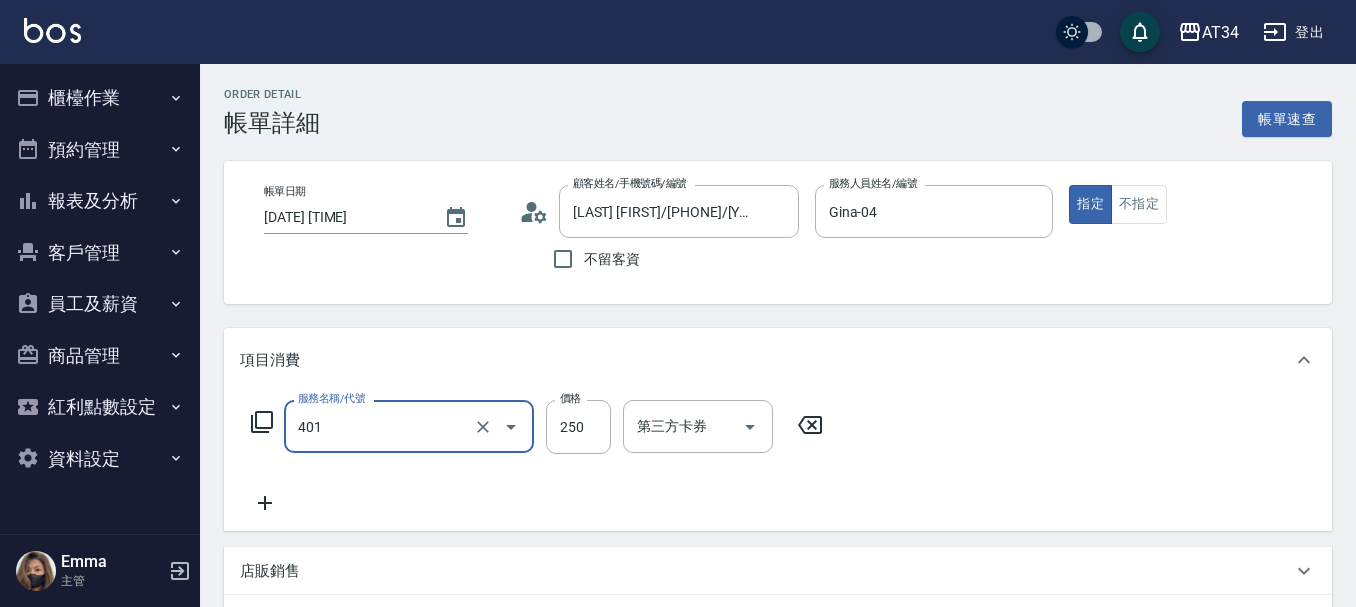 type on "剪髮(401)" 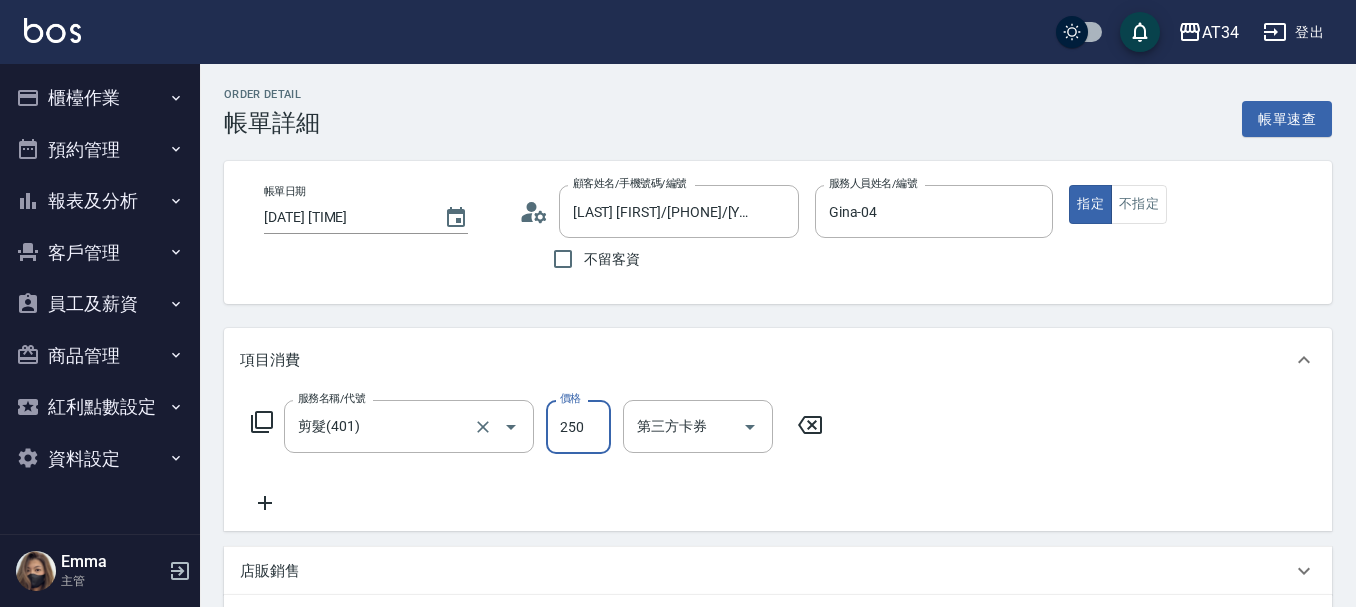 type on "0" 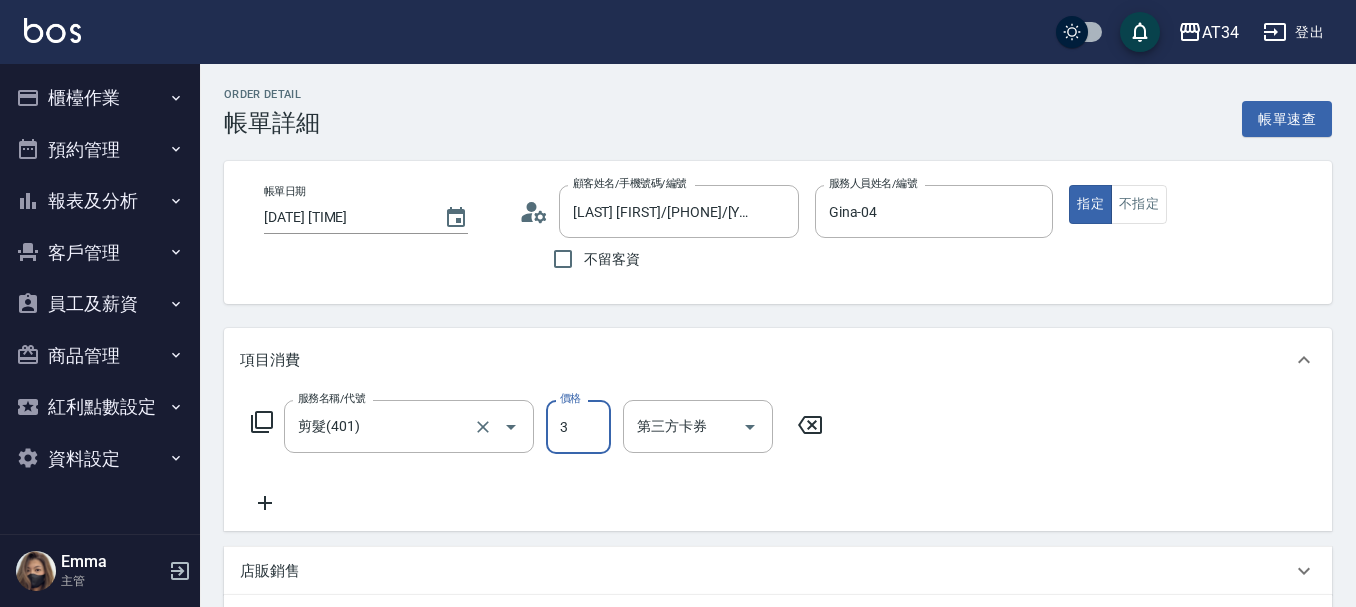 type on "32" 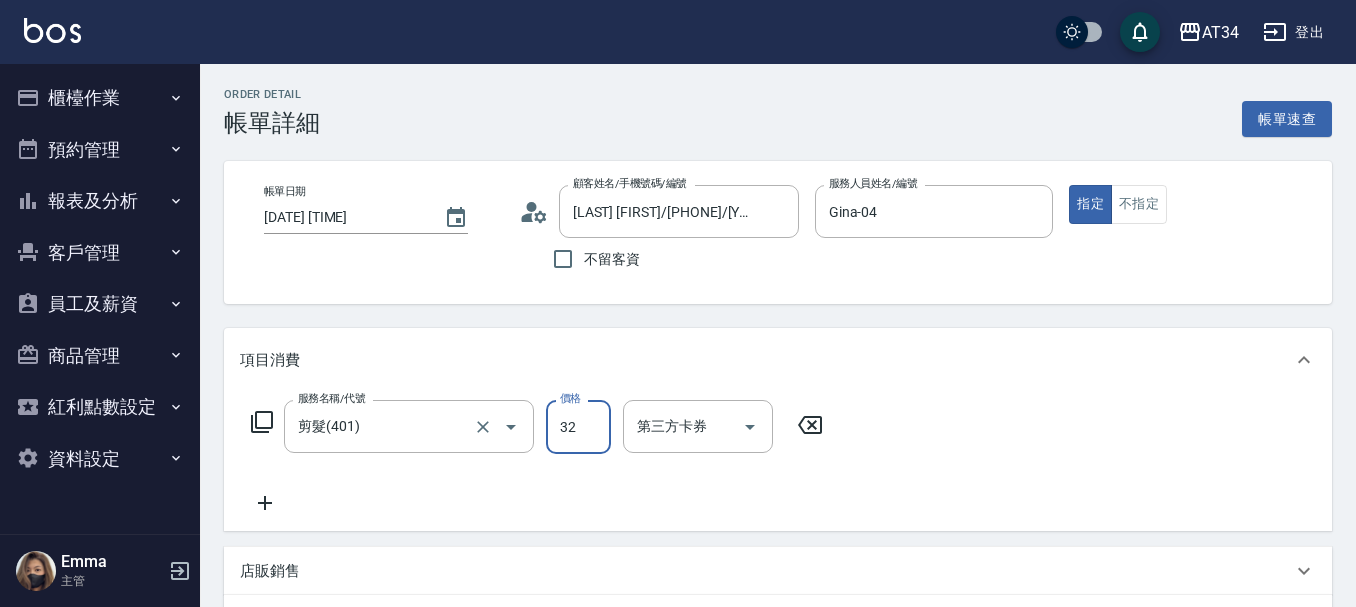 type on "30" 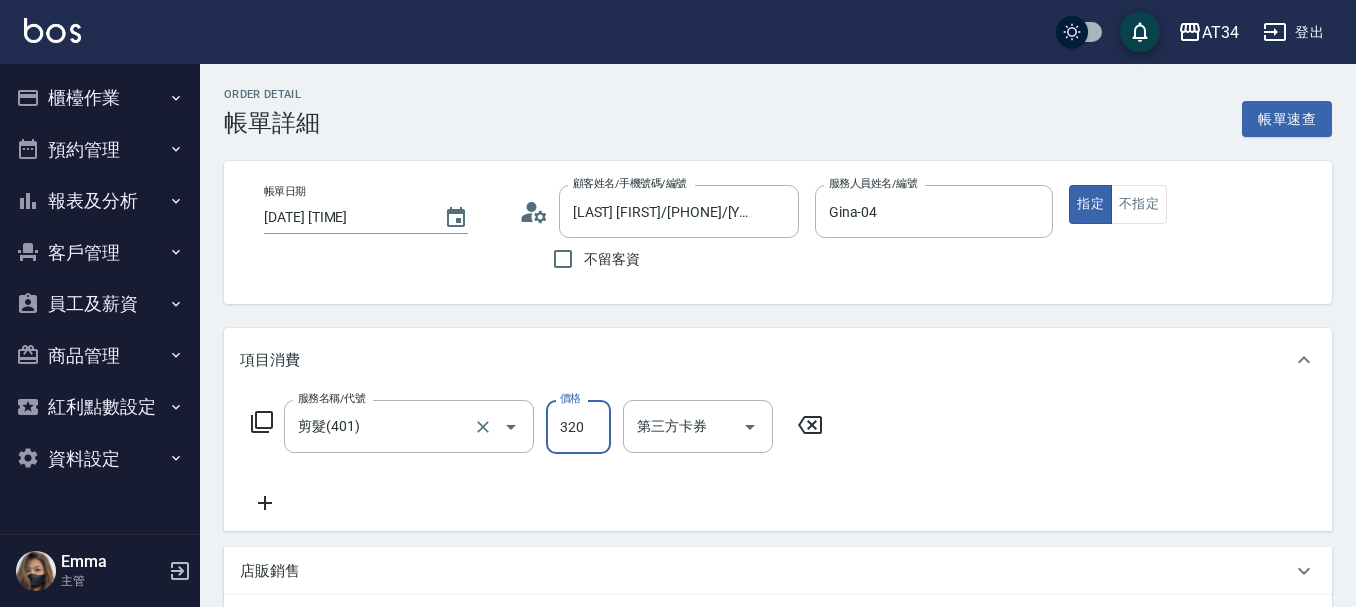 type on "320" 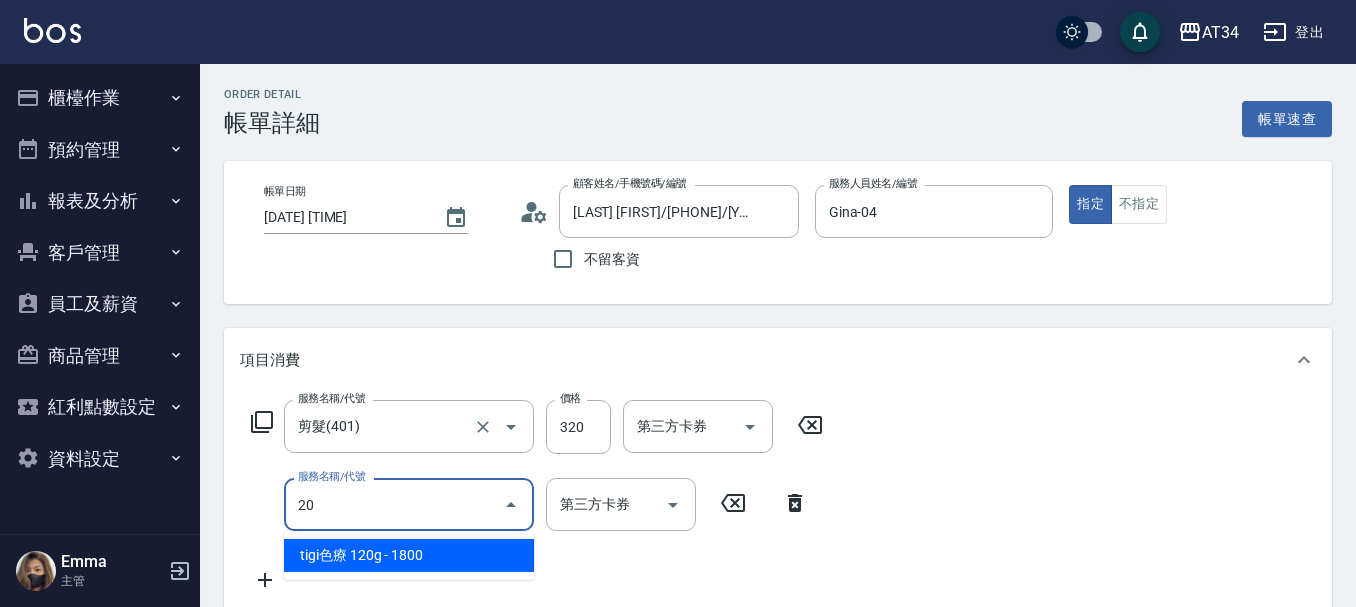 type on "201" 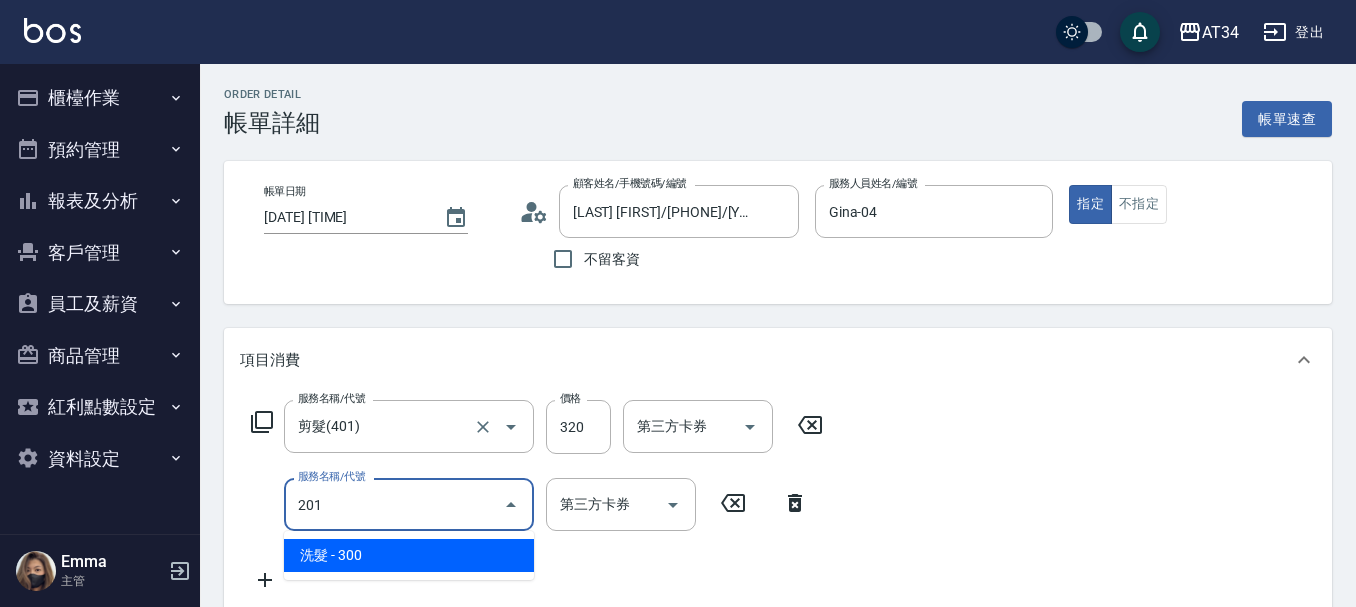 type on "60" 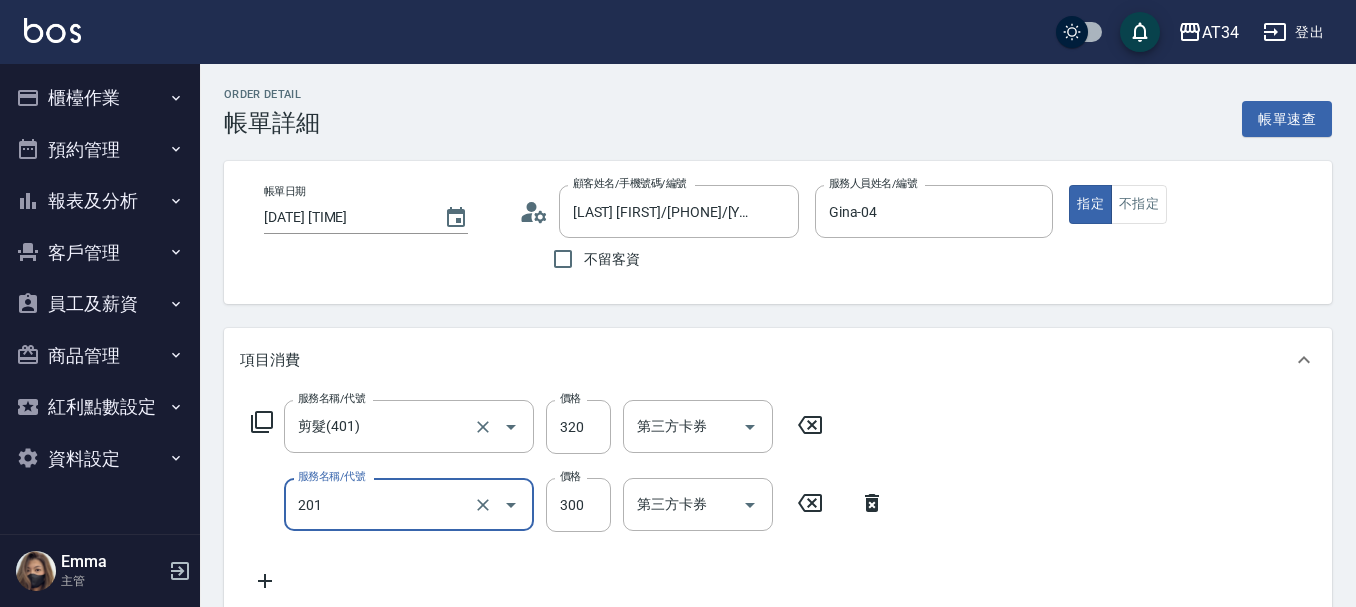 type on "洗髮(201)" 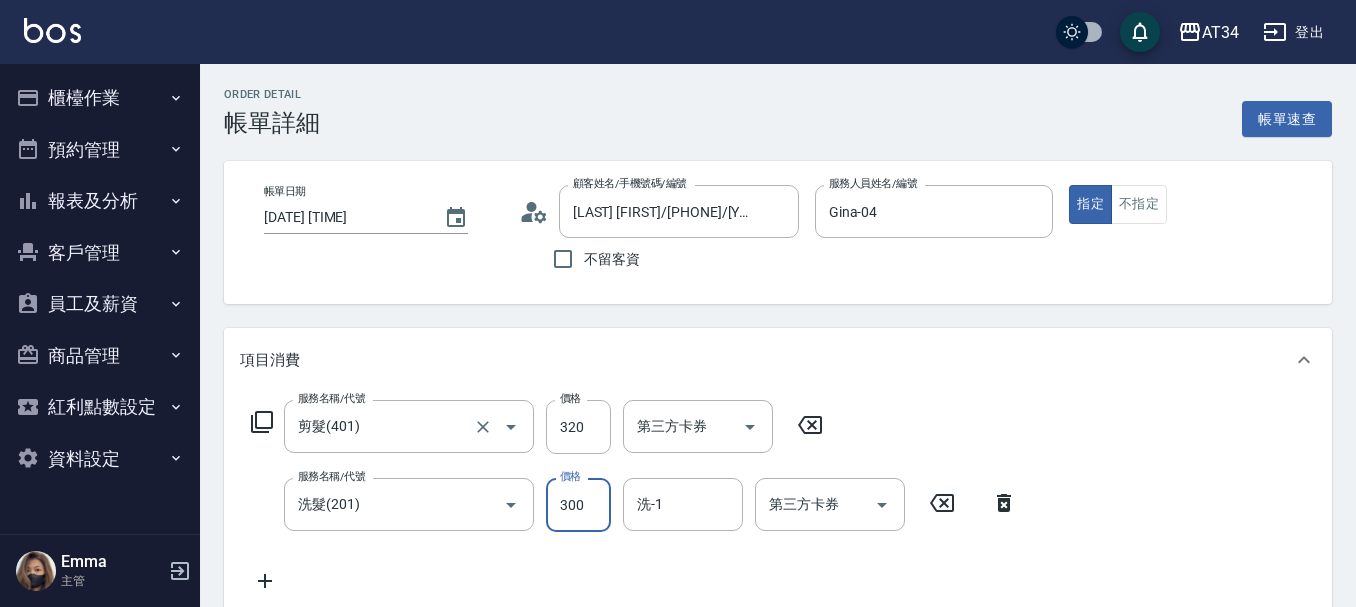 type on "2" 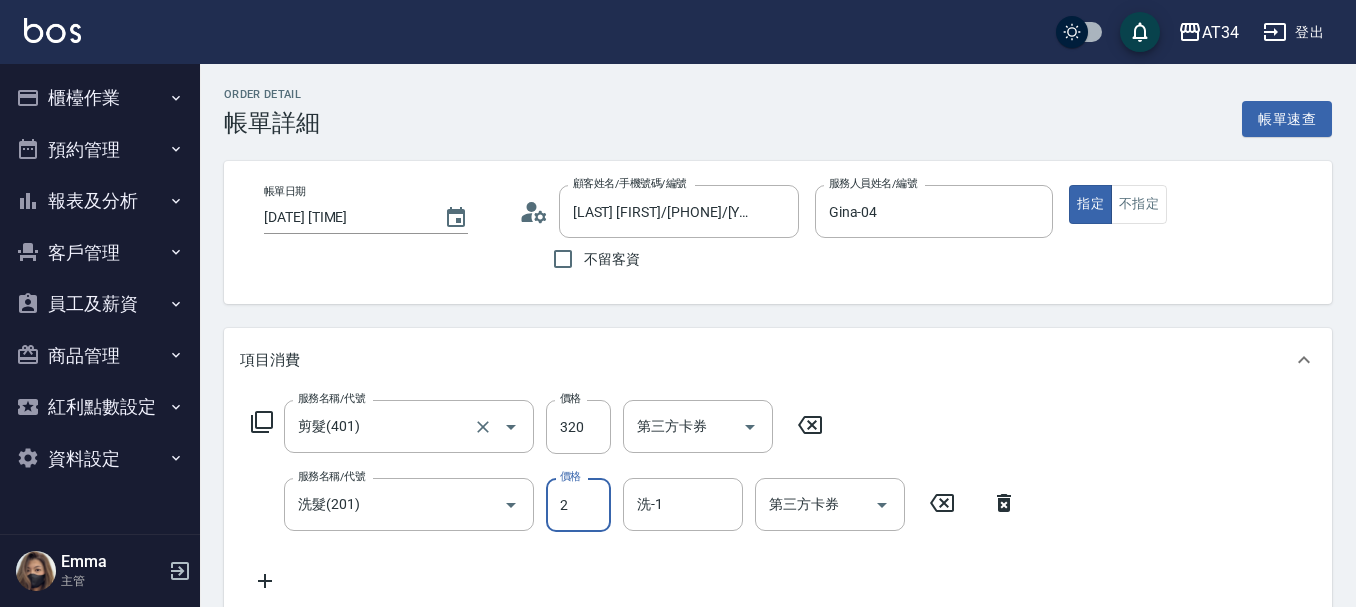 type on "30" 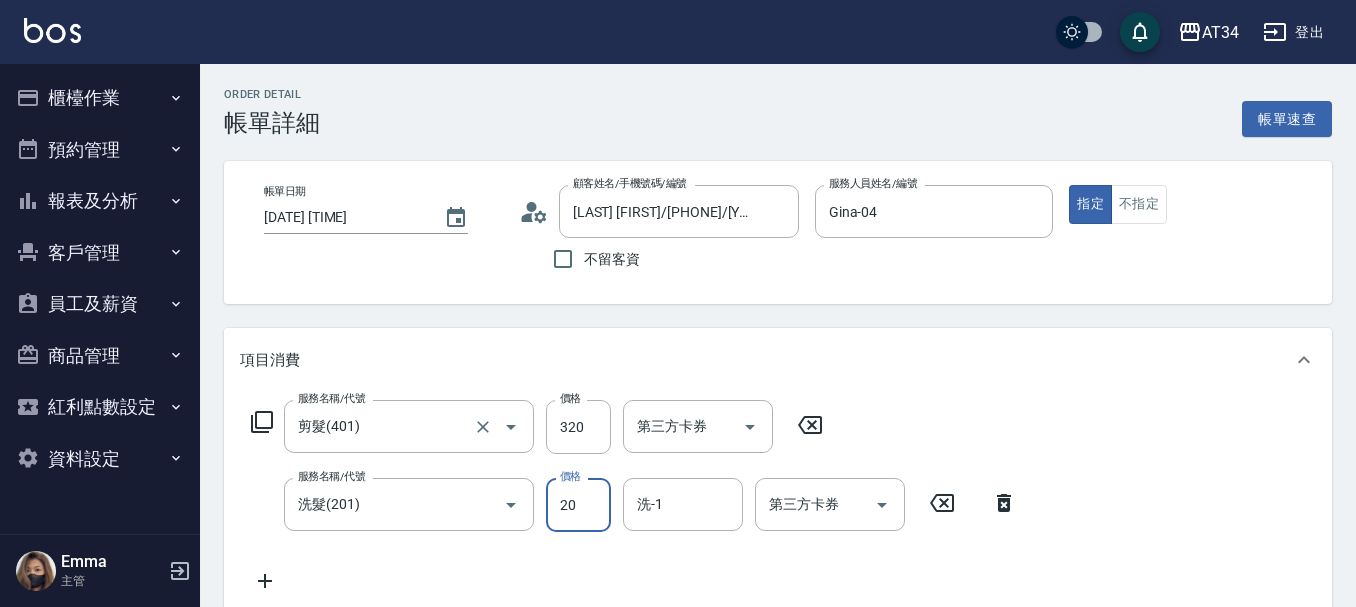 type on "200" 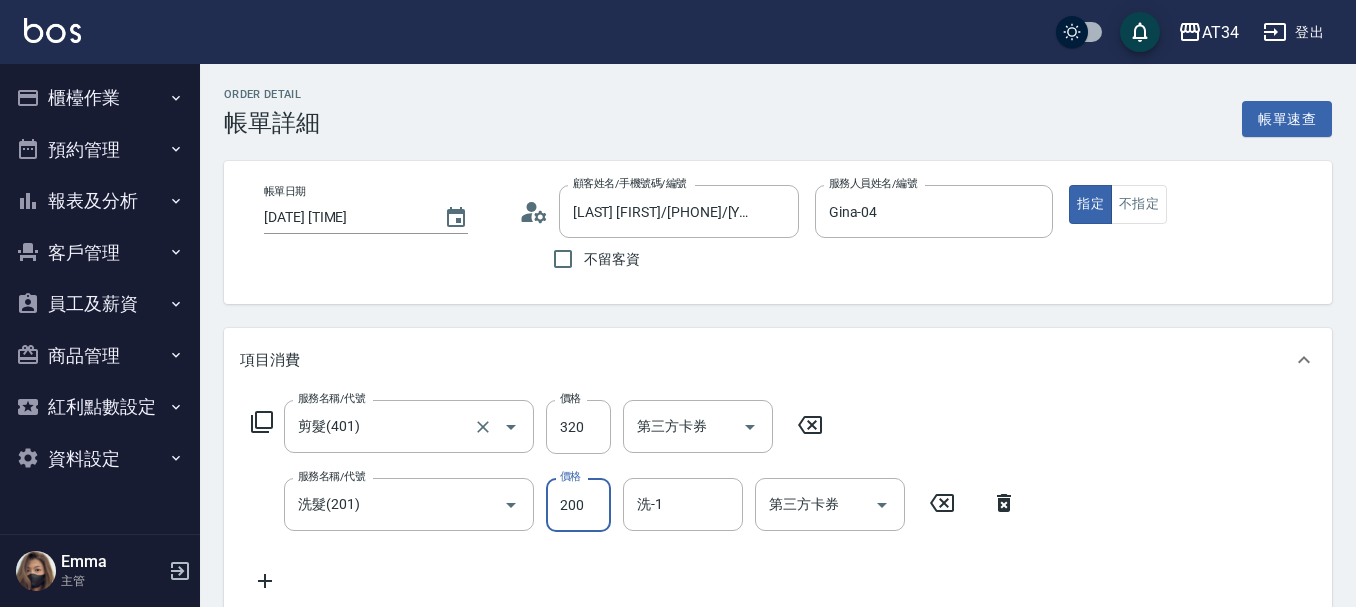 type on "50" 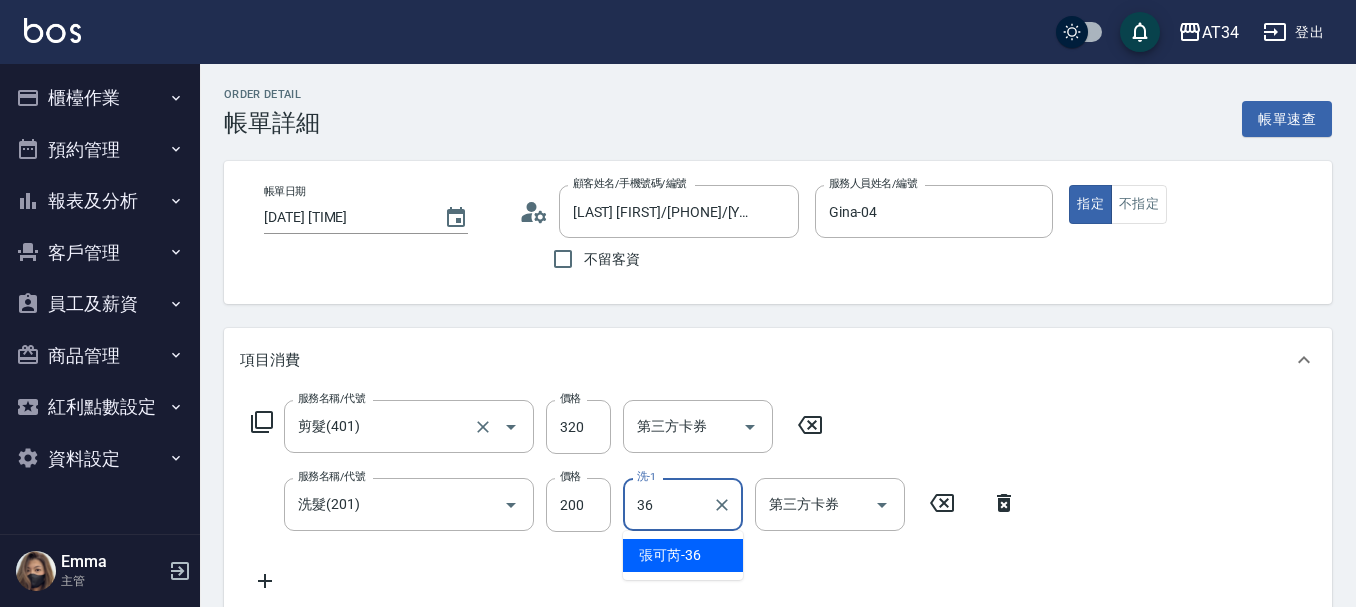 type on "張可芮-36" 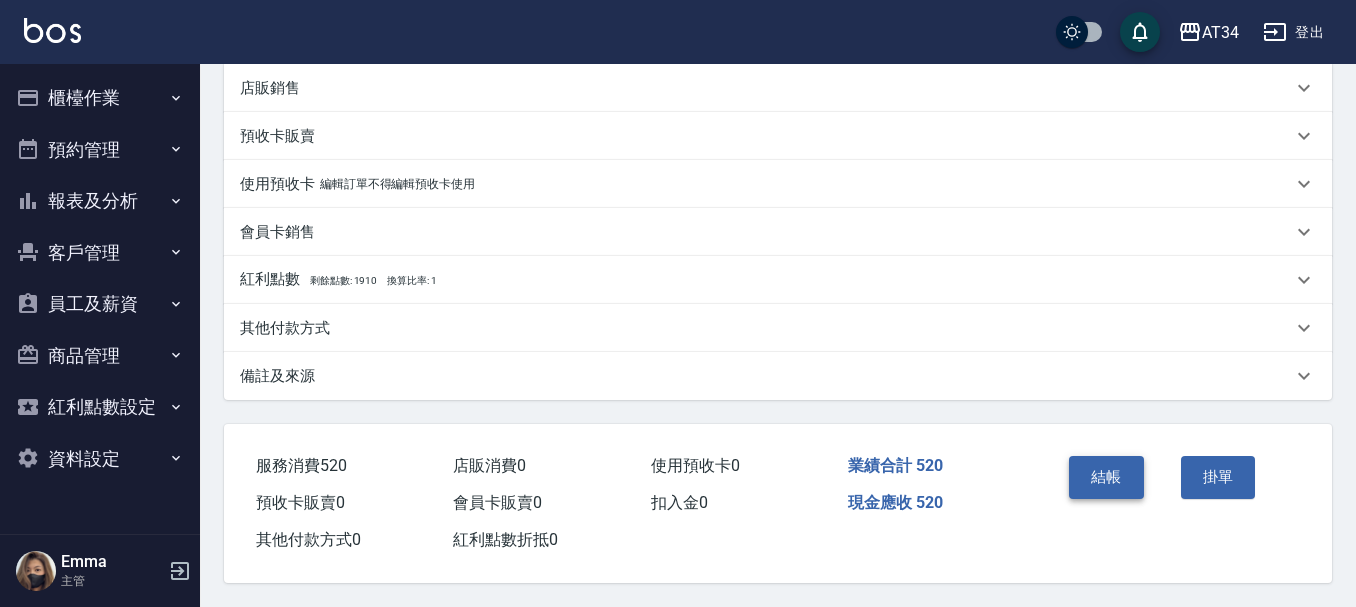scroll, scrollTop: 570, scrollLeft: 0, axis: vertical 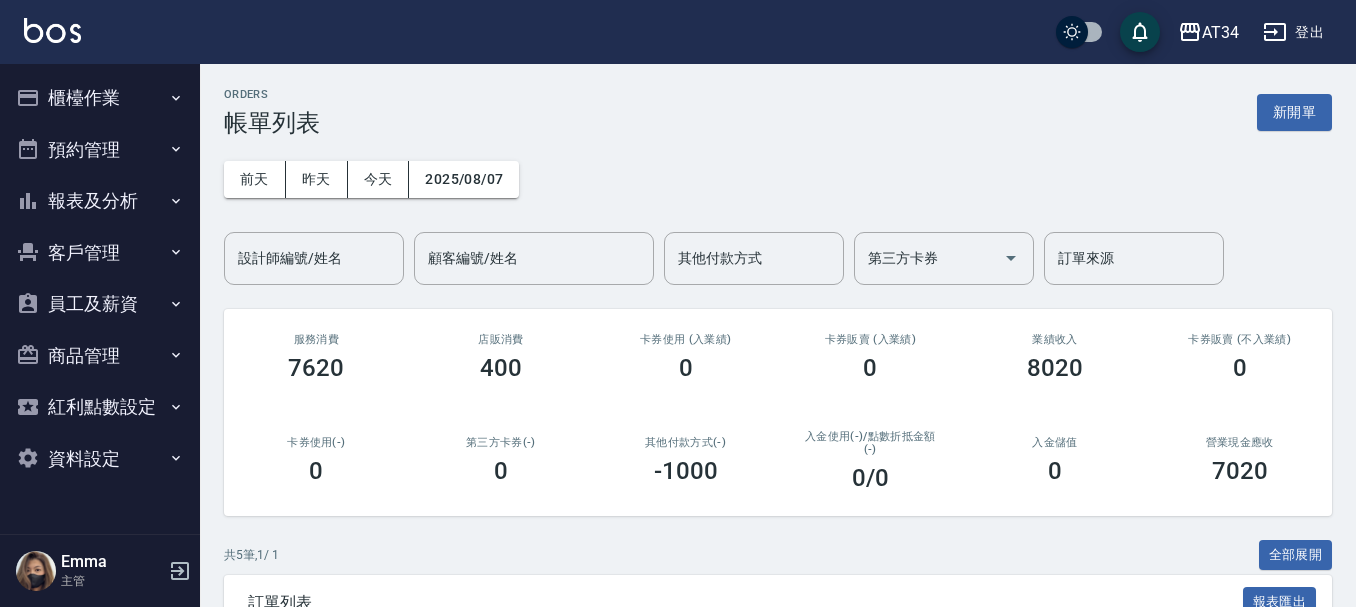 click on "櫃檯作業" at bounding box center [100, 98] 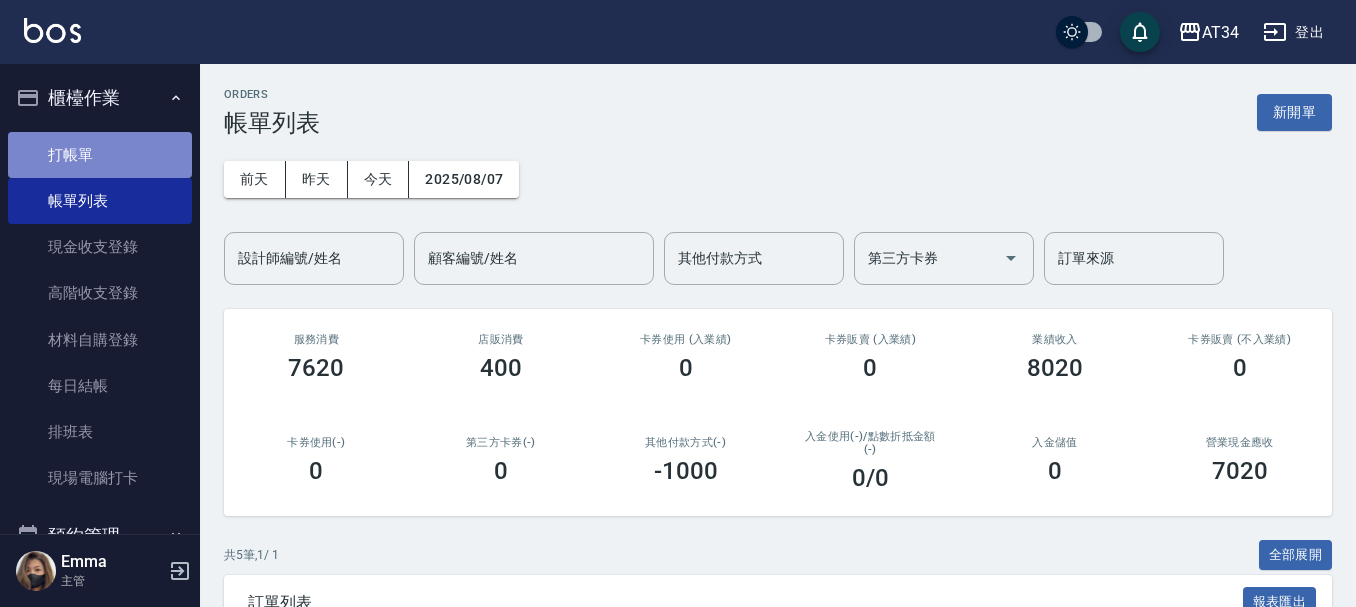 click on "打帳單" at bounding box center [100, 155] 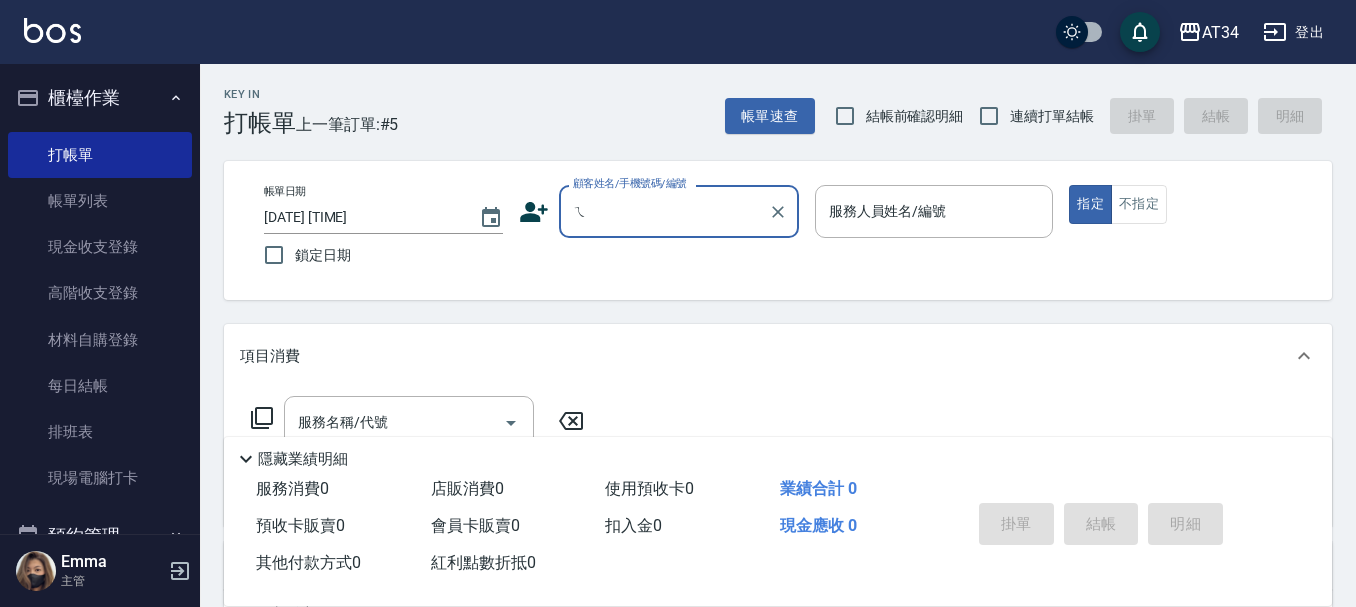 type on "ㄛ" 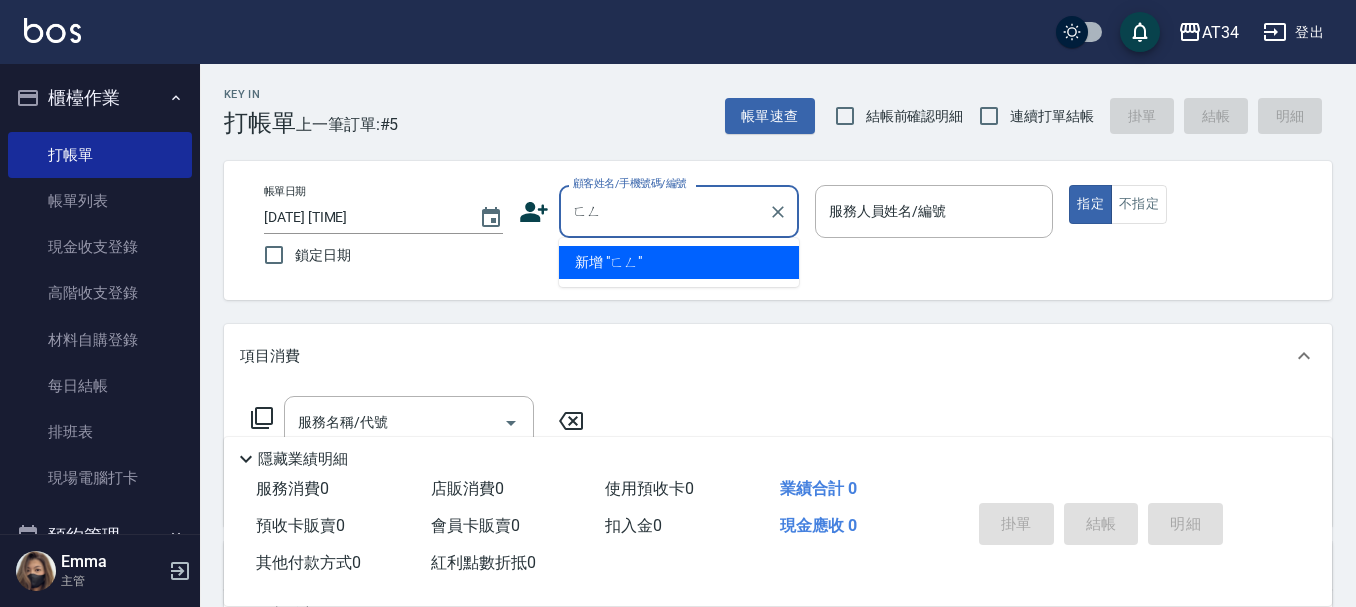 type on "[NAME]" 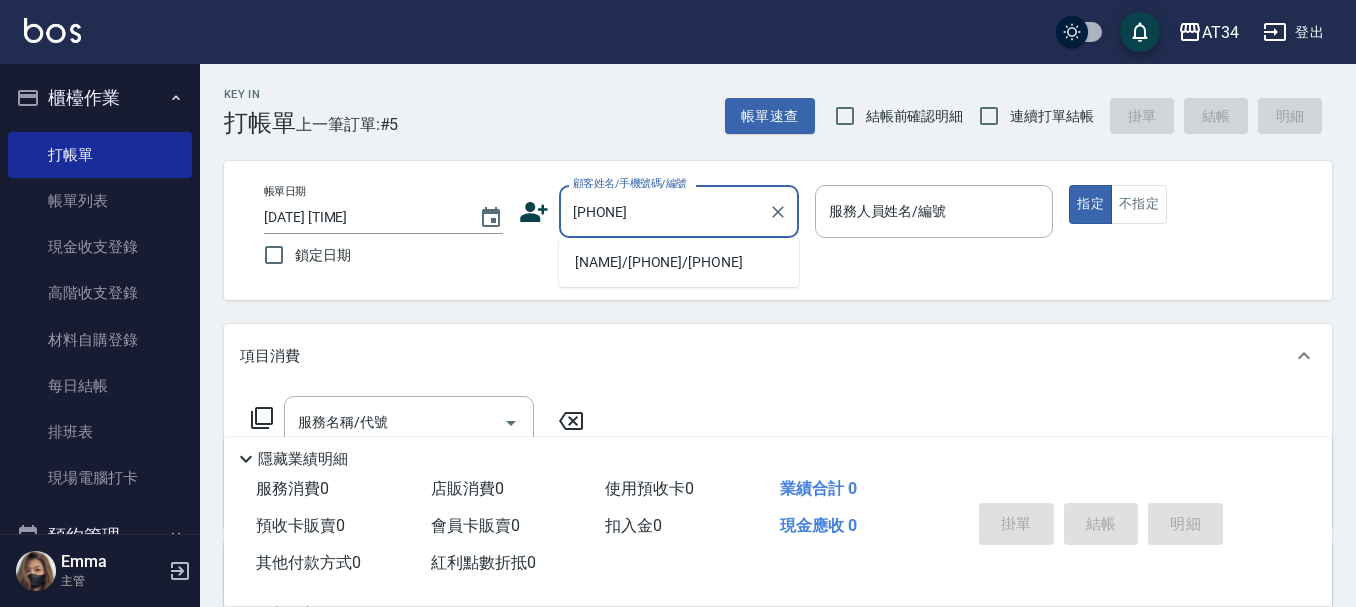 click on "[NAME]/[PHONE]/[PHONE]" at bounding box center [679, 262] 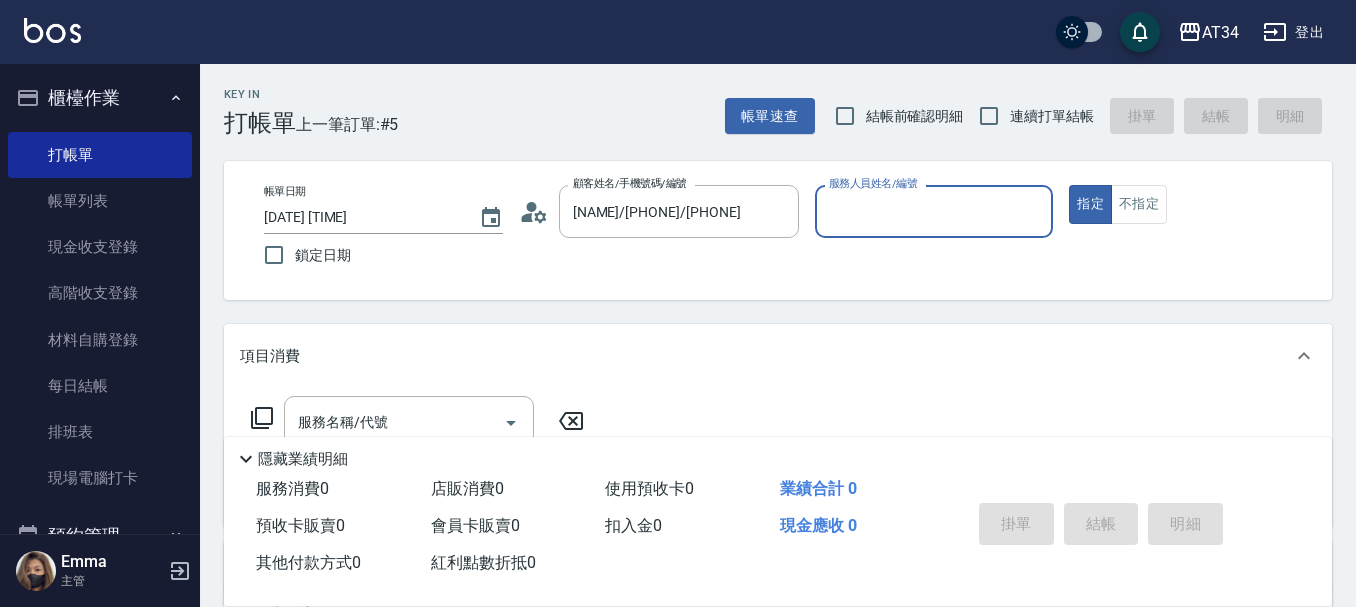 type on "Wendy-02" 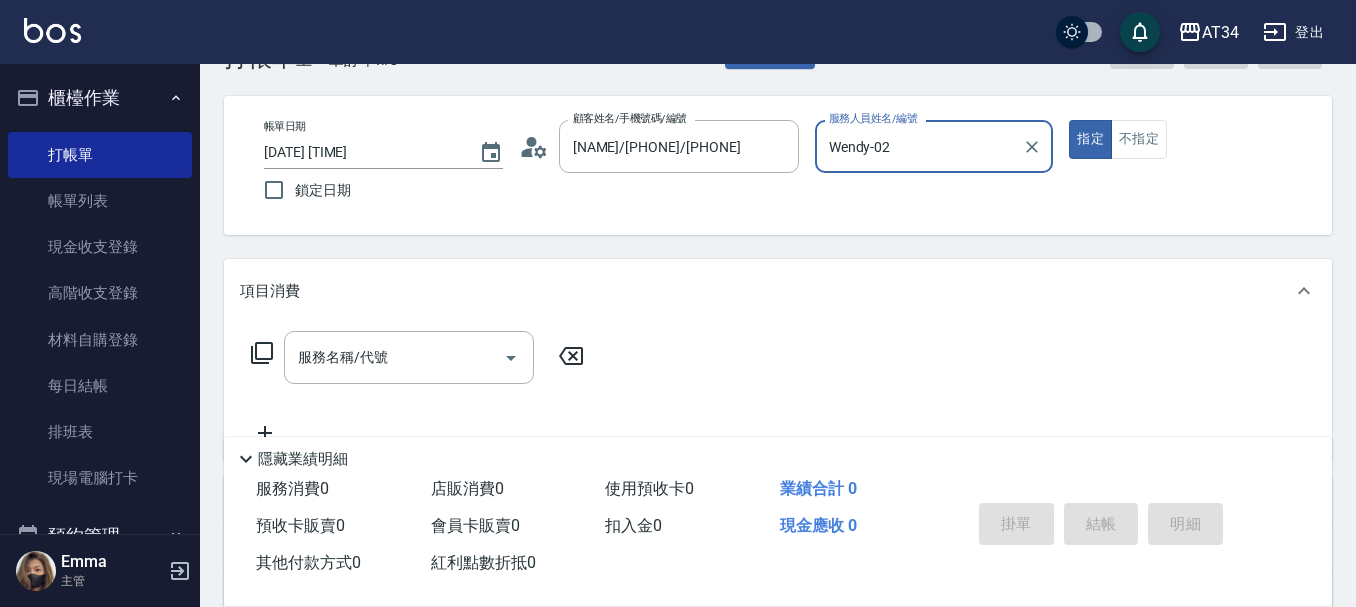 scroll, scrollTop: 100, scrollLeft: 0, axis: vertical 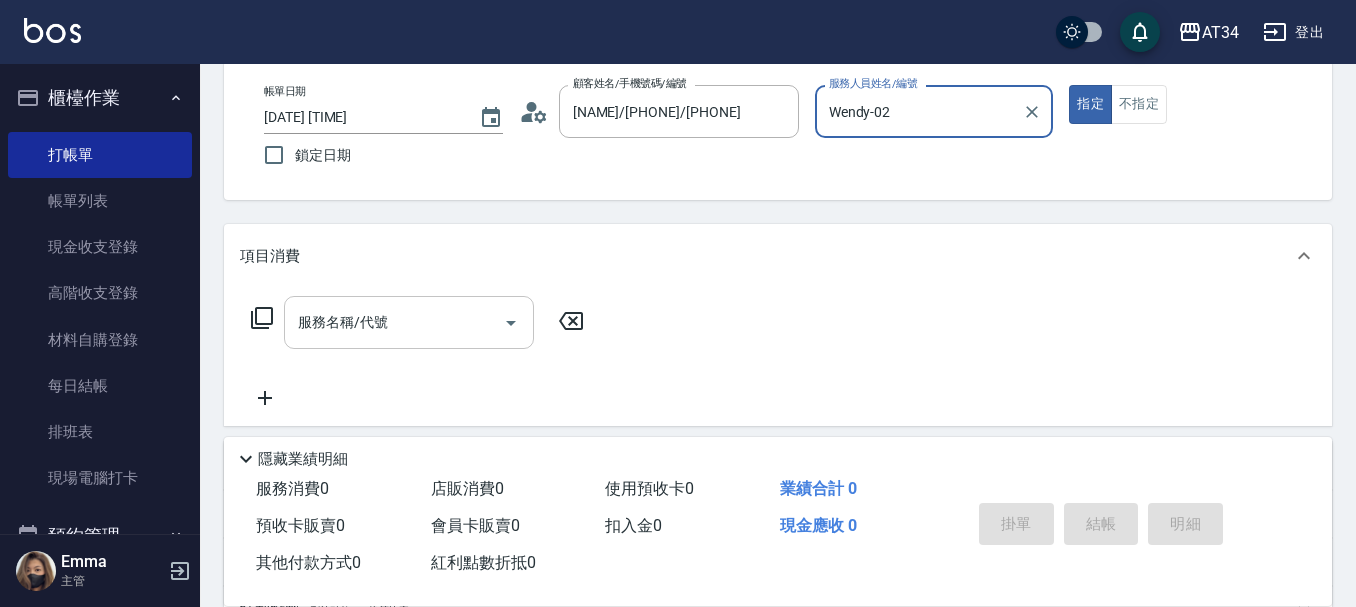 click on "服務名稱/代號 服務名稱/代號" at bounding box center [409, 322] 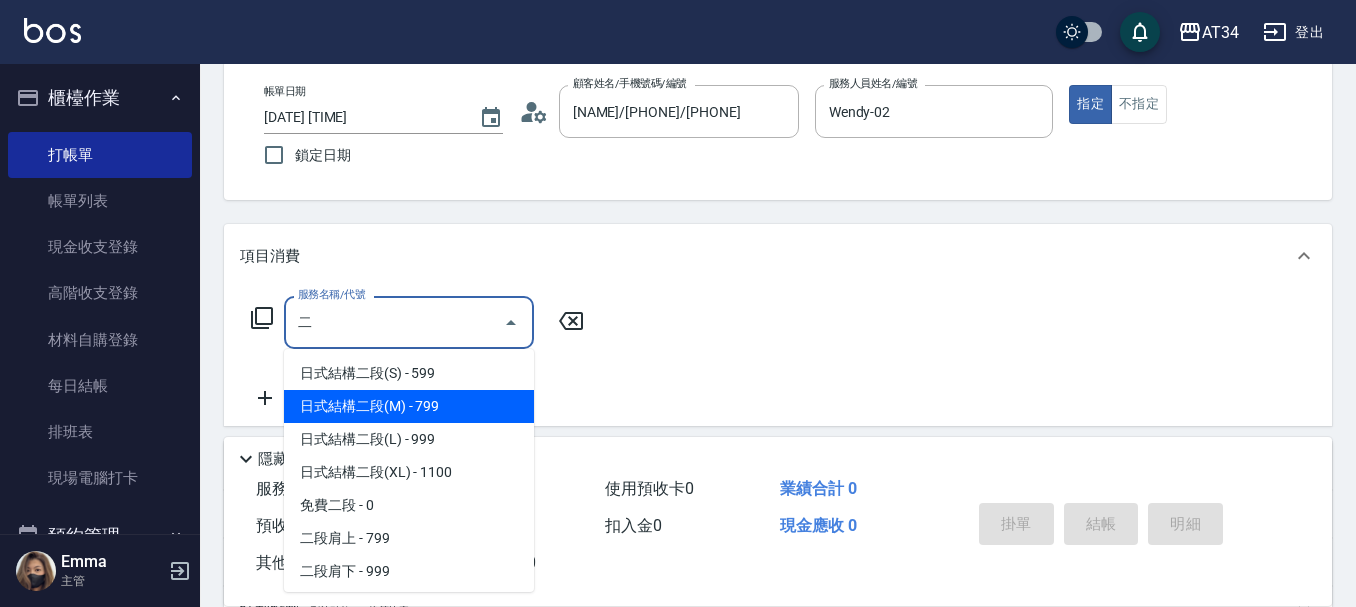 click on "日式結構二段(M) - 799" at bounding box center [409, 406] 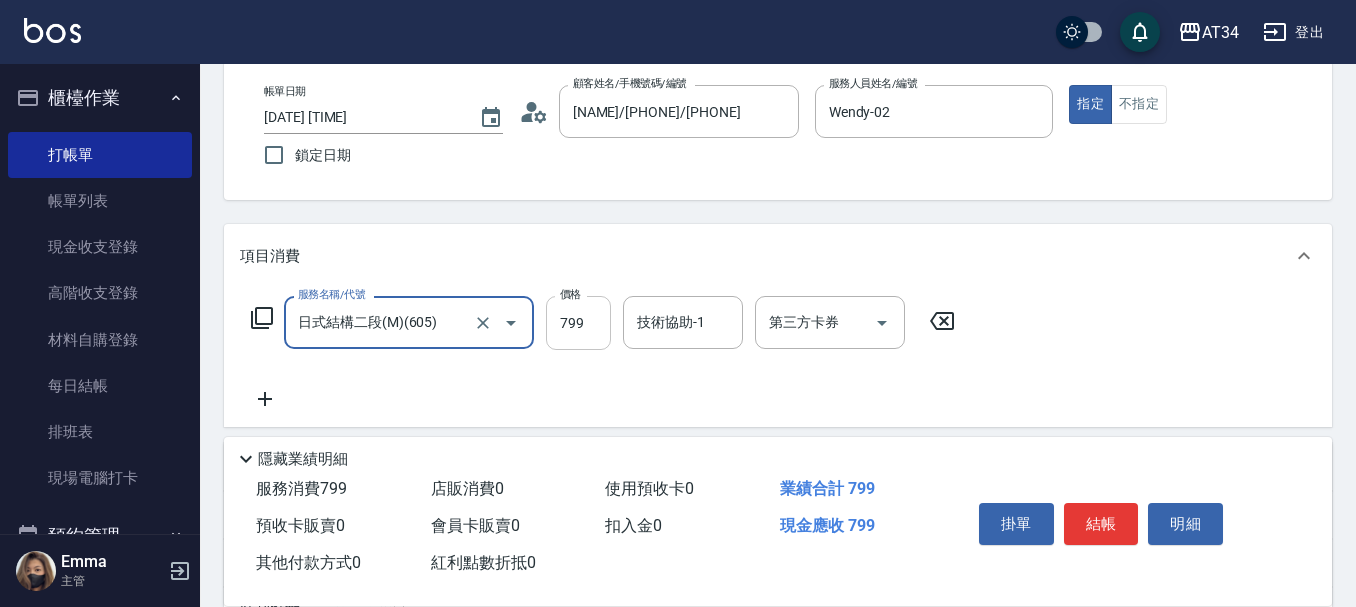 type on "日式結構二段(M)(605)" 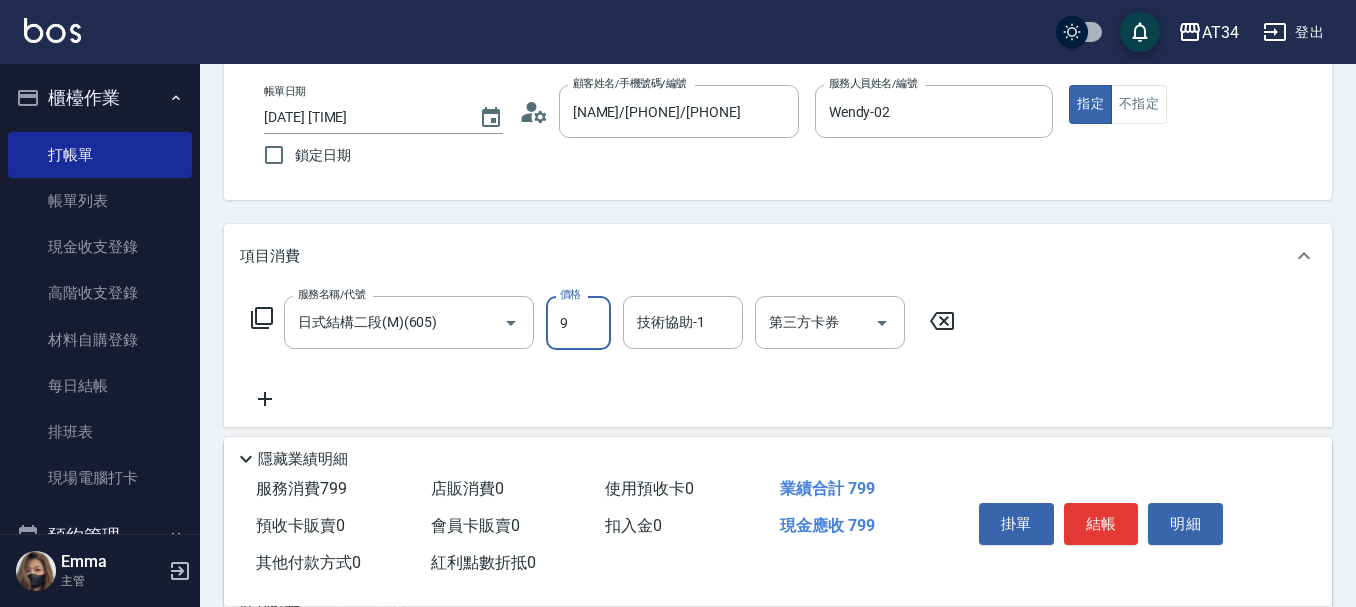 type on "99" 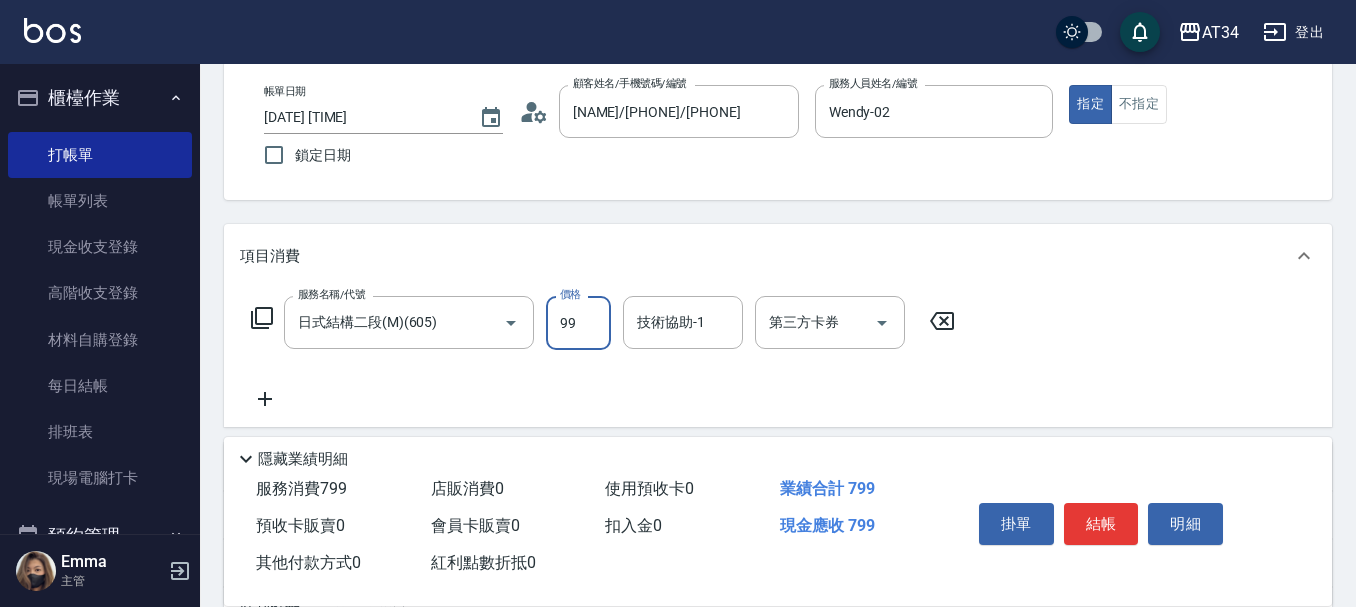 type on "90" 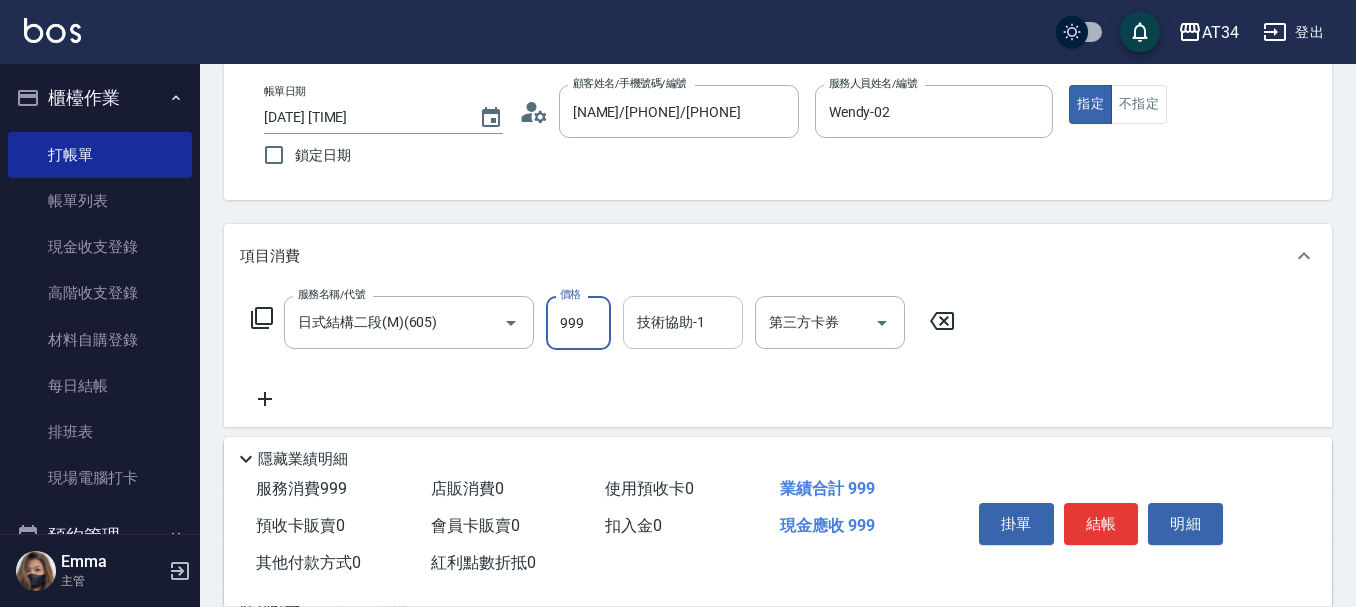 type on "999" 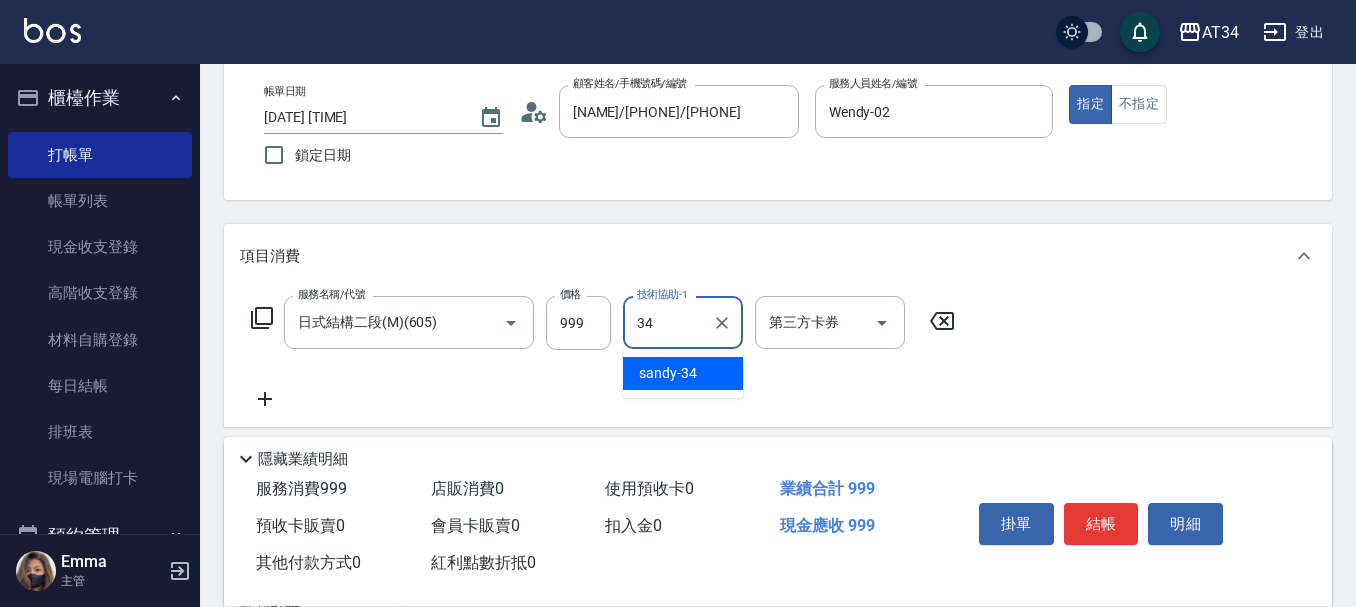 type on "sandy-34" 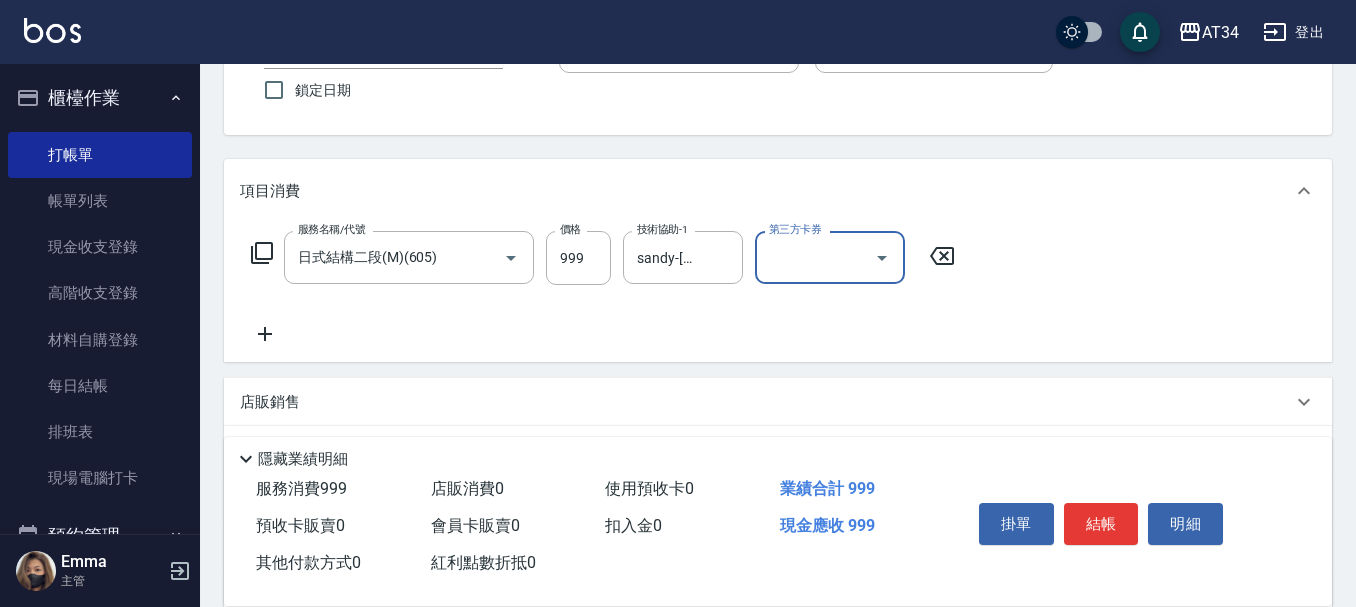 scroll, scrollTop: 300, scrollLeft: 0, axis: vertical 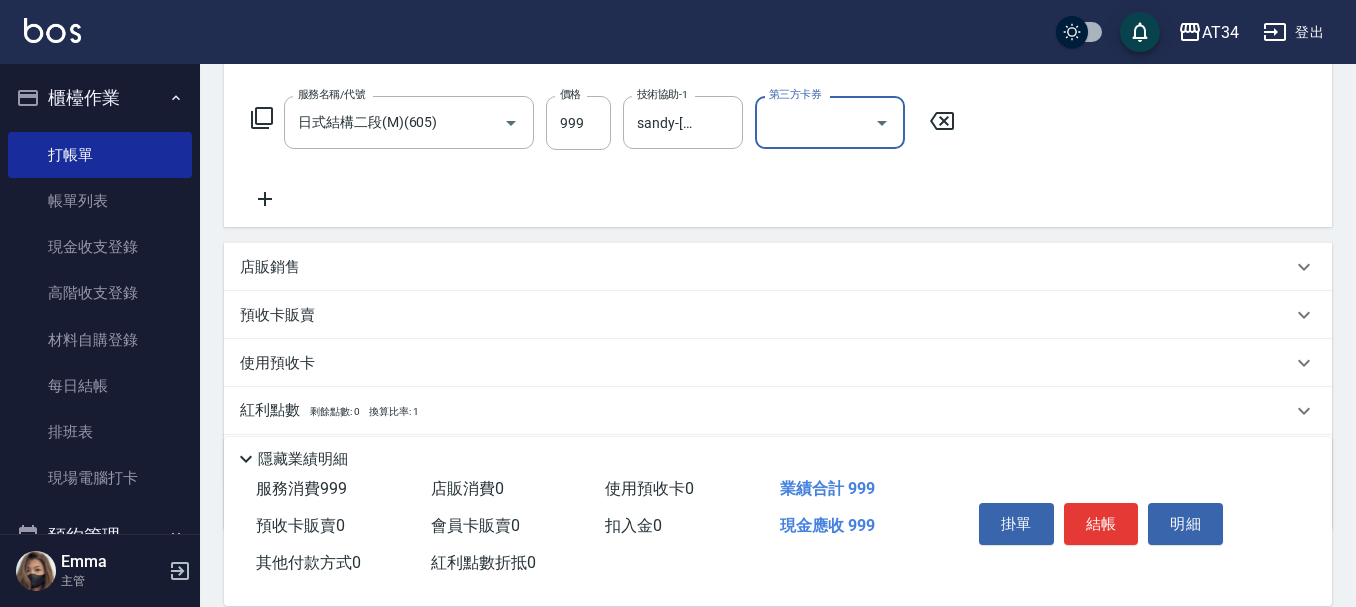click 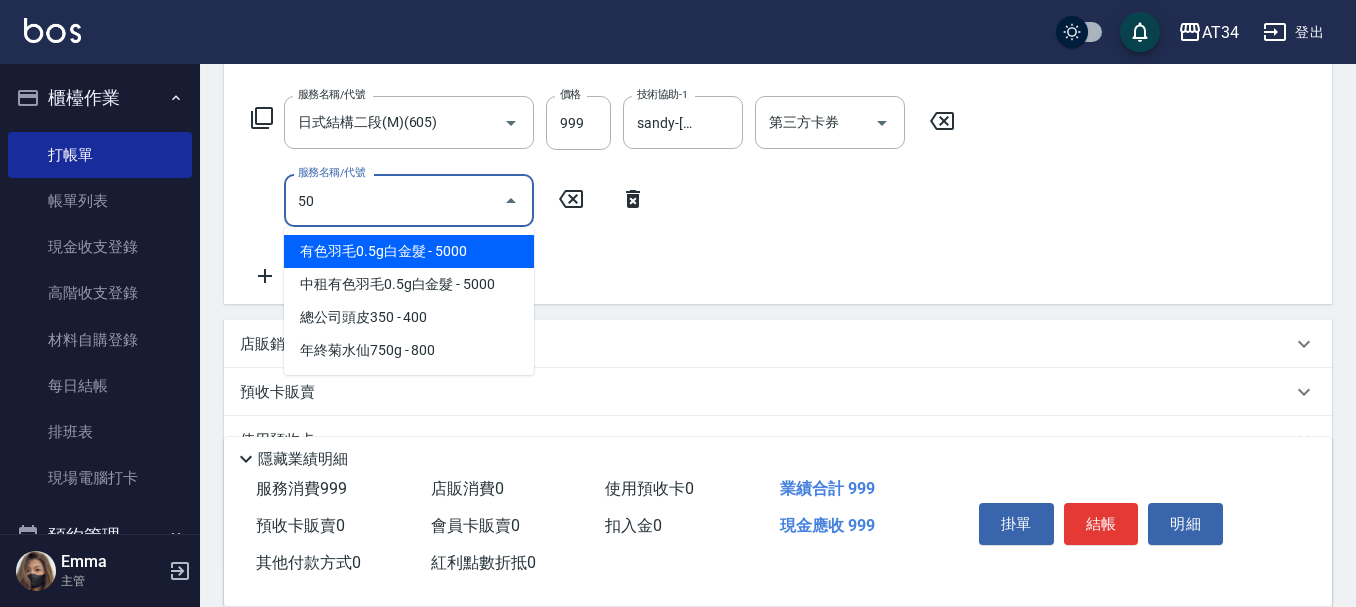 type on "501" 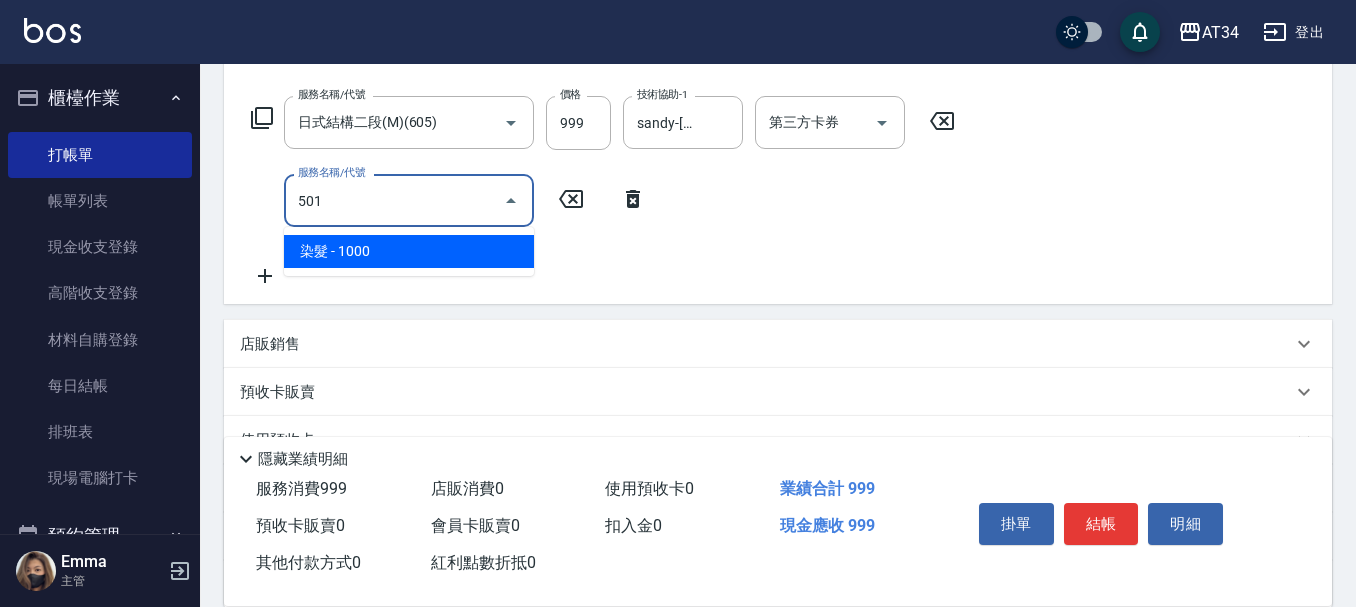 type on "190" 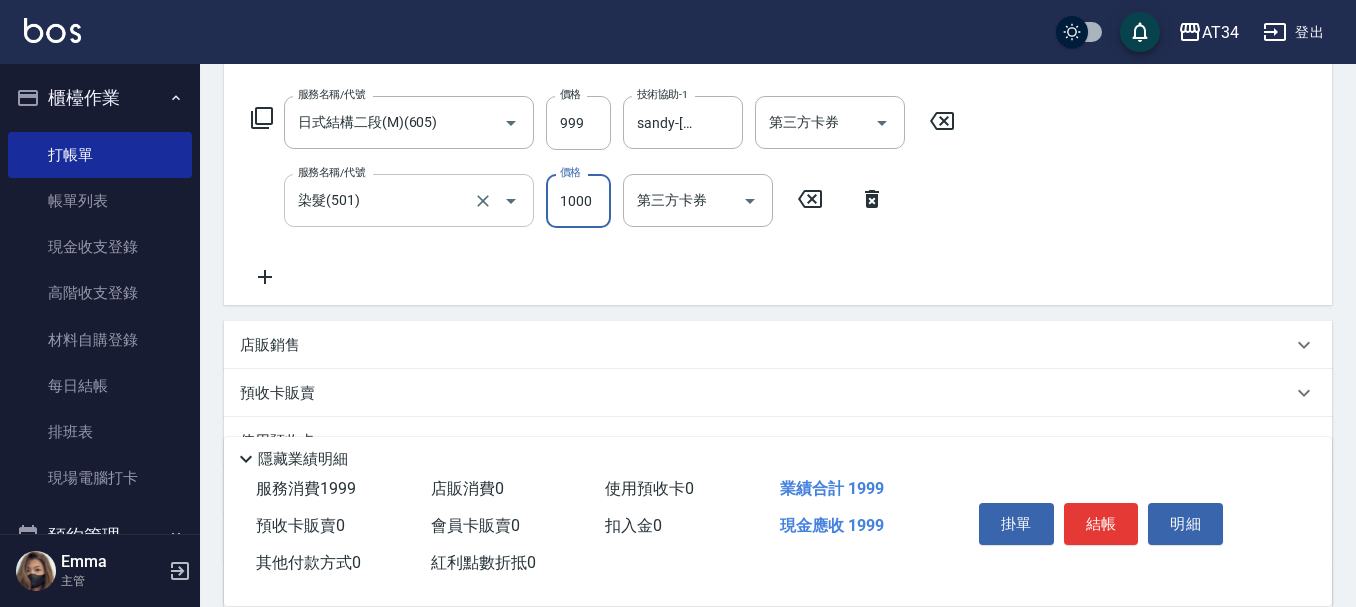 type on "2" 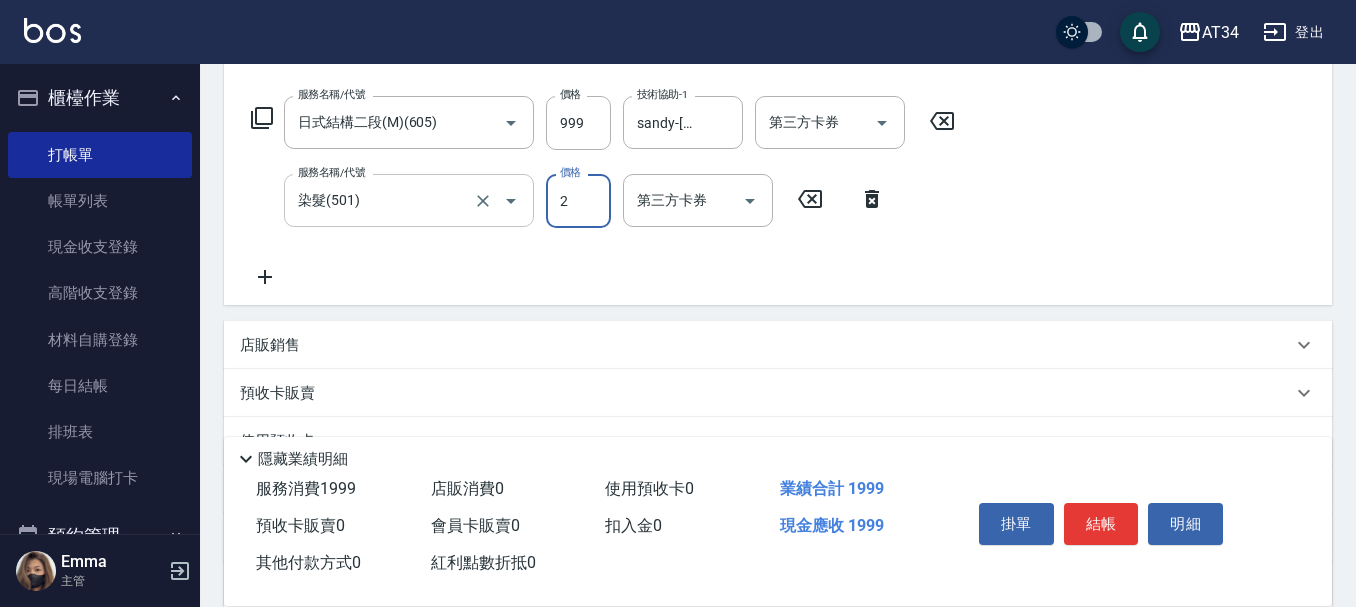 type on "100" 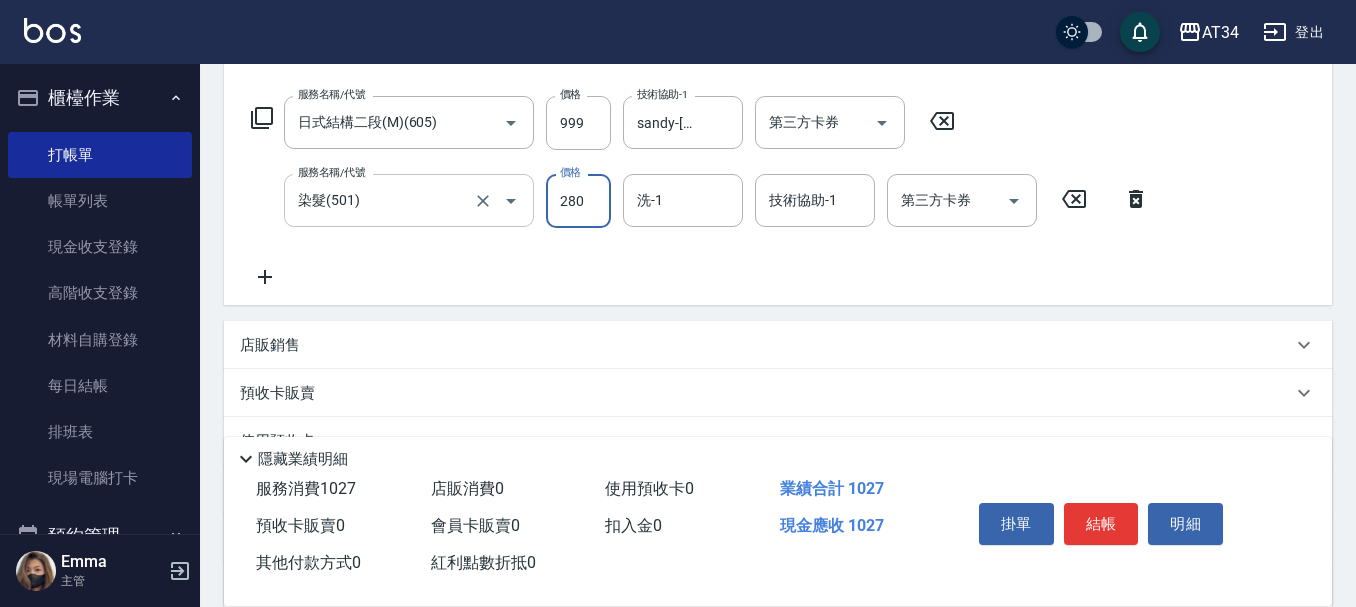 type on "2800" 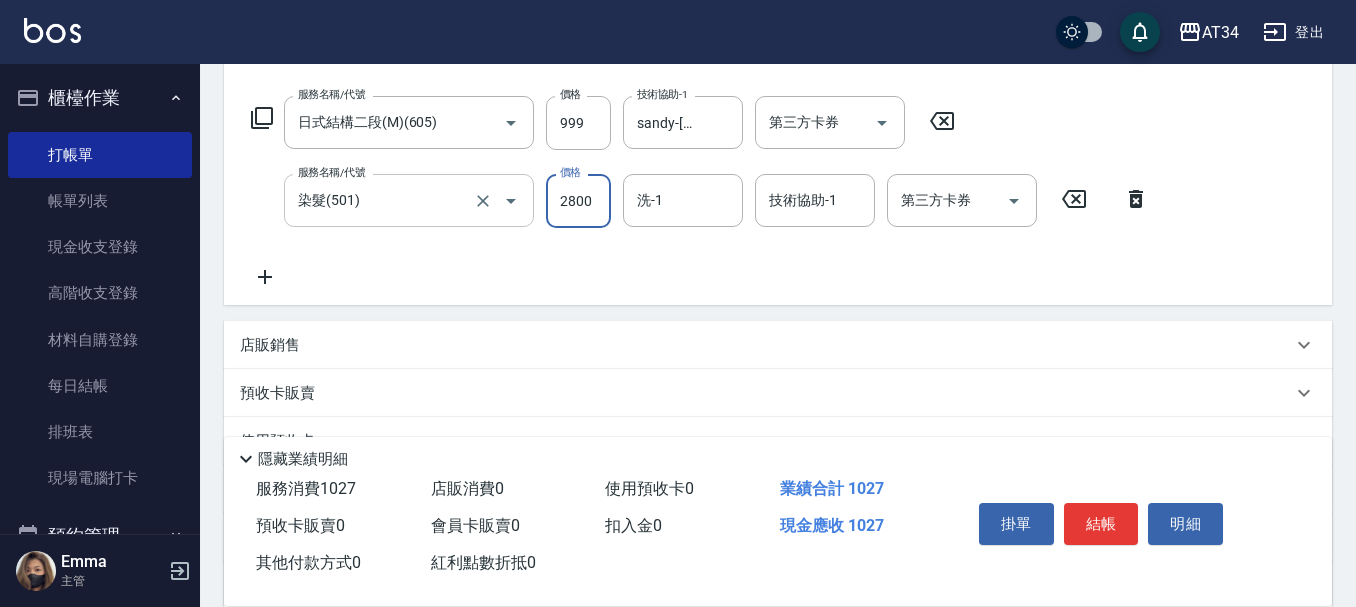 type on "370" 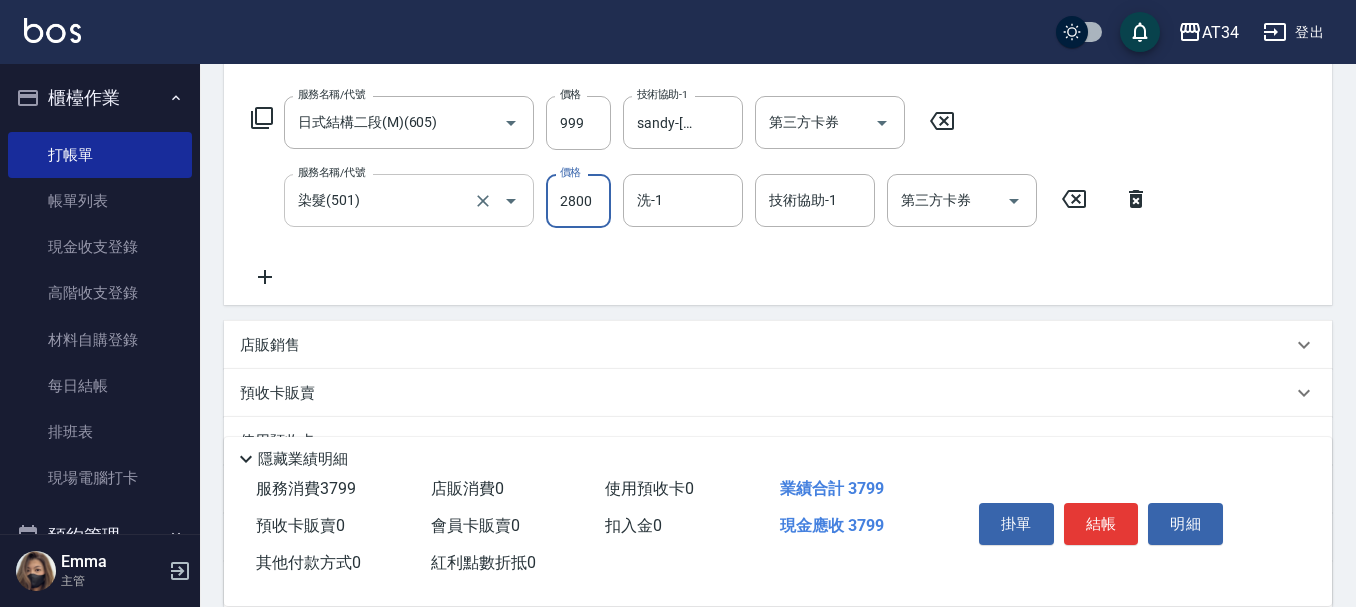 type on "2800" 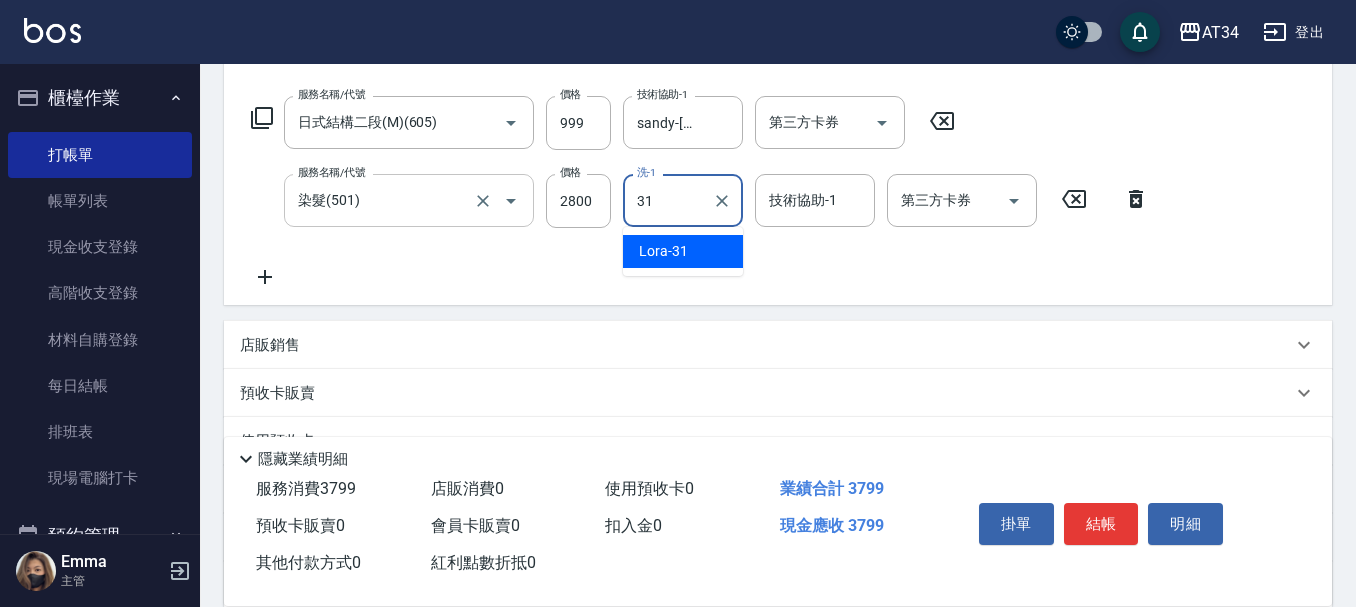 type on "Lora-31" 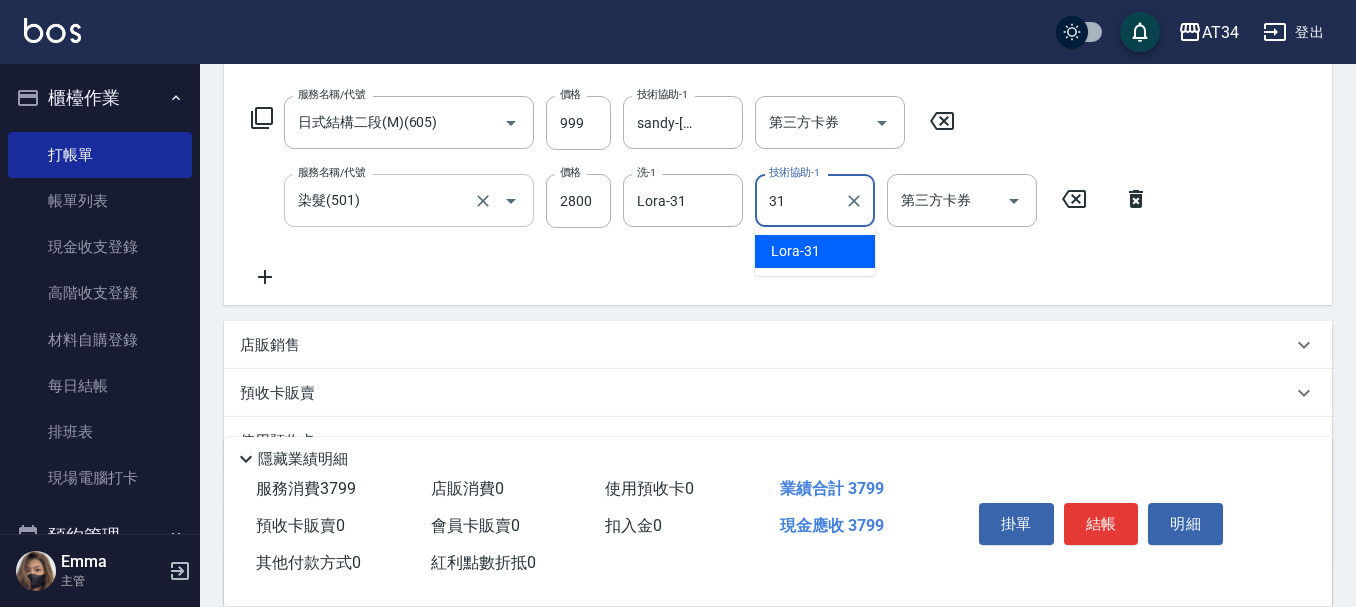 type on "Lora-31" 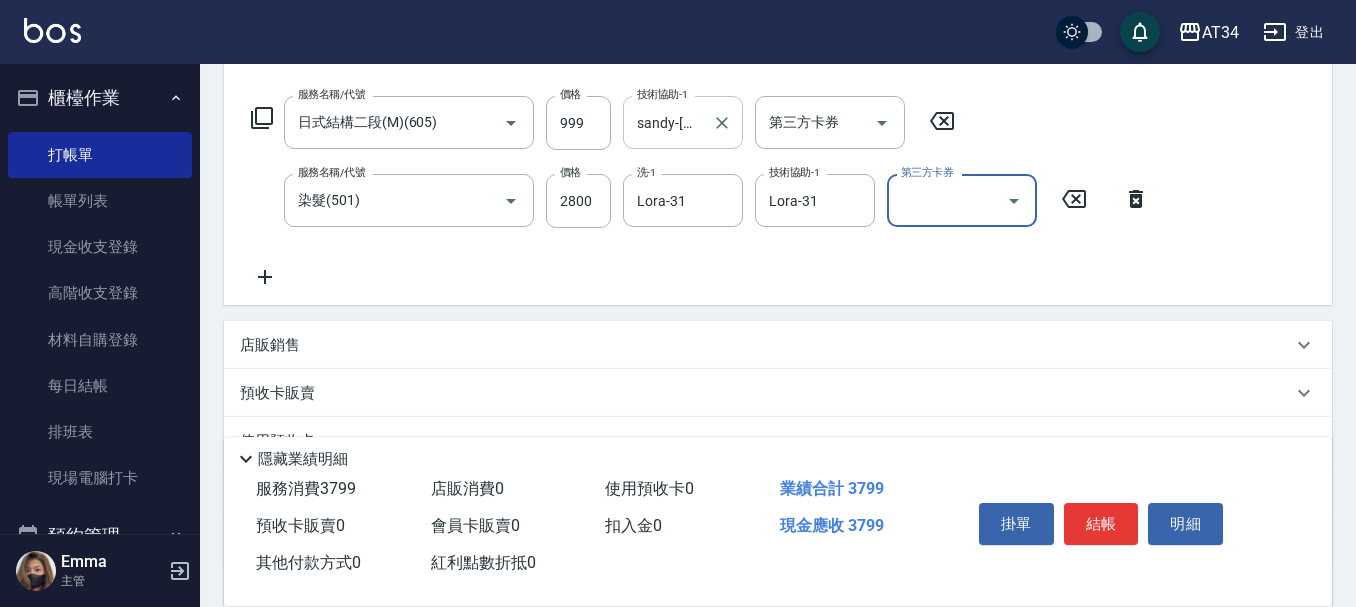 drag, startPoint x: 722, startPoint y: 119, endPoint x: 708, endPoint y: 113, distance: 15.231546 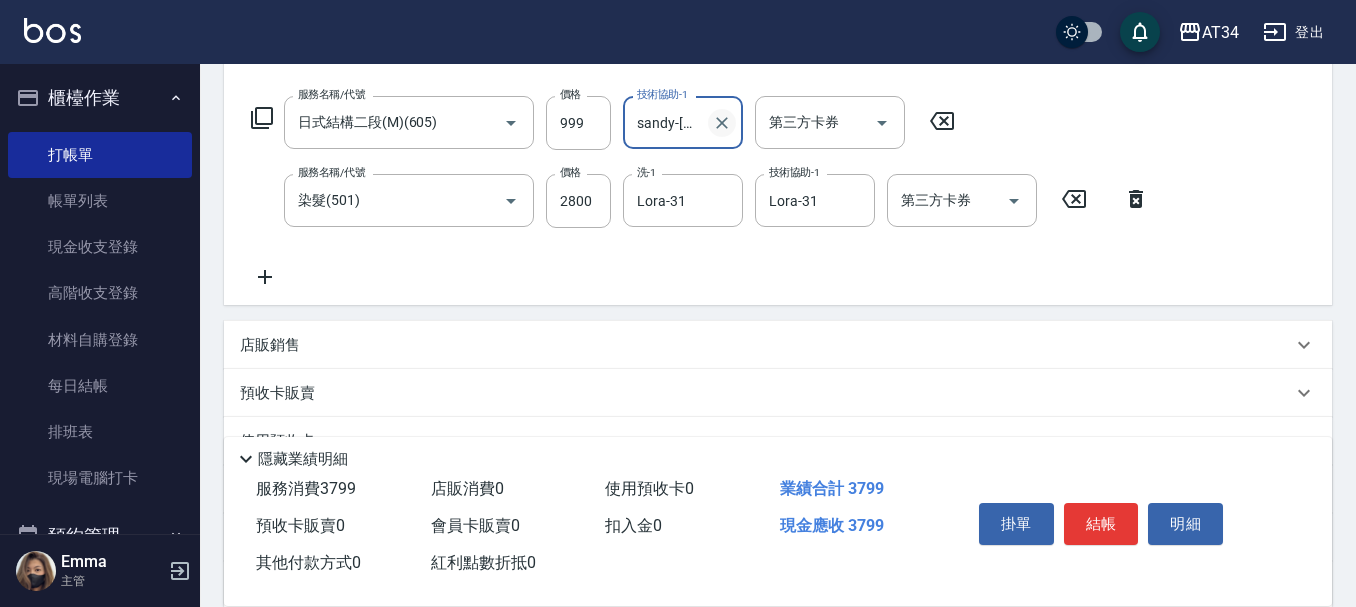 click 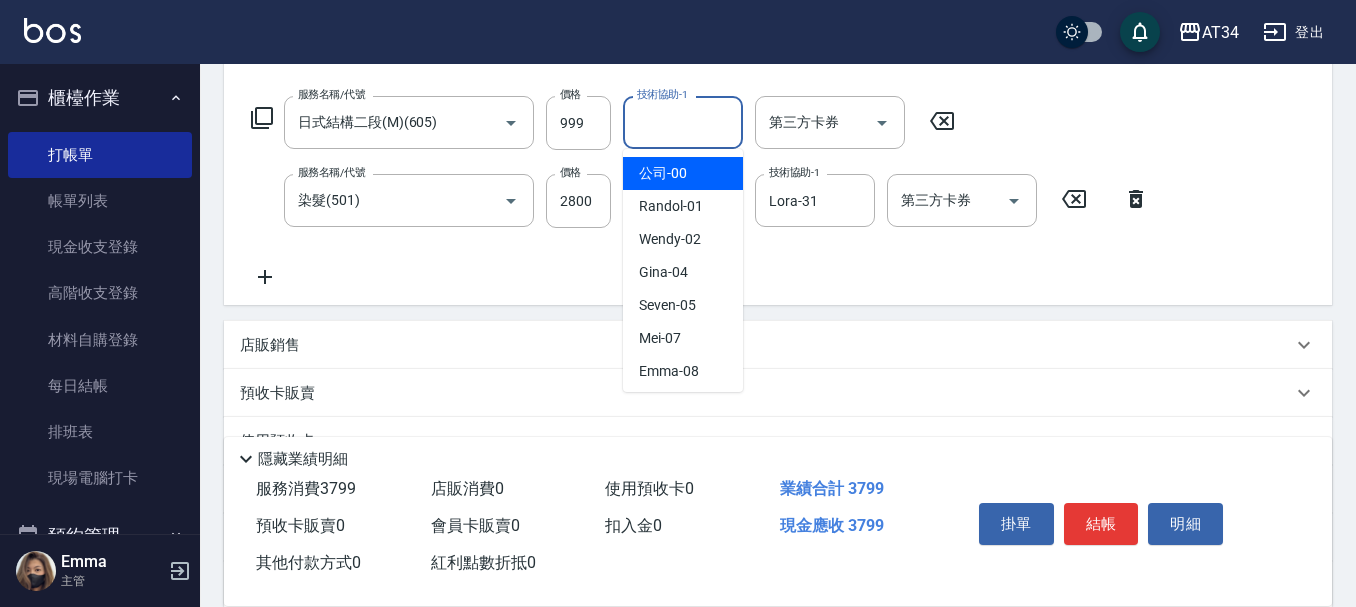 click on "技術協助-1" at bounding box center [683, 122] 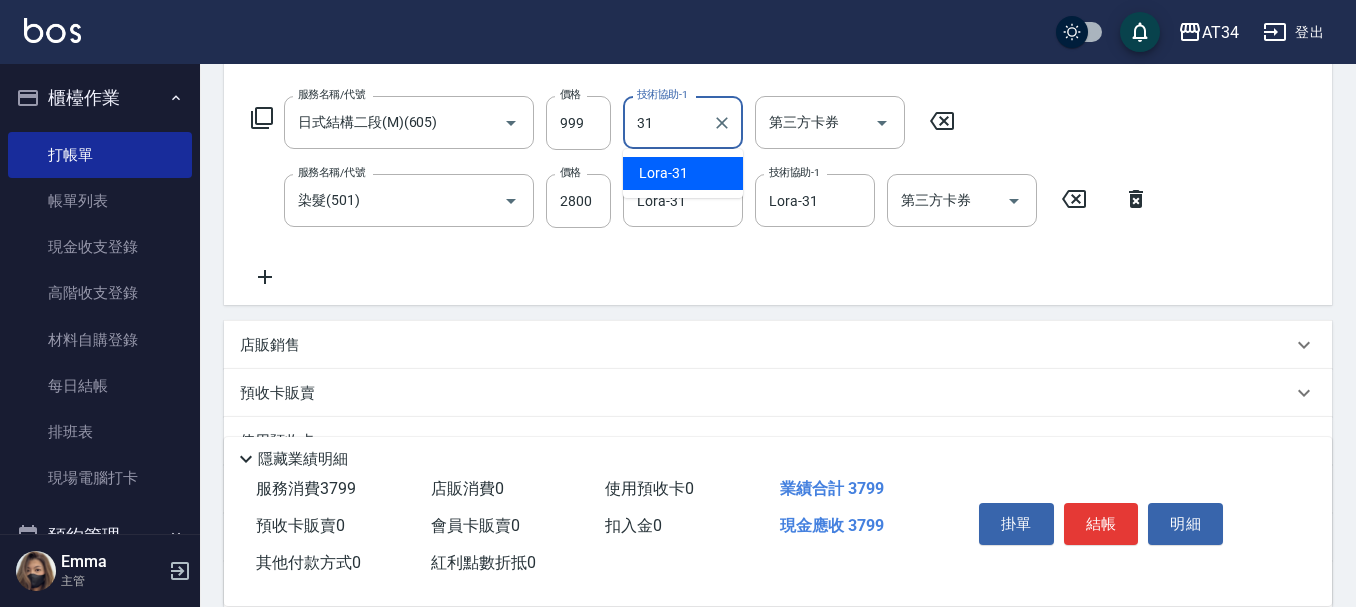 type on "Lora-31" 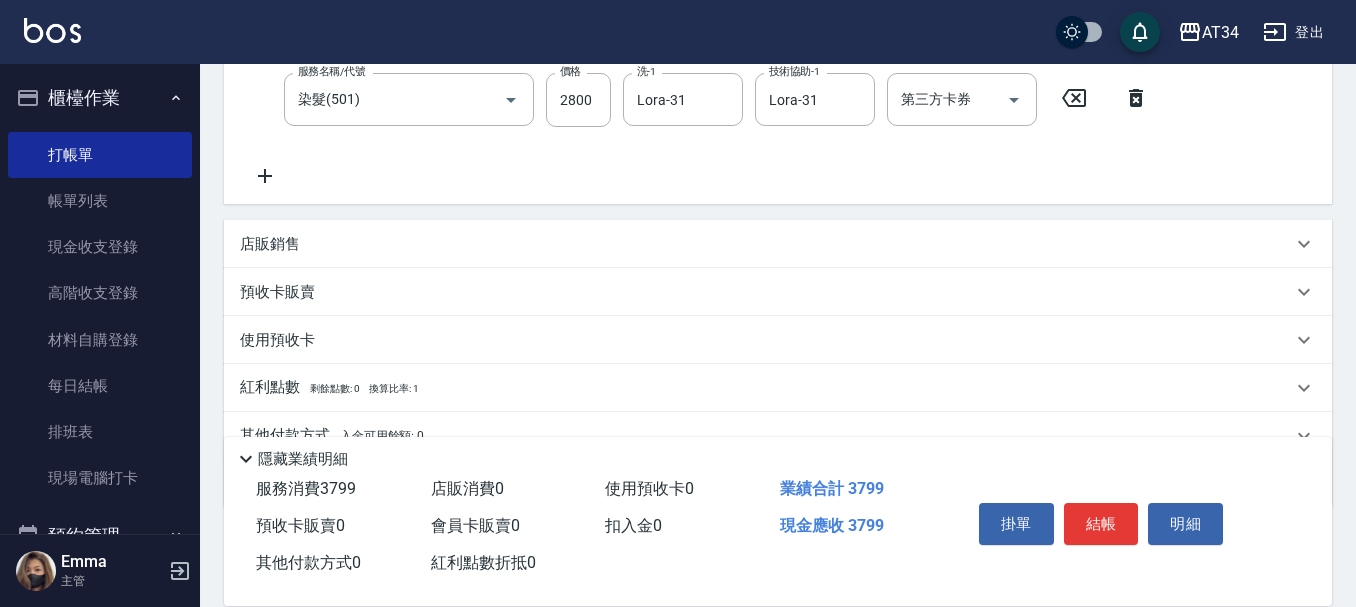 scroll, scrollTop: 494, scrollLeft: 0, axis: vertical 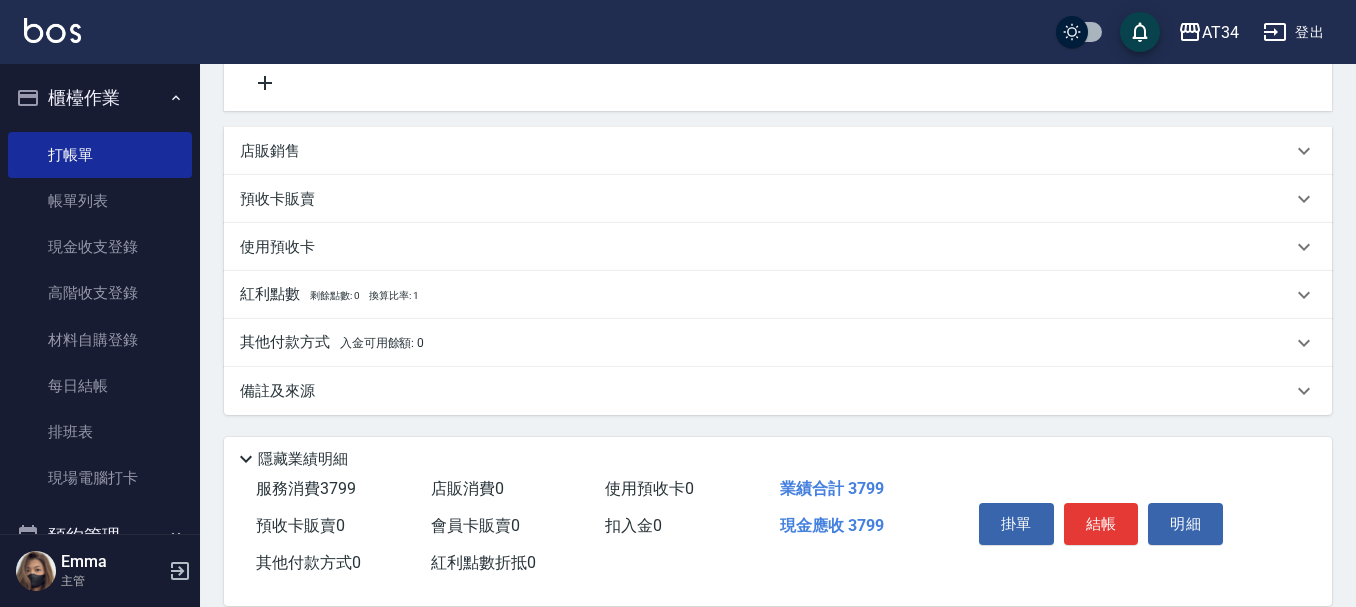 click on "其他付款方式 入金可用餘額: 0" at bounding box center (332, 343) 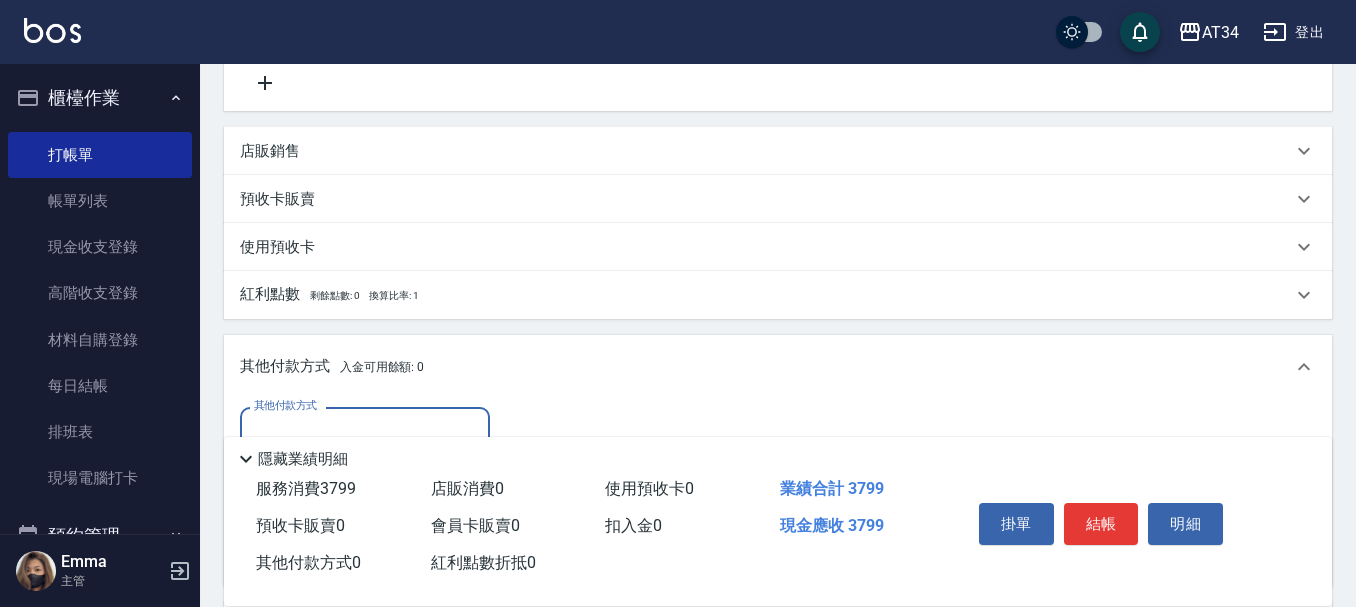 scroll, scrollTop: 35, scrollLeft: 0, axis: vertical 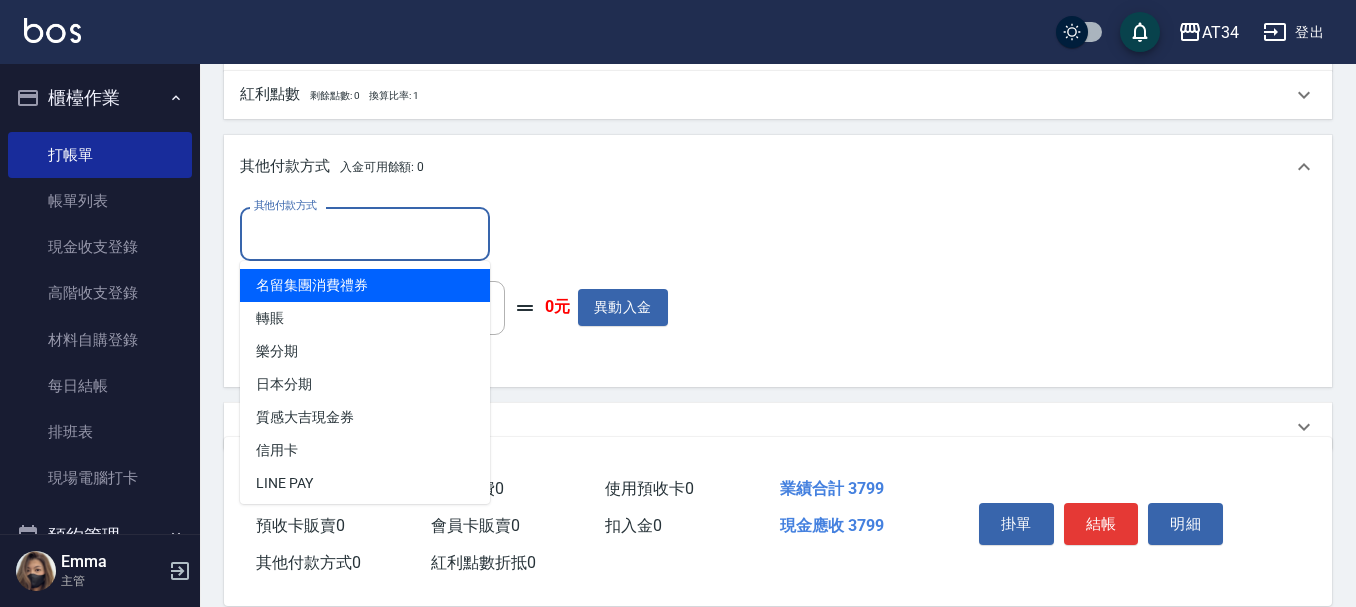 click on "其他付款方式" at bounding box center [365, 233] 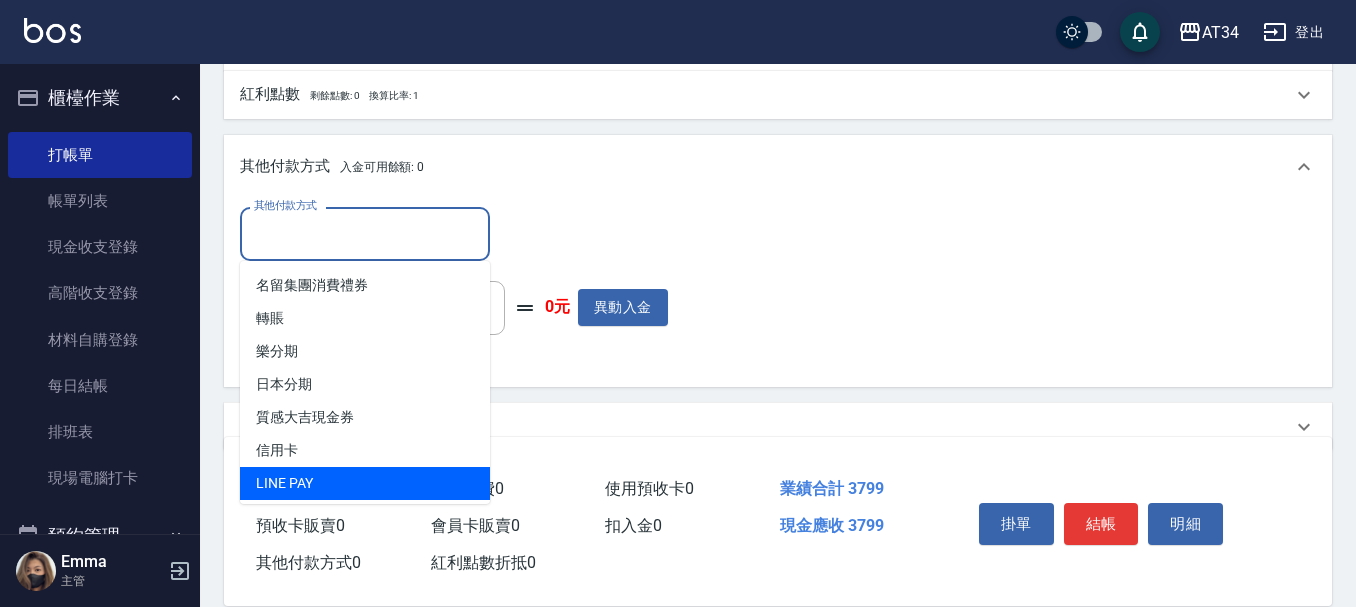 click on "LINE PAY" at bounding box center (365, 483) 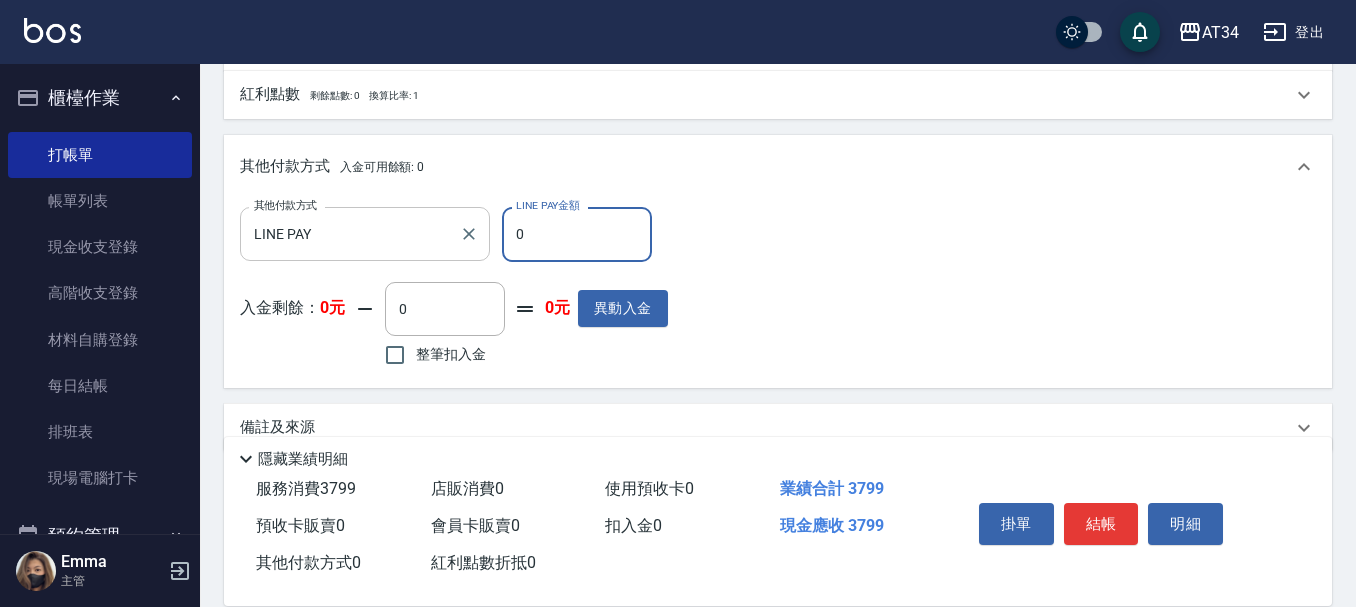 click on "LINE PAY" at bounding box center (350, 233) 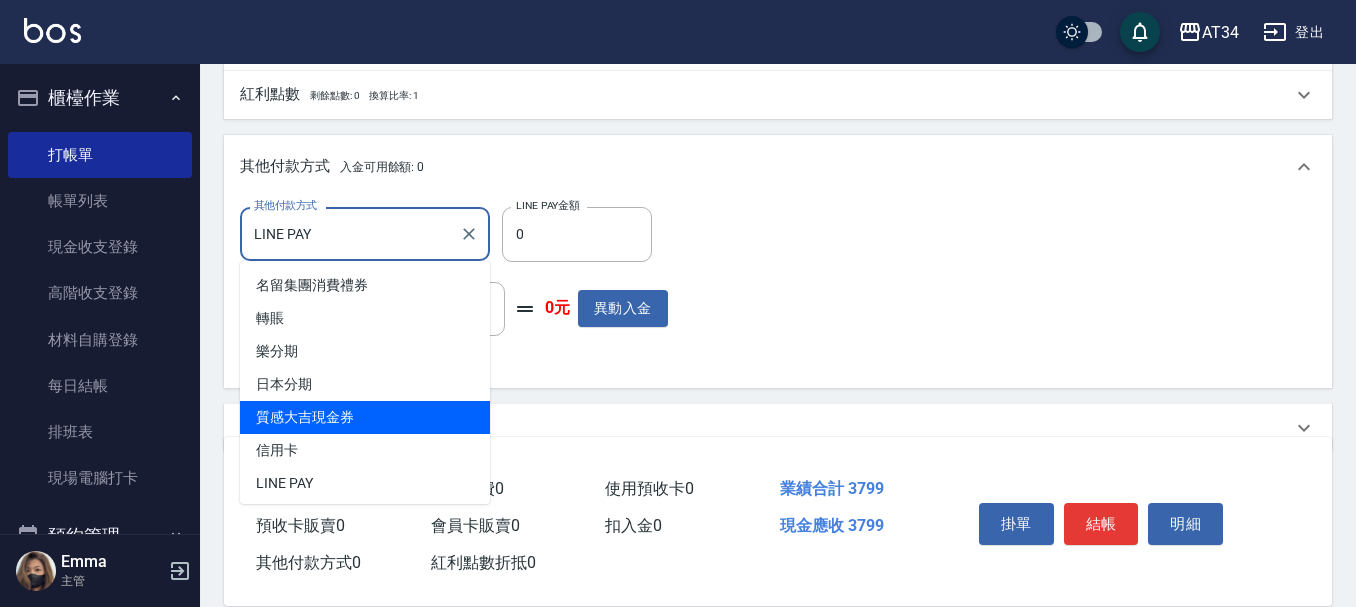 click on "質感大吉現金券" at bounding box center (365, 417) 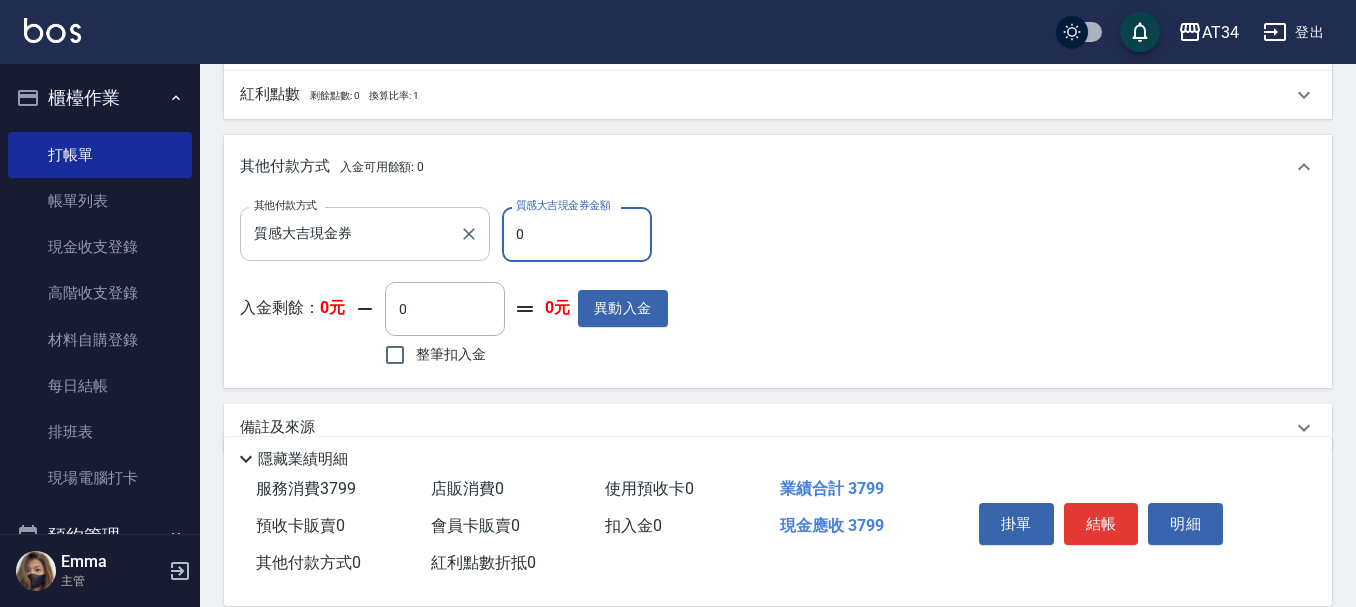 click on "質感大吉現金券" at bounding box center (350, 233) 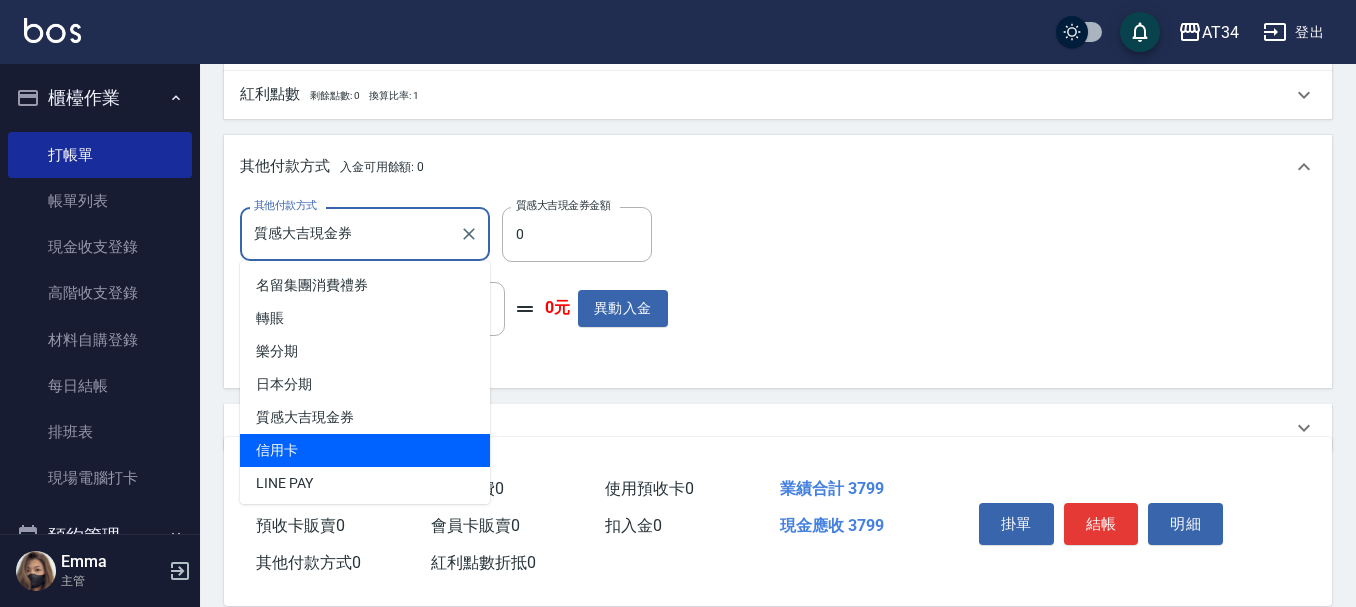 click on "信用卡" at bounding box center [365, 450] 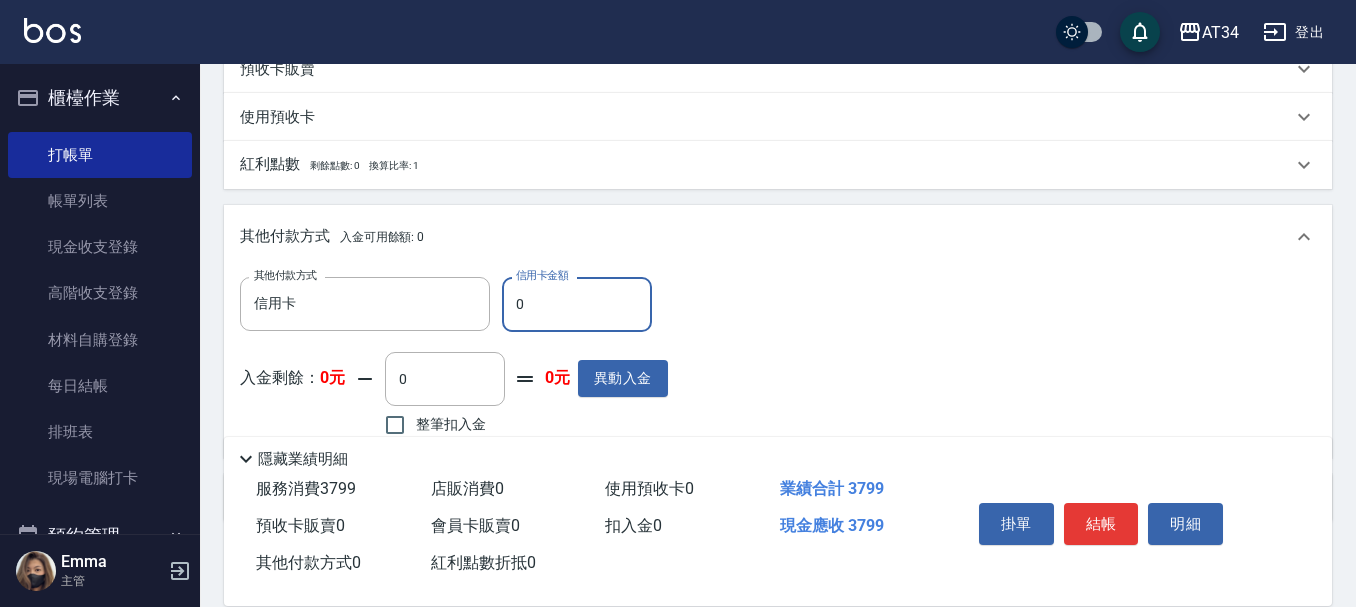 scroll, scrollTop: 594, scrollLeft: 0, axis: vertical 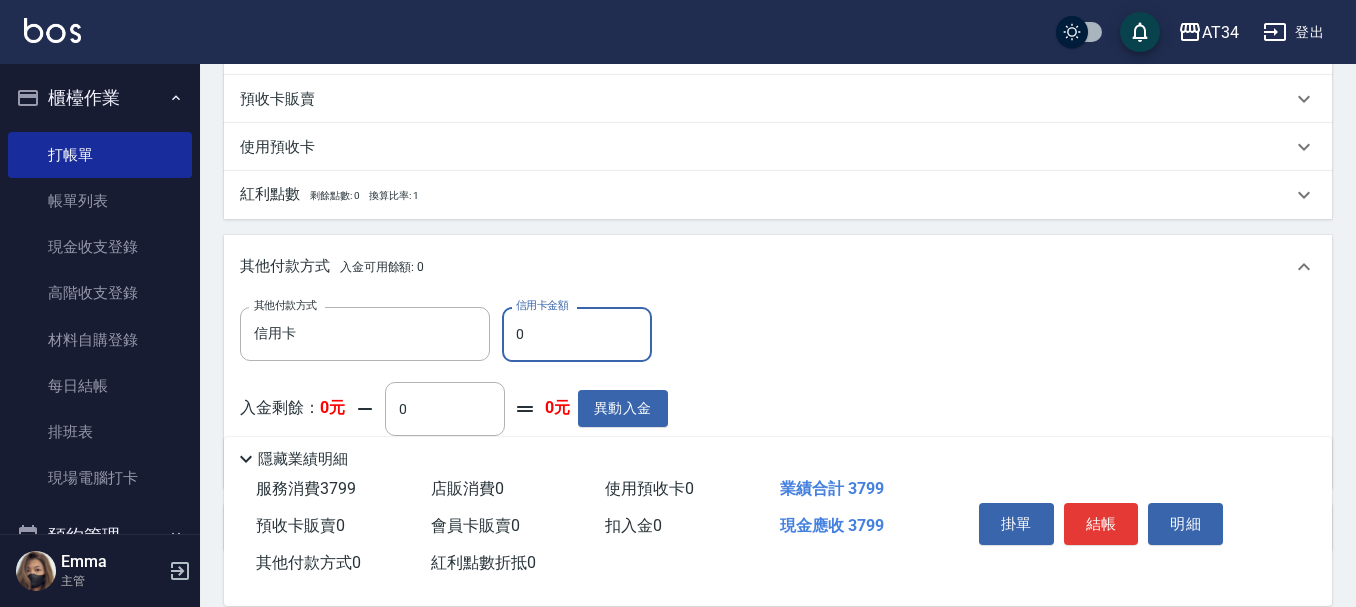 click on "0" at bounding box center (577, 334) 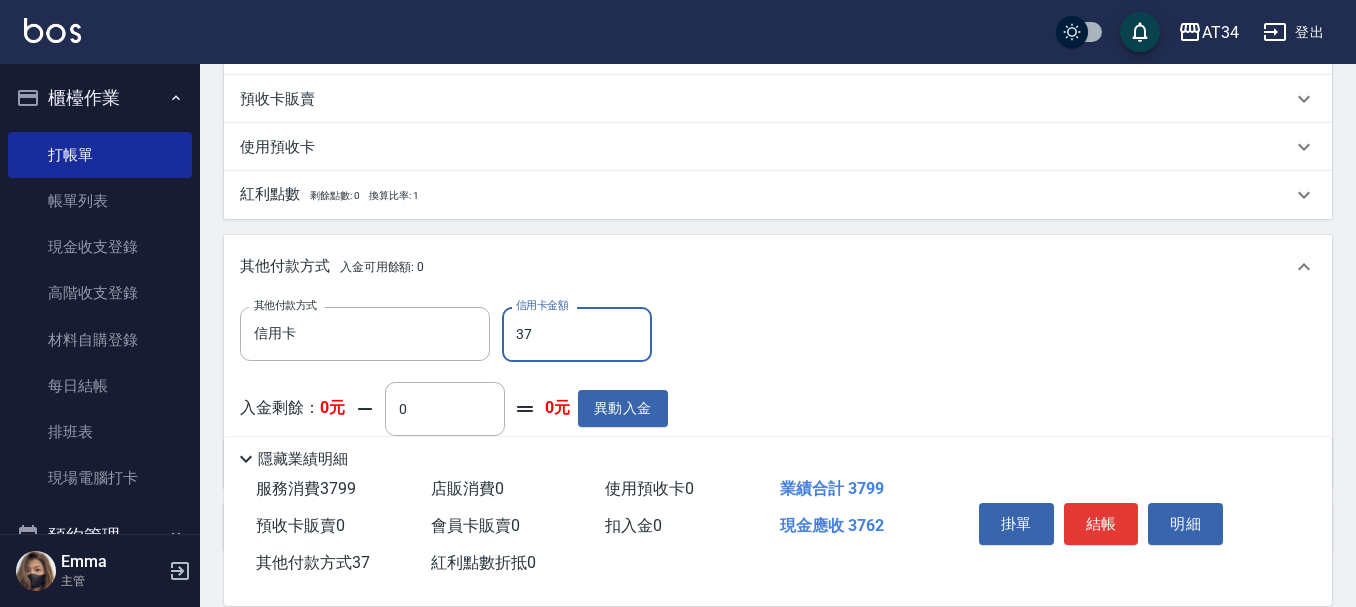 type on "379" 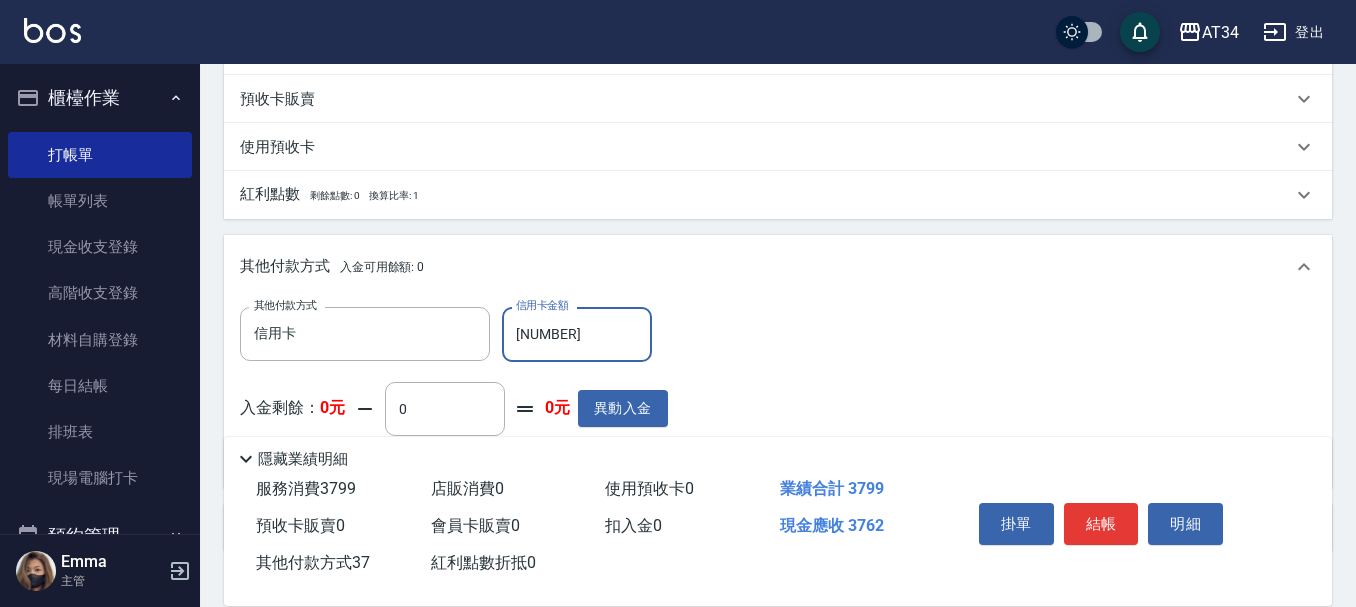 type on "0" 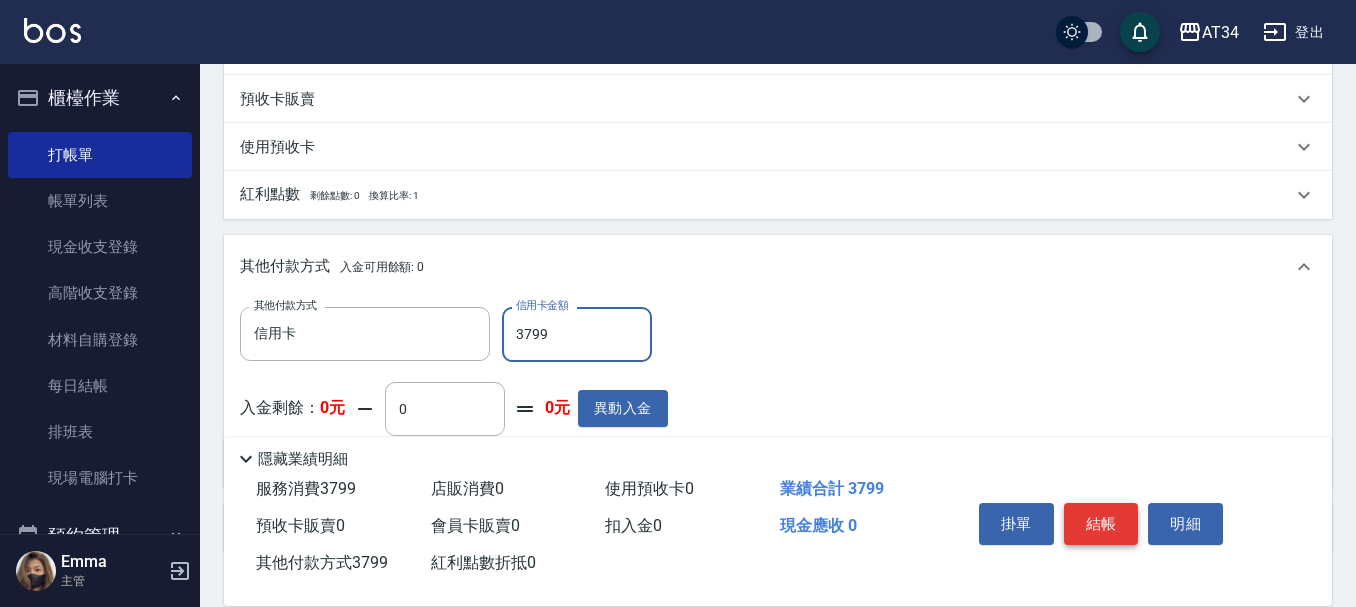 type on "3799" 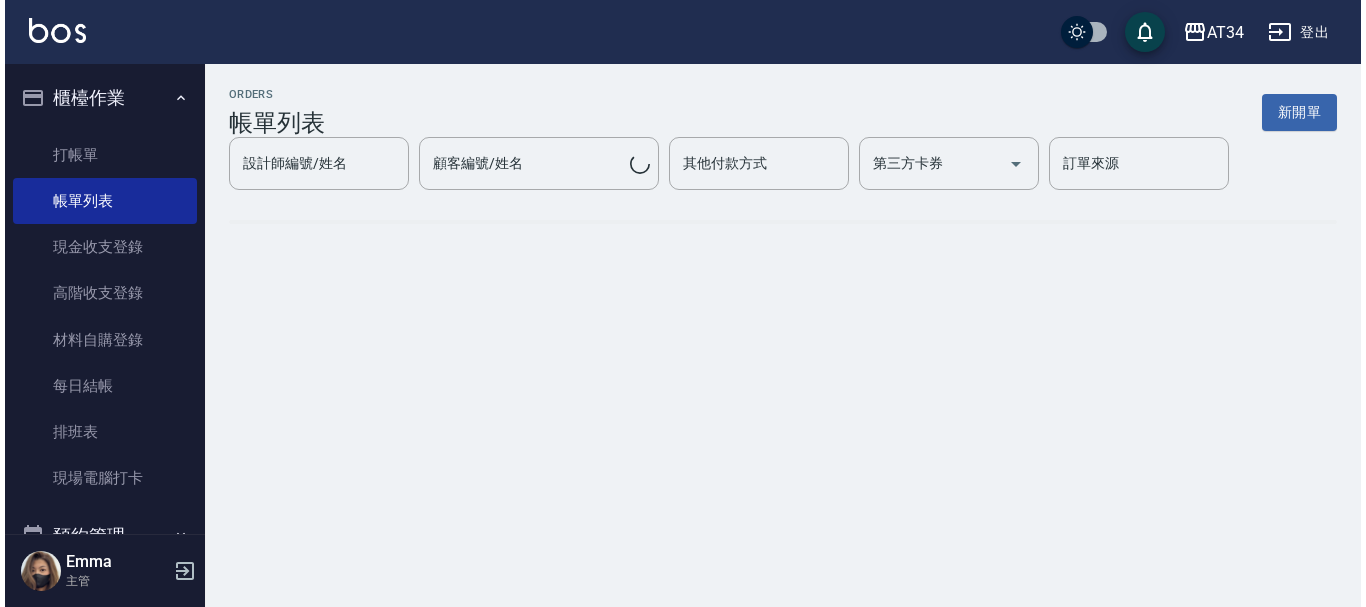 scroll, scrollTop: 0, scrollLeft: 0, axis: both 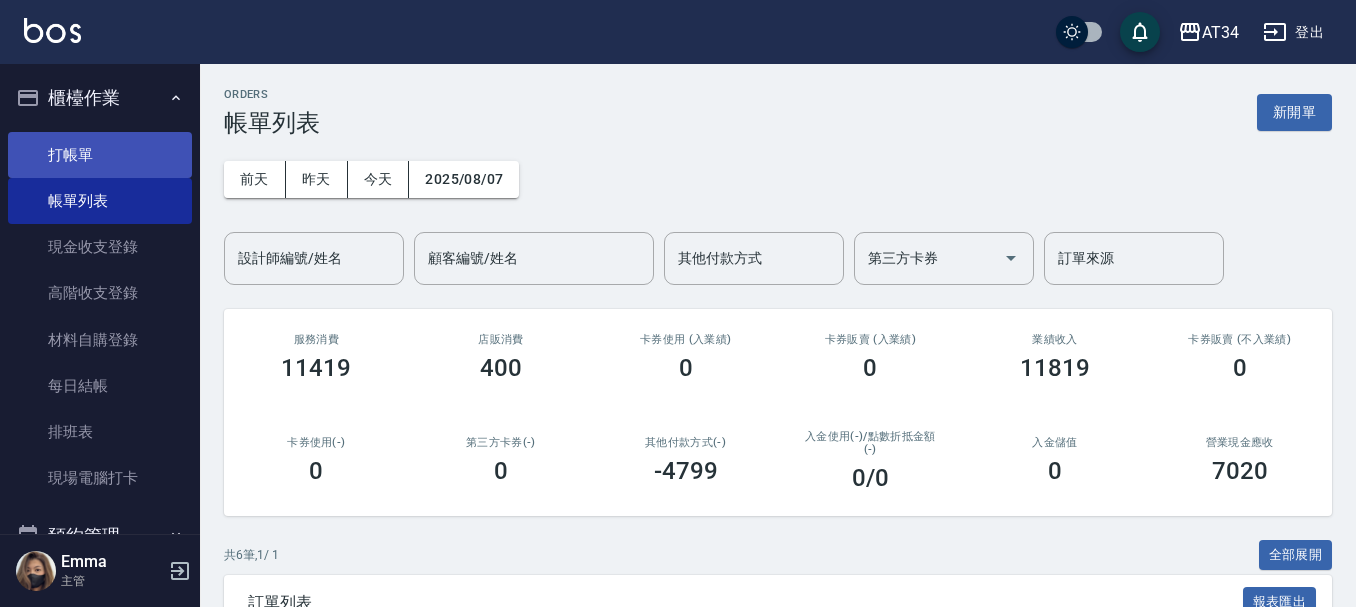 click on "打帳單" at bounding box center [100, 155] 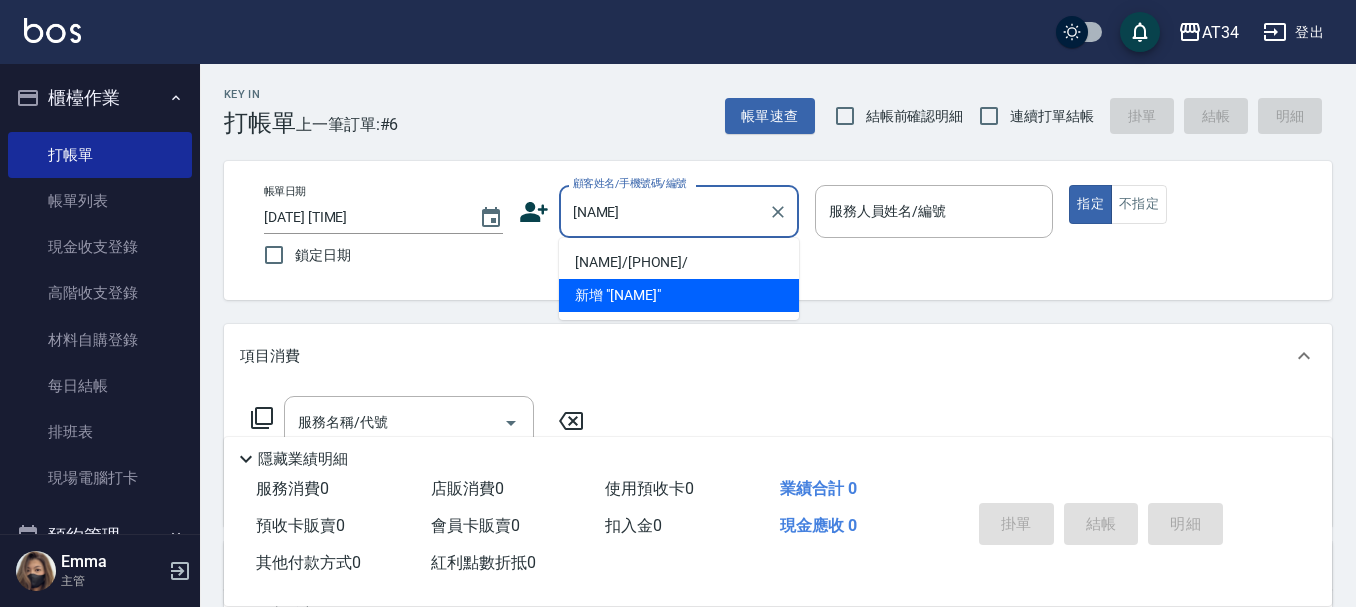 click on "[LAST]/[PHONE]/" at bounding box center (679, 262) 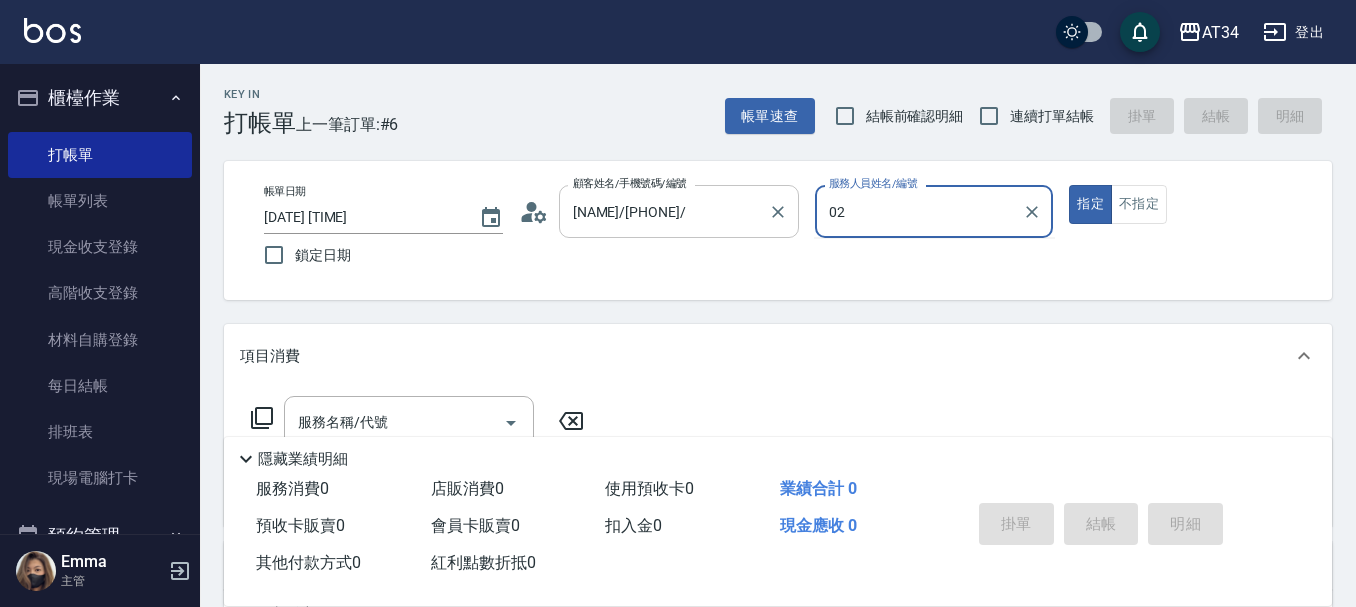 type on "Wendy-02" 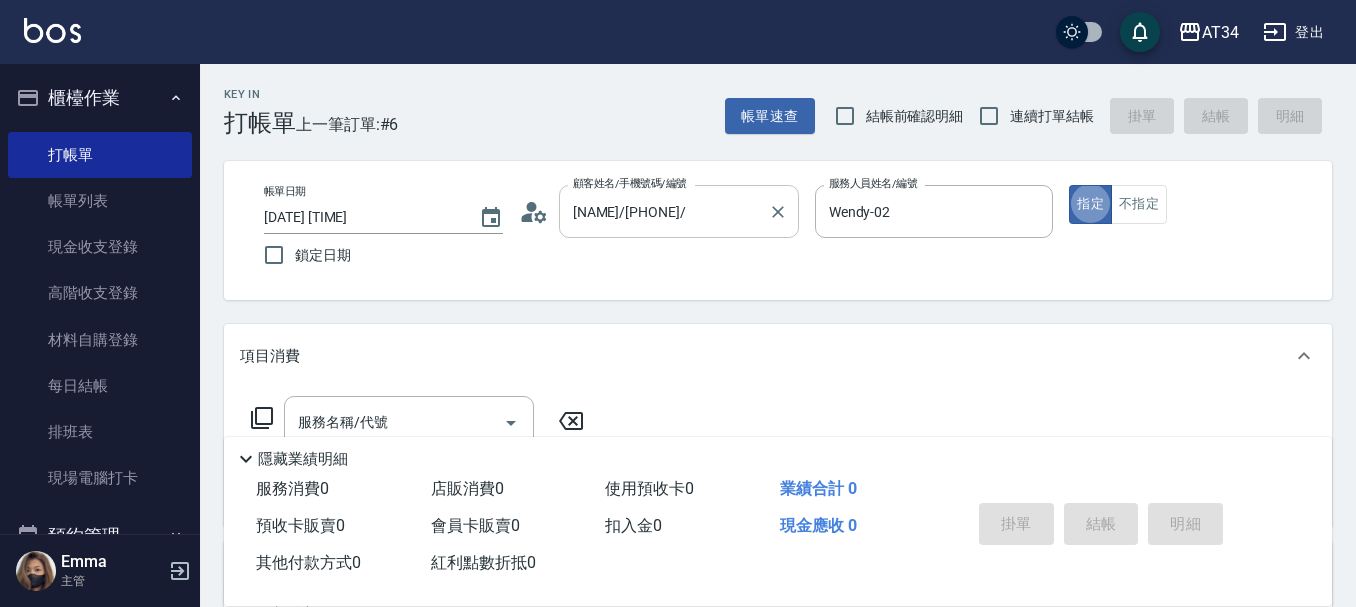 type on "true" 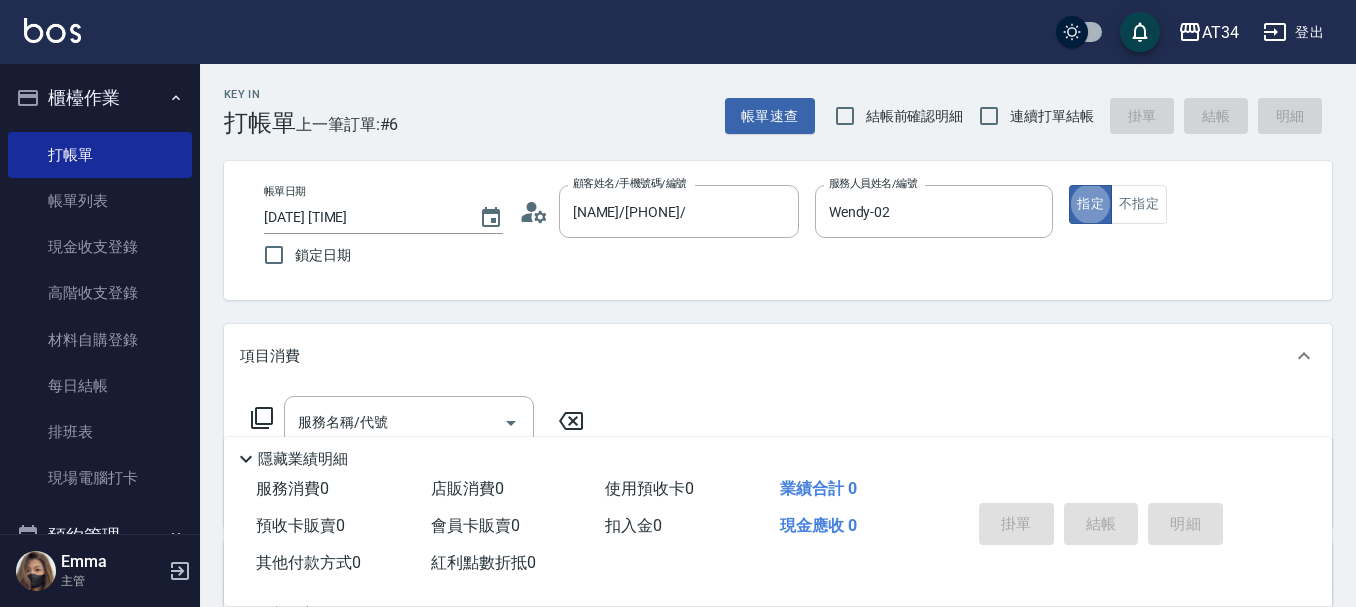click 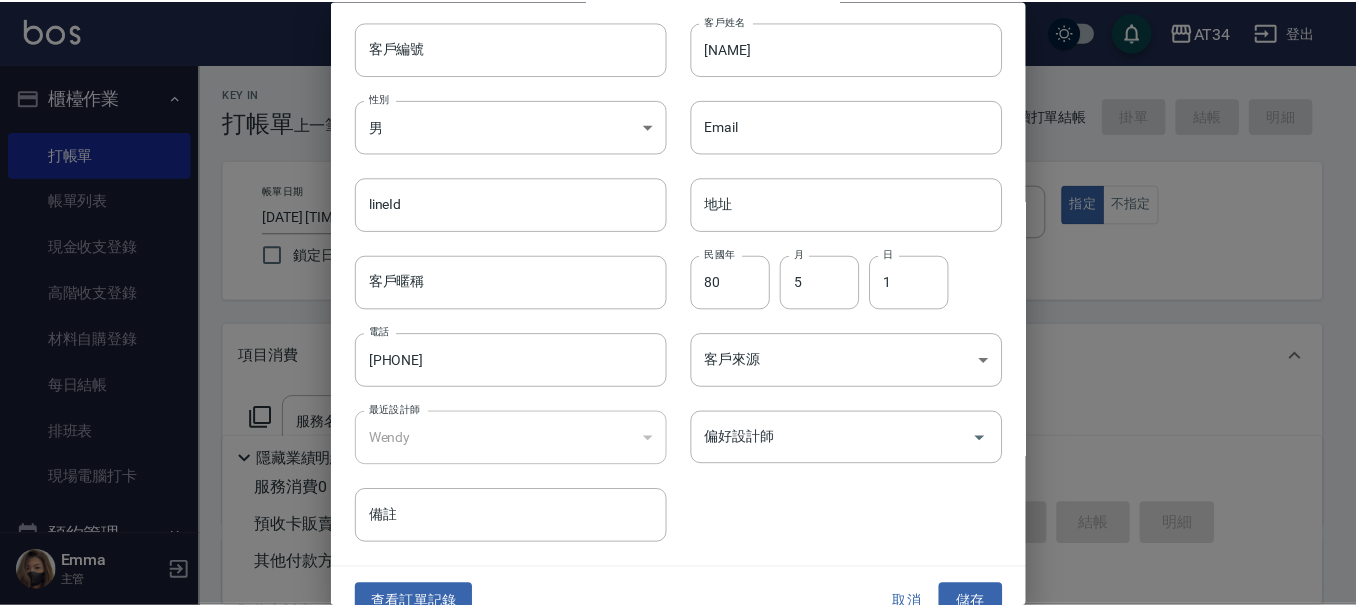scroll, scrollTop: 86, scrollLeft: 0, axis: vertical 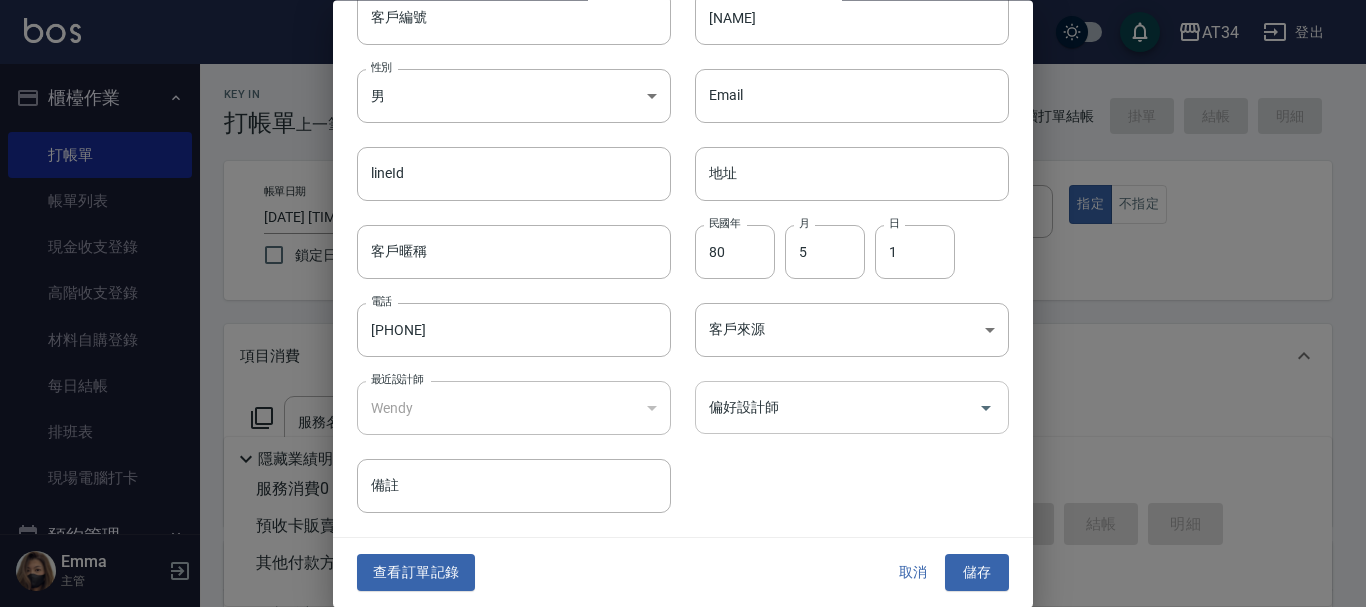 click on "偏好設計師" at bounding box center [852, 408] 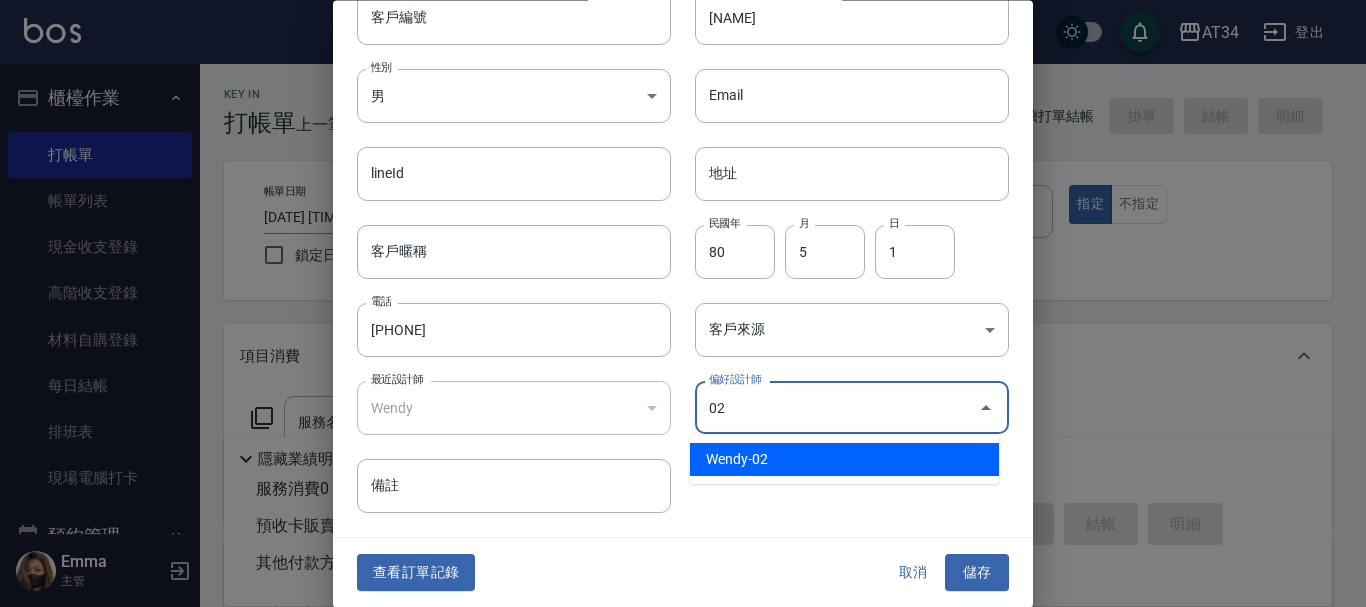 type on "Wendy" 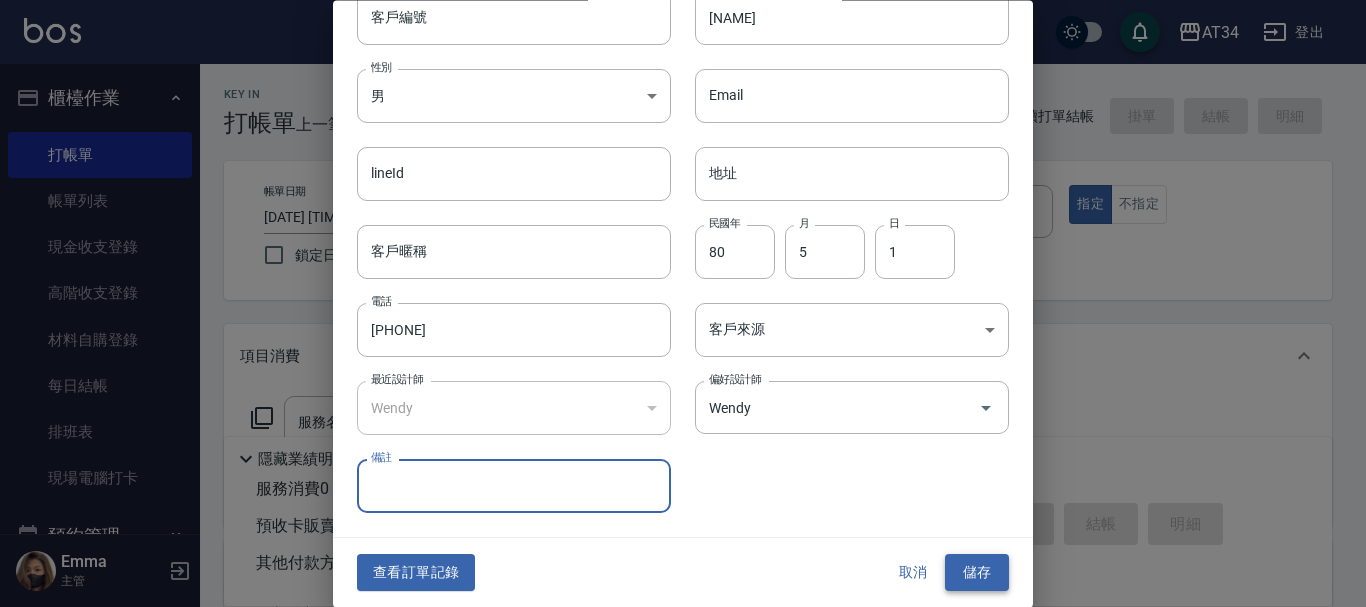 click on "儲存" at bounding box center (977, 573) 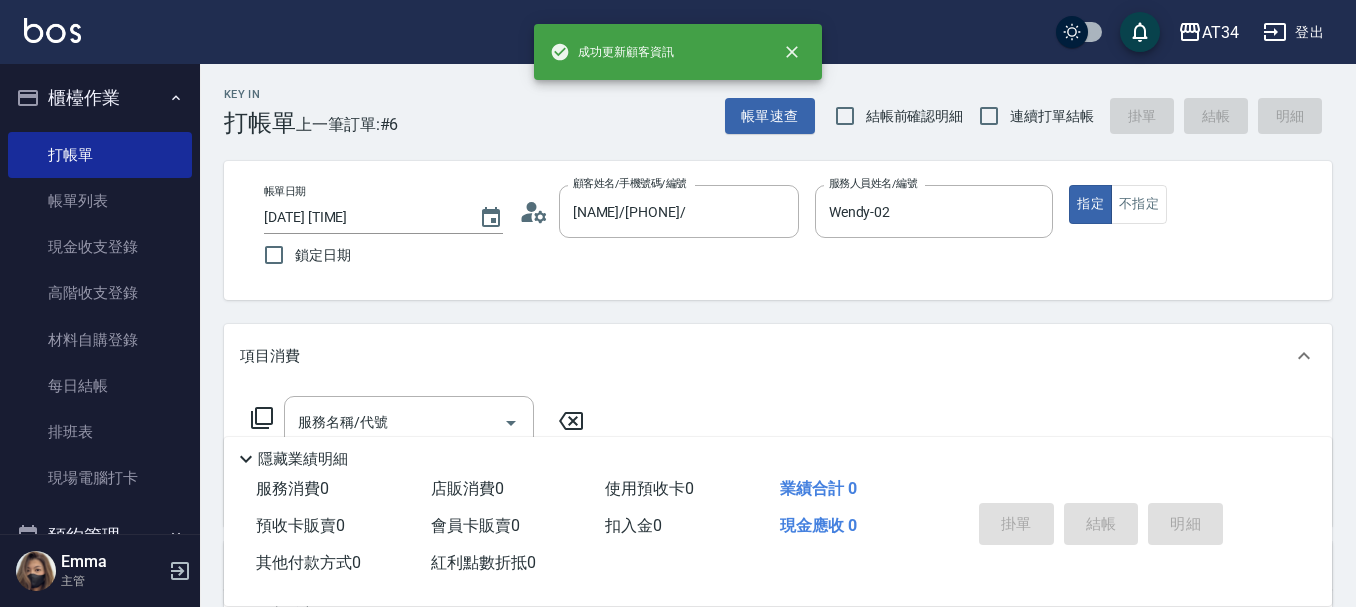 scroll, scrollTop: 200, scrollLeft: 0, axis: vertical 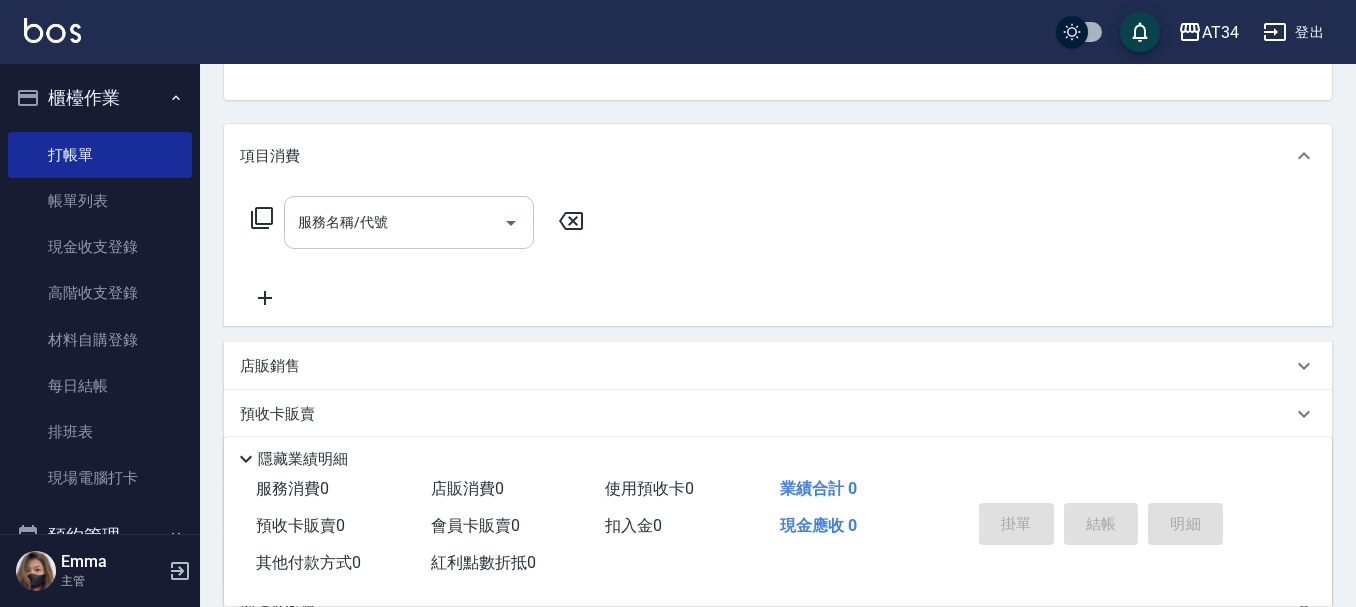 click on "服務名稱/代號" at bounding box center (409, 222) 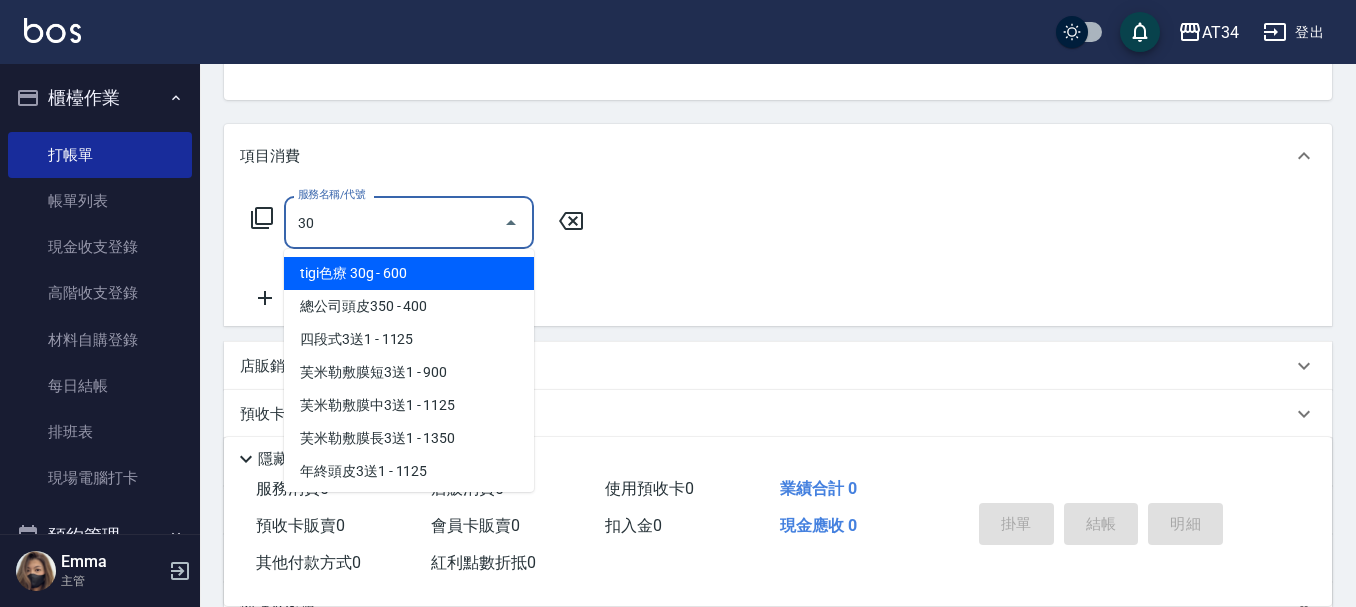 type on "301" 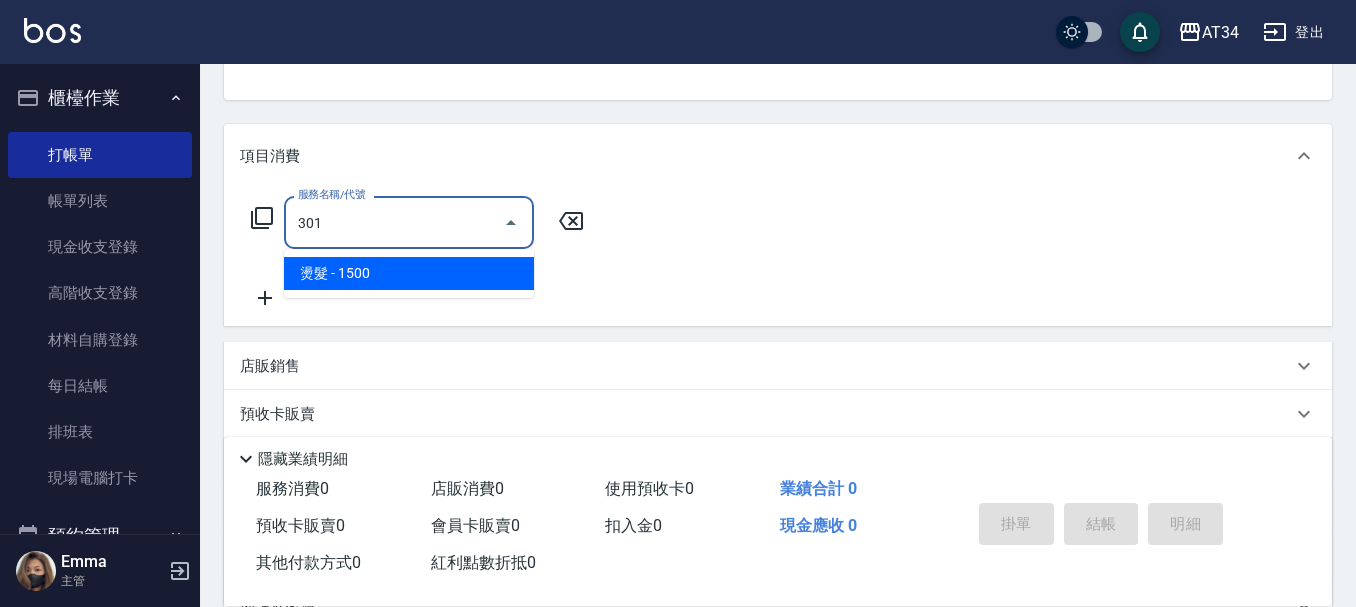 type on "150" 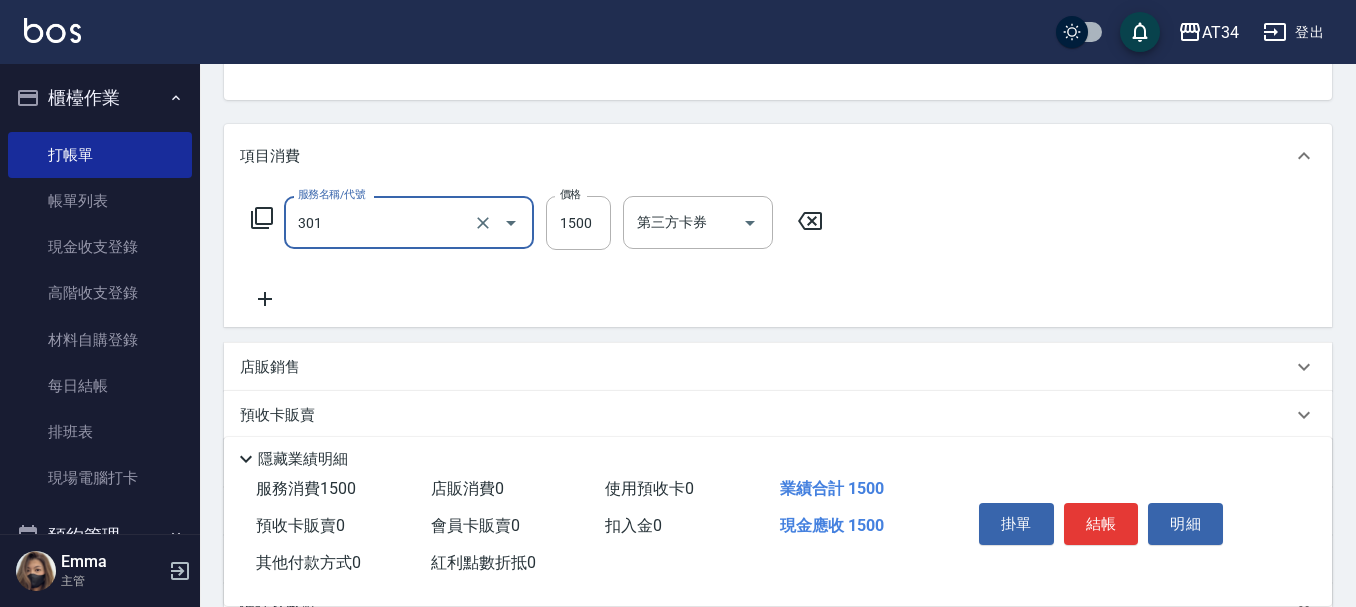 type on "燙髮(301)" 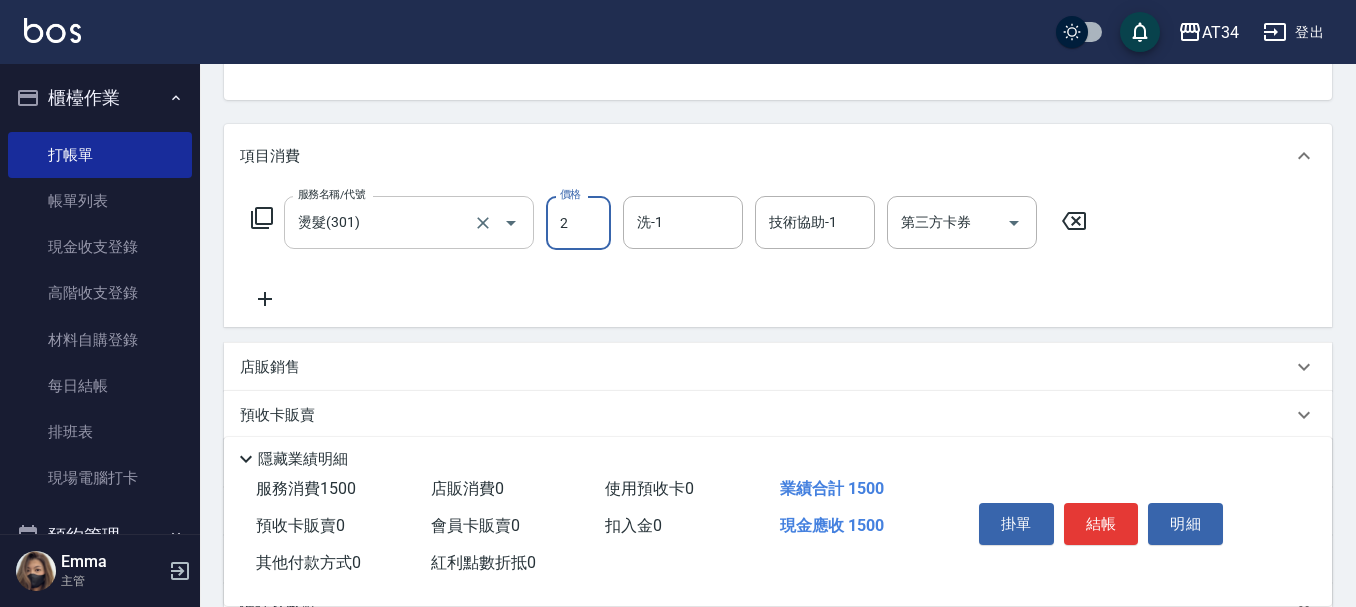 type on "25" 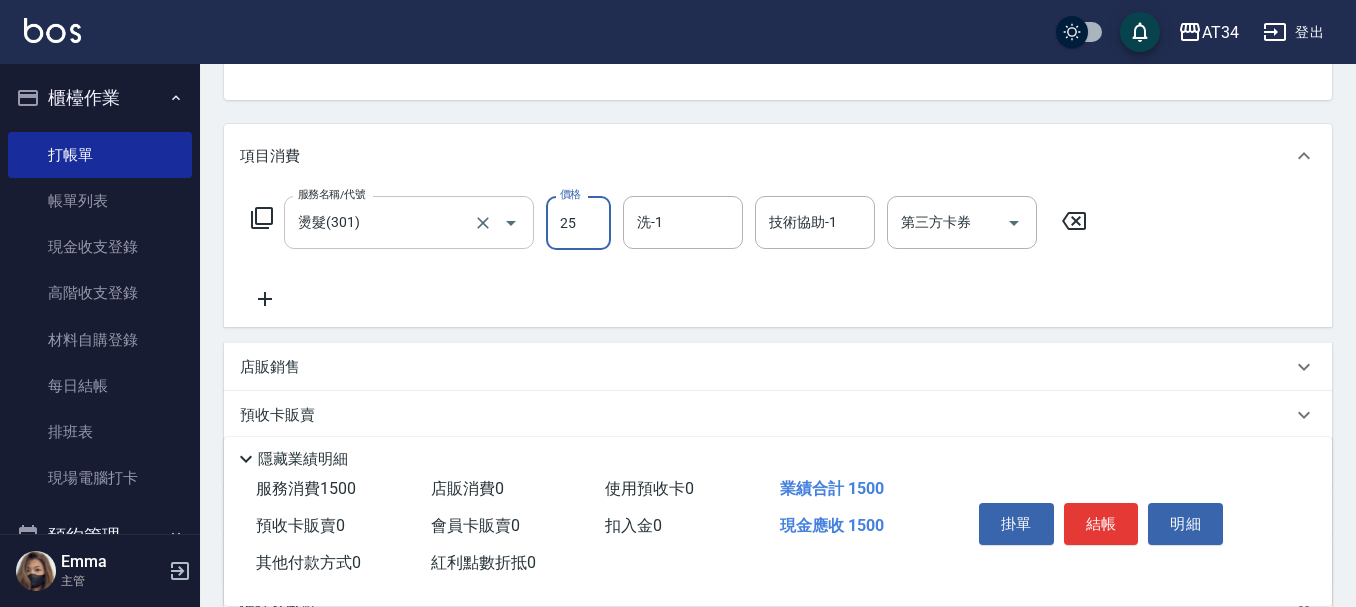 type on "0" 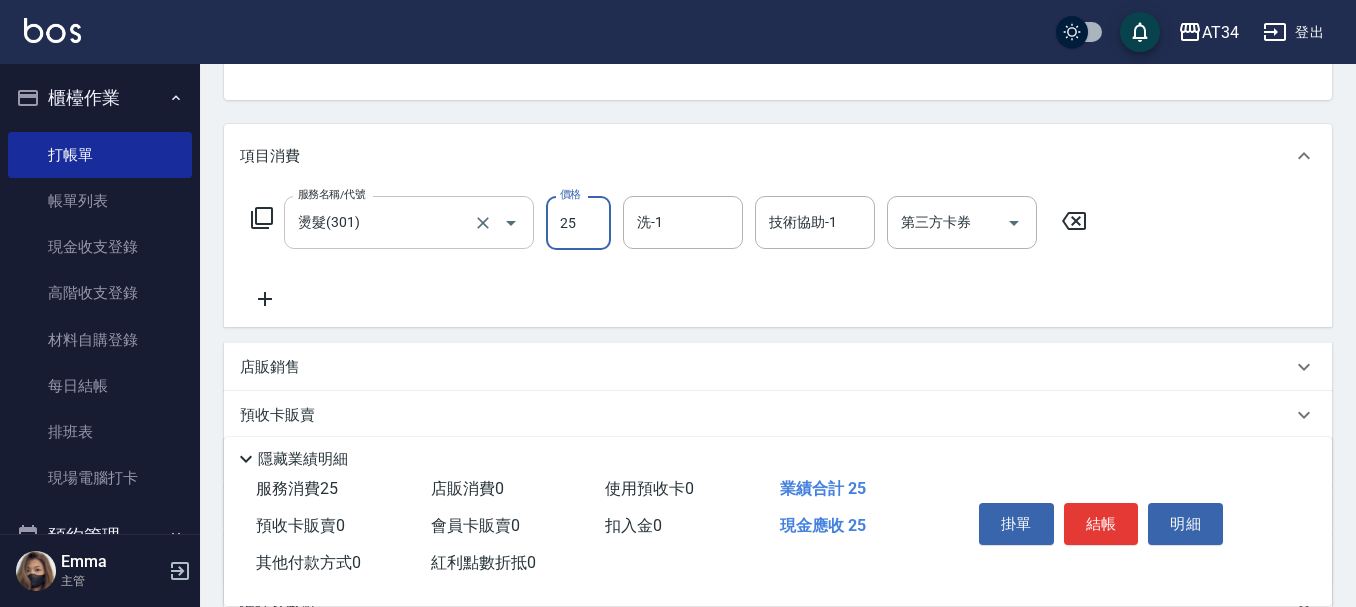 type on "252" 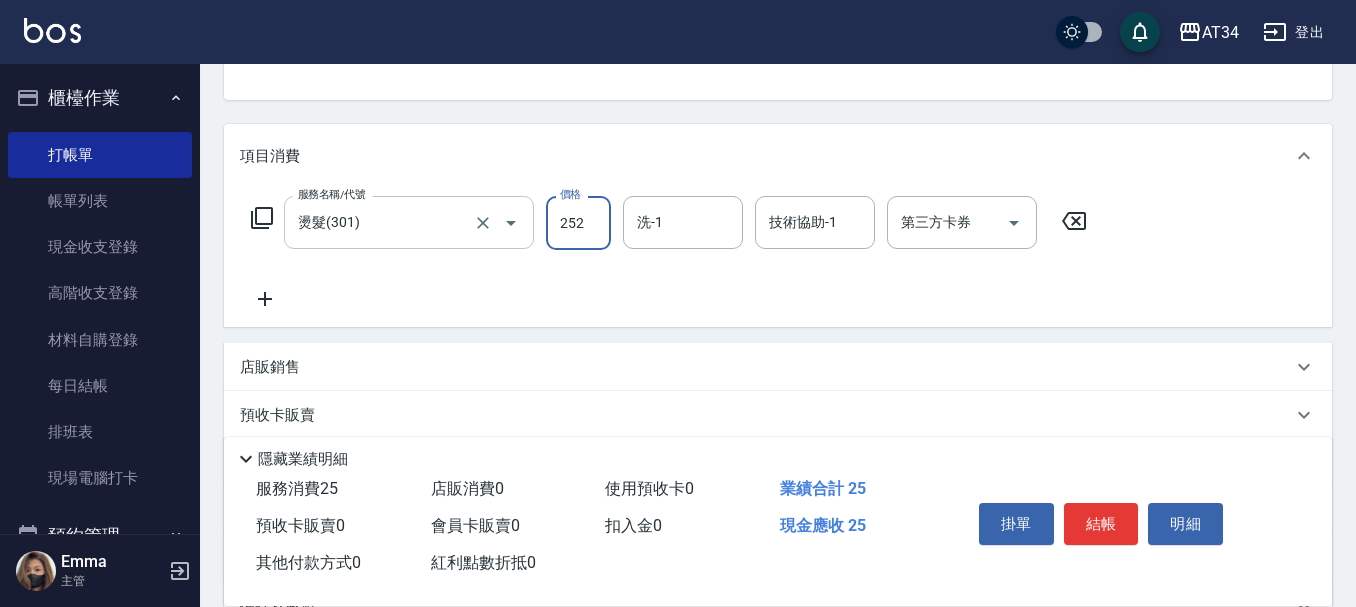 type on "20" 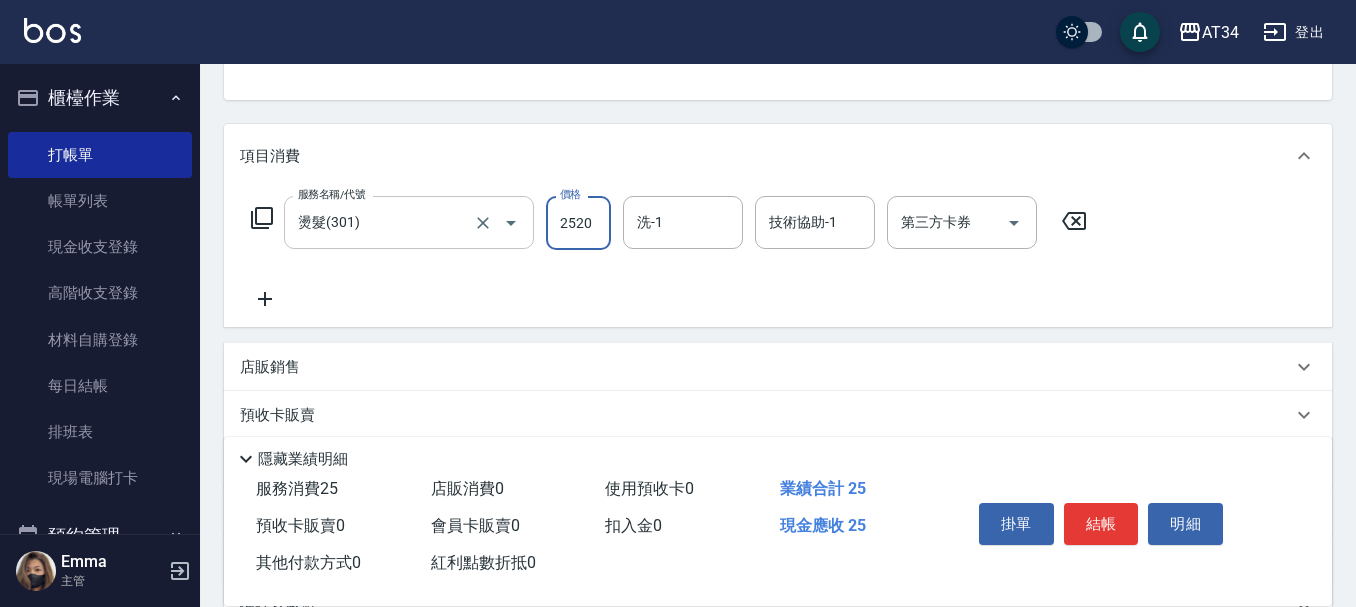 type on "250" 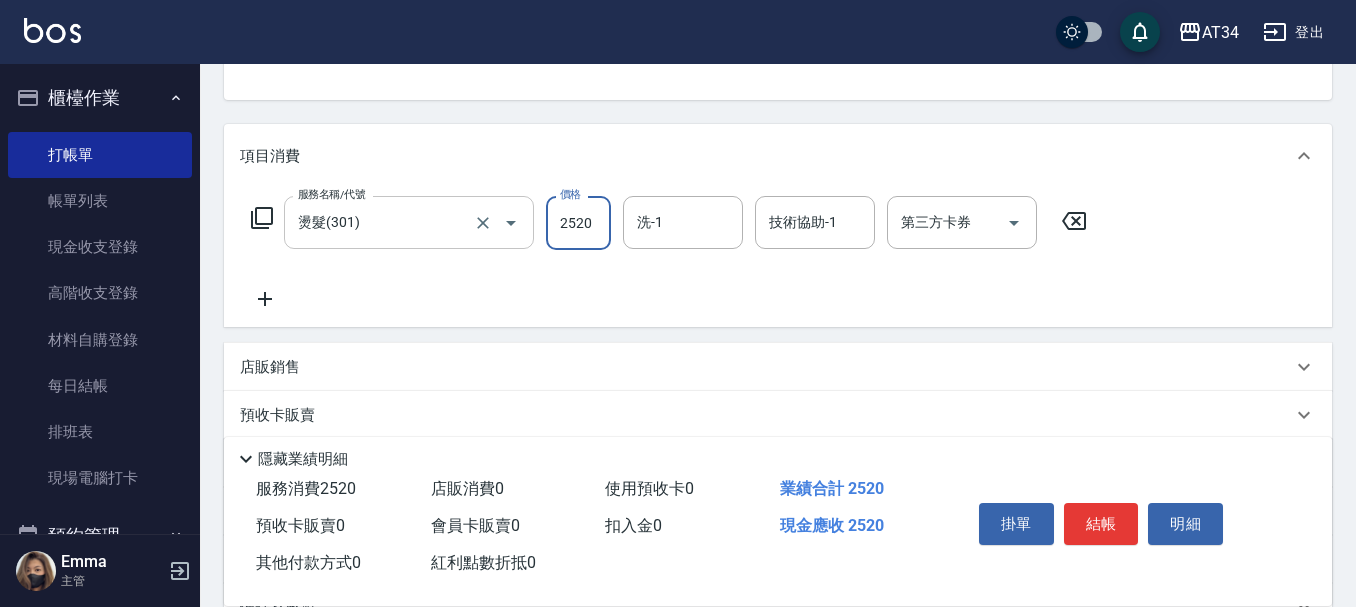 type on "2520" 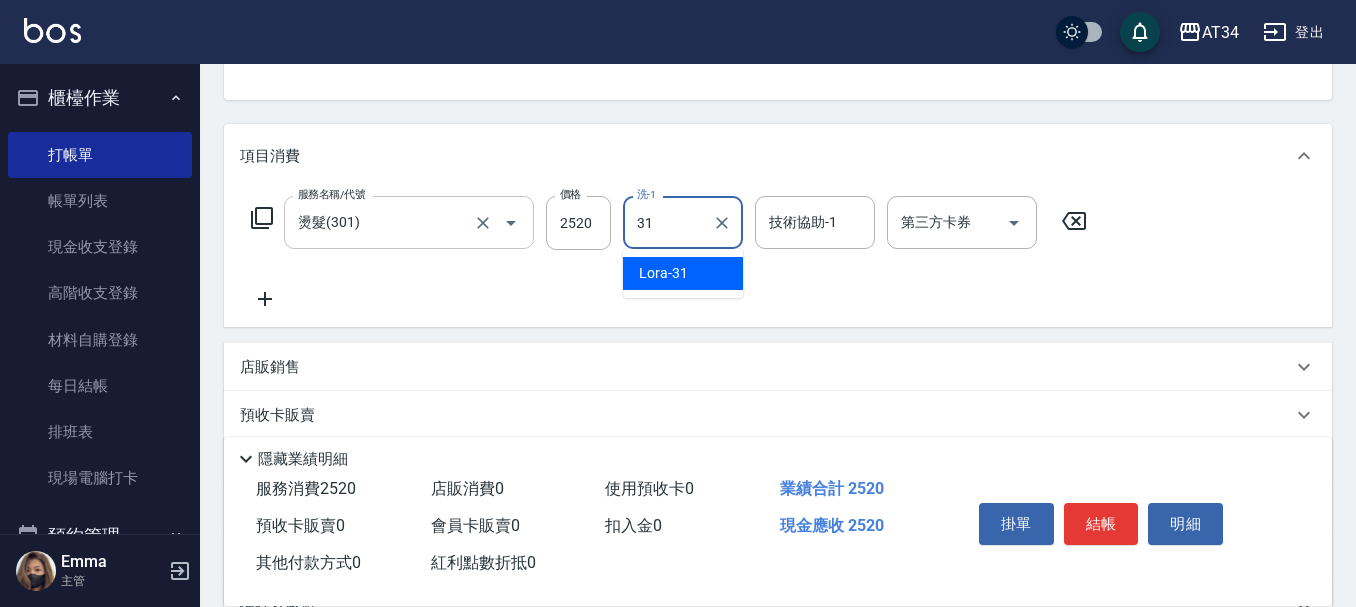 type on "Lora-31" 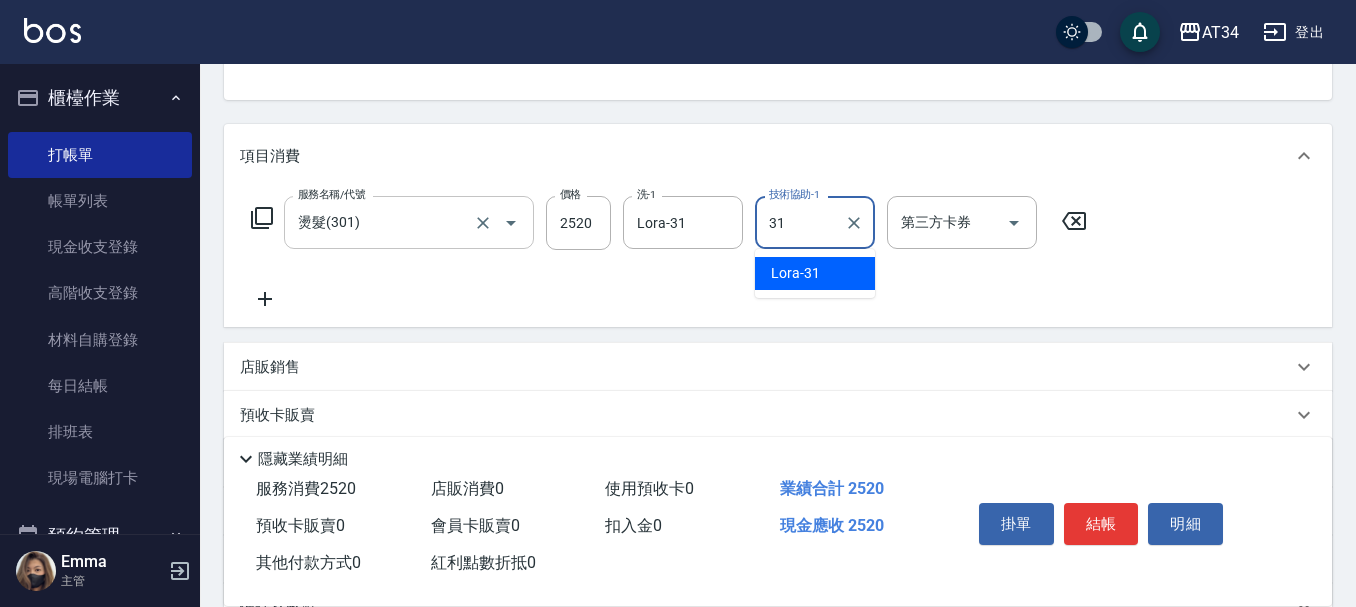 type on "Lora-31" 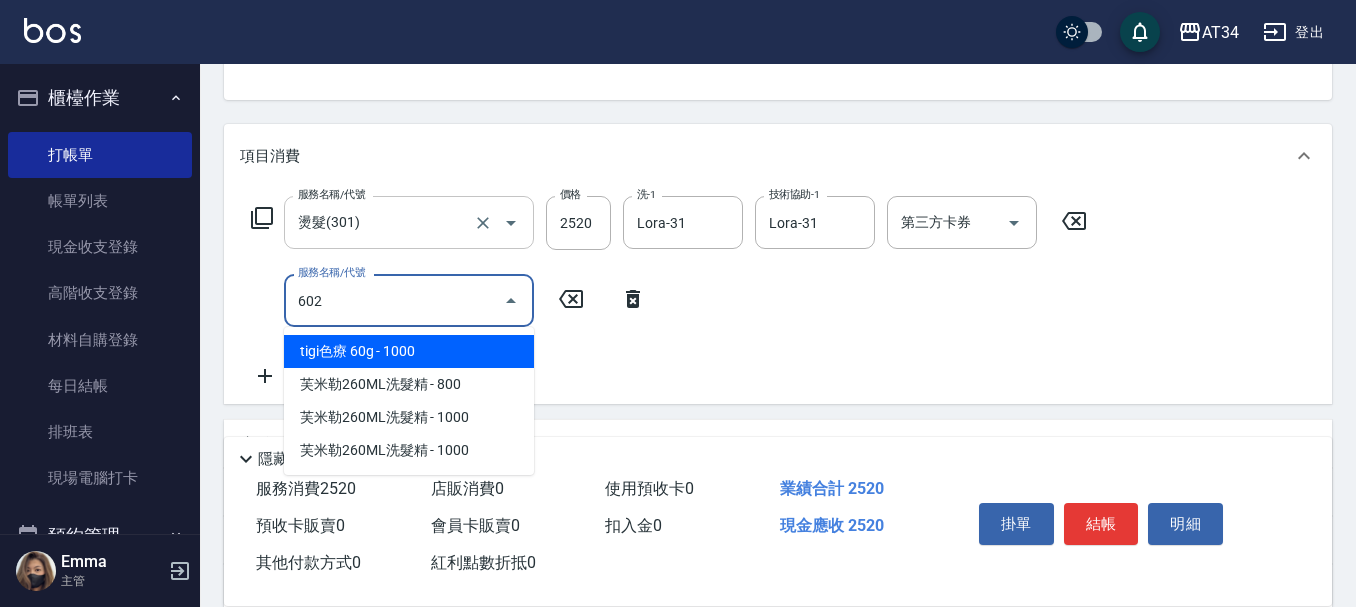 type on "602" 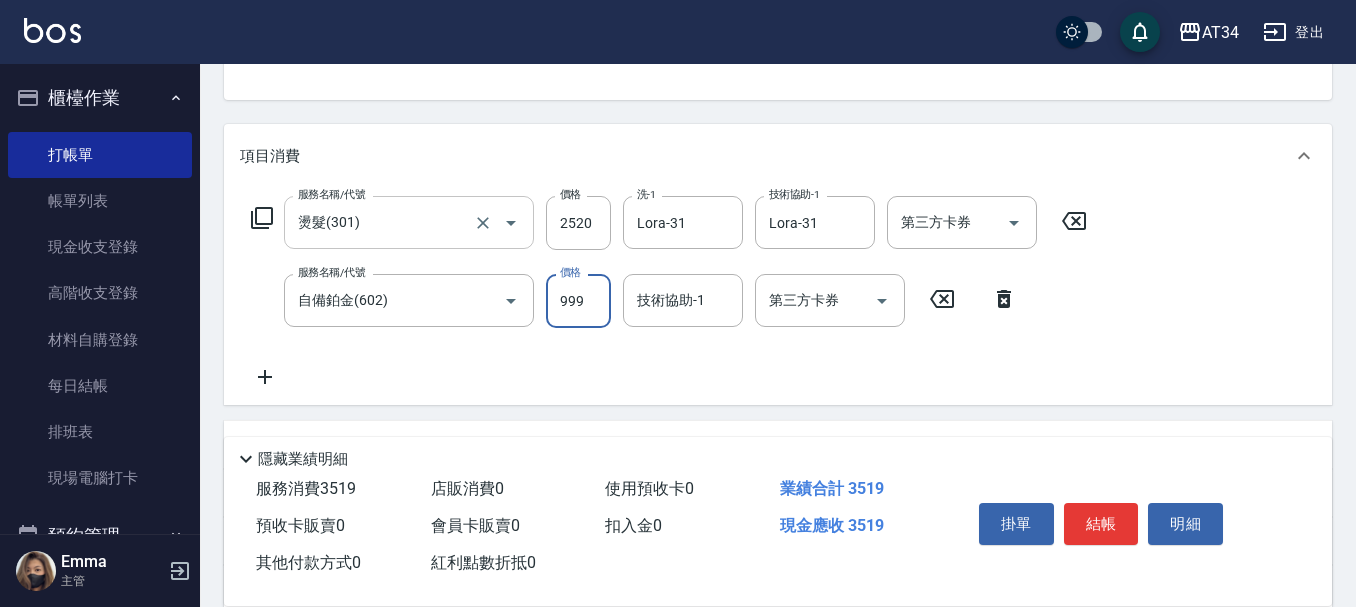 type on "1" 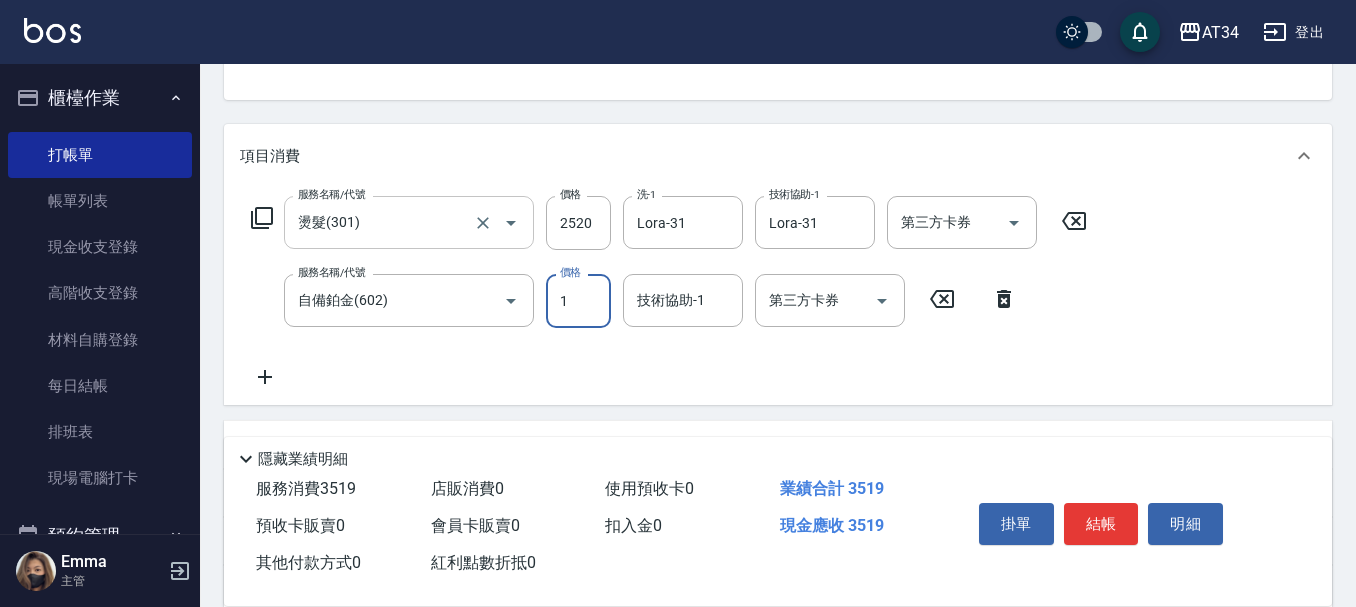 type on "250" 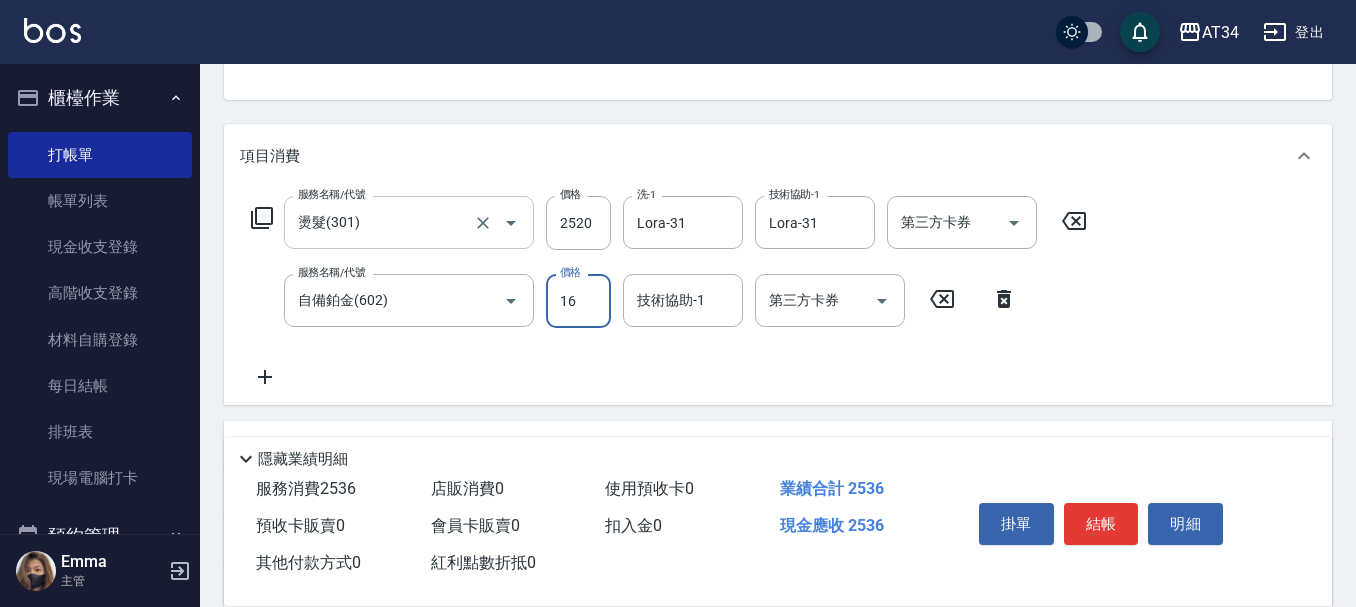 type on "162" 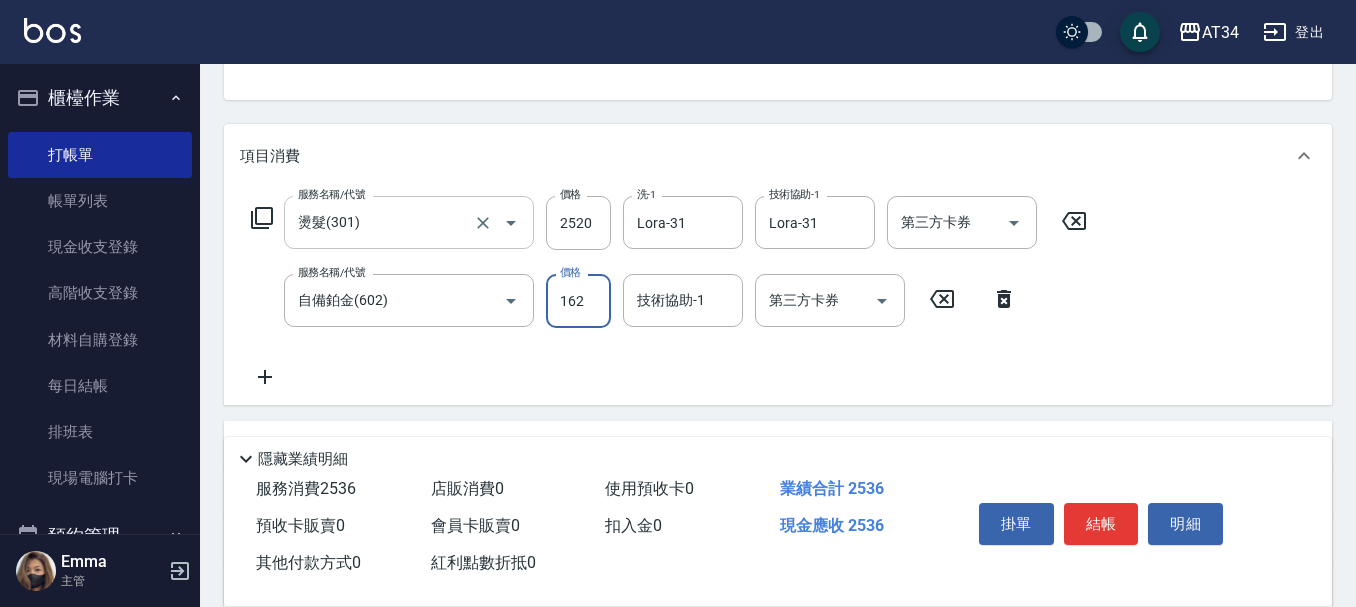 type on "260" 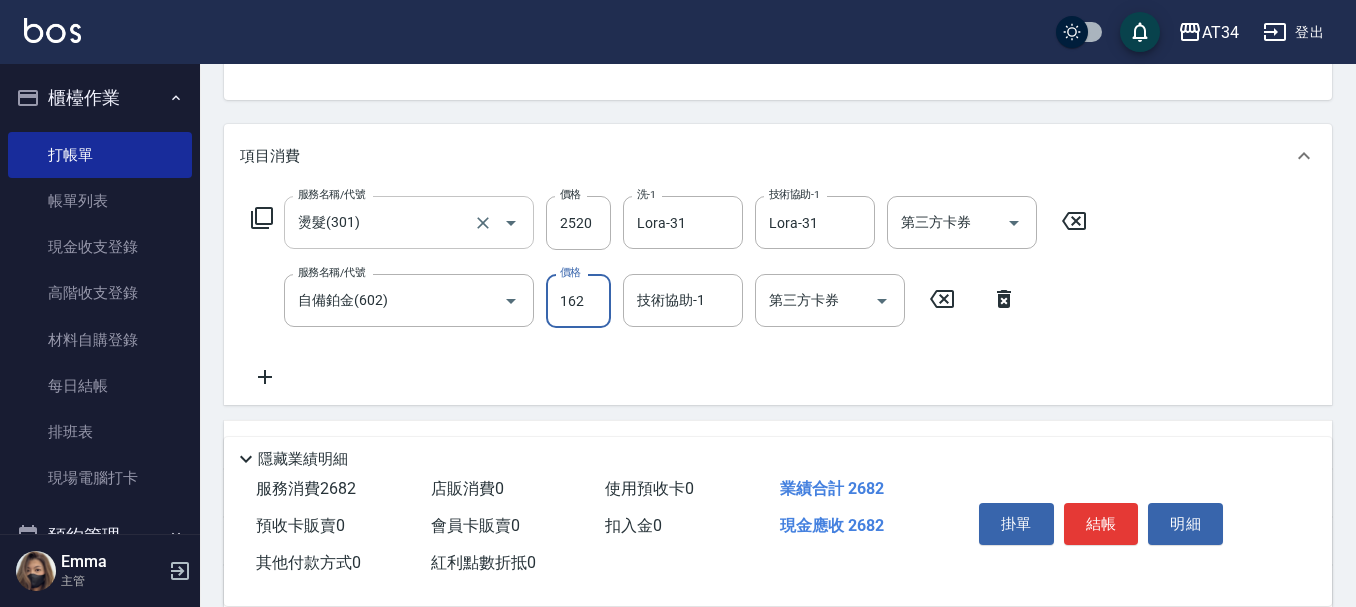 type on "1620" 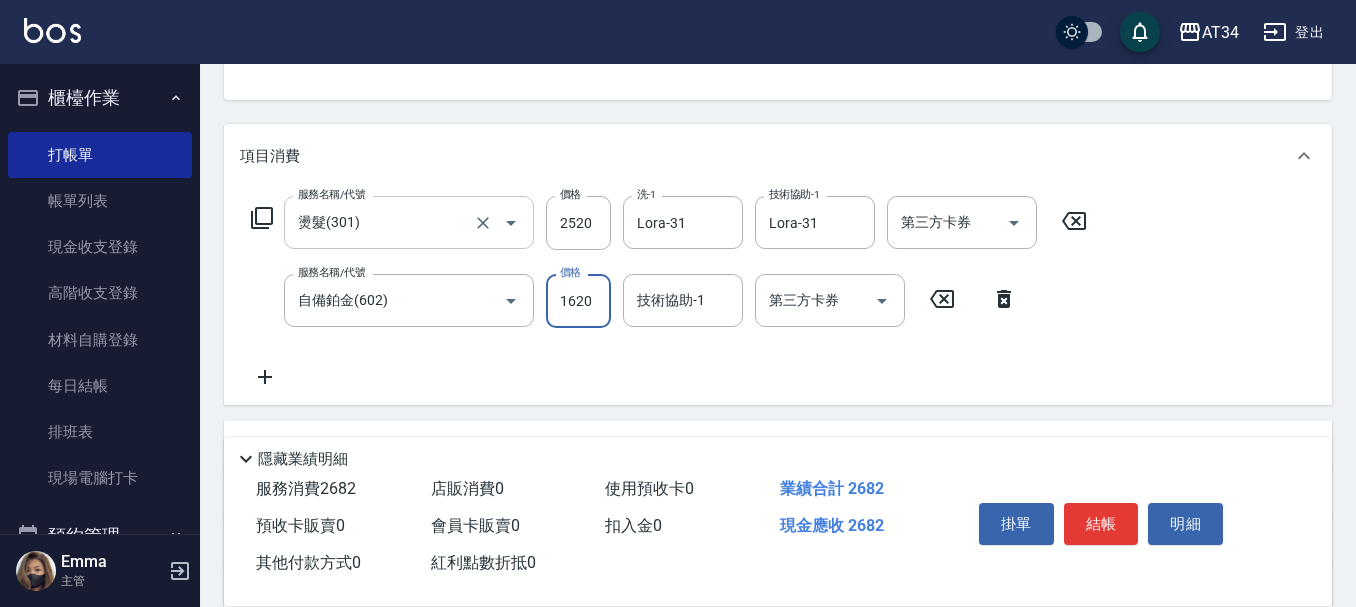 type on "410" 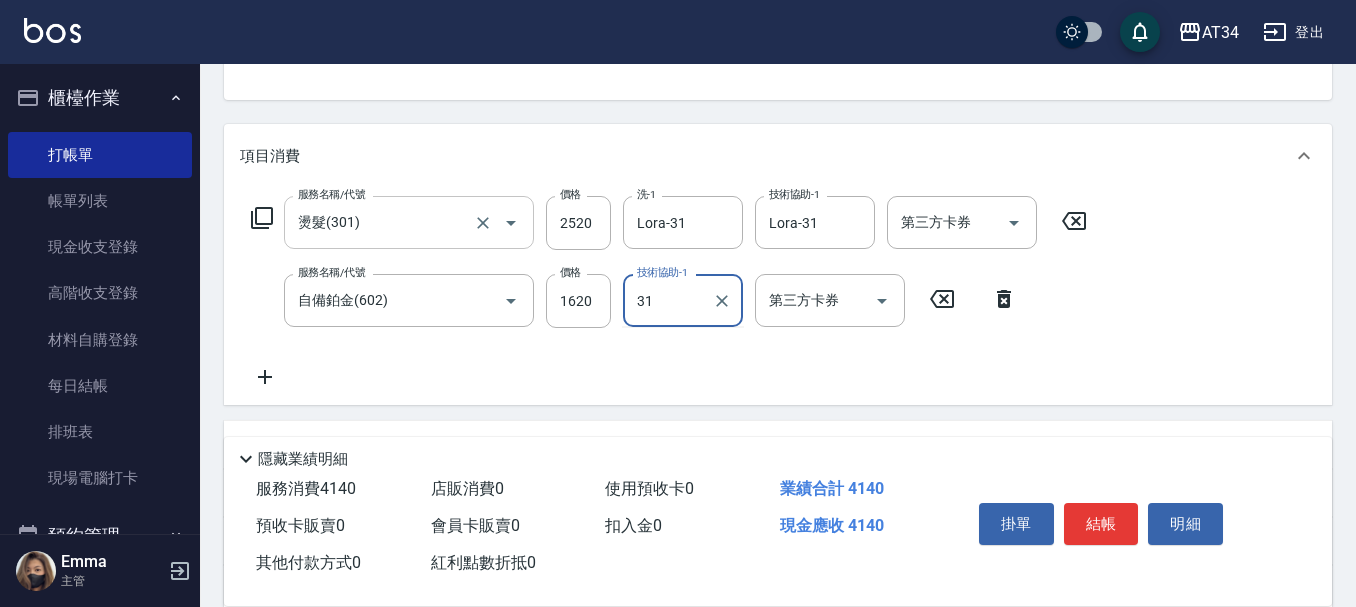 type on "Lora-31" 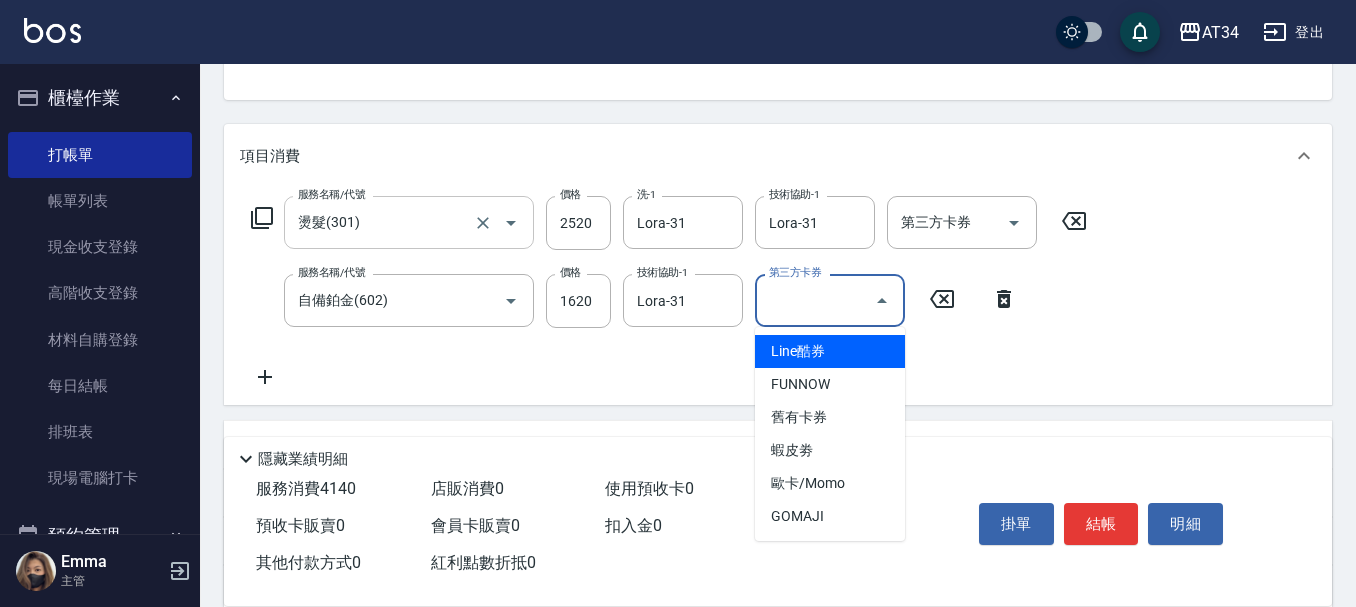 type on "Line酷券" 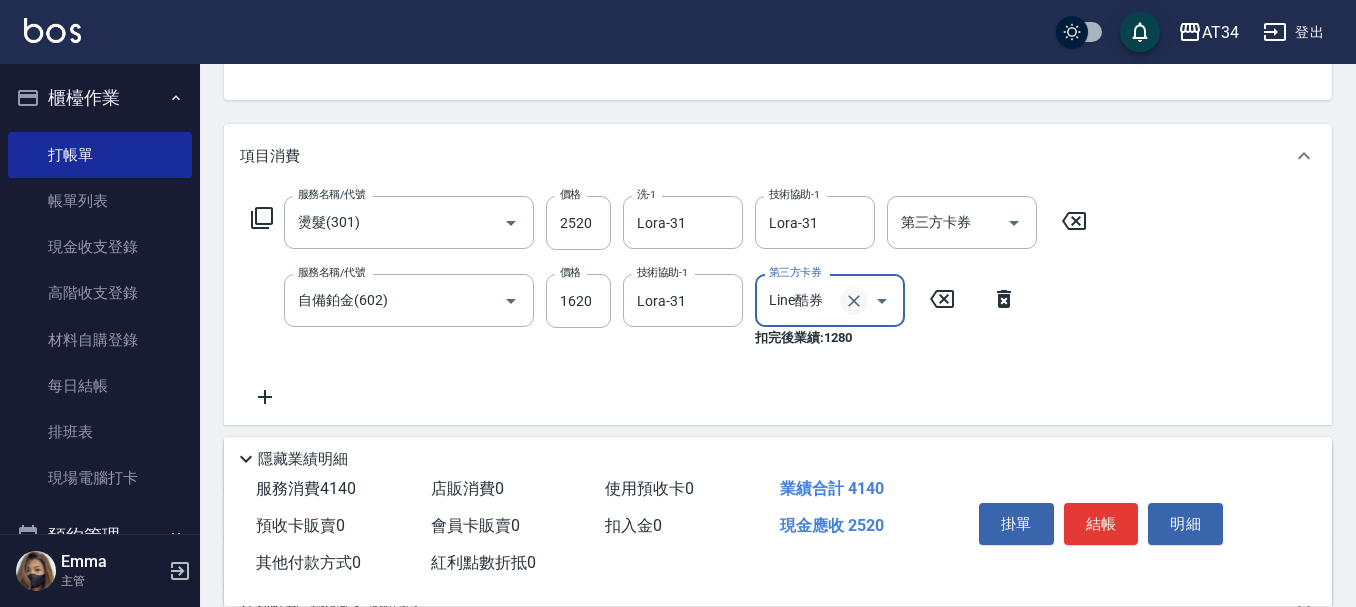 click at bounding box center [854, 301] 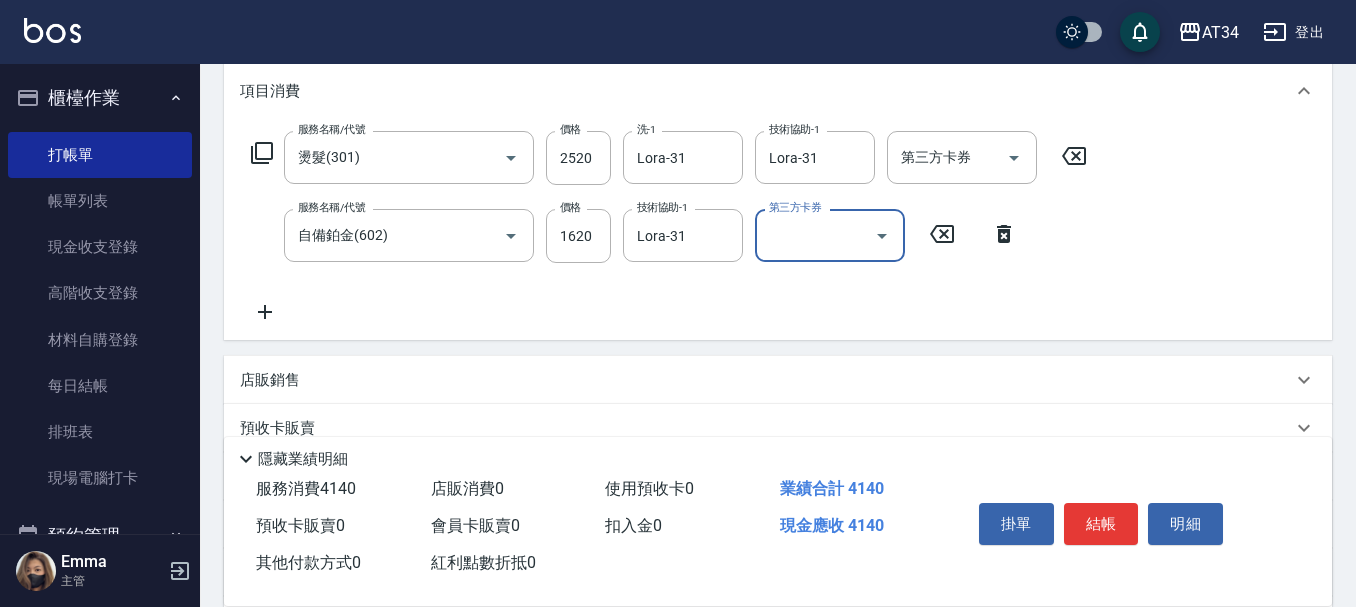 scroll, scrollTop: 300, scrollLeft: 0, axis: vertical 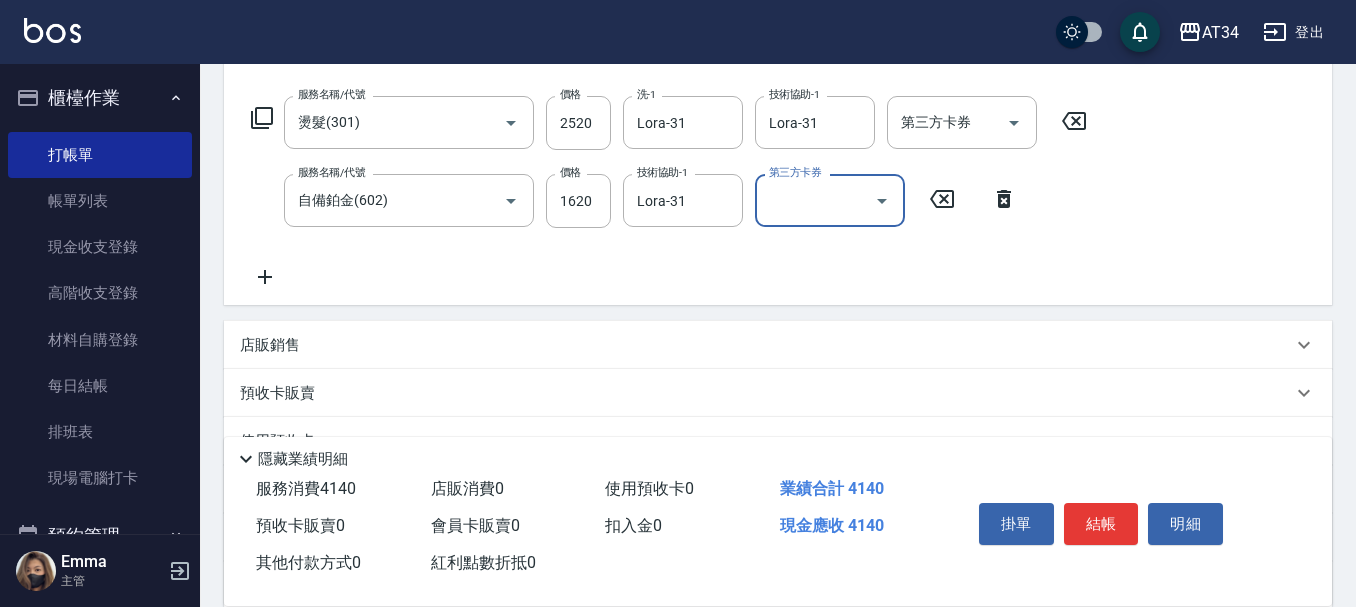 click 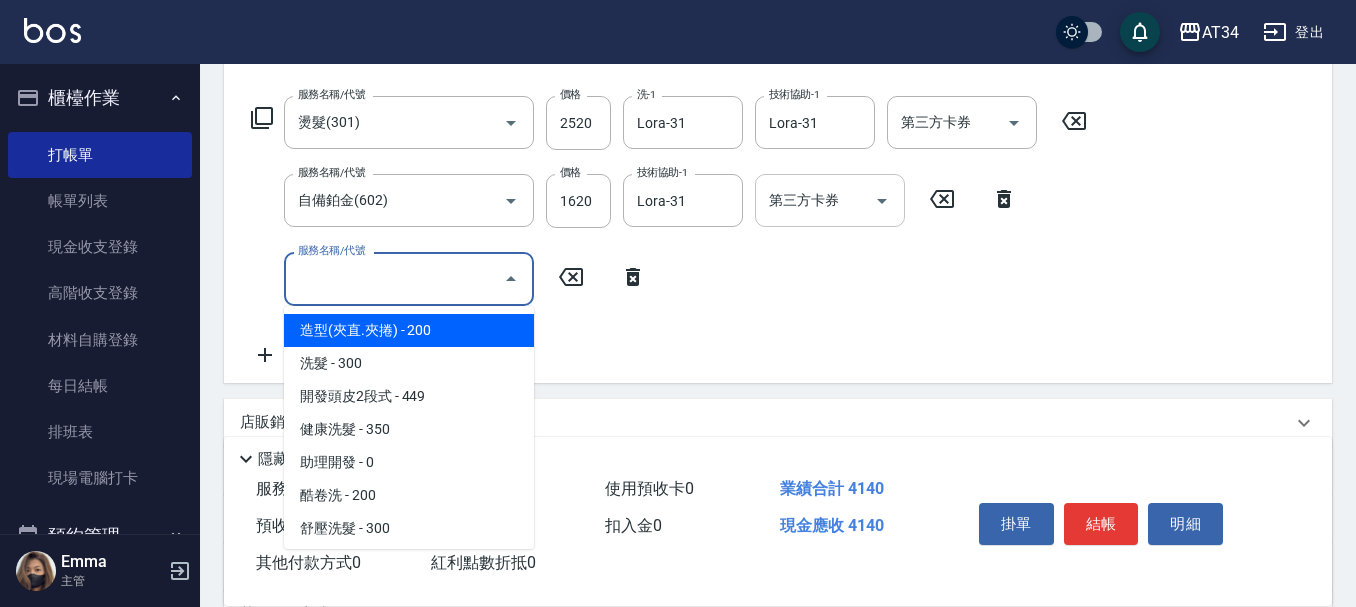 click on "服務名稱/代號" at bounding box center [394, 278] 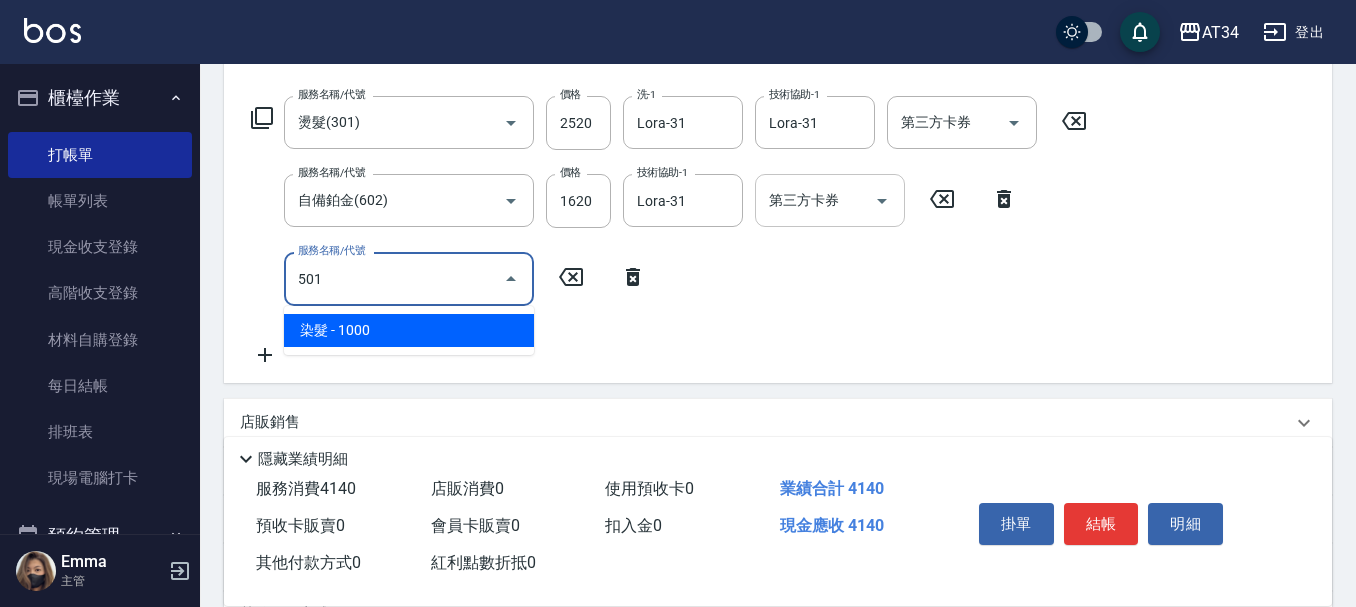 type on "501" 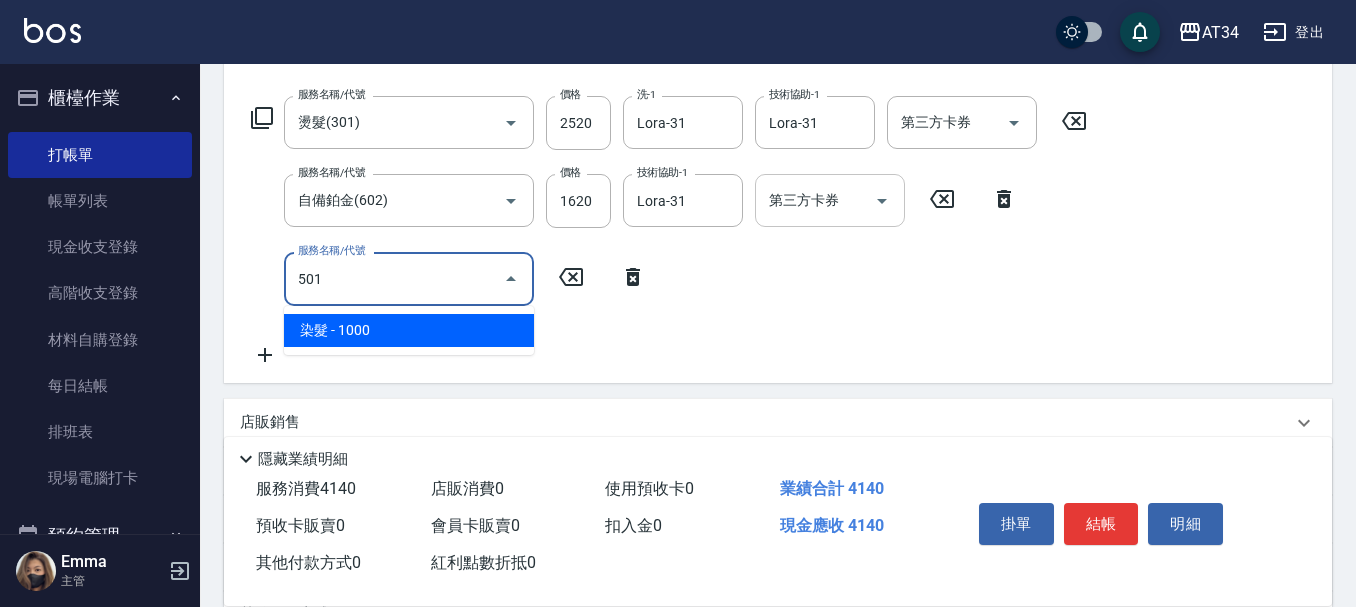 type on "510" 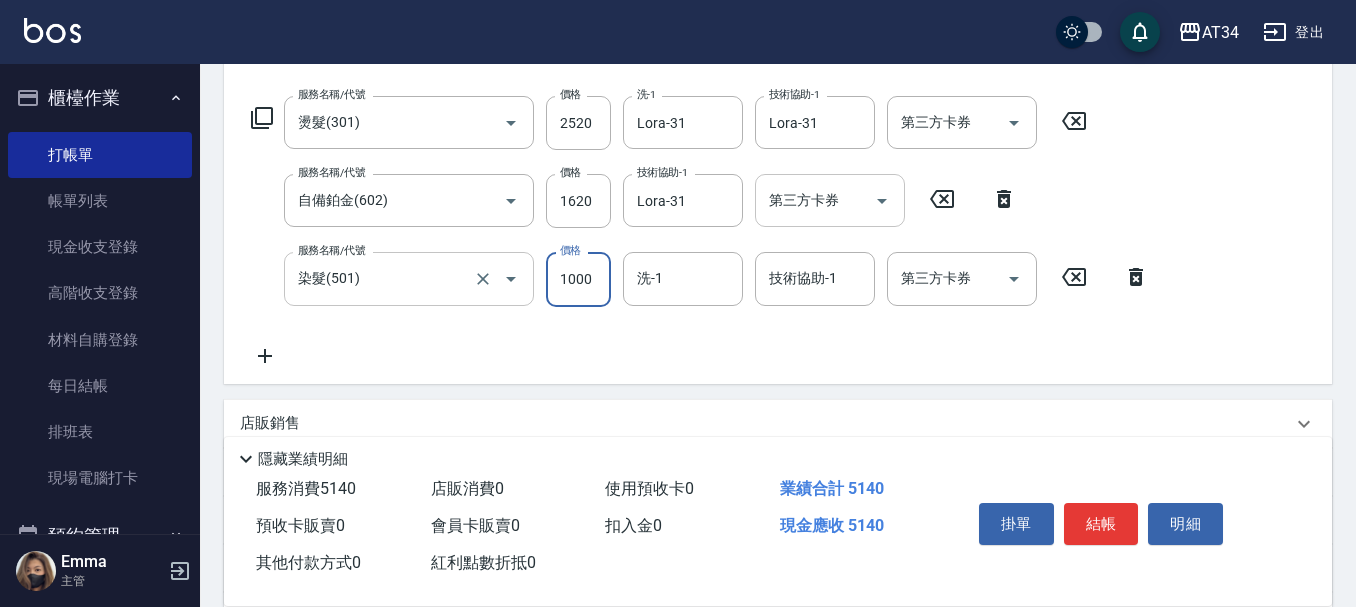 type on "2" 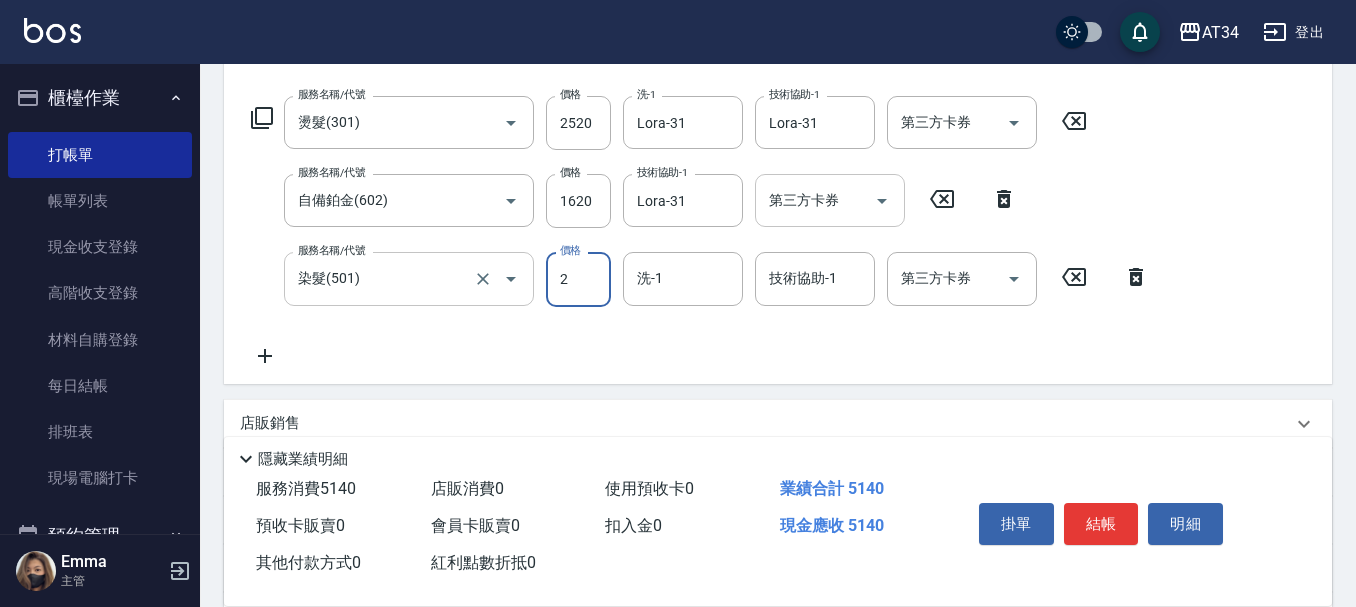 type on "410" 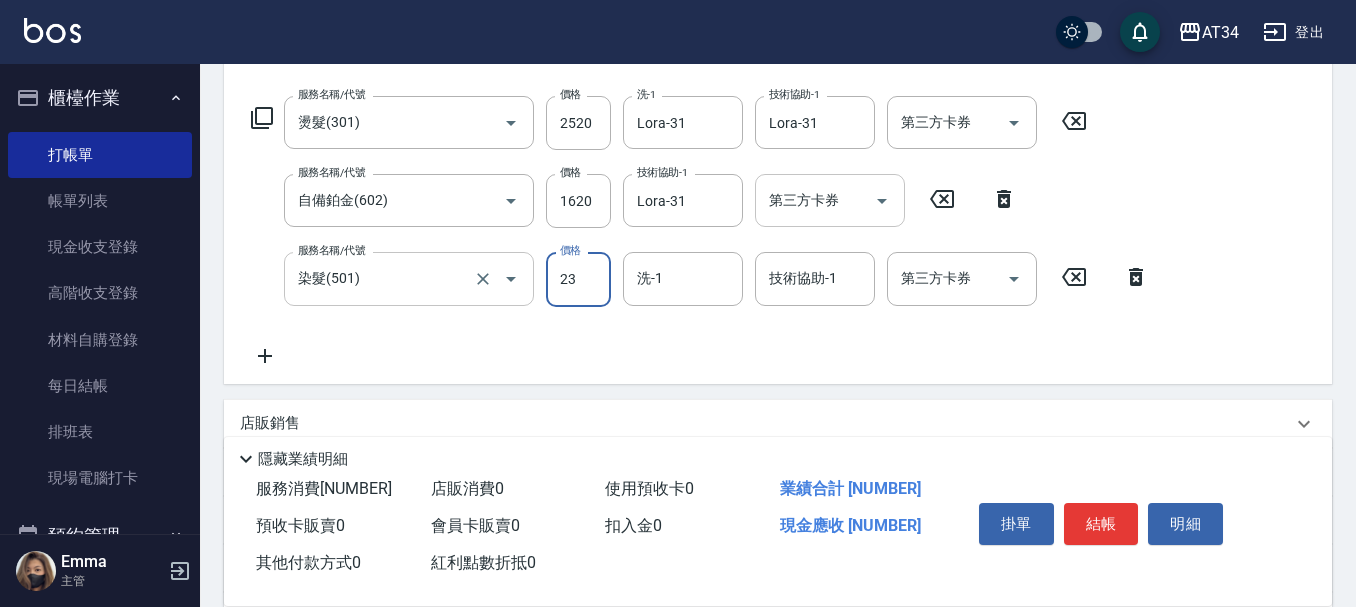 type on "230" 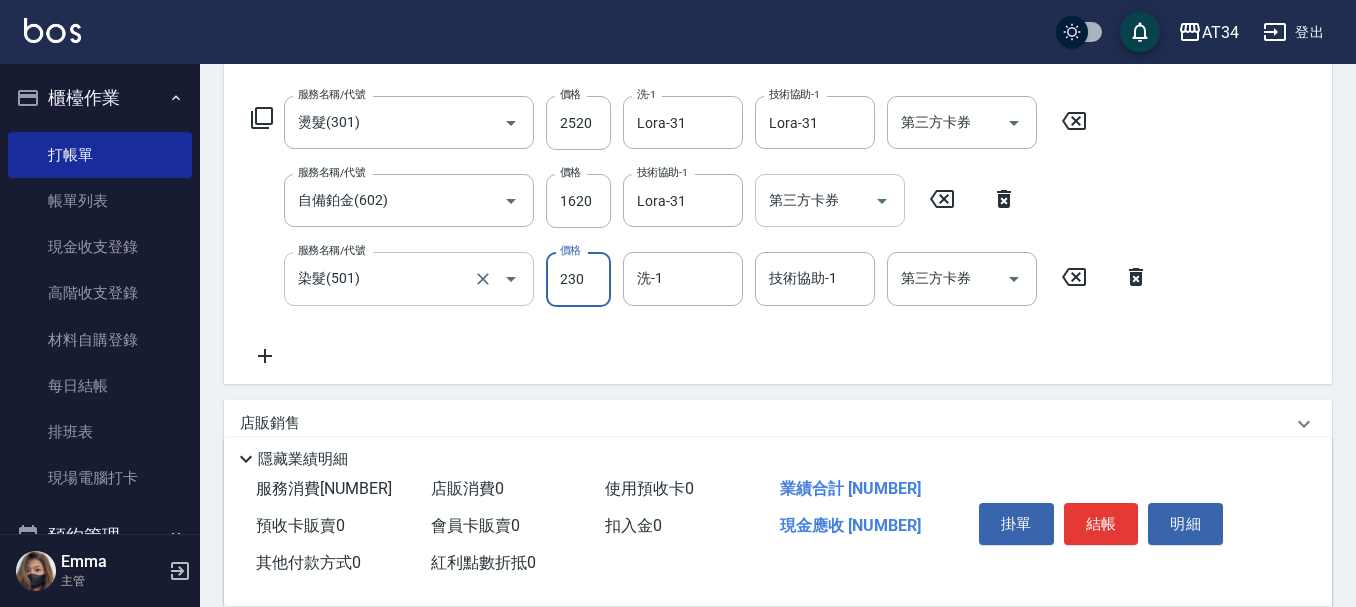 type on "430" 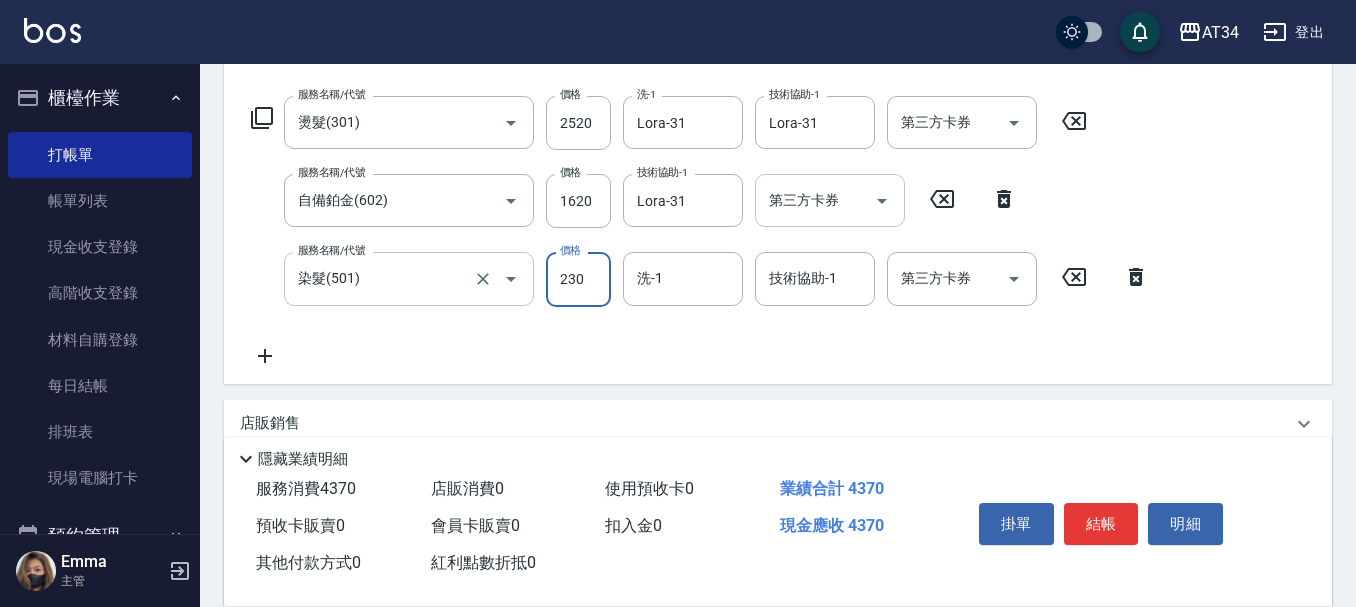 type on "2300" 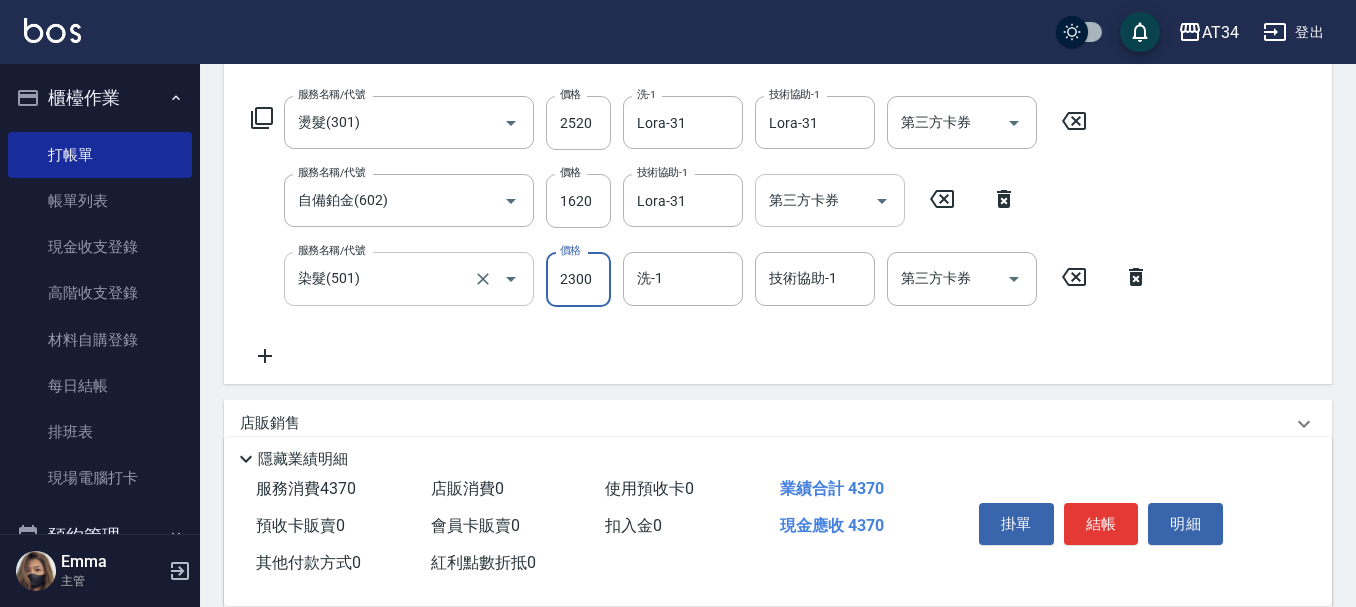 type on "640" 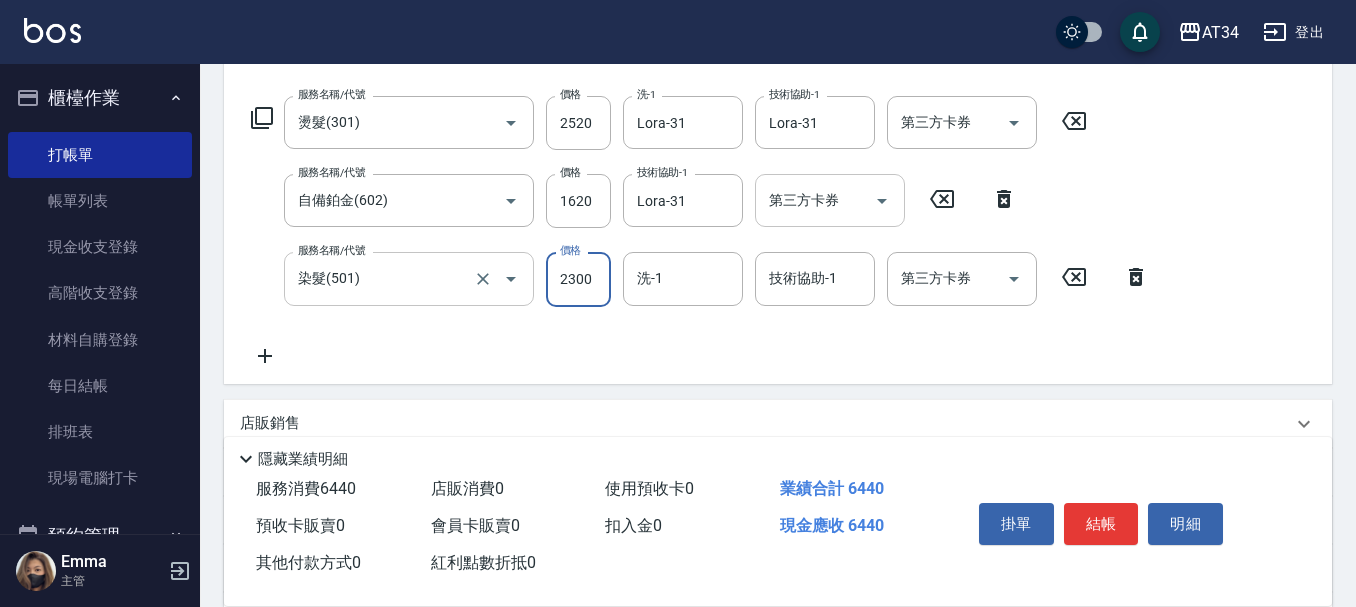 type on "2300" 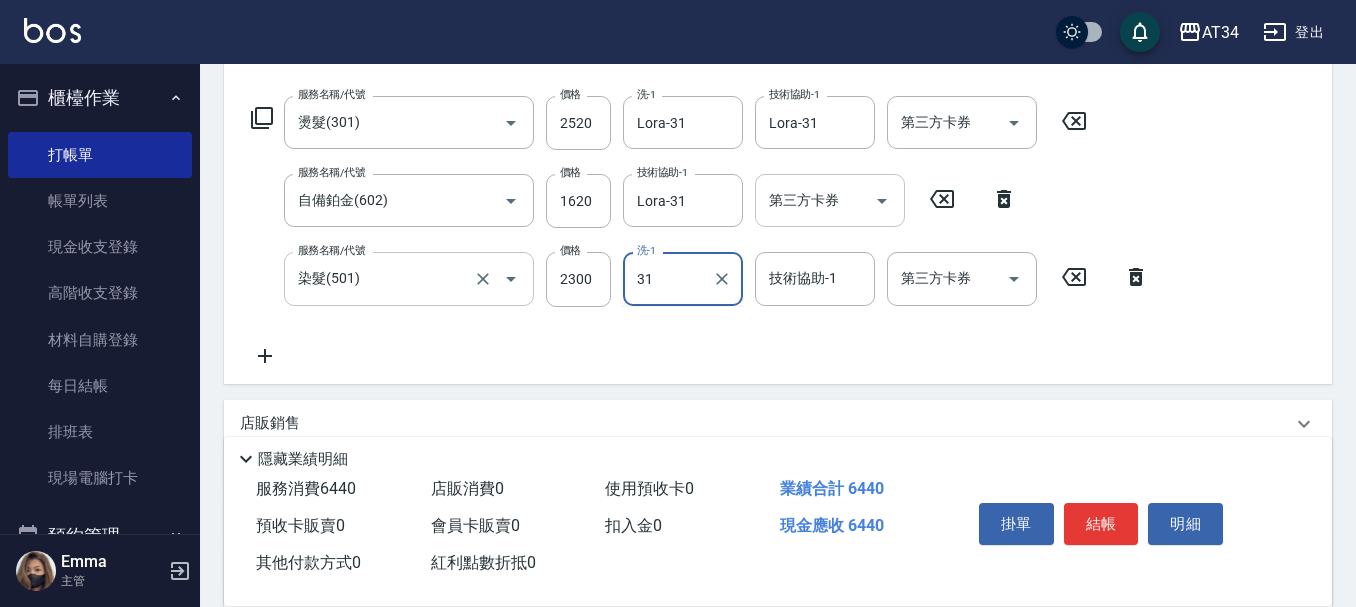 type on "Lora-31" 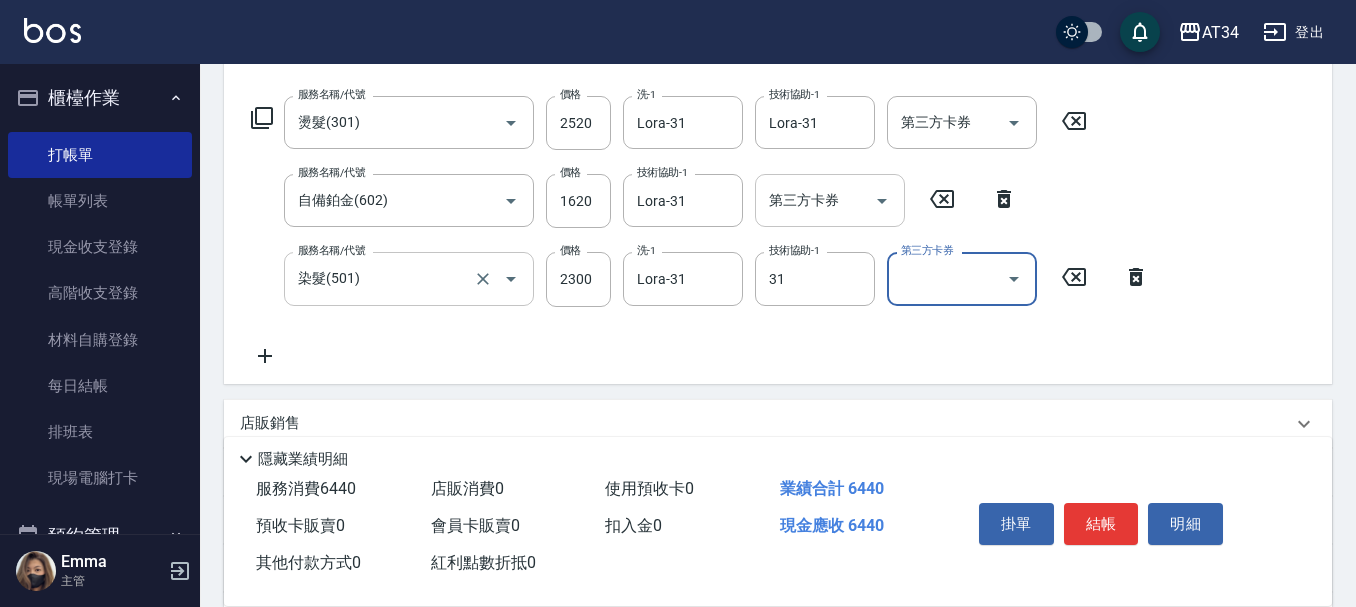 type on "Lora-31" 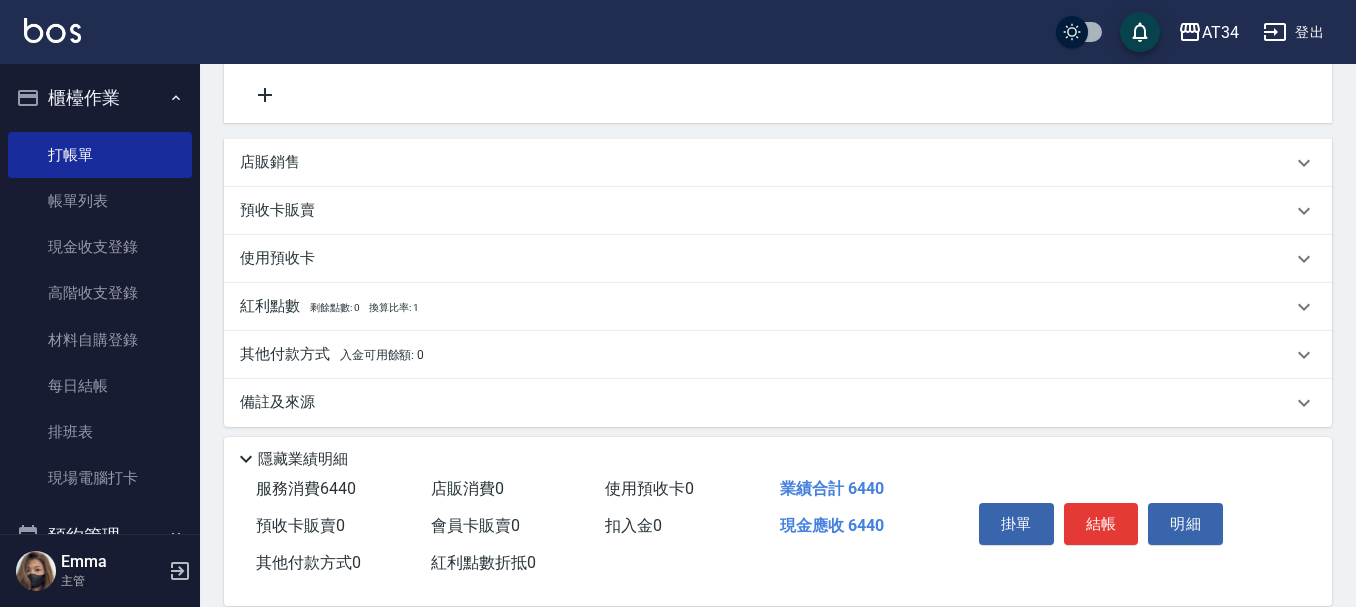 scroll, scrollTop: 573, scrollLeft: 0, axis: vertical 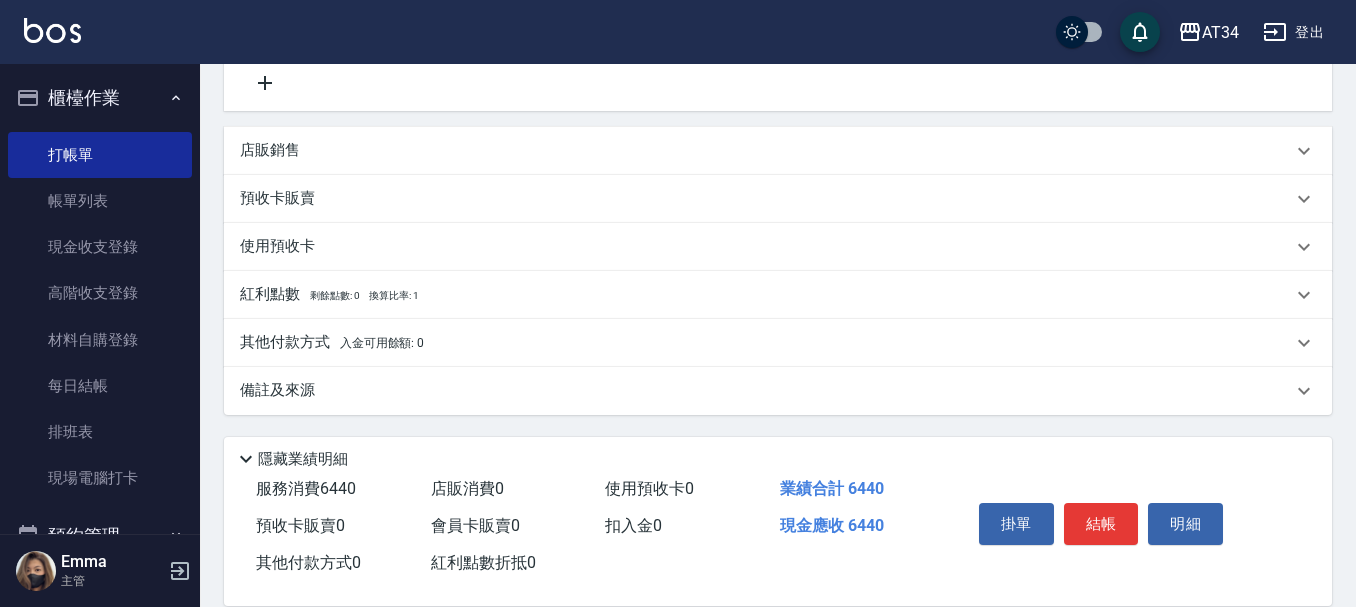 click on "入金可用餘額: 0" at bounding box center [382, 343] 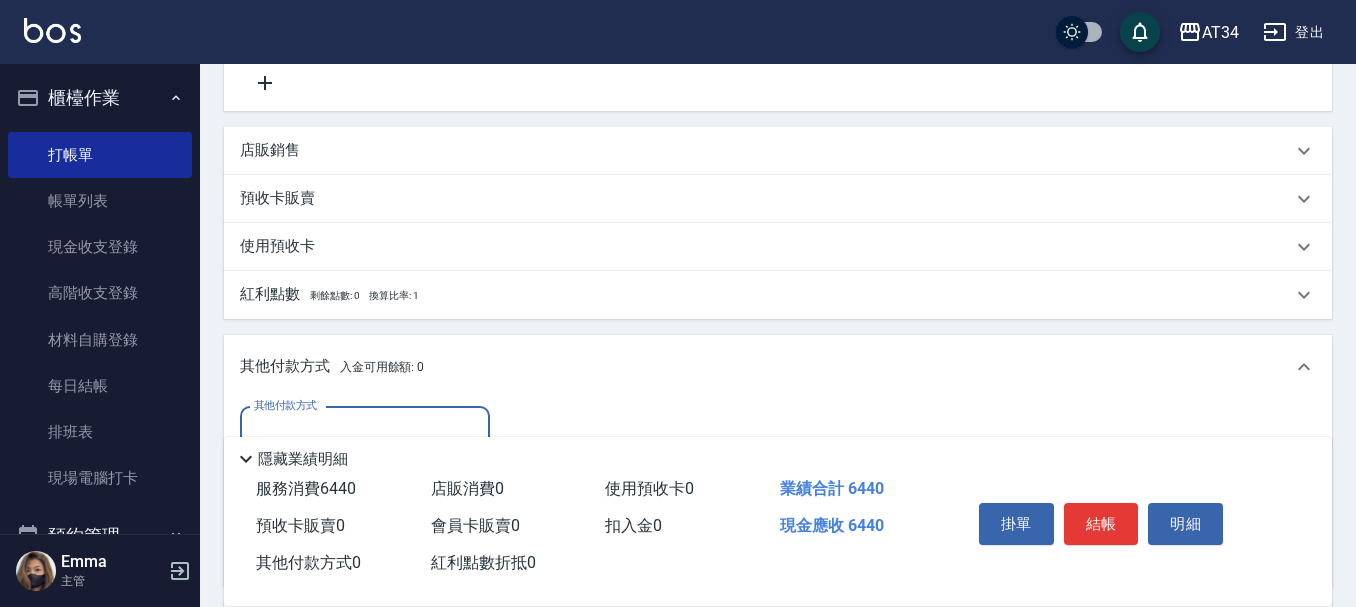 scroll, scrollTop: 0, scrollLeft: 0, axis: both 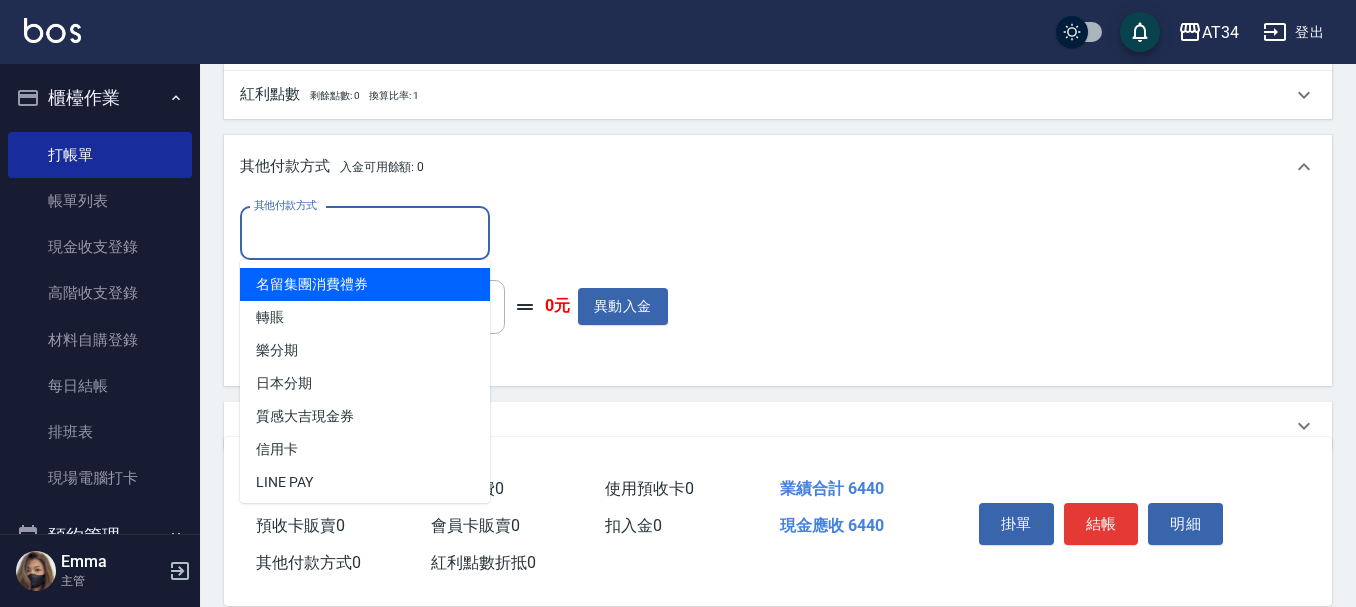 click on "其他付款方式" at bounding box center (365, 233) 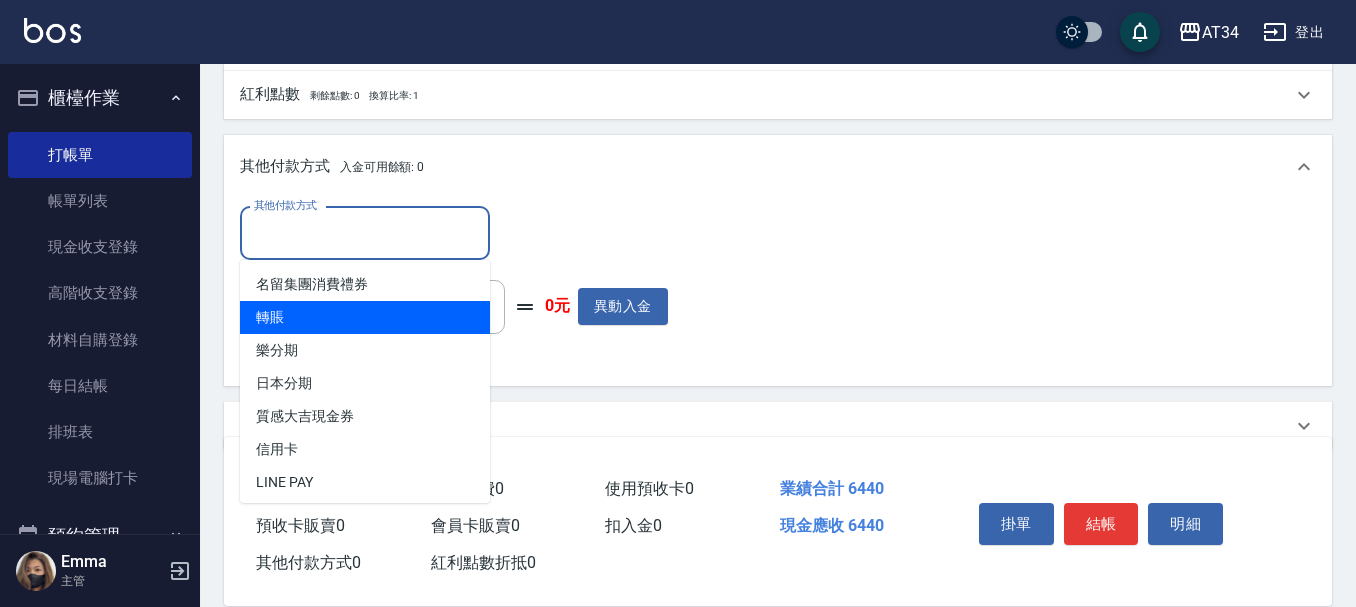 click on "轉賬" at bounding box center [365, 317] 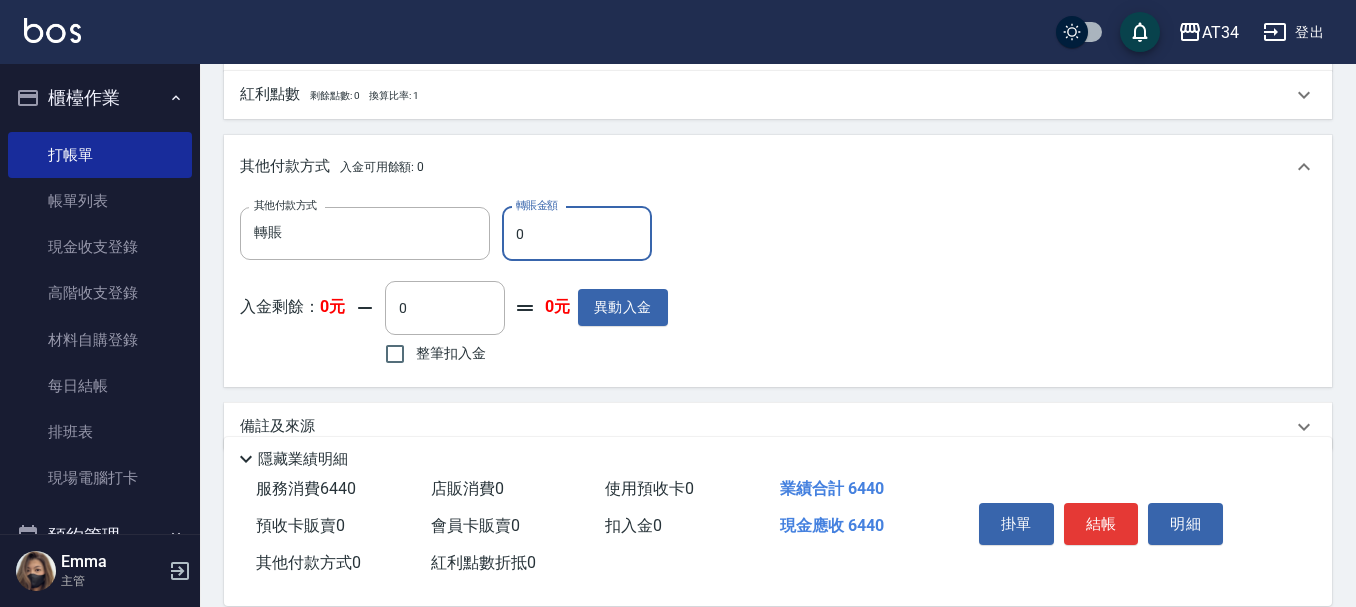 click on "0" at bounding box center [577, 234] 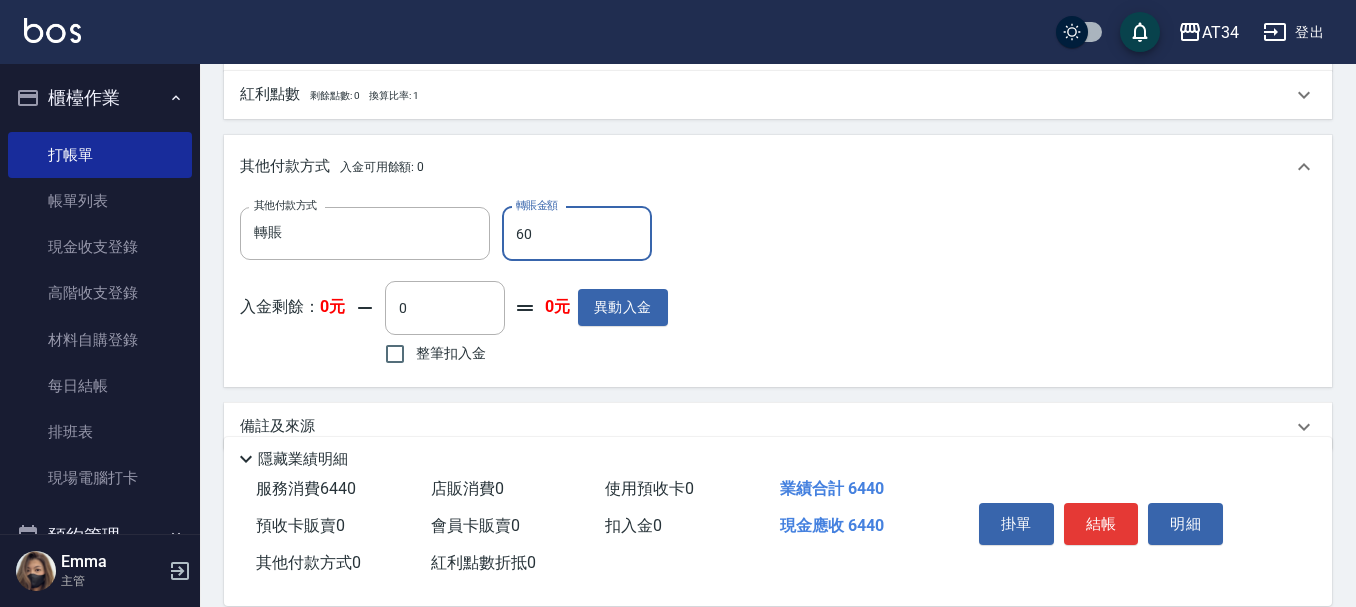 type on "630" 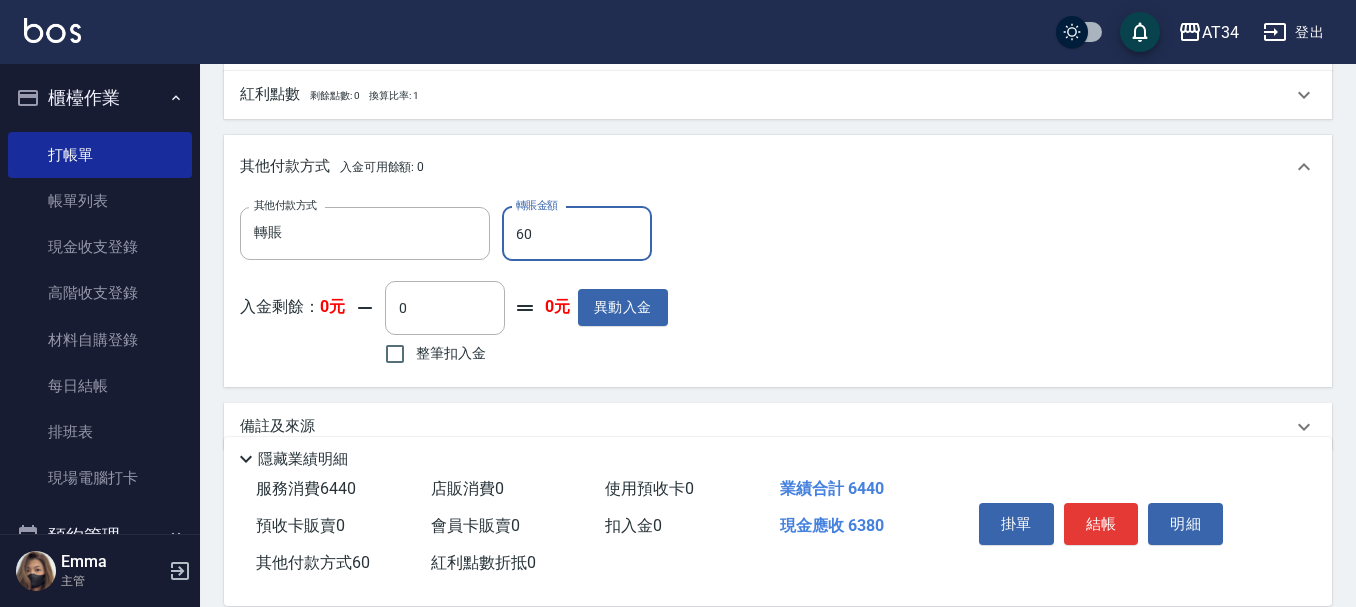 type on "640" 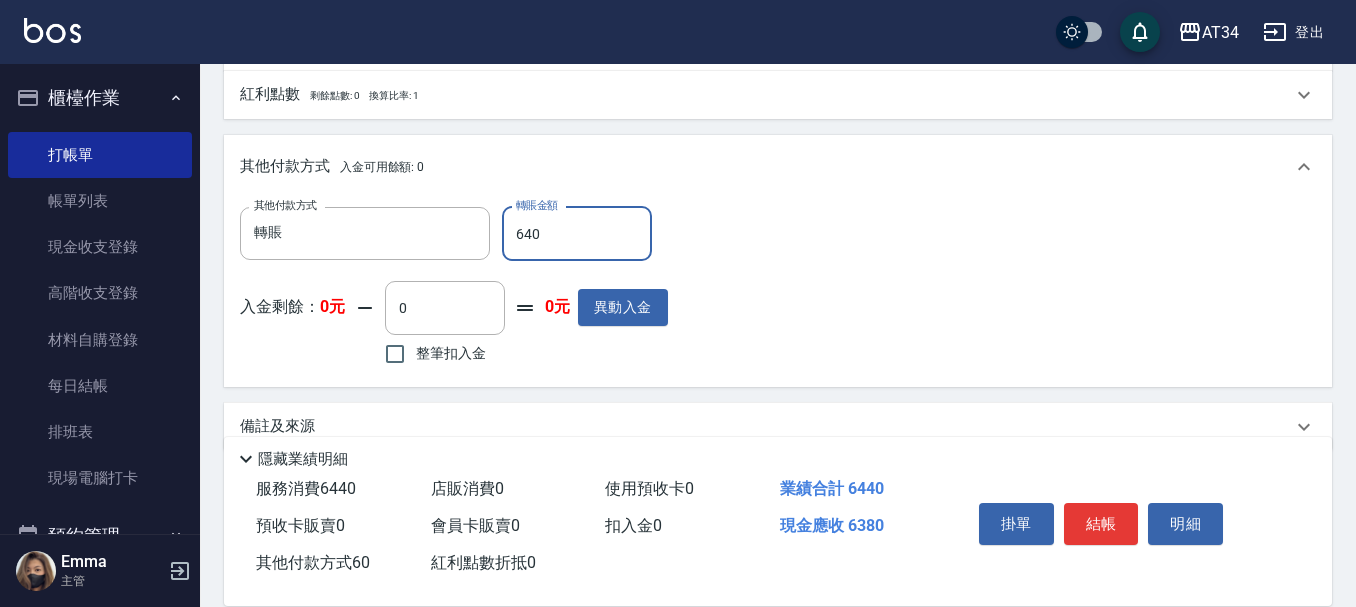 type on "0" 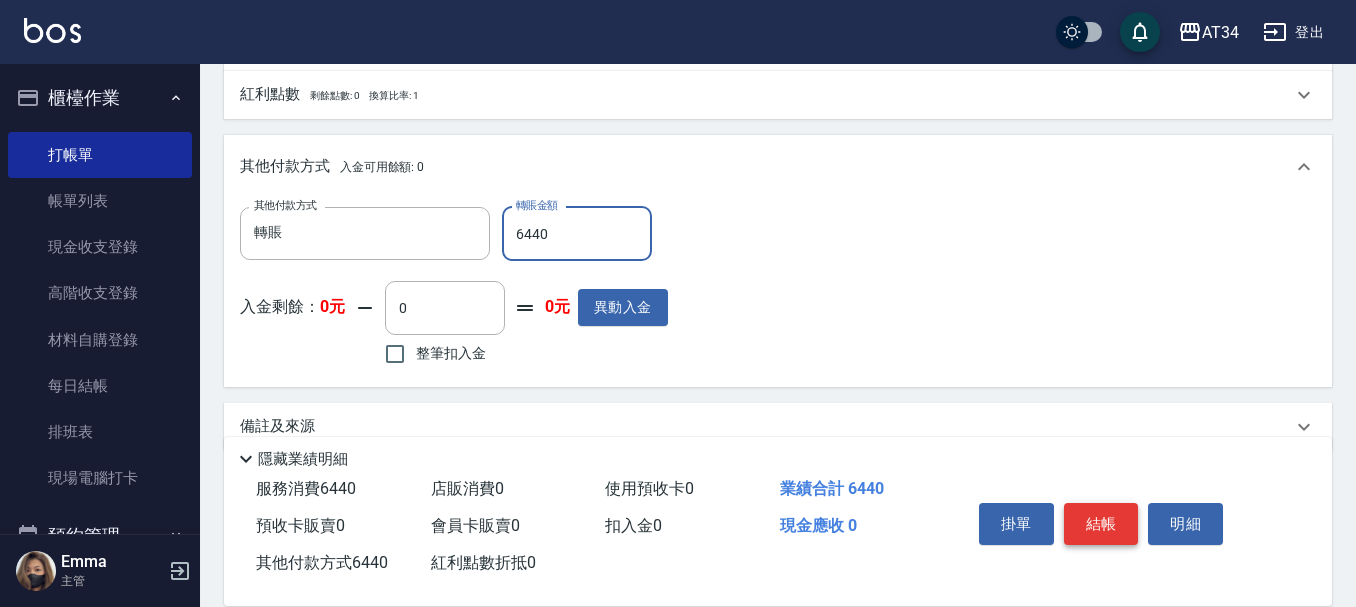 type on "6440" 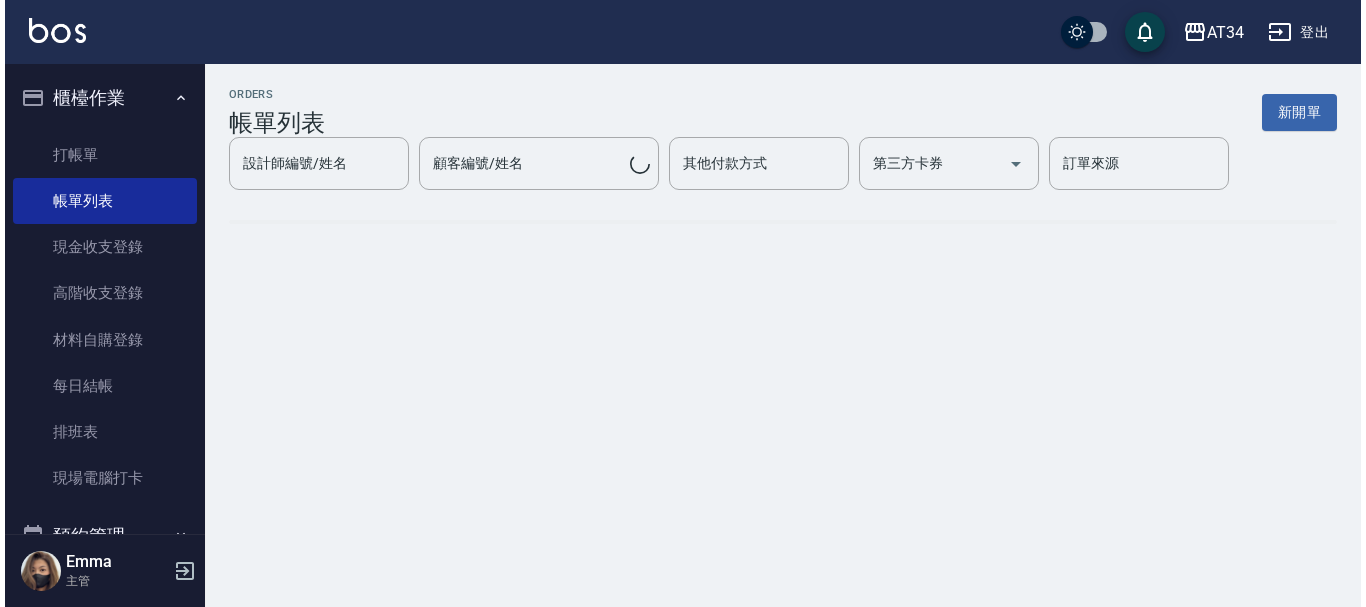 scroll, scrollTop: 0, scrollLeft: 0, axis: both 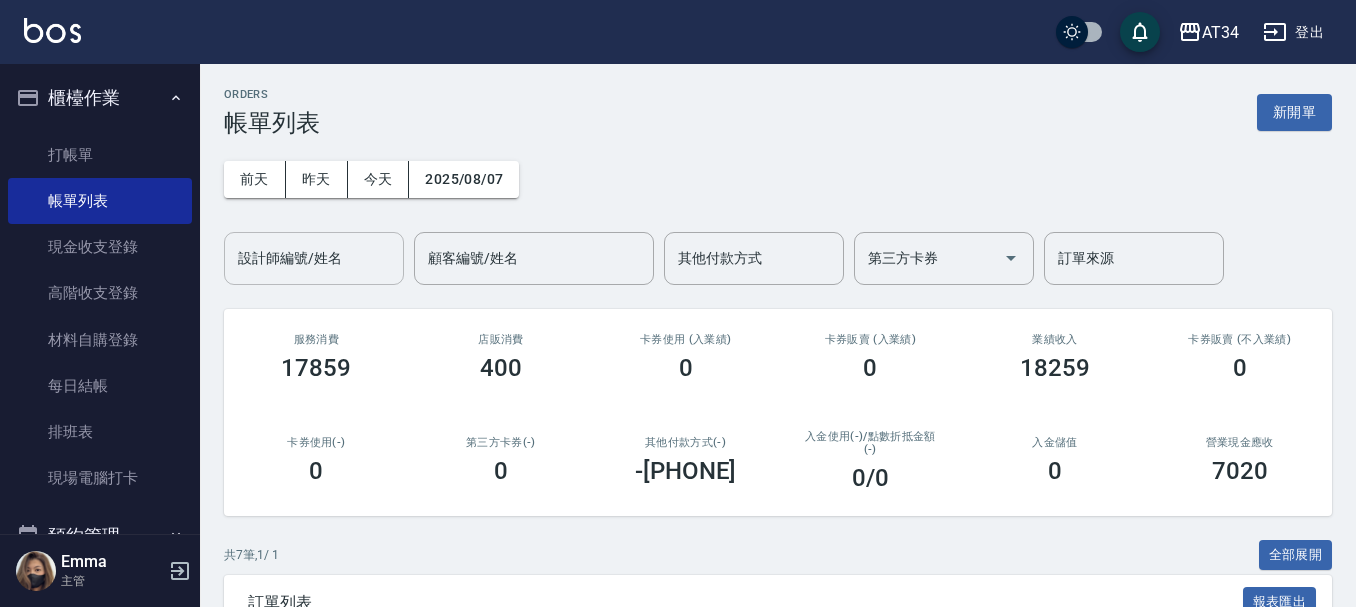 click on "設計師編號/姓名 設計師編號/姓名" at bounding box center [314, 258] 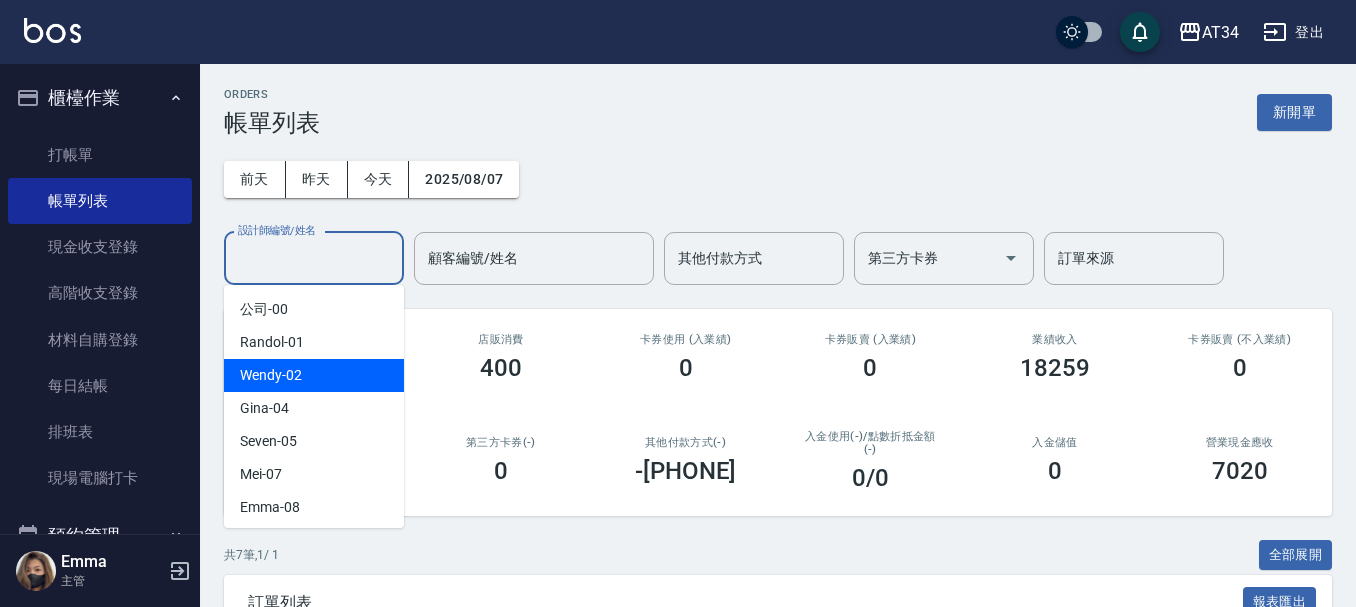 click on "Wendy -02" at bounding box center (314, 375) 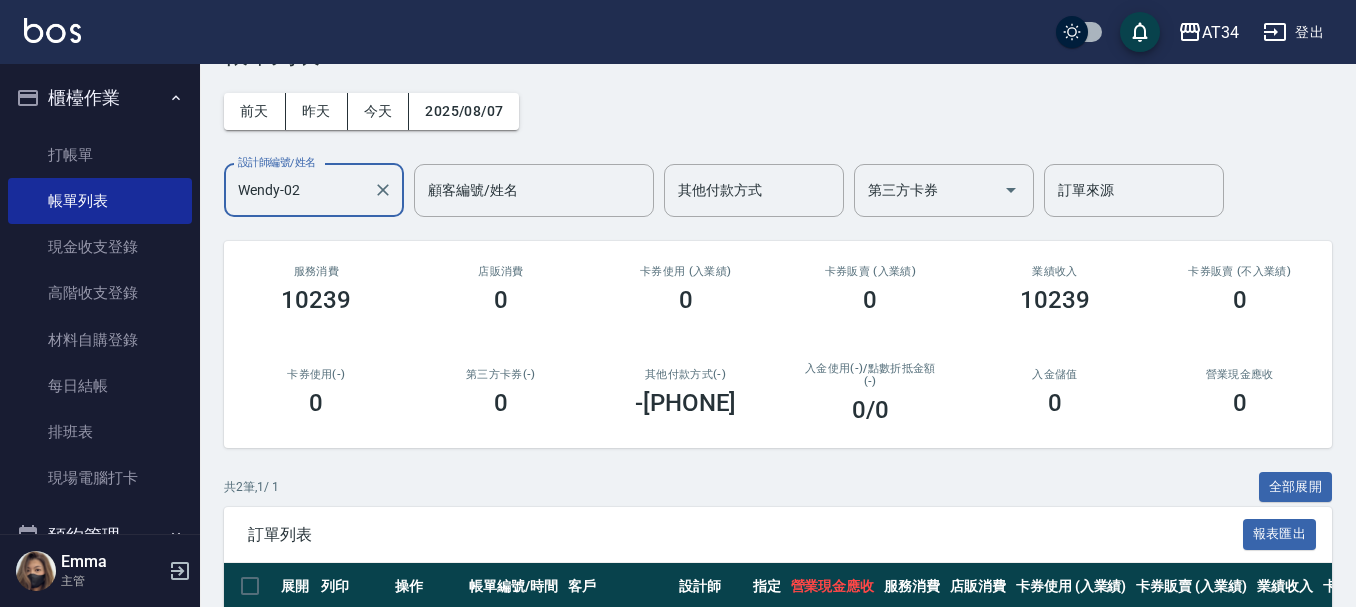 scroll, scrollTop: 100, scrollLeft: 0, axis: vertical 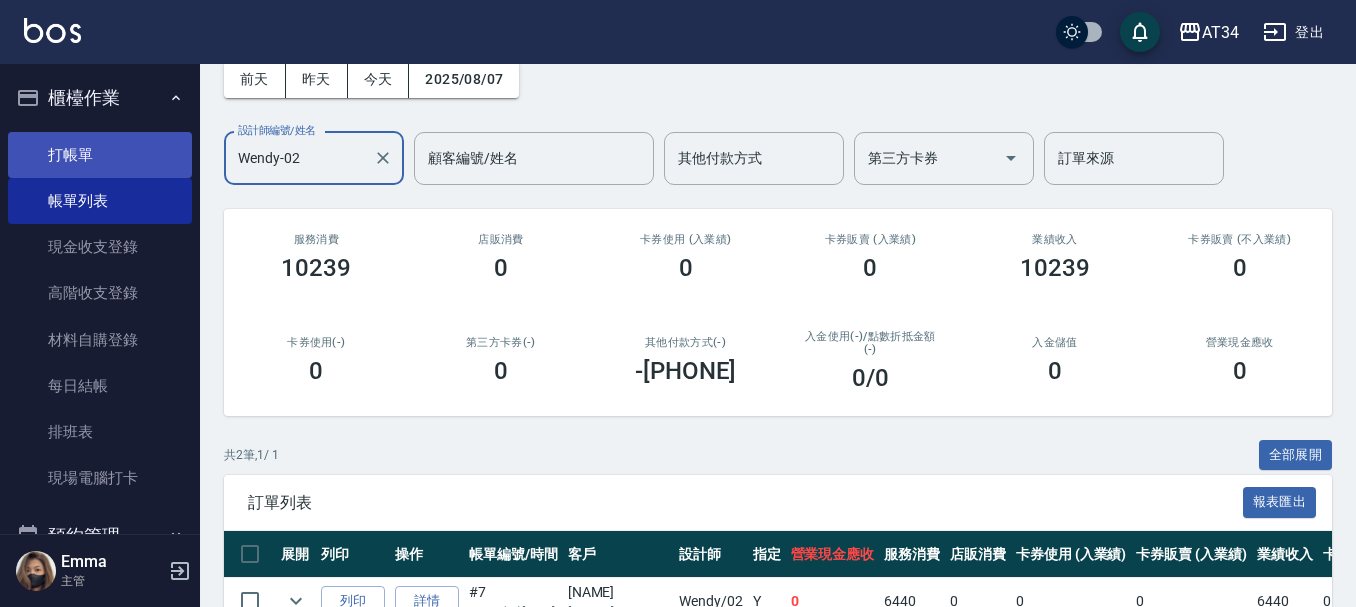 click on "打帳單" at bounding box center [100, 155] 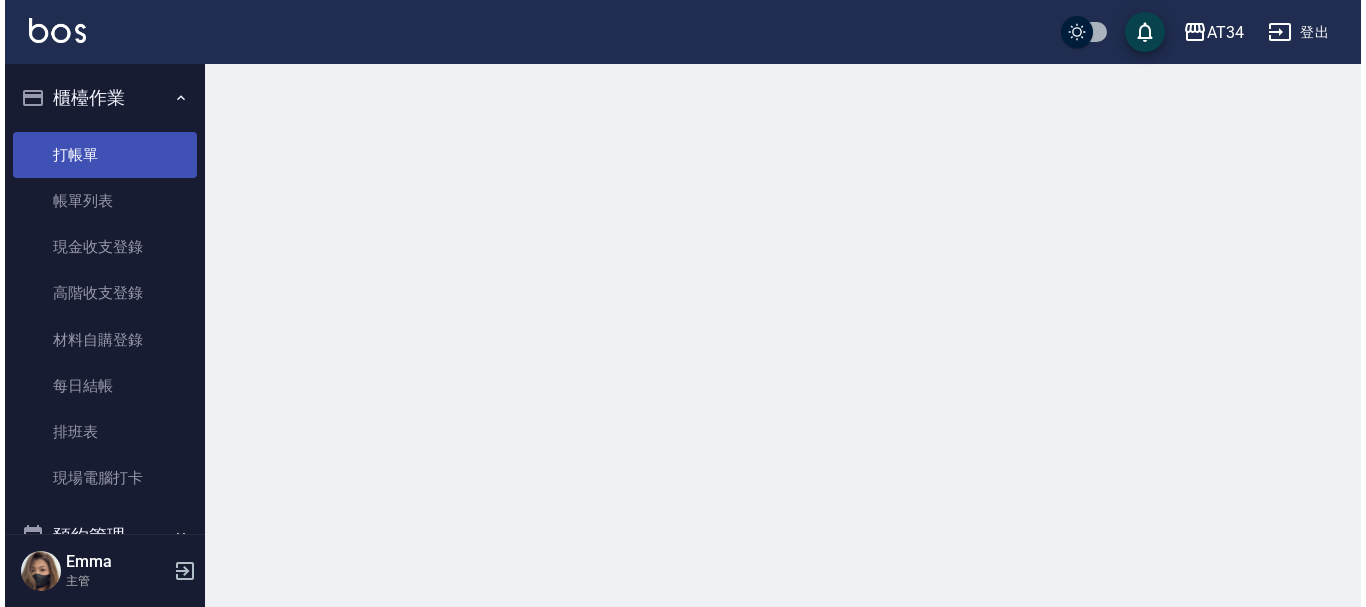 scroll, scrollTop: 0, scrollLeft: 0, axis: both 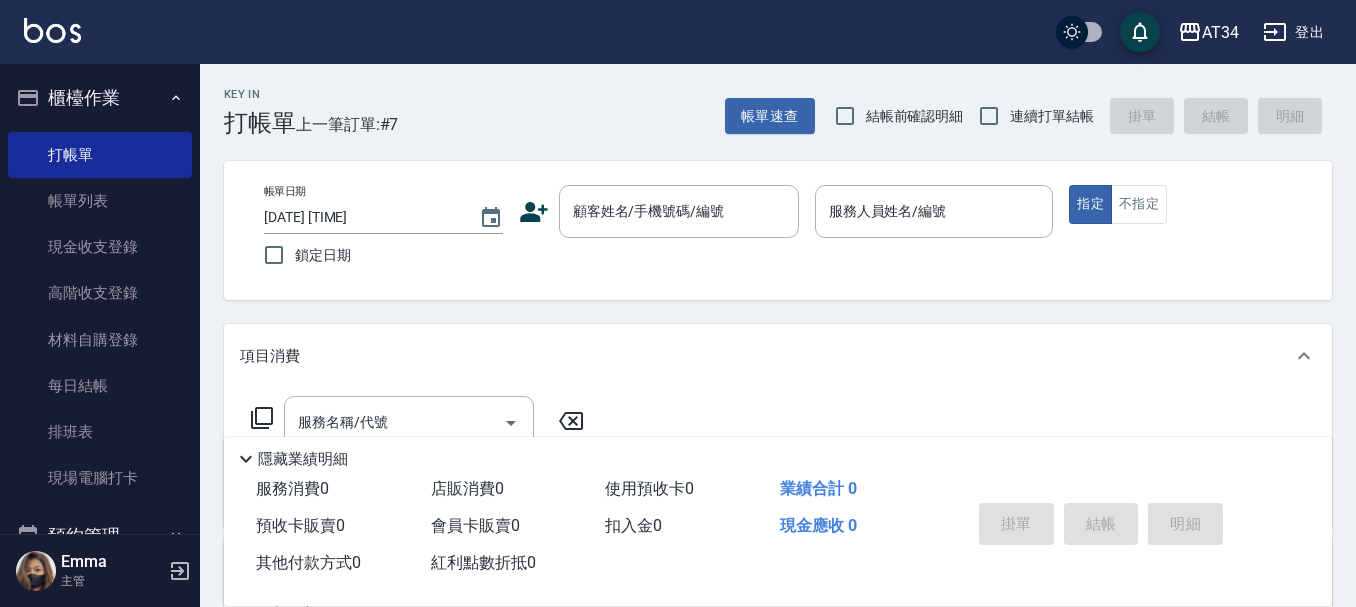 click 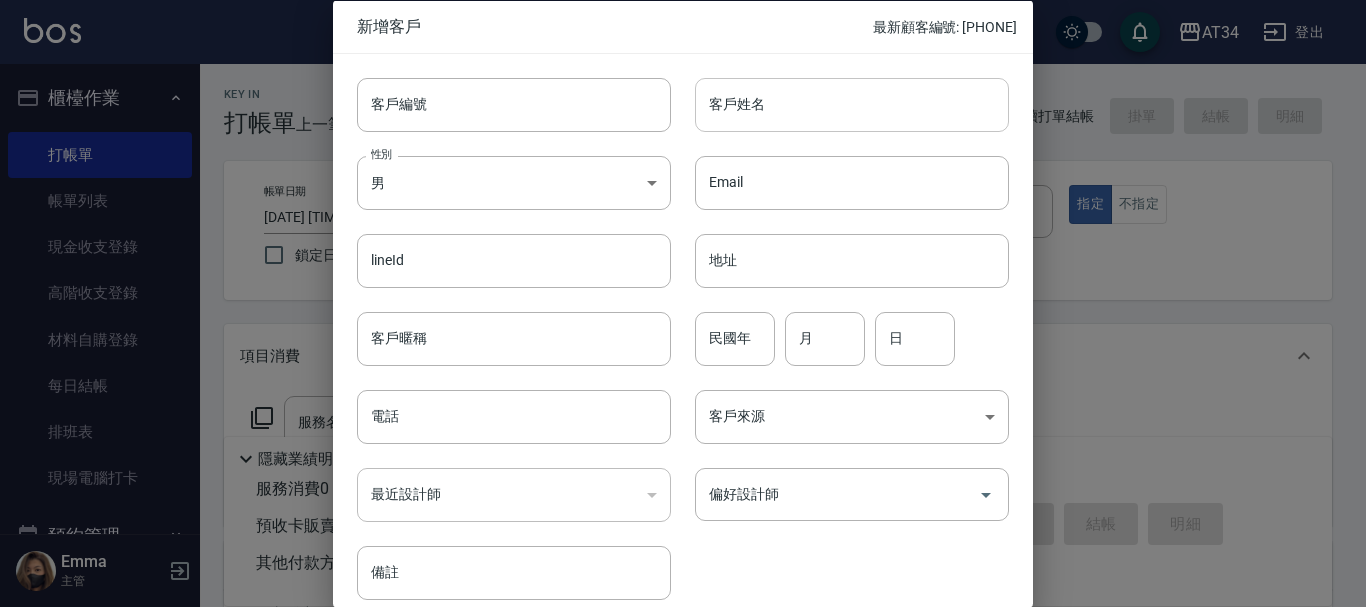 click on "客戶姓名" at bounding box center (852, 104) 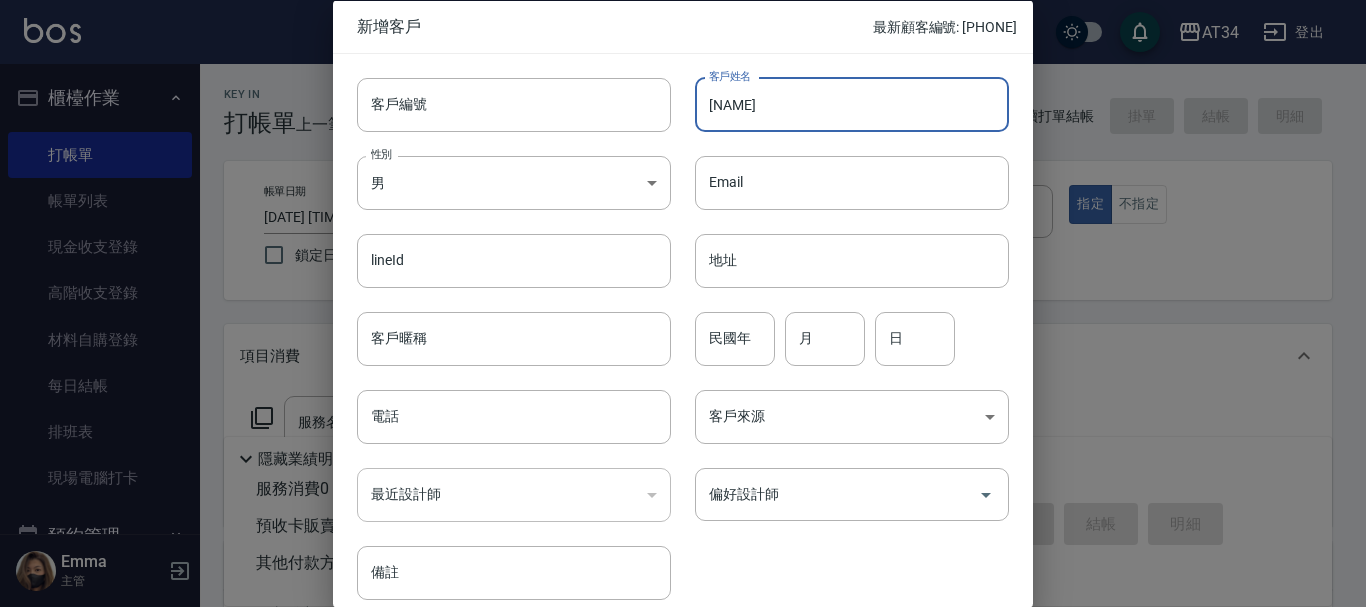 type on "王琬宣" 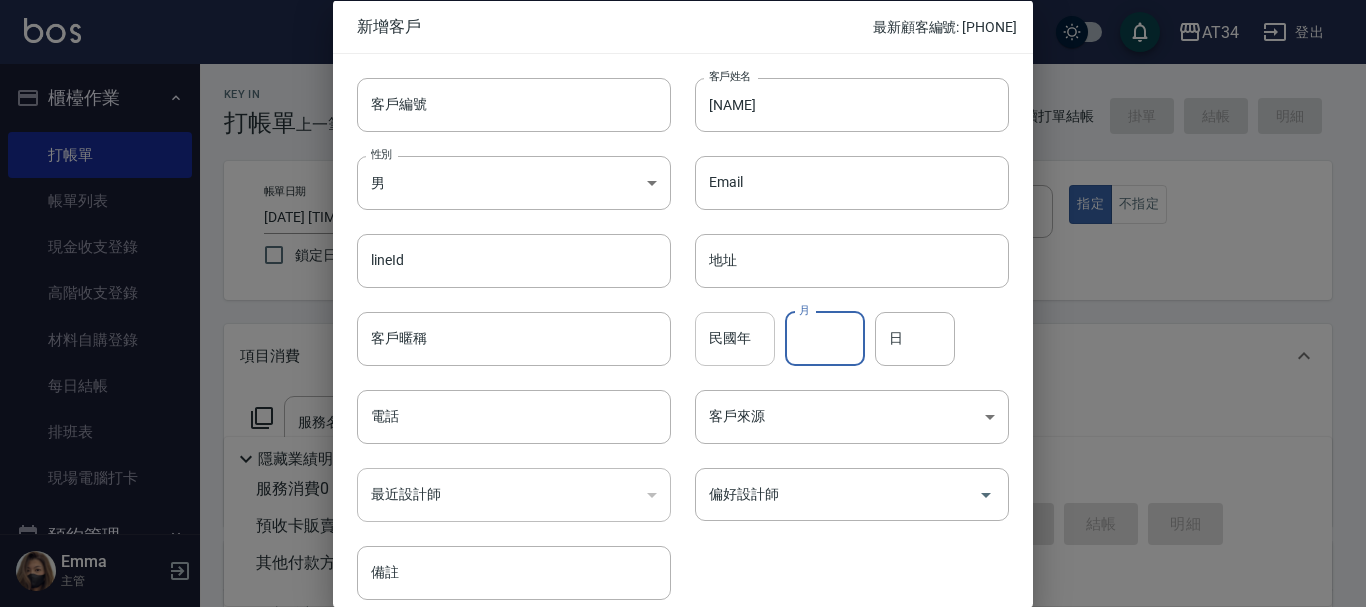 click on "民國年" at bounding box center [735, 338] 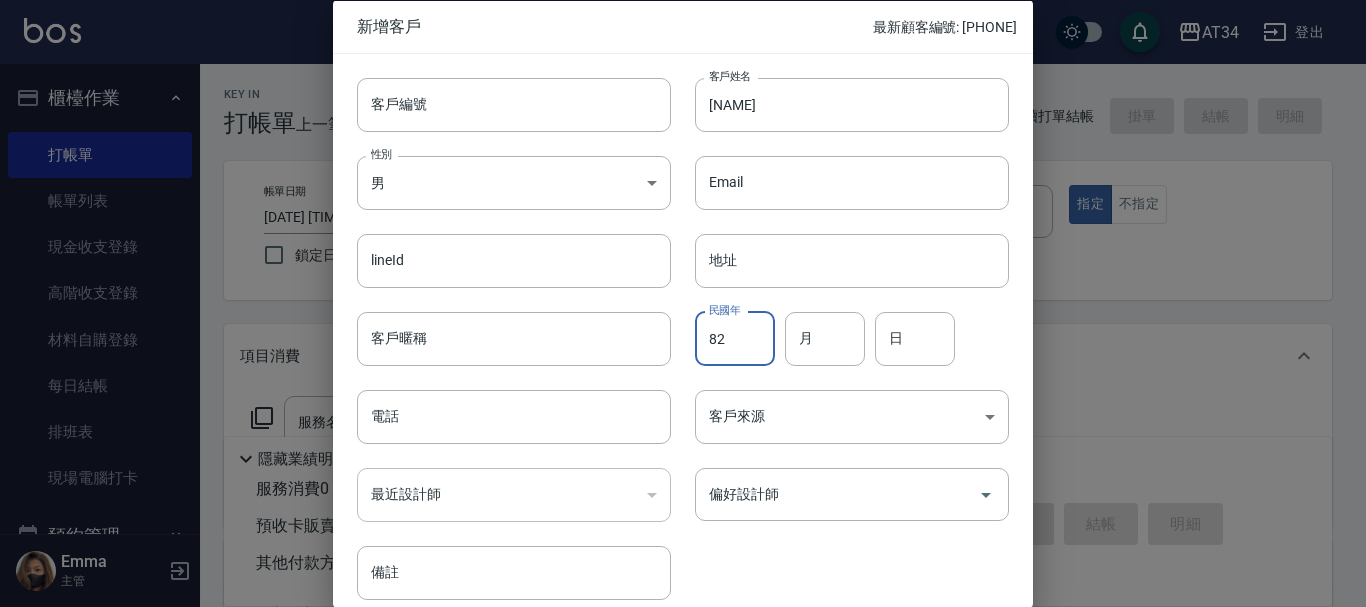 type on "82" 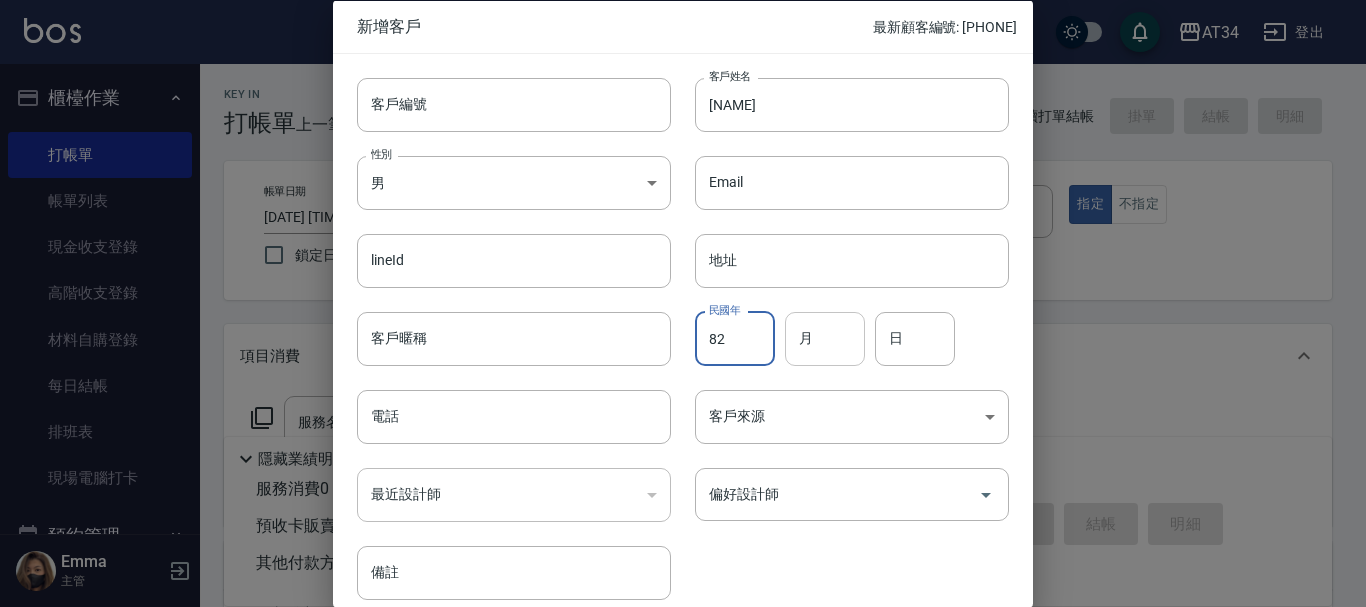 click on "月" at bounding box center (825, 338) 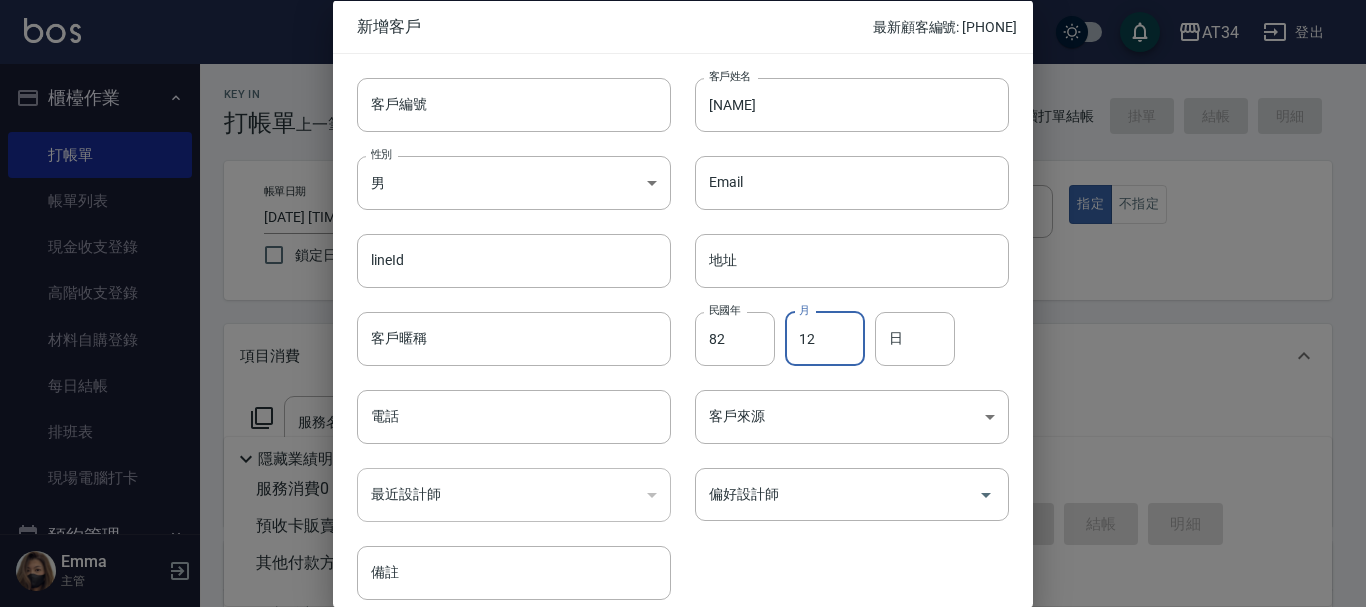 type on "12" 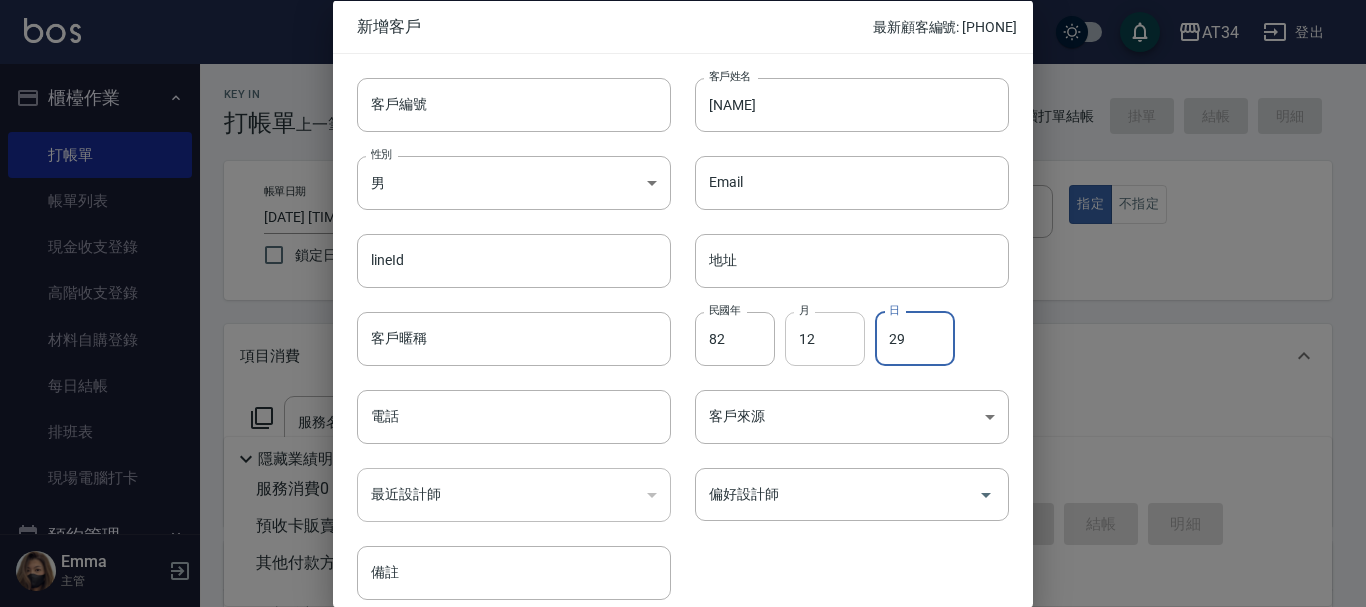 type on "29" 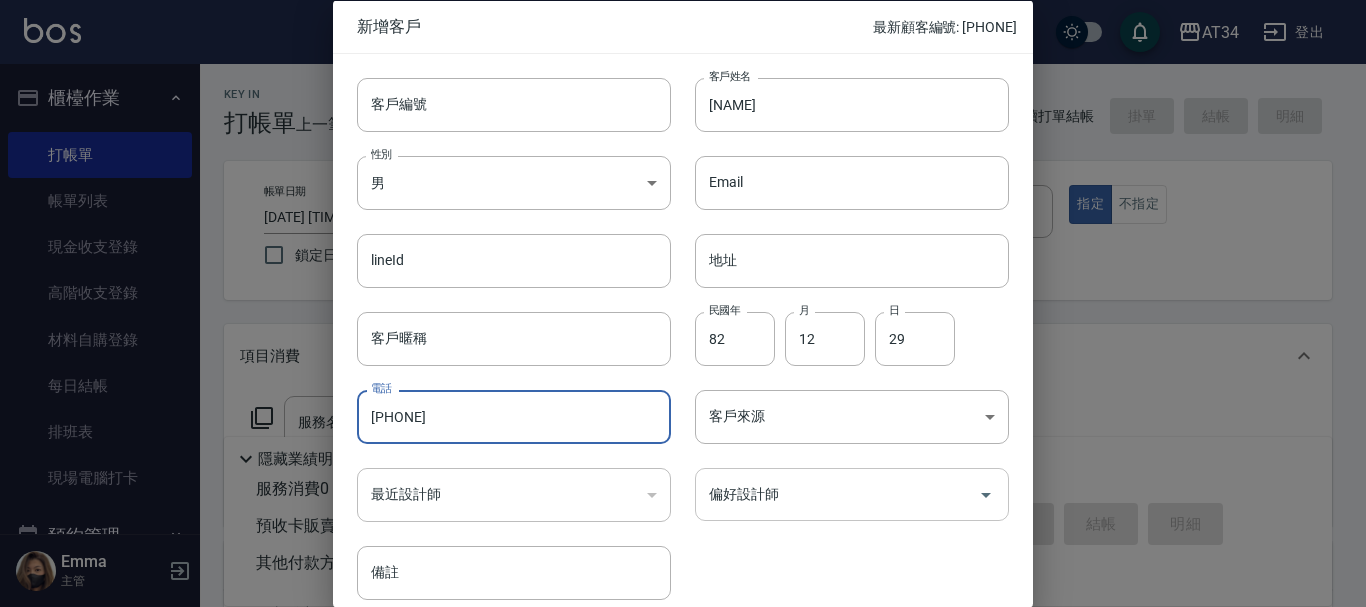 click on "偏好設計師" at bounding box center [852, 494] 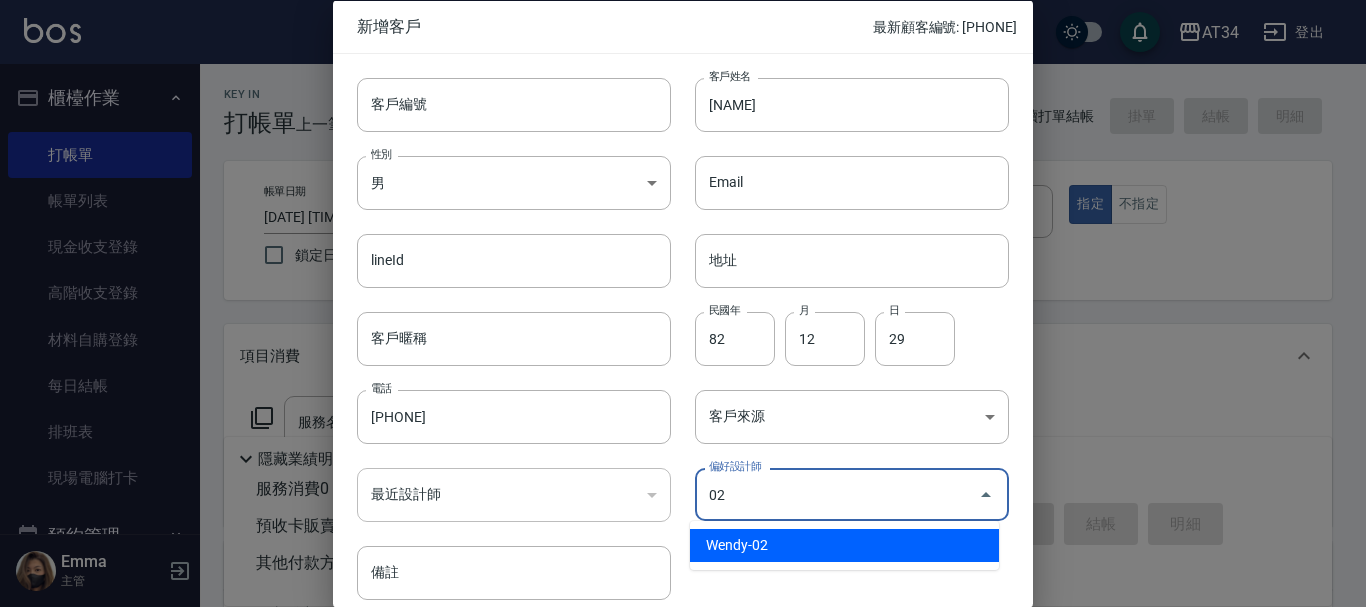 type on "Wendy" 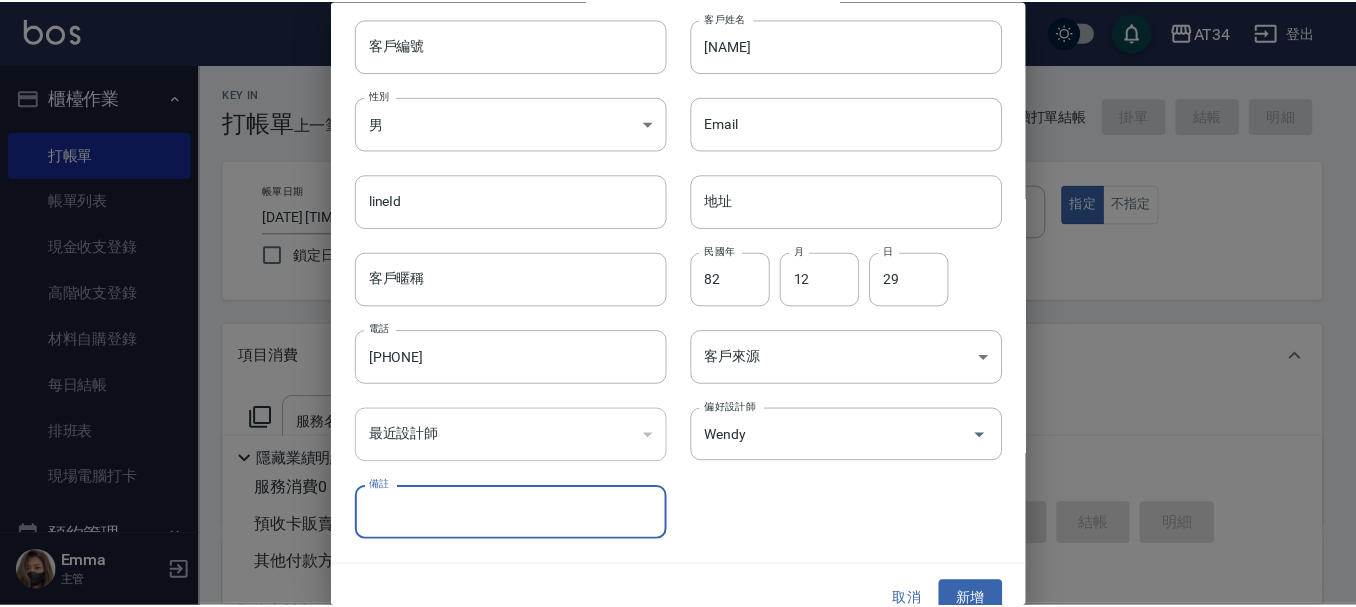 scroll, scrollTop: 86, scrollLeft: 0, axis: vertical 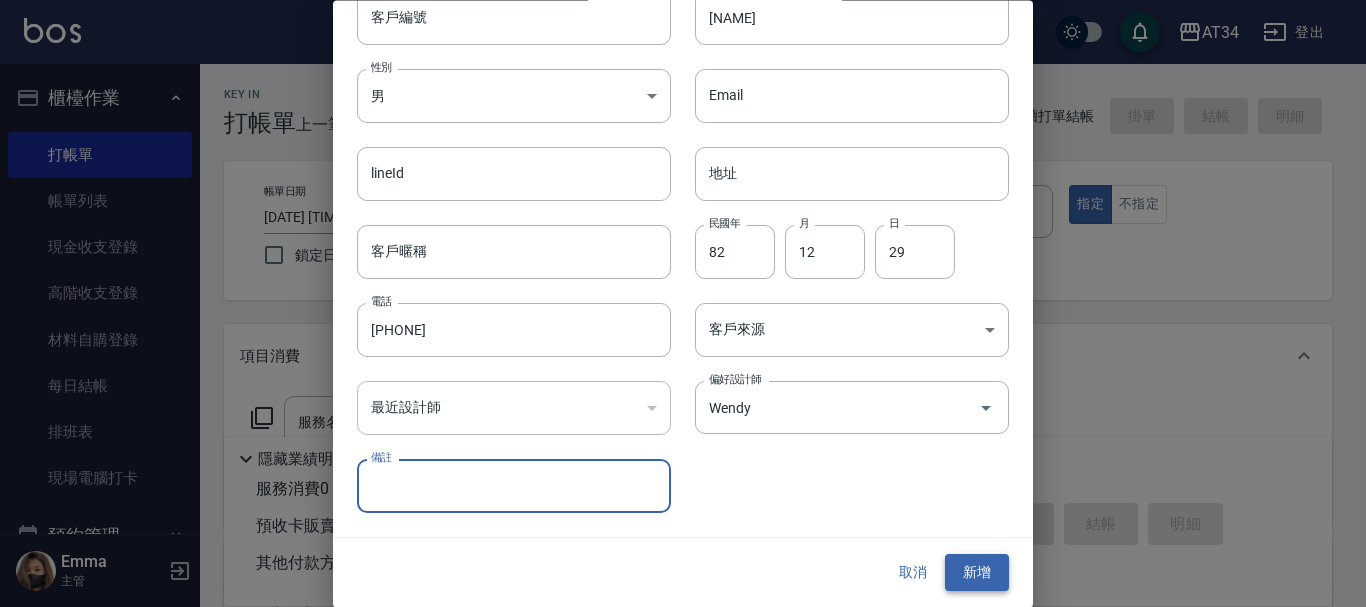 click on "新增" at bounding box center [977, 573] 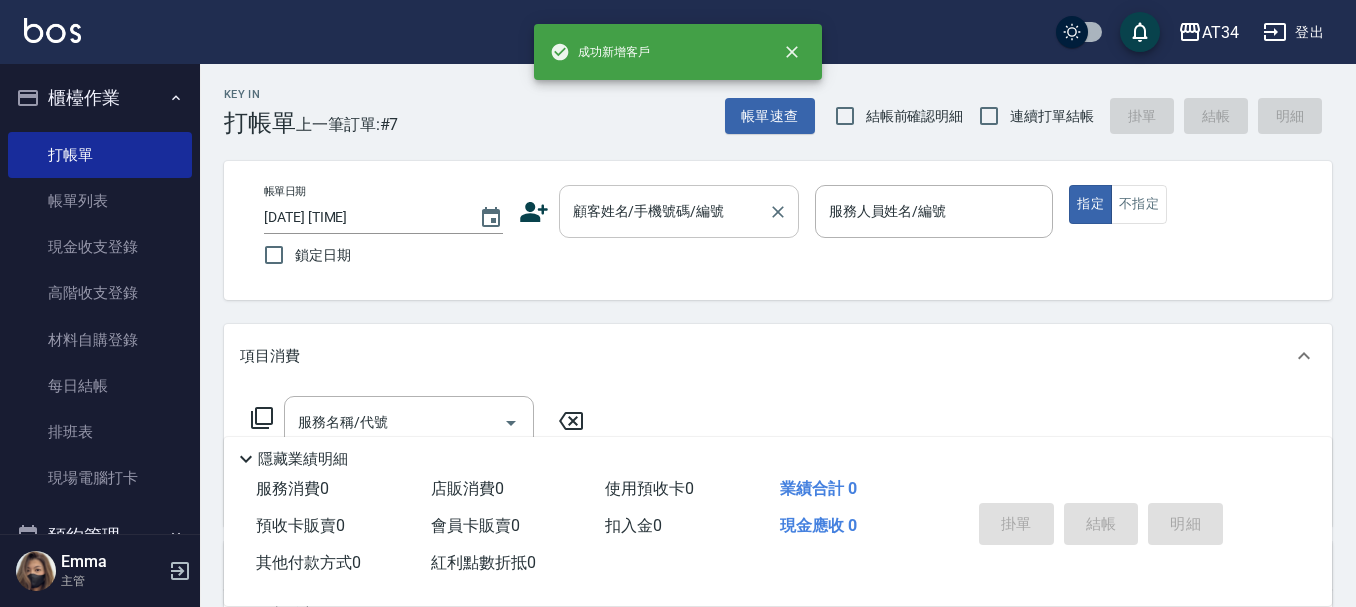 click on "顧客姓名/手機號碼/編號" at bounding box center (664, 211) 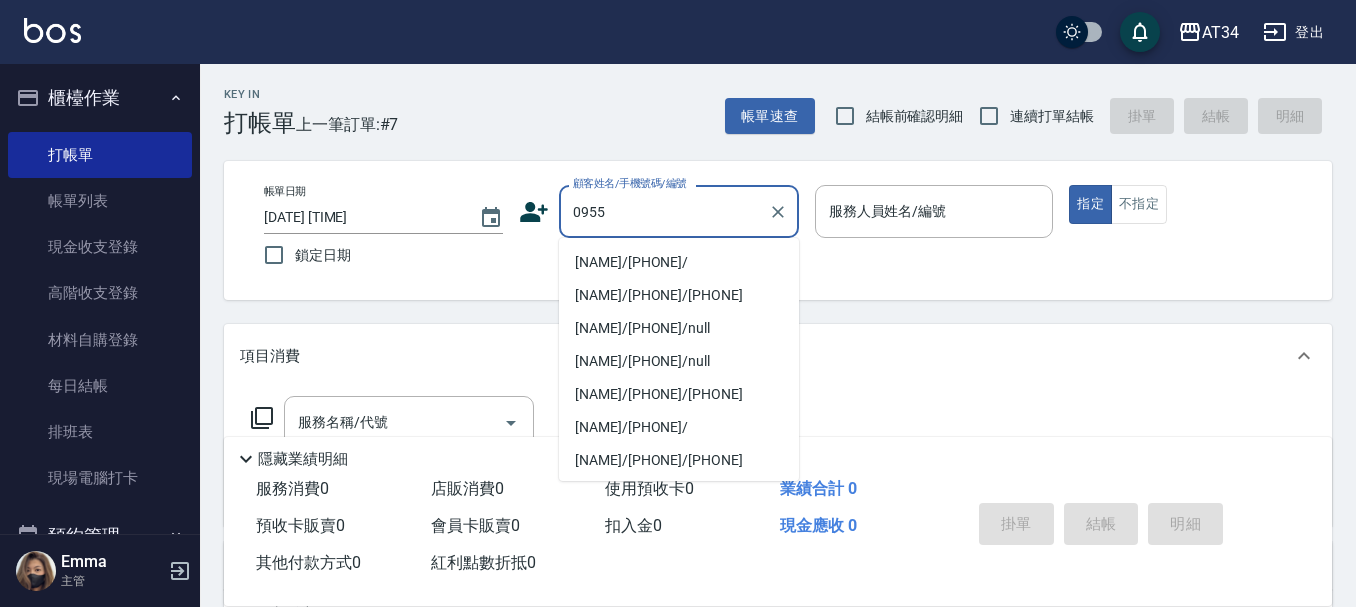 click on "王琬宣/0955359541/" at bounding box center (679, 262) 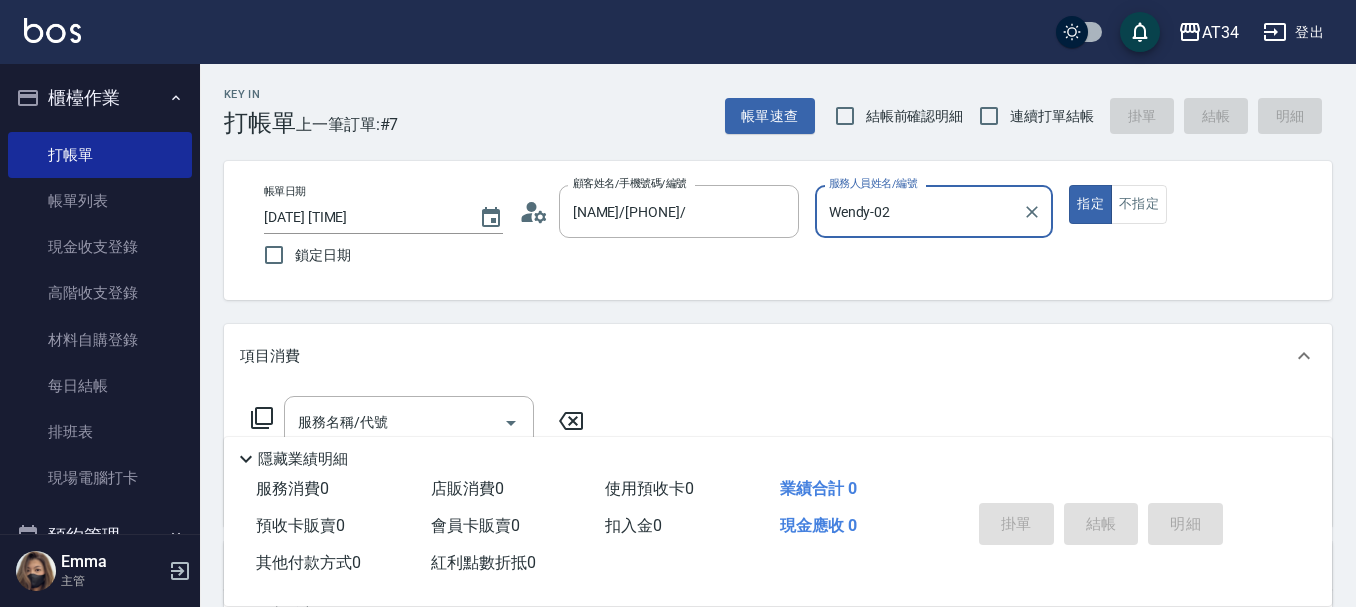 type on "Wendy-02" 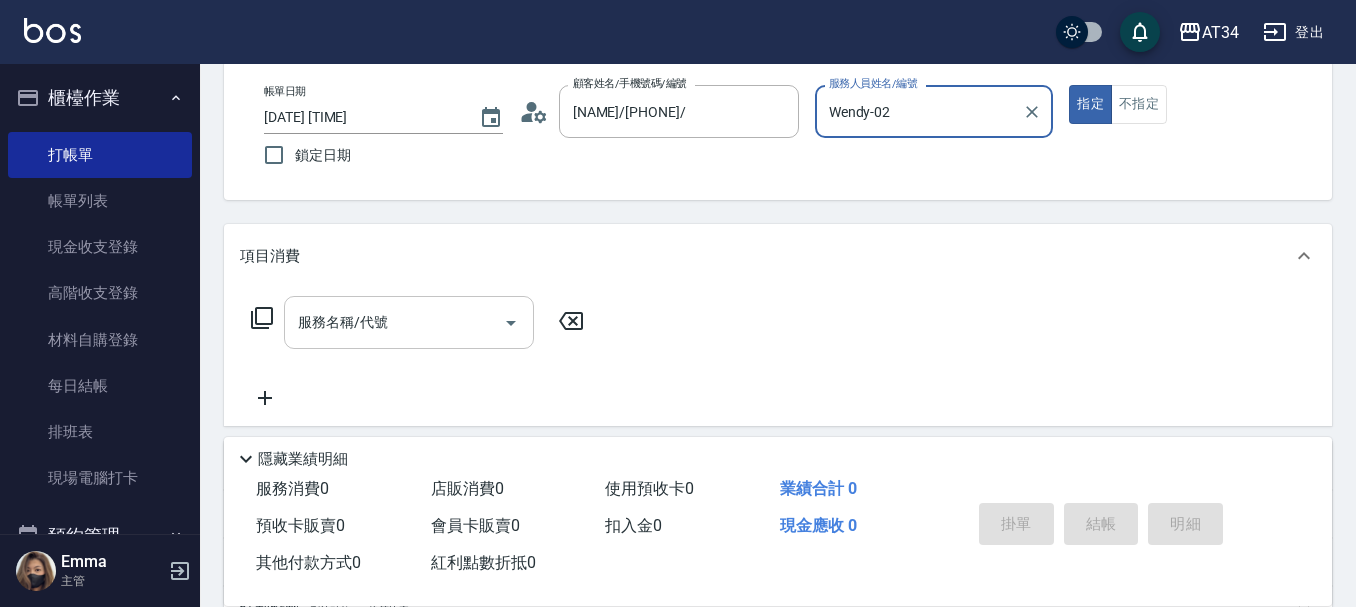 click on "服務名稱/代號" at bounding box center (394, 322) 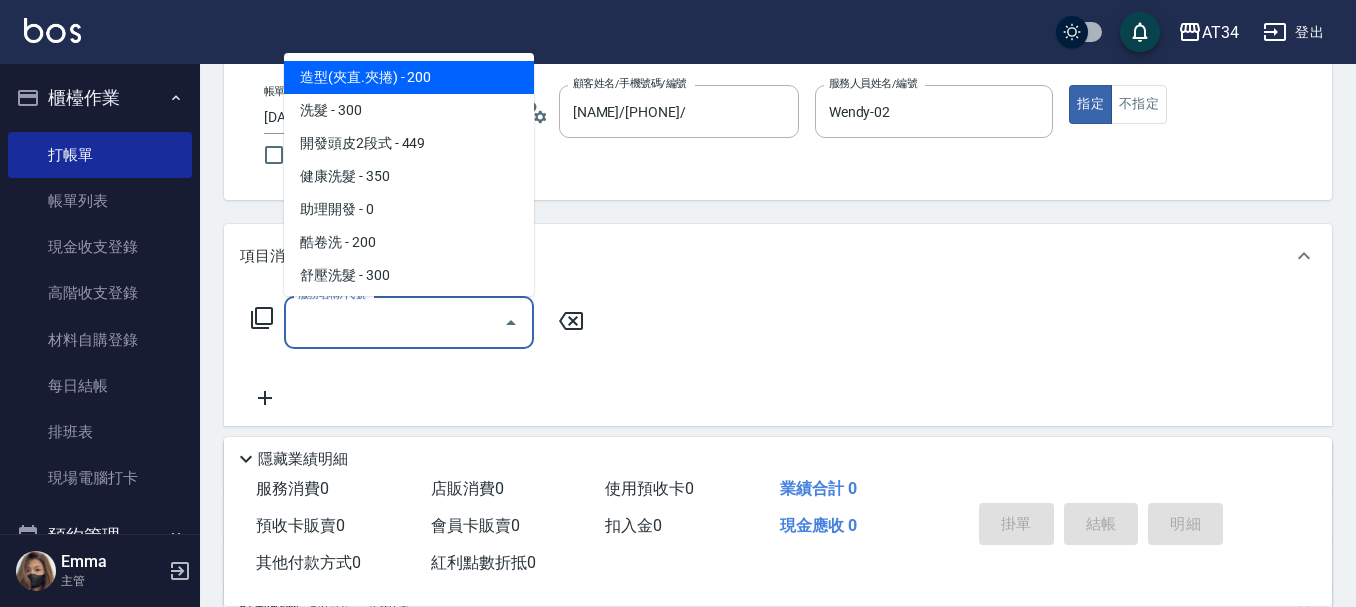 scroll, scrollTop: 0, scrollLeft: 0, axis: both 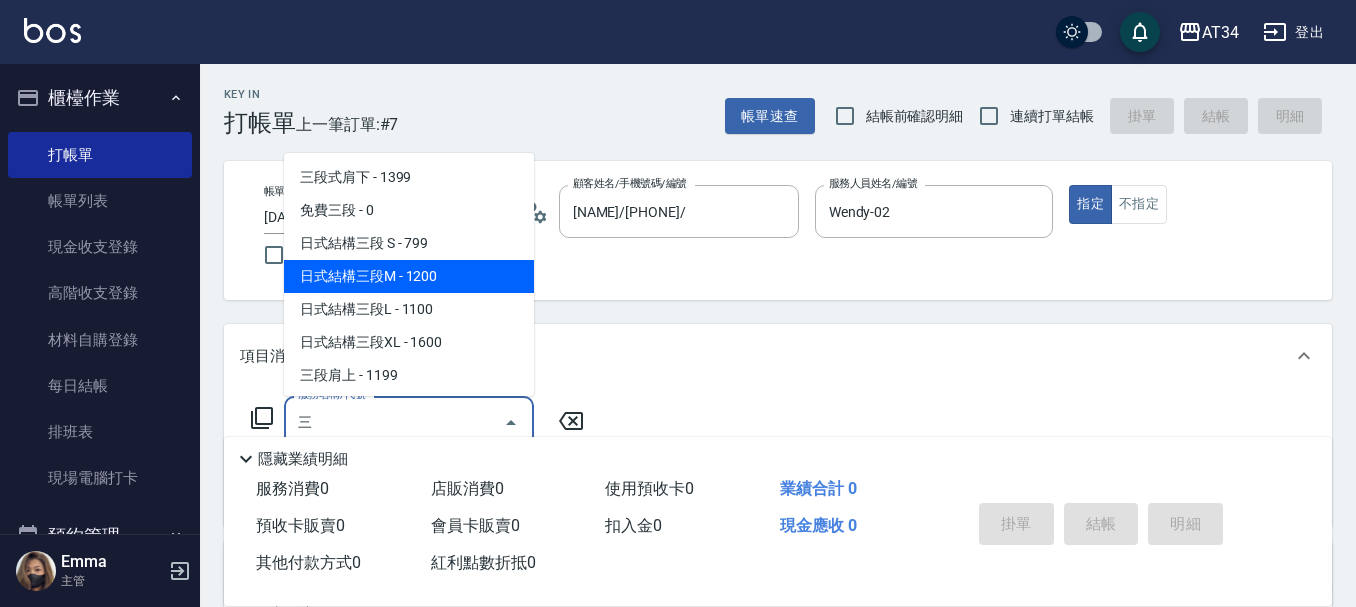 click on "日式結構三段M - 1200" at bounding box center [409, 276] 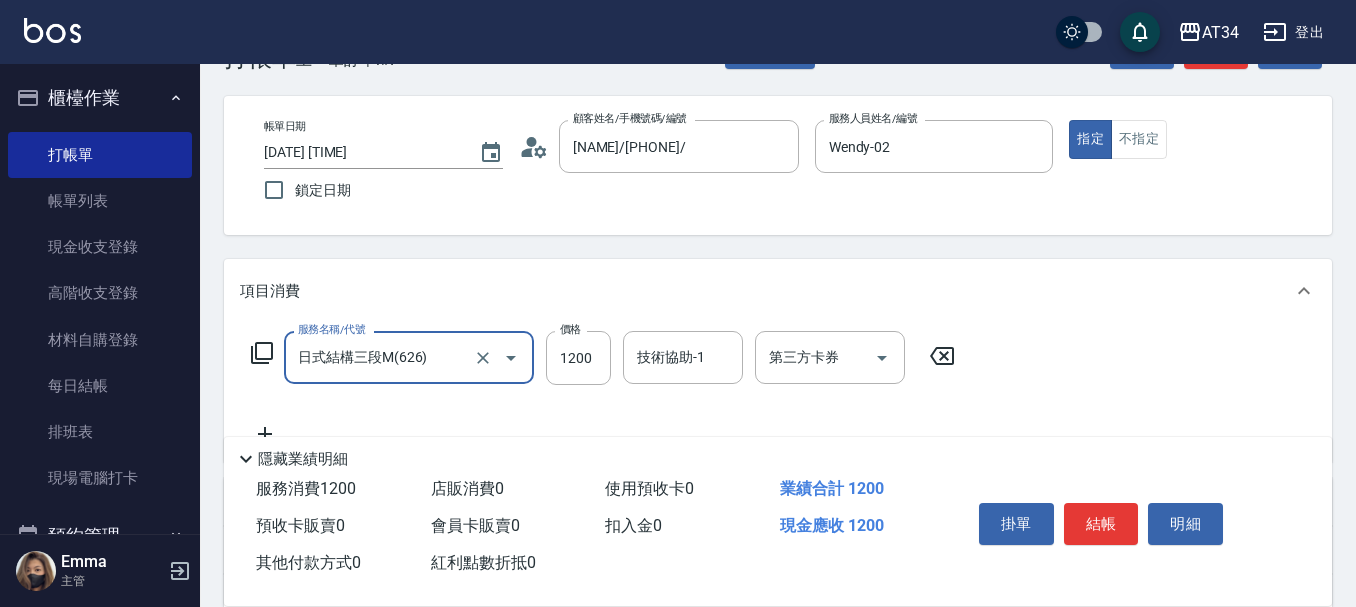 scroll, scrollTop: 100, scrollLeft: 0, axis: vertical 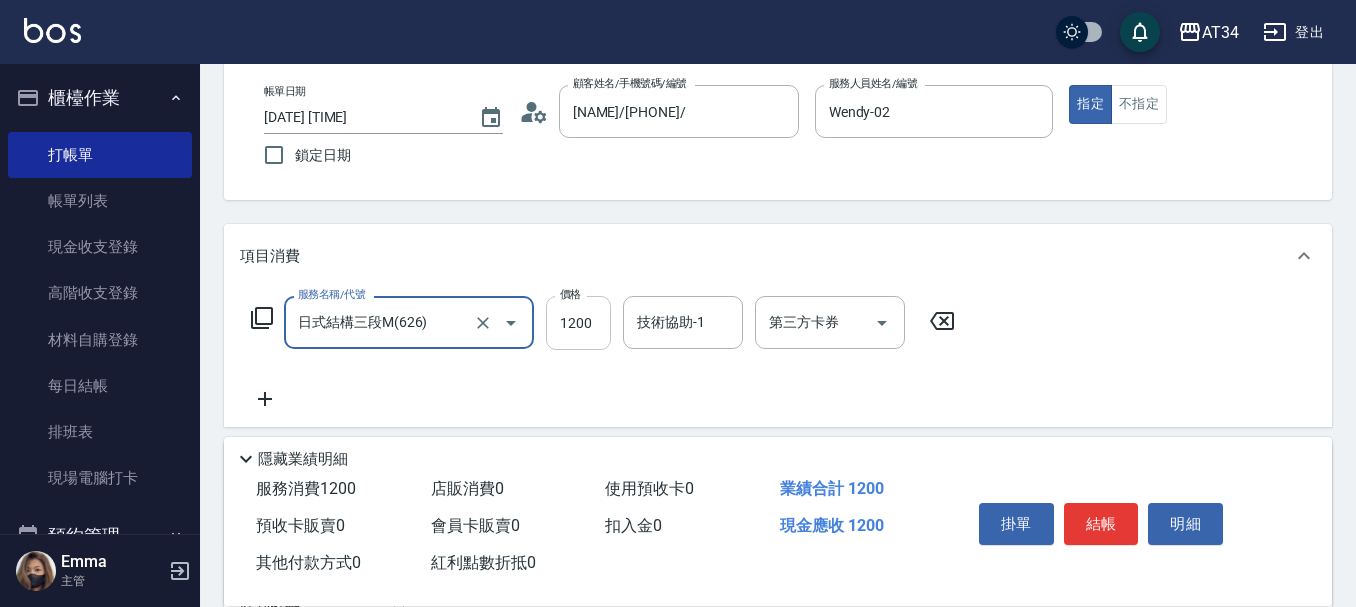 type on "日式結構三段M(626)" 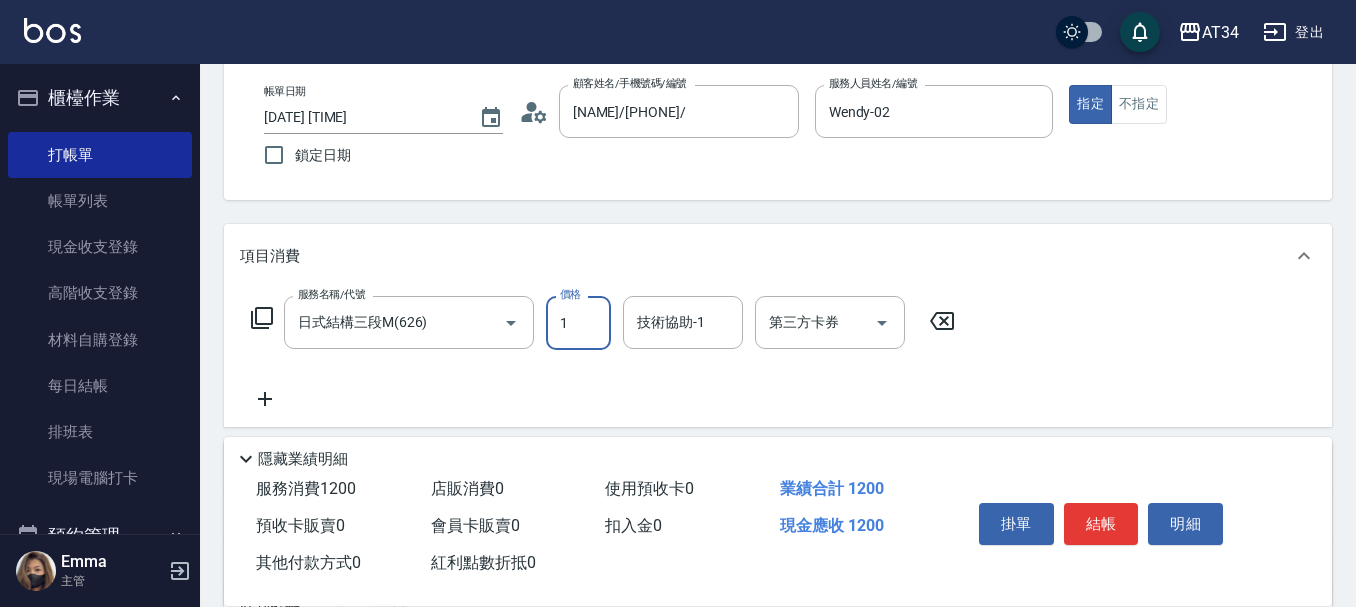 type on "11" 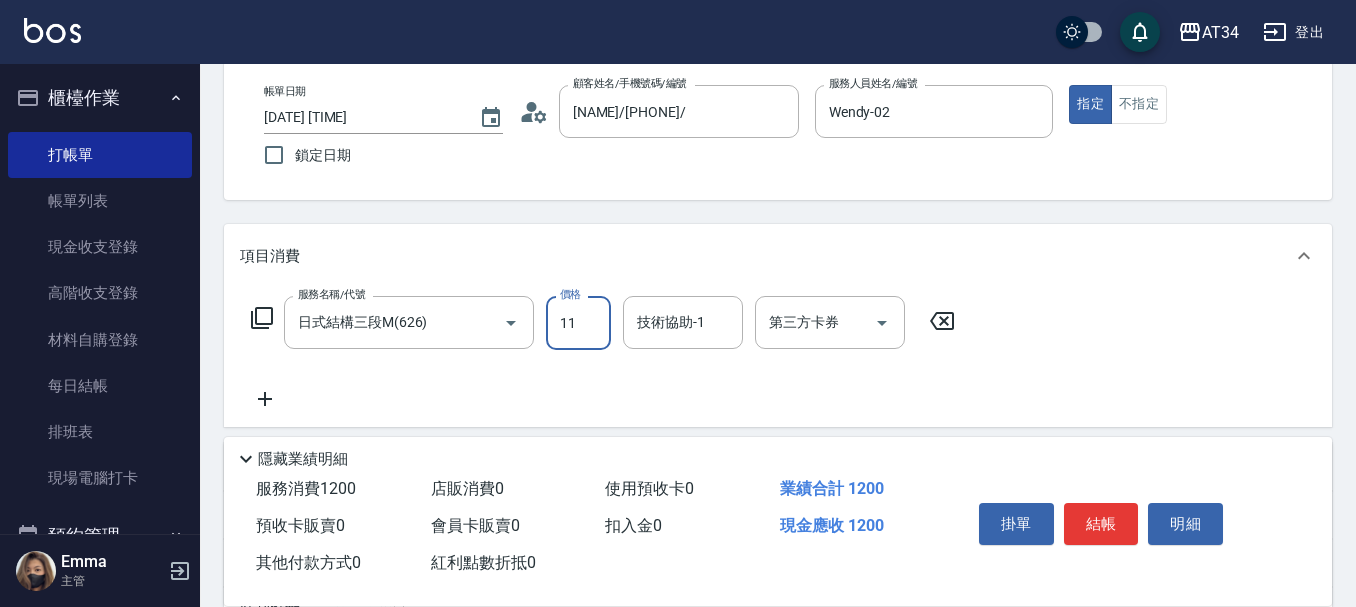 type on "0" 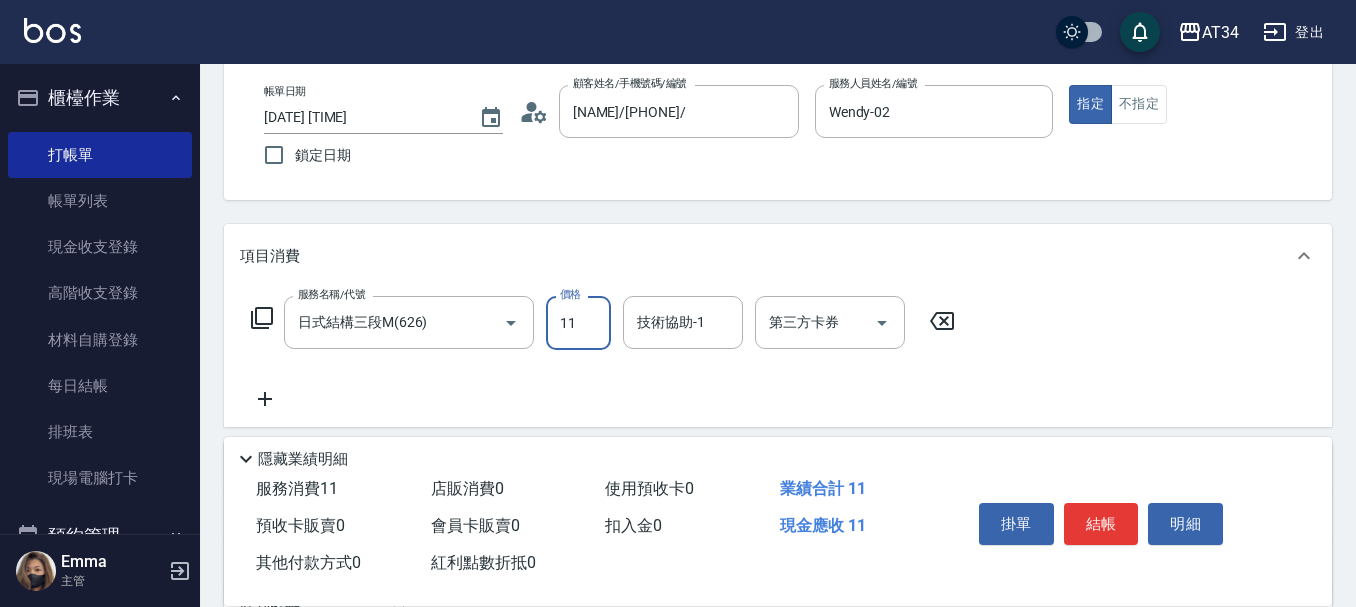 type on "110" 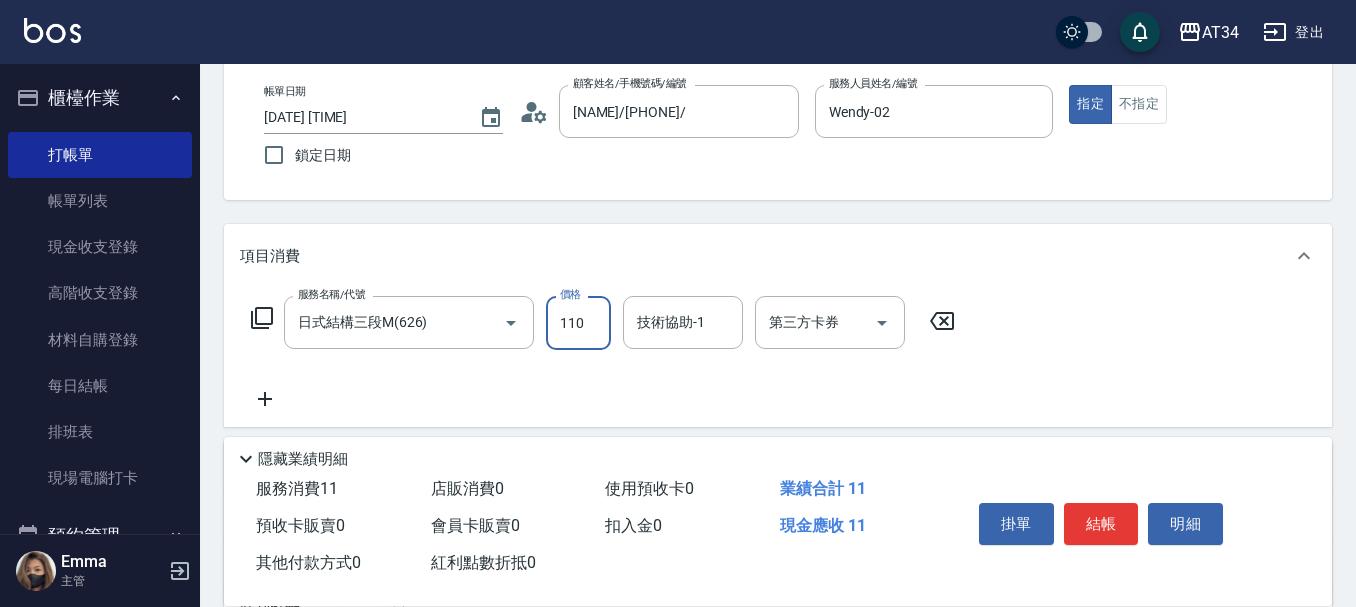 type on "10" 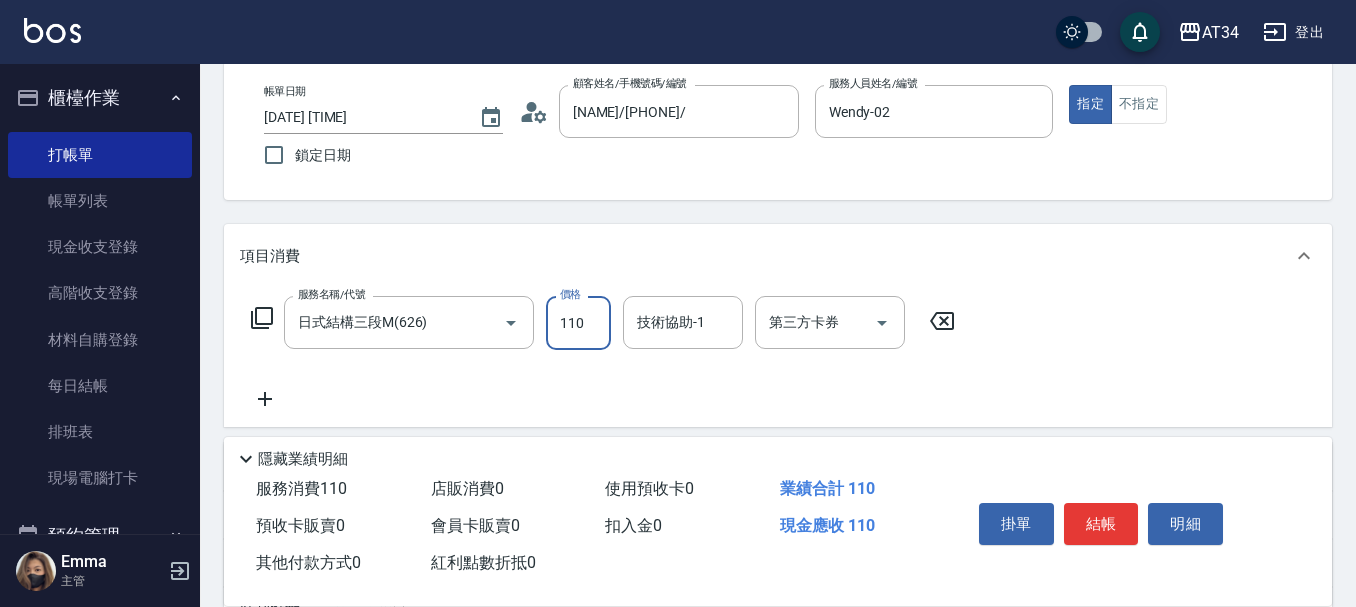 type on "1100" 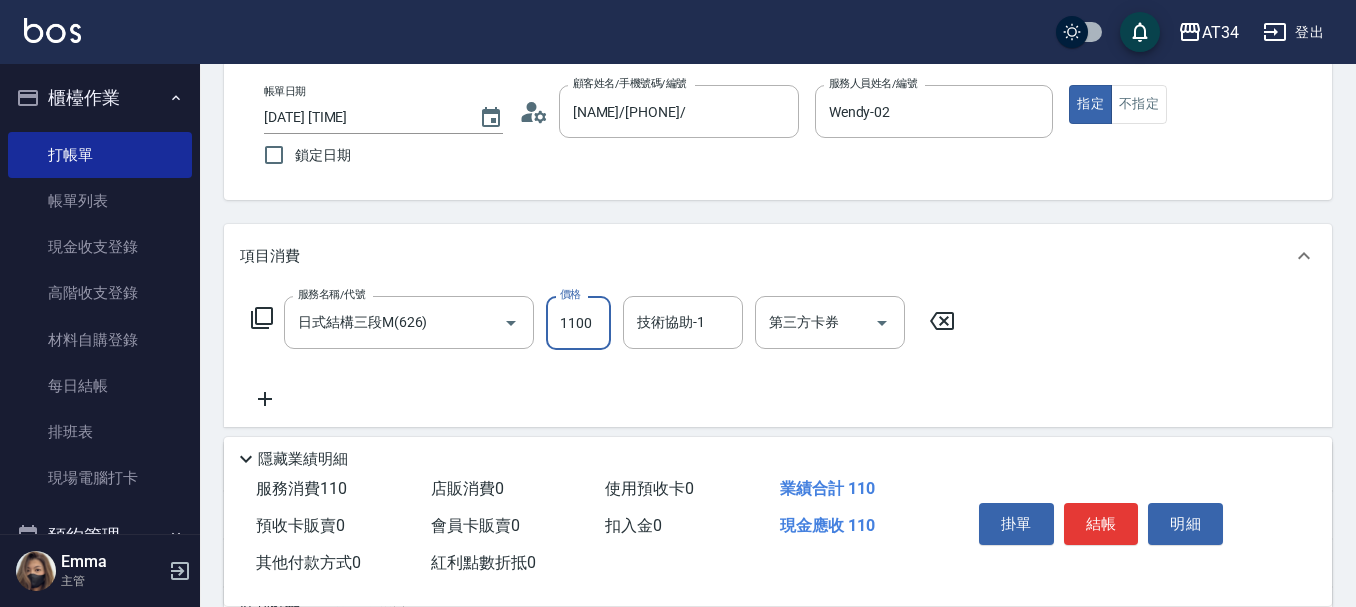type on "110" 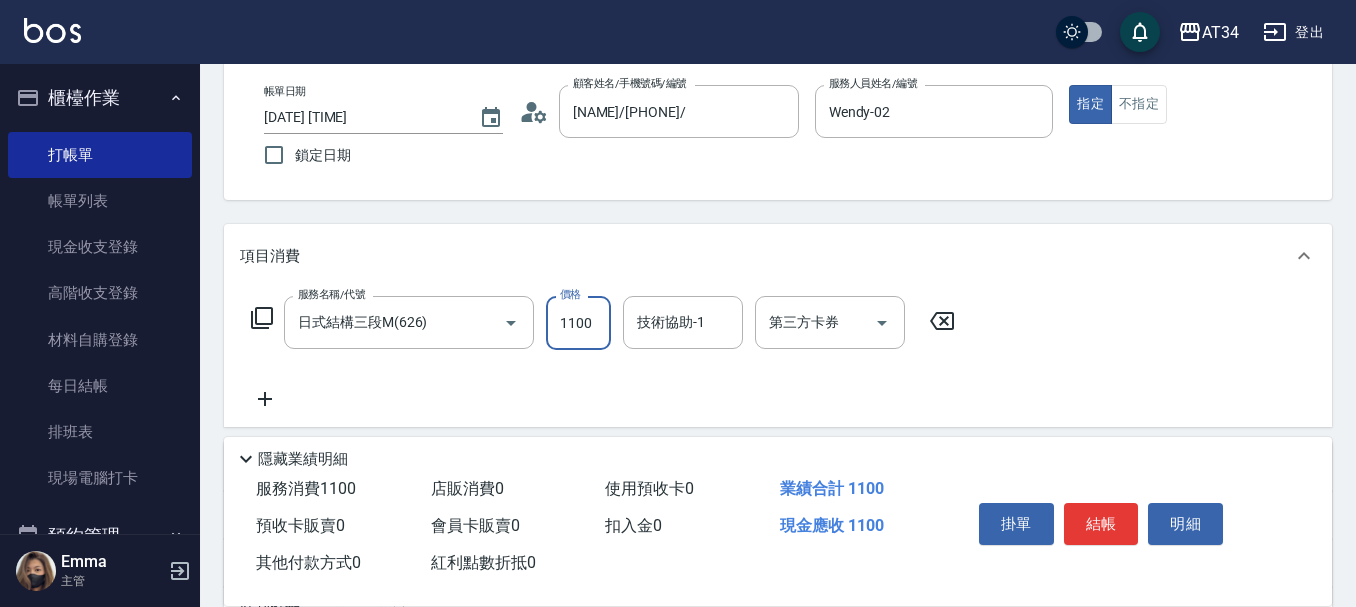 type on "1100" 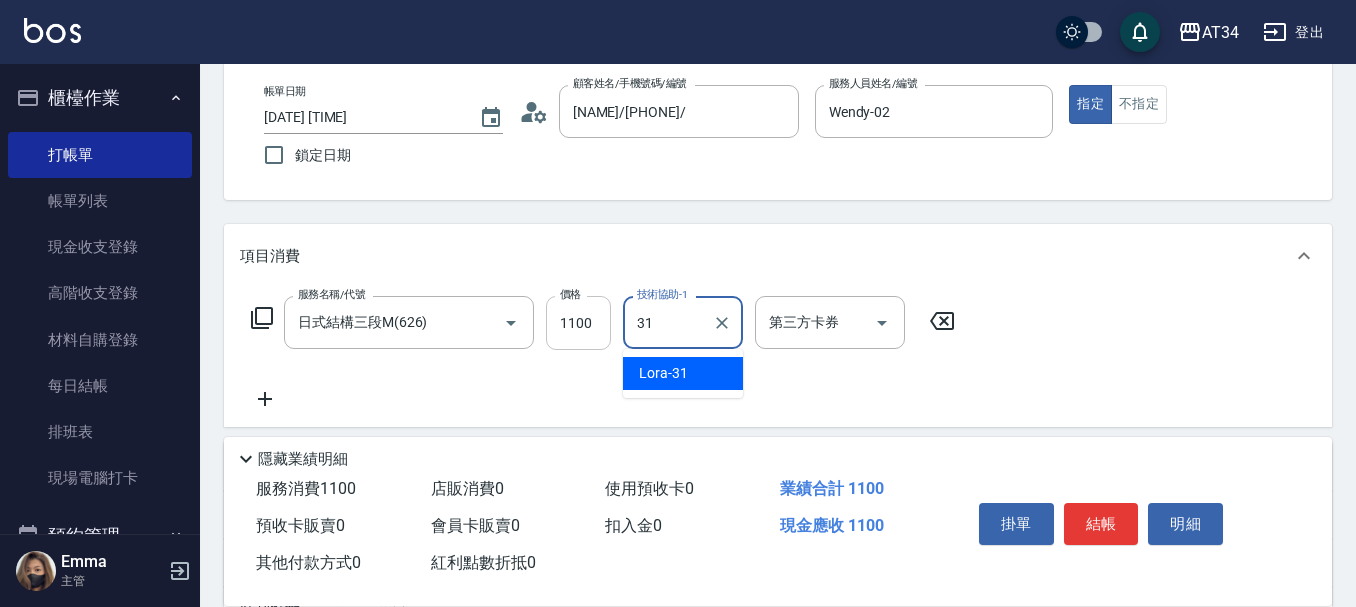 type on "Lora-31" 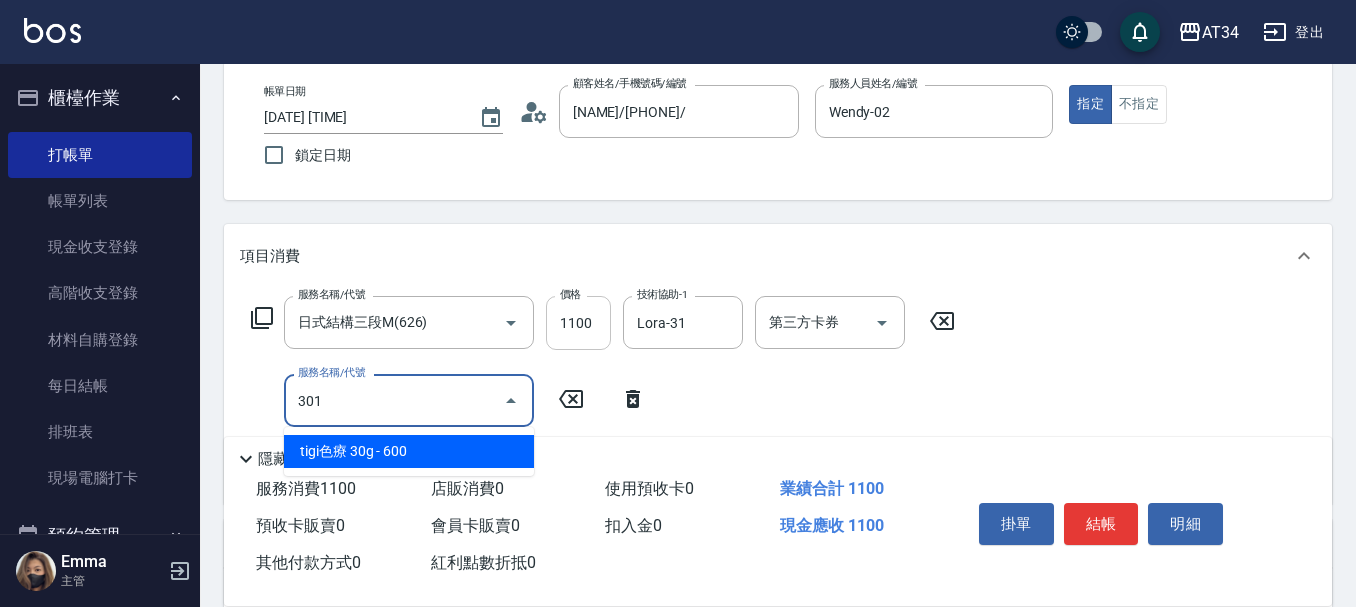 type on "301" 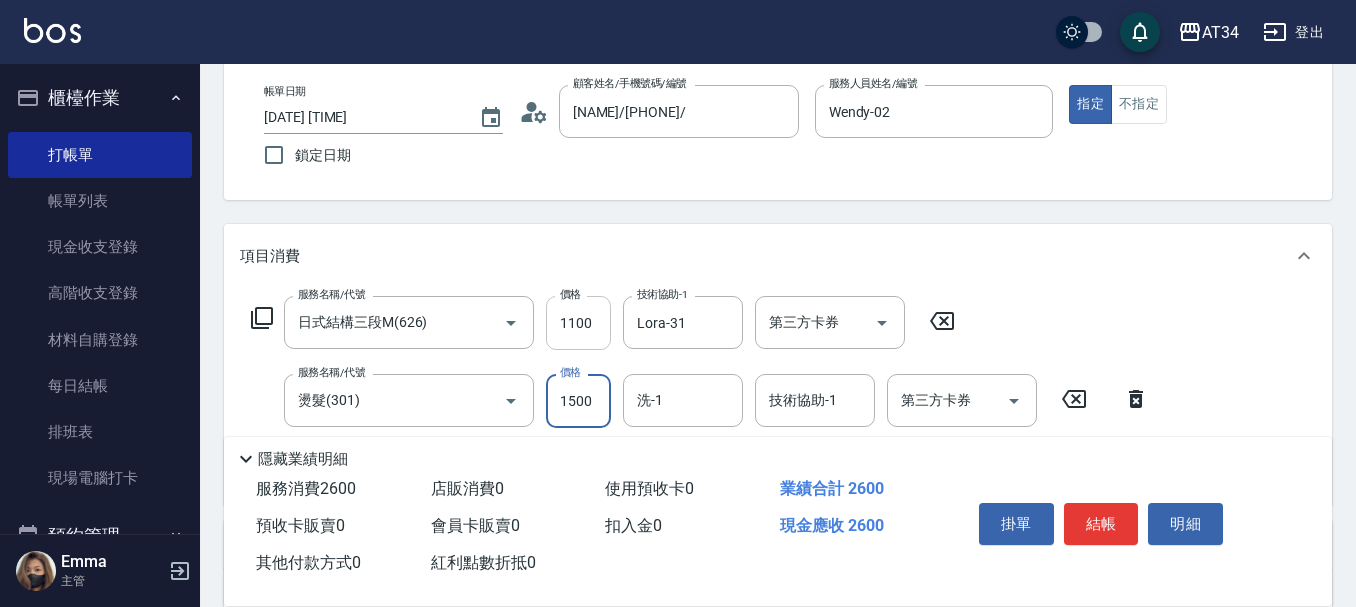 type on "2" 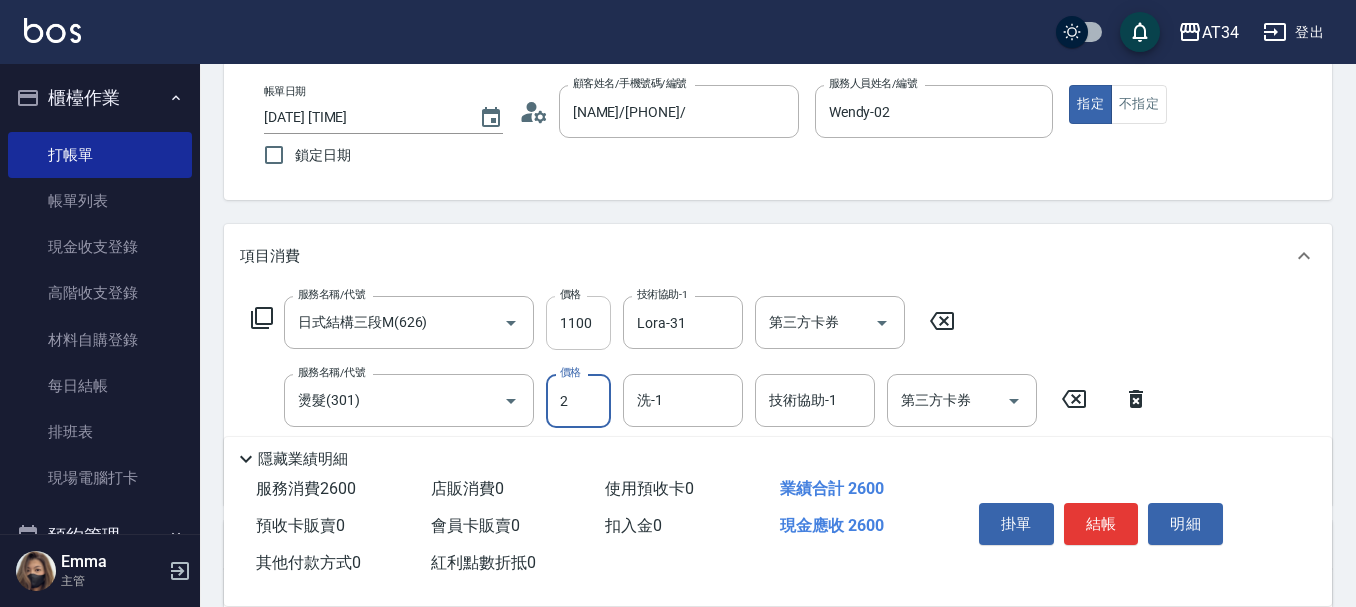 type on "110" 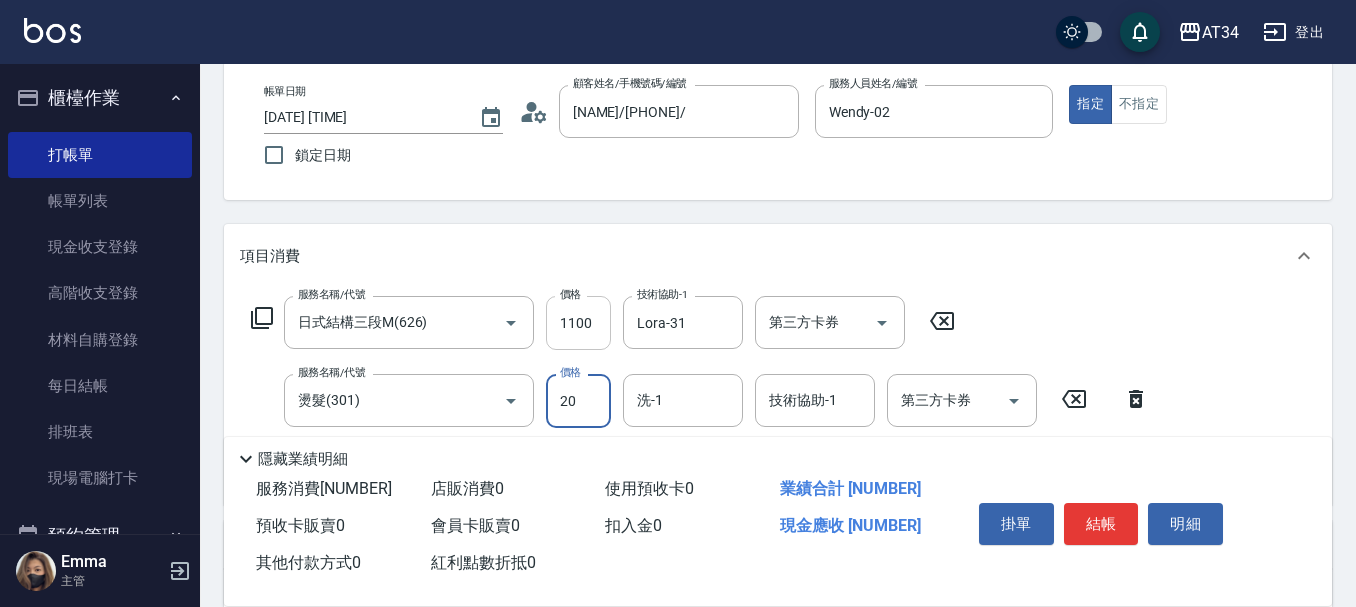 type on "209" 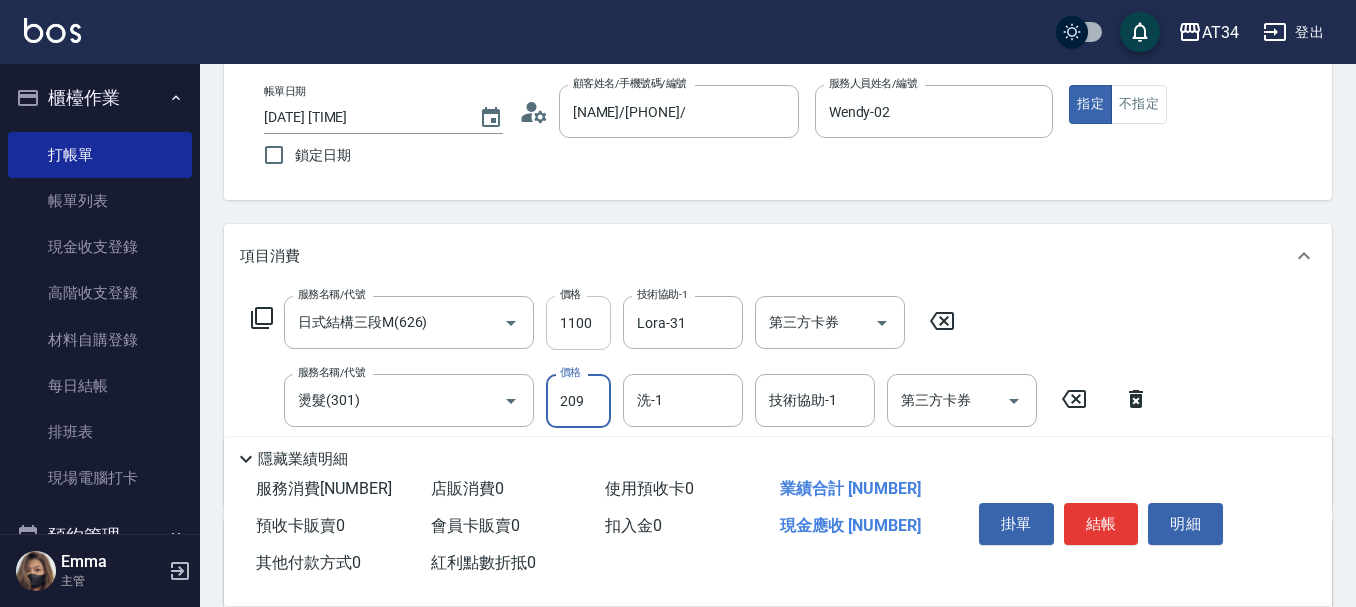 type on "310" 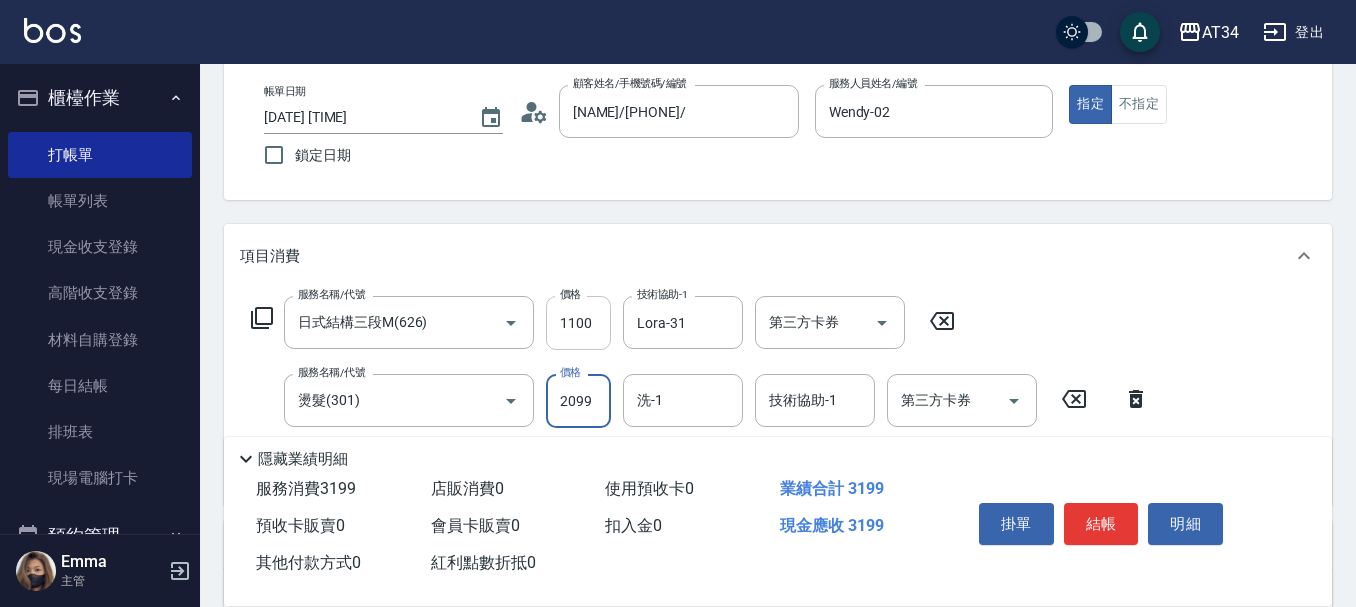 type on "2099" 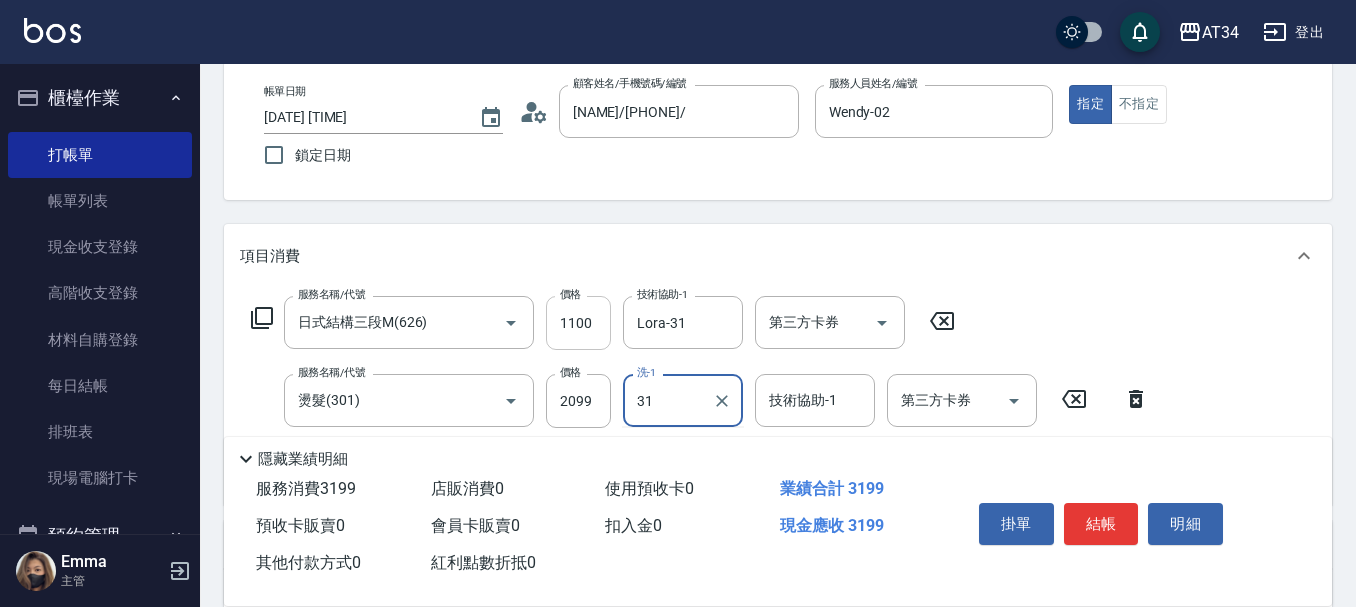 type on "Lora-31" 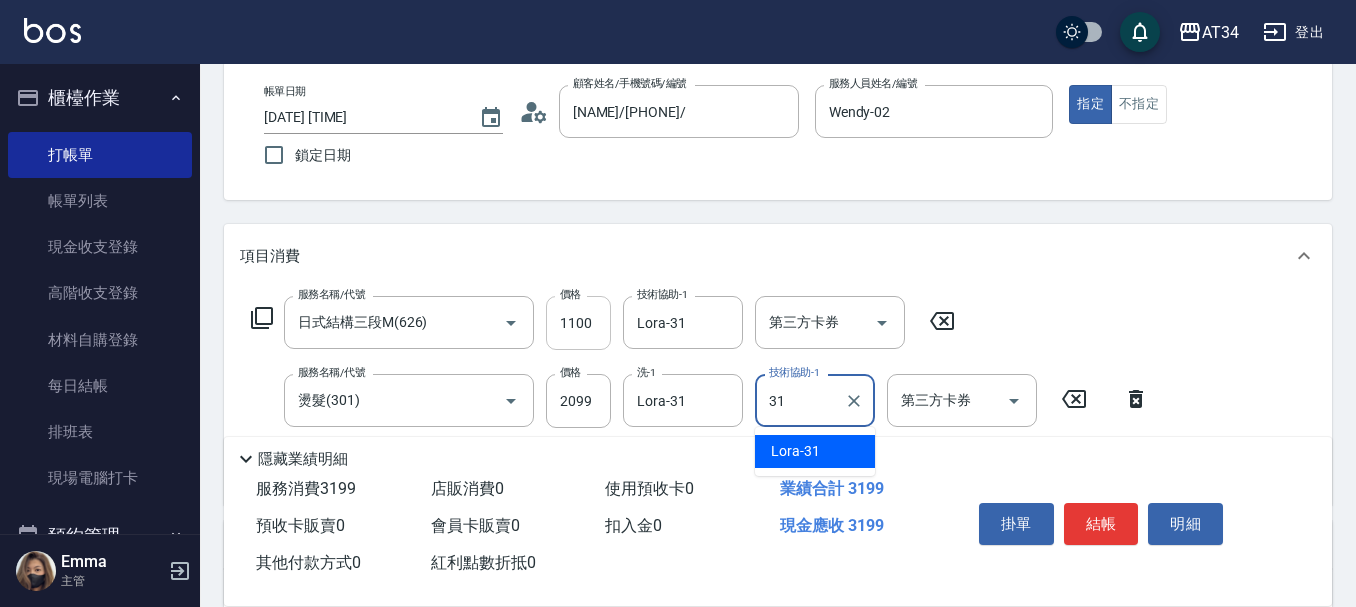 type on "Lora-31" 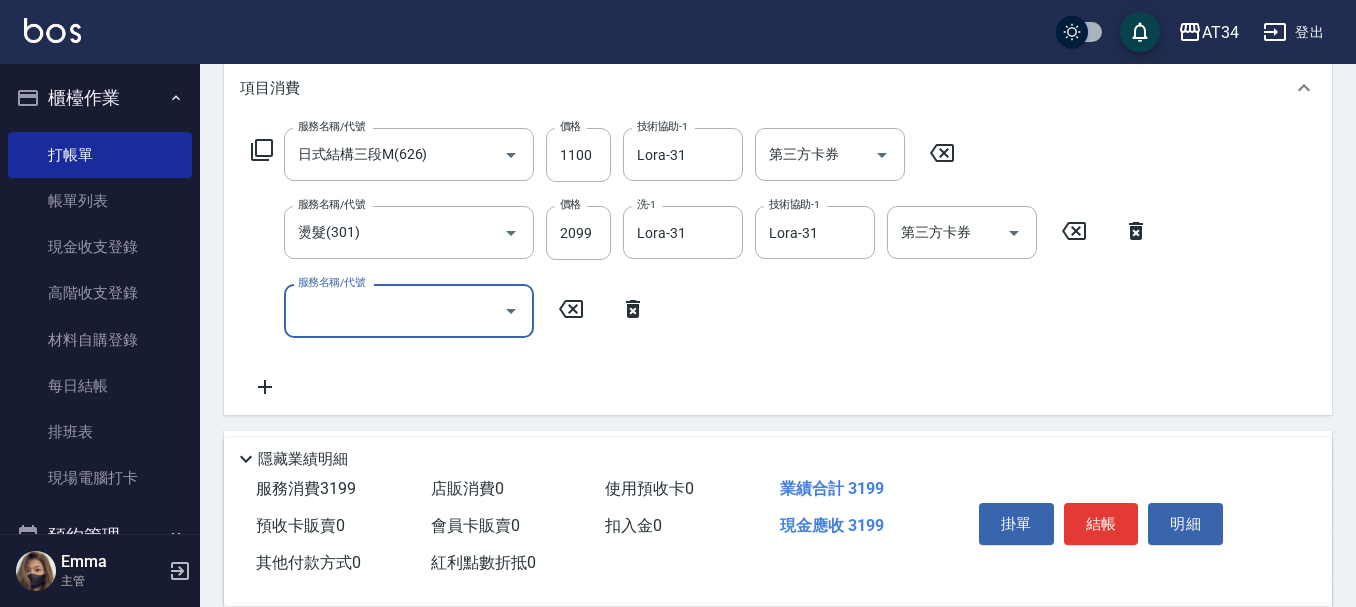 scroll, scrollTop: 300, scrollLeft: 0, axis: vertical 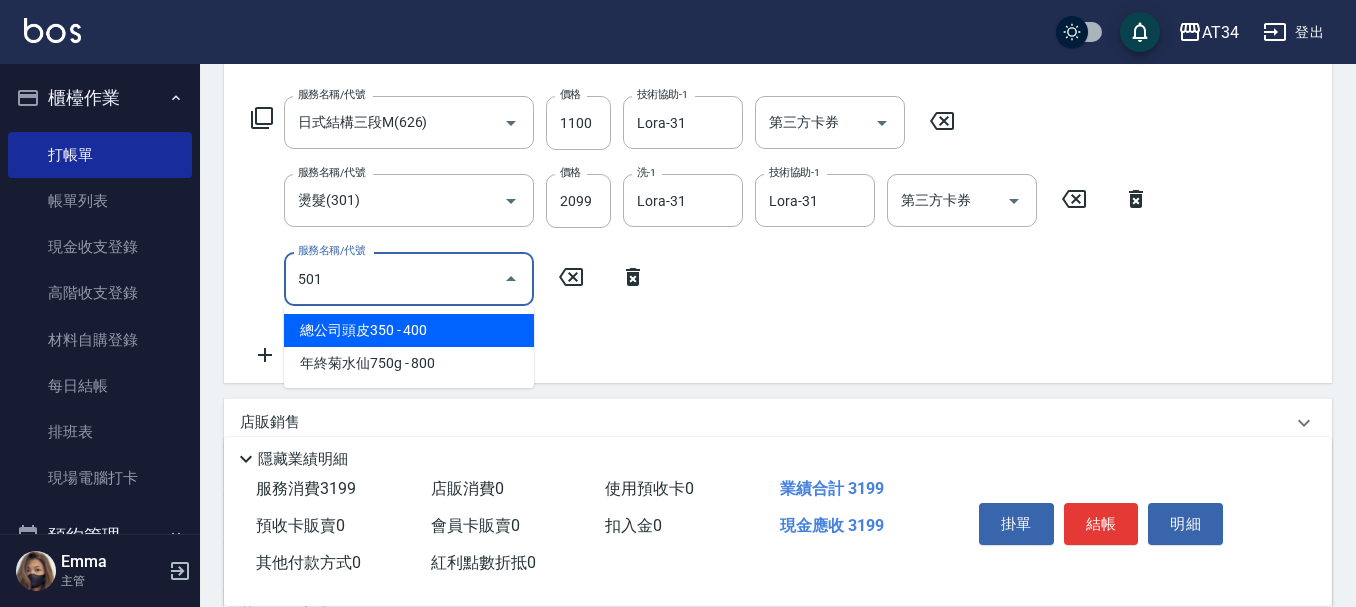 type on "501" 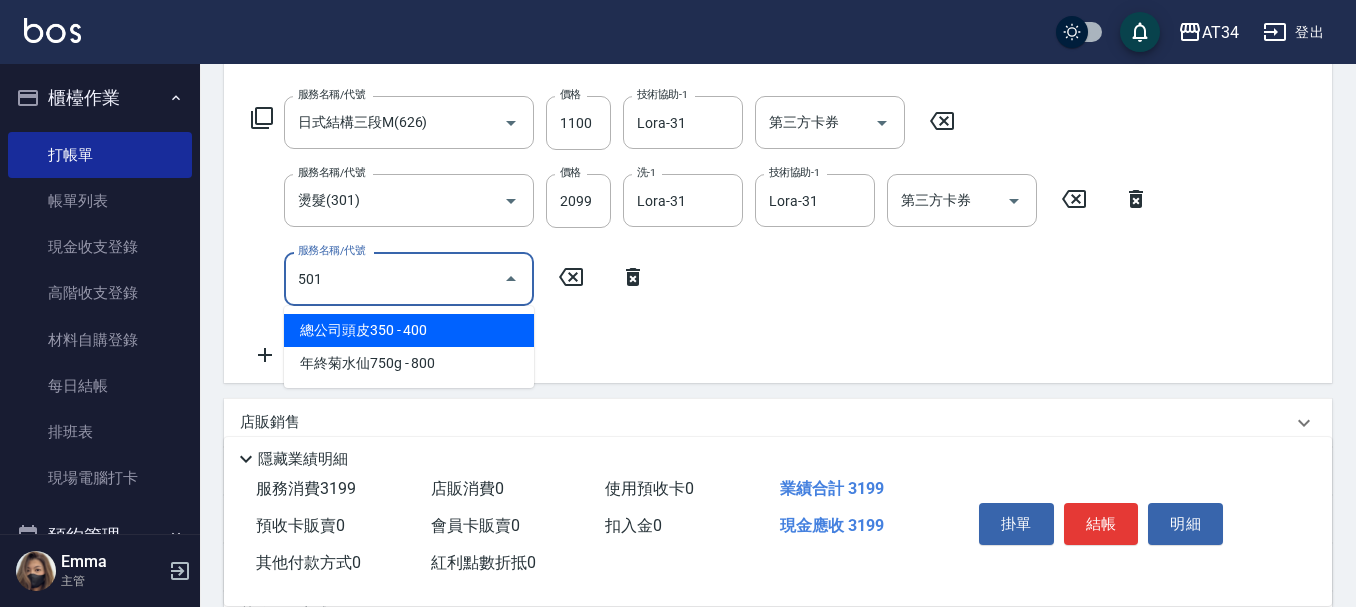 type on "410" 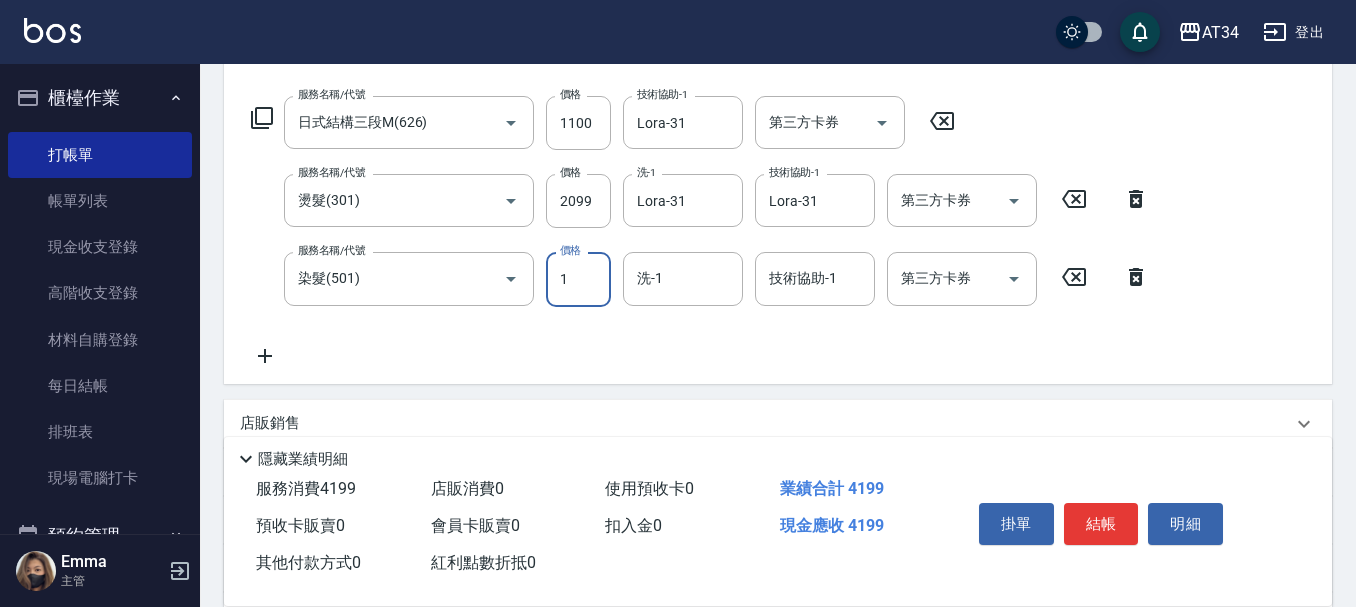 type on "12" 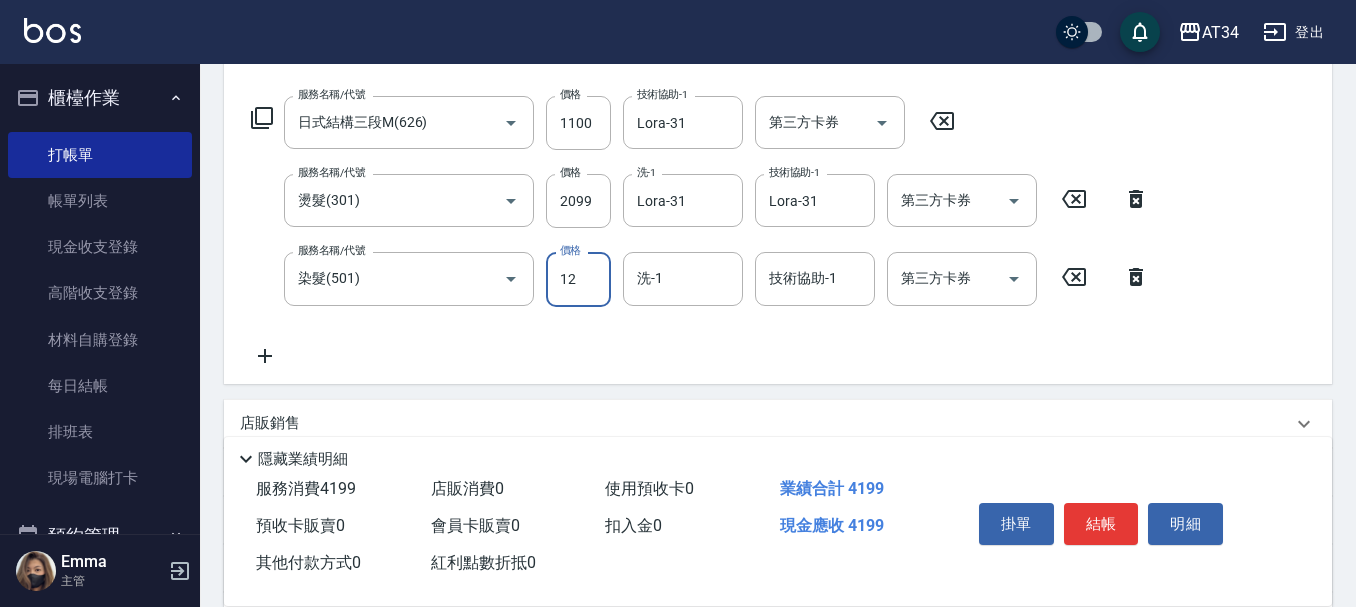 type on "320" 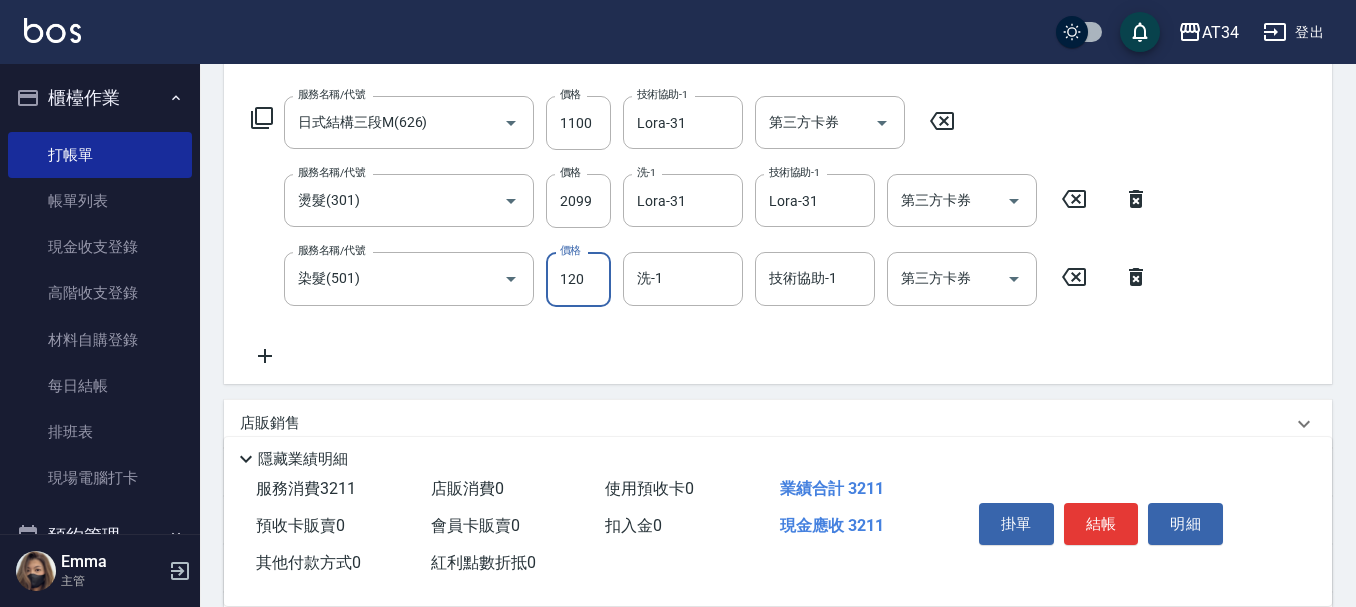 type on "1200" 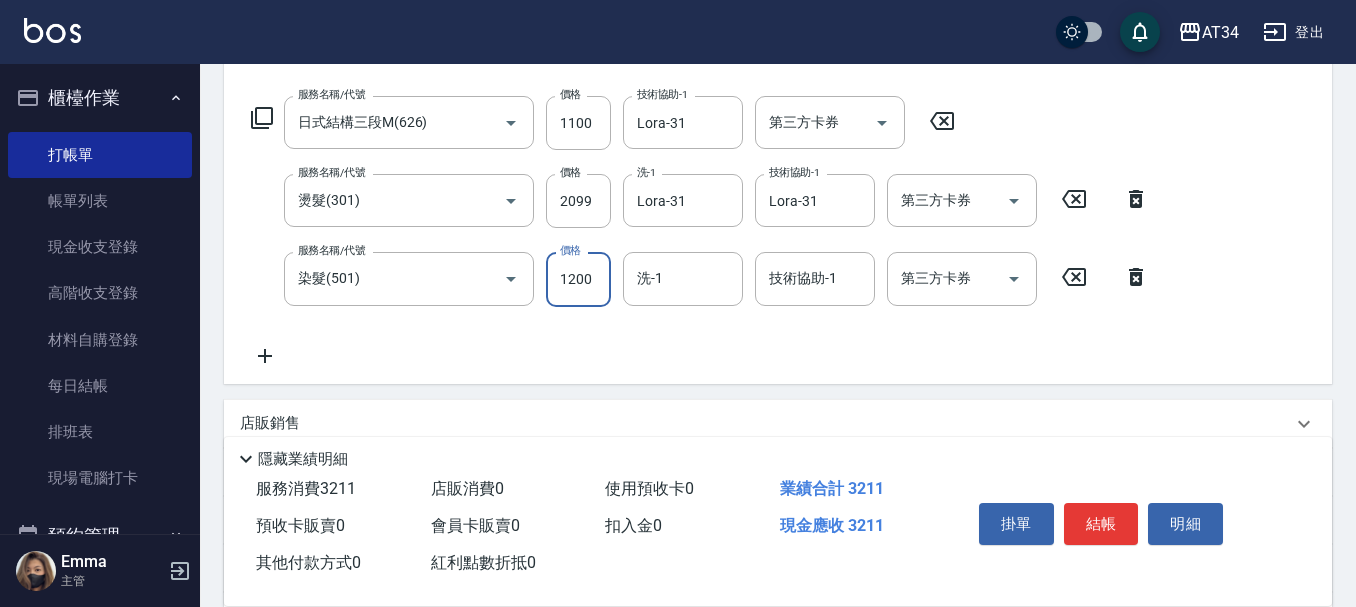 type on "430" 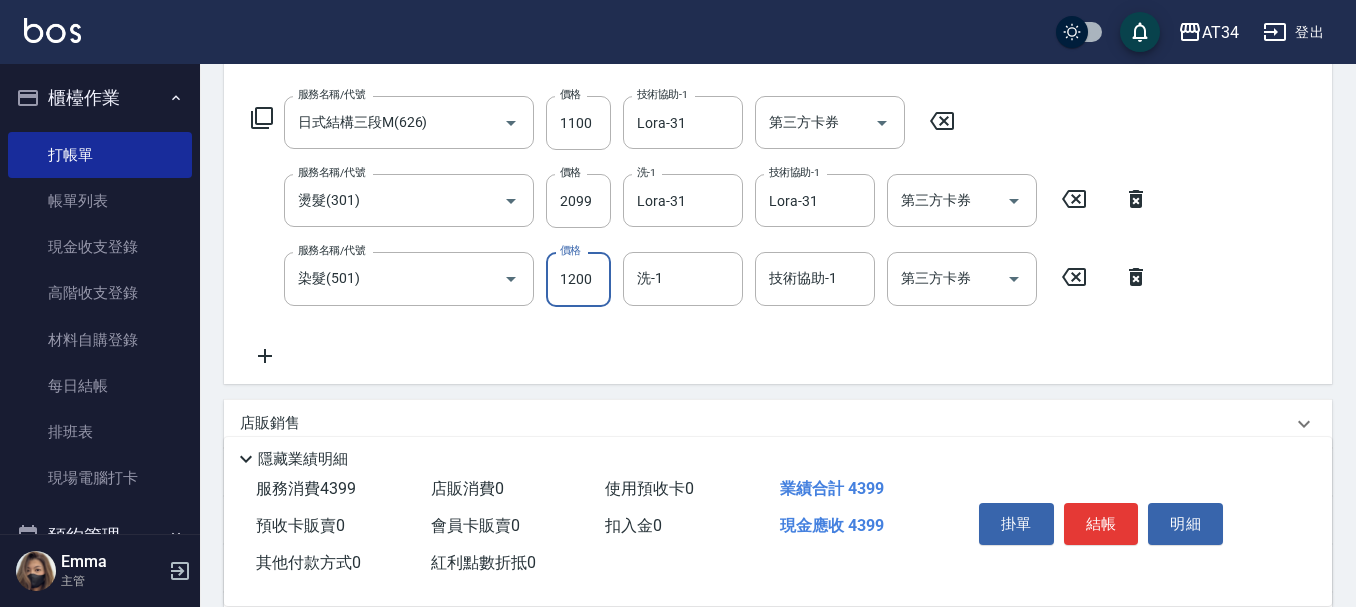type on "1200" 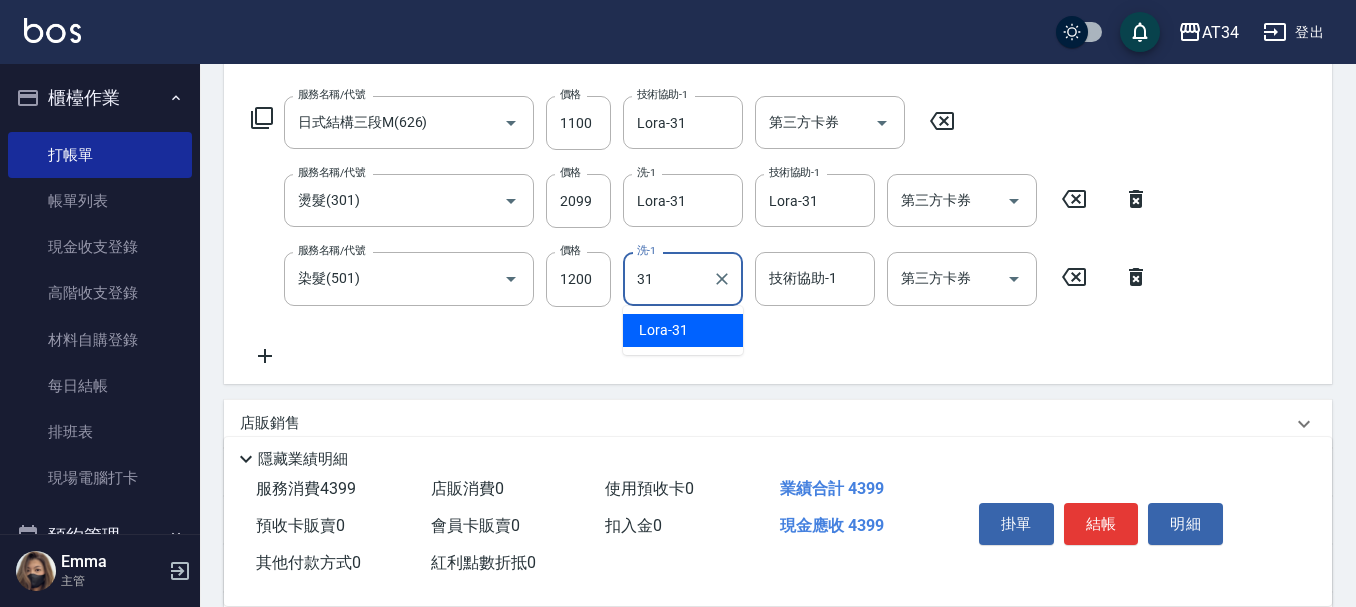 type on "Lora-31" 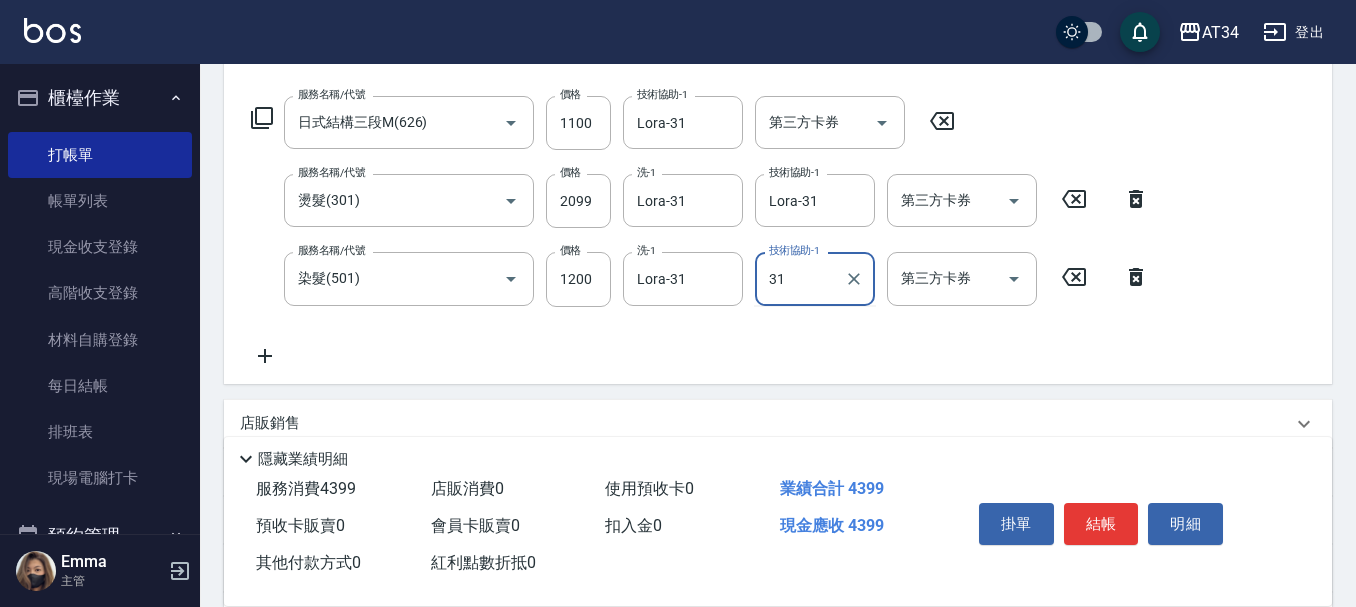type on "Lora-31" 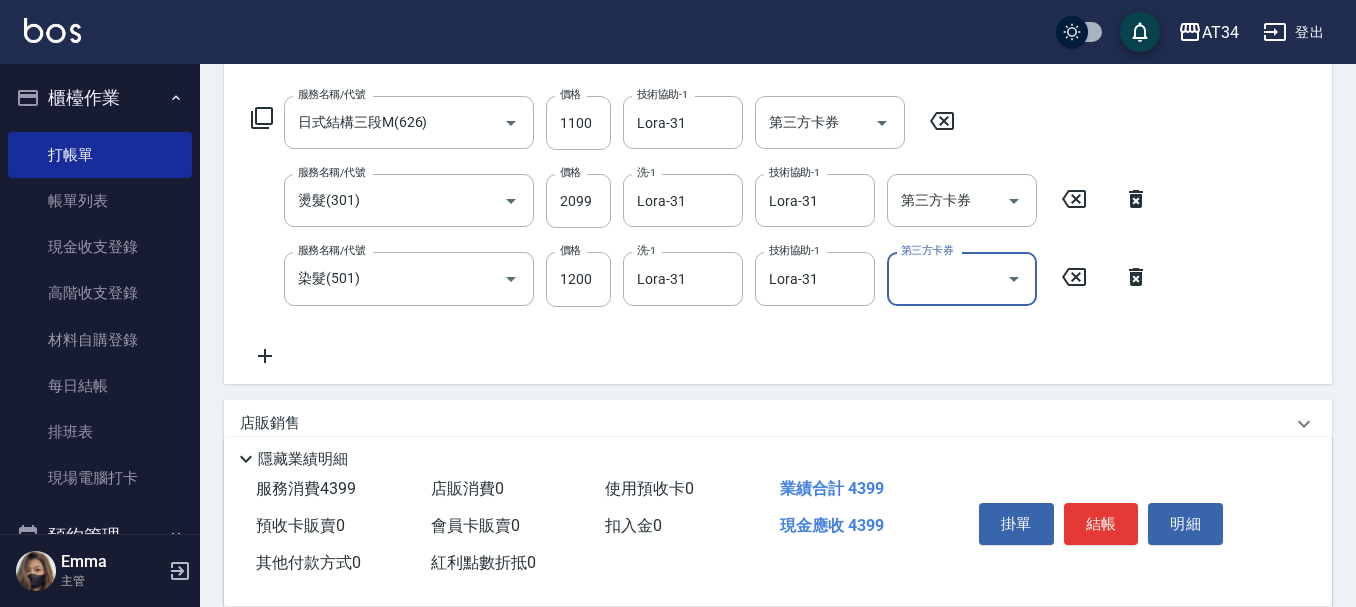 scroll, scrollTop: 573, scrollLeft: 0, axis: vertical 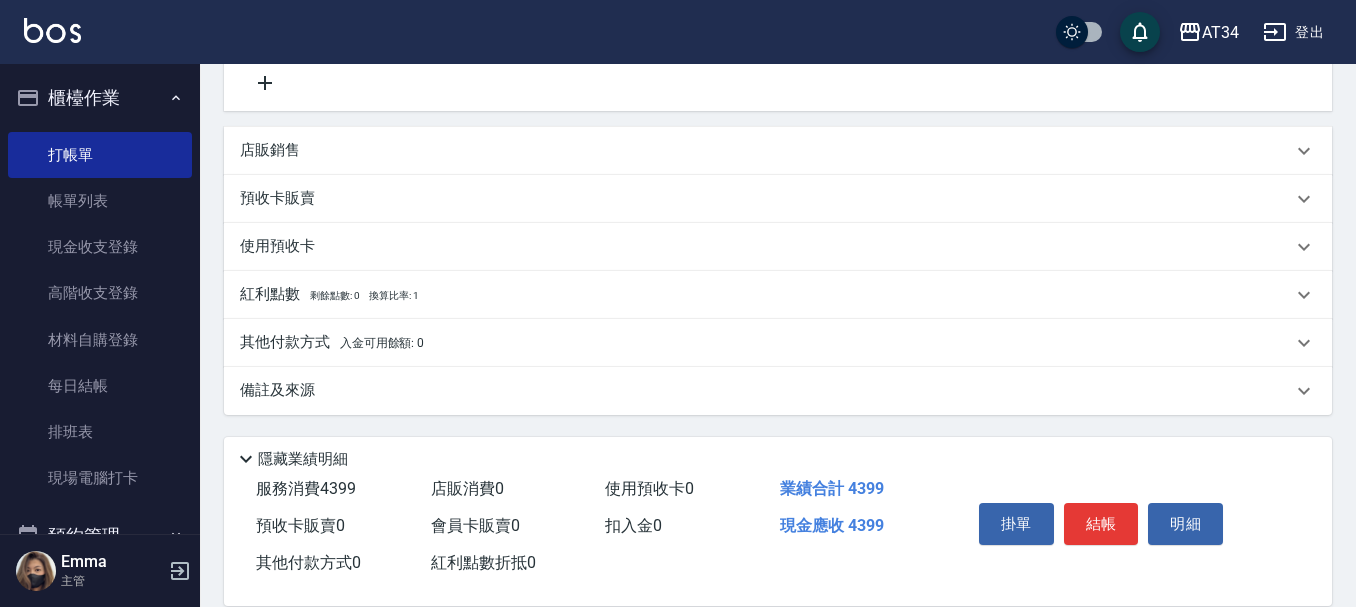 click on "其他付款方式 入金可用餘額: 0" at bounding box center (778, 343) 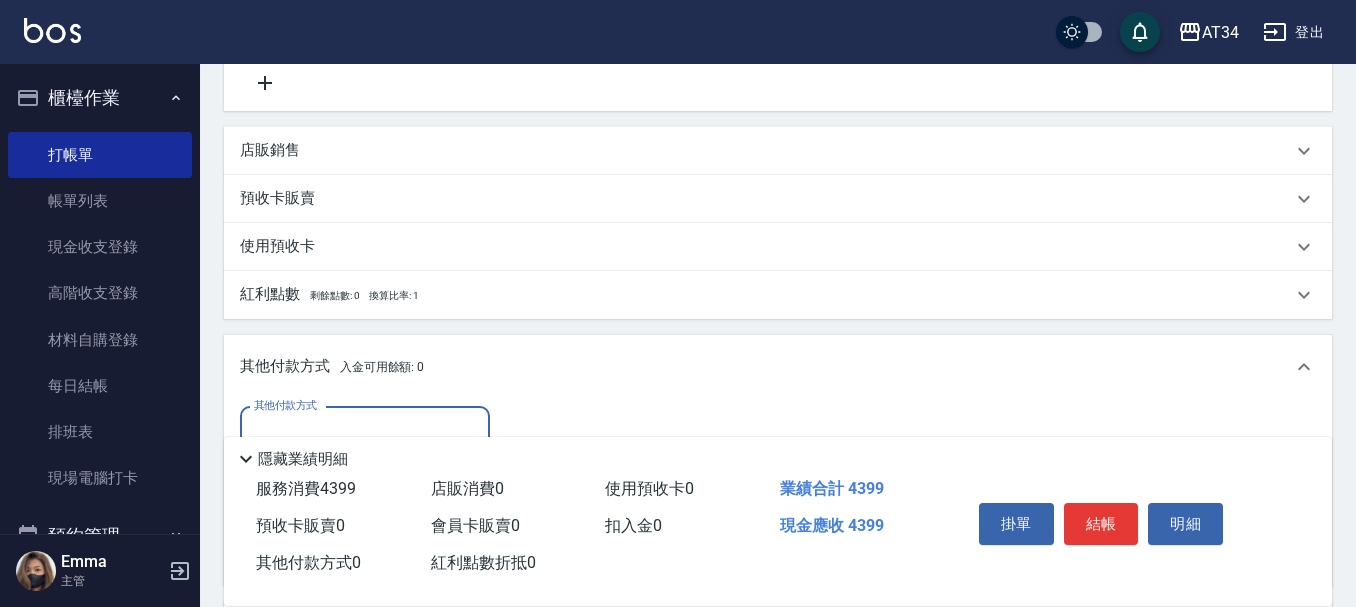 scroll, scrollTop: 579, scrollLeft: 0, axis: vertical 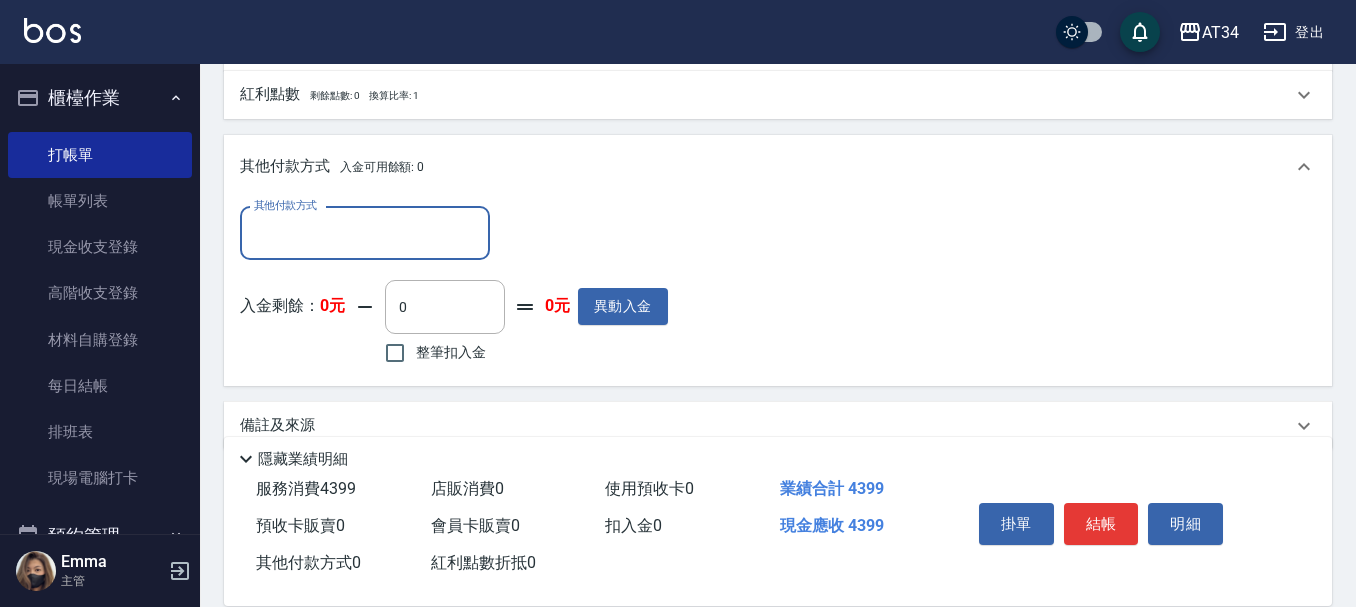 click on "其他付款方式" at bounding box center (365, 233) 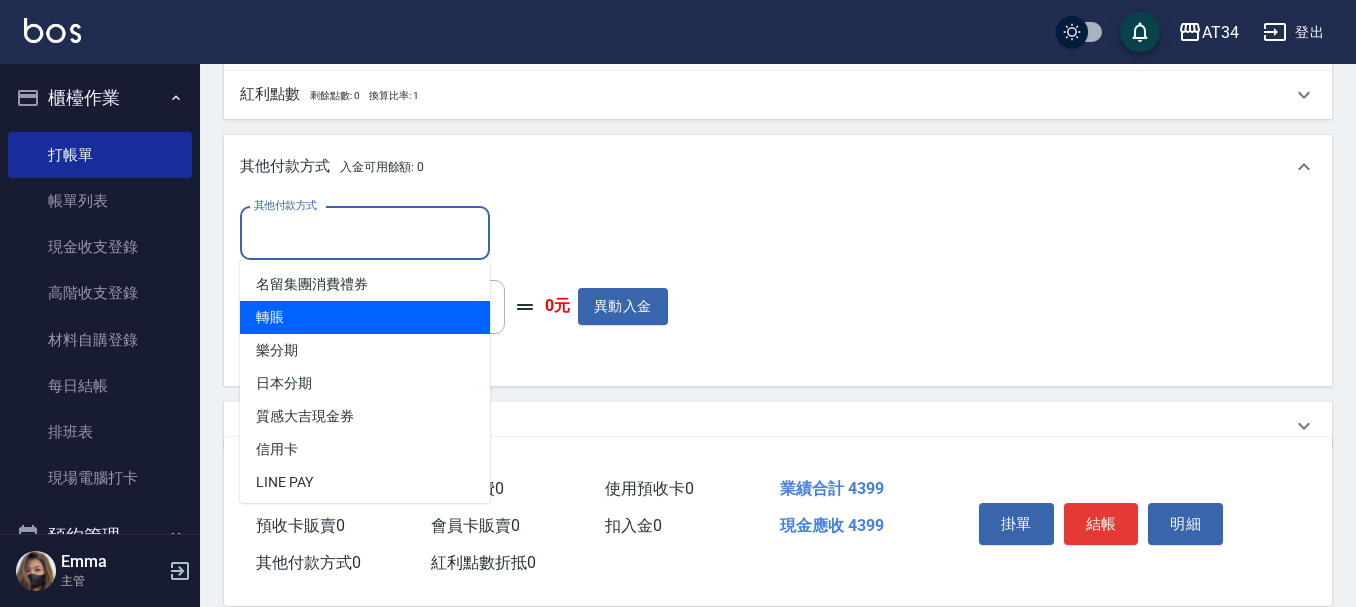 click on "轉賬" at bounding box center [365, 317] 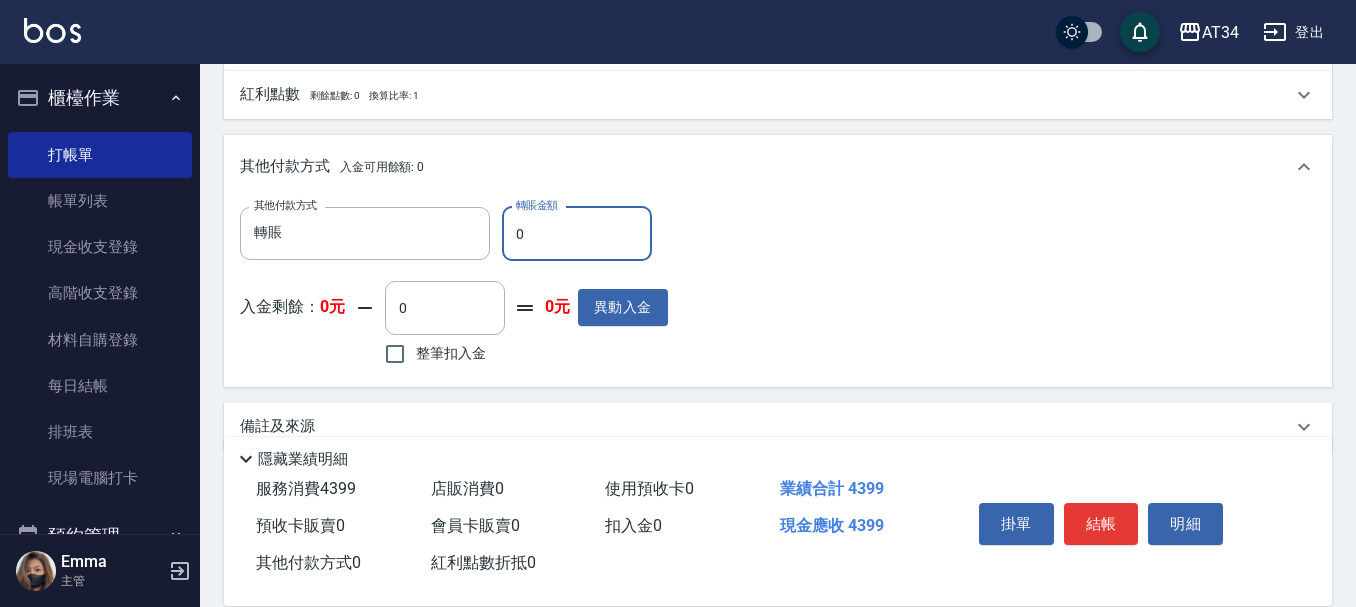 click on "0" at bounding box center [577, 234] 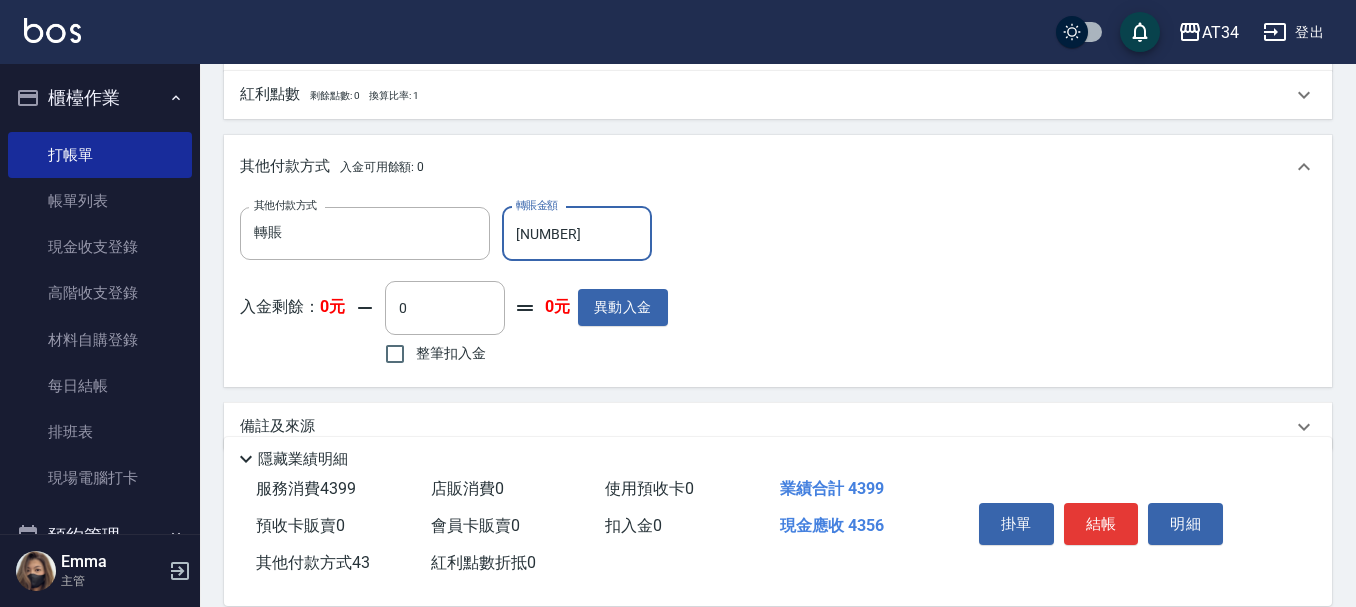 type on "4399" 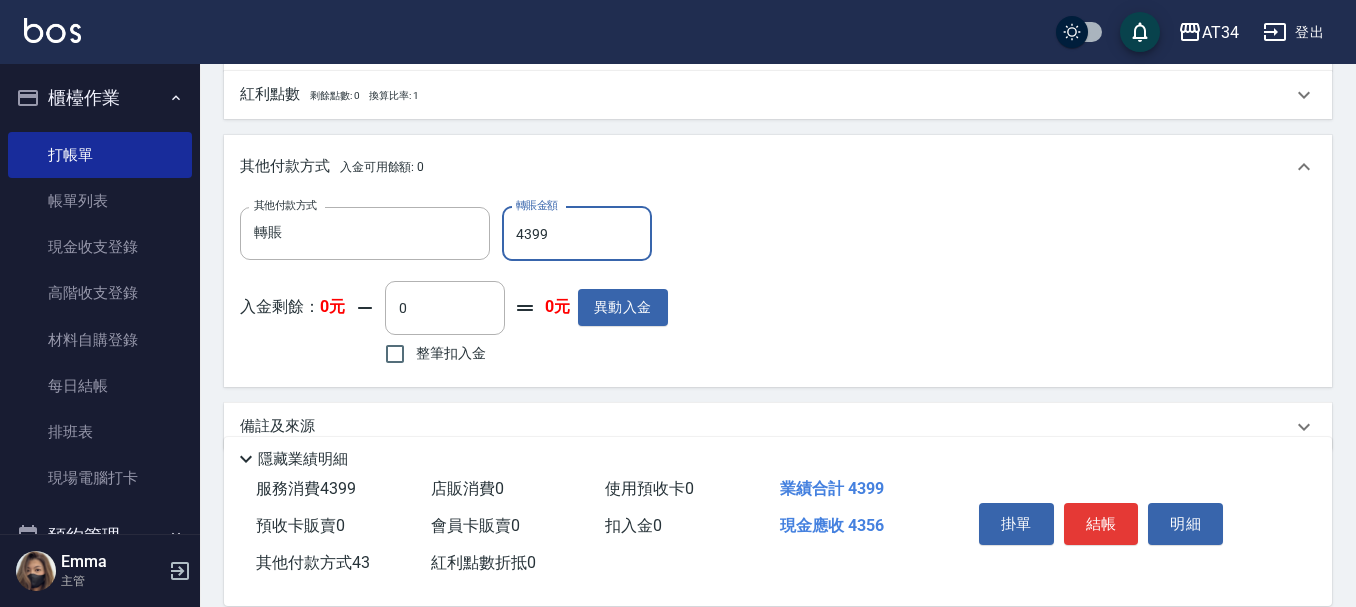 type on "0" 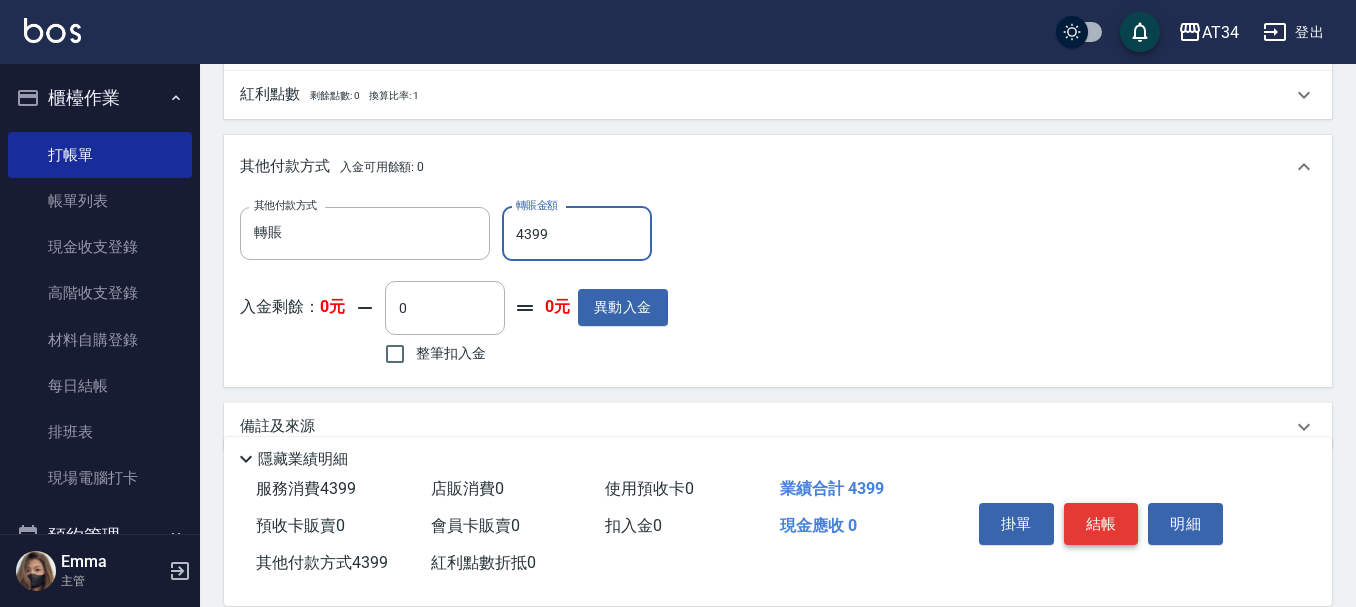 type on "4399" 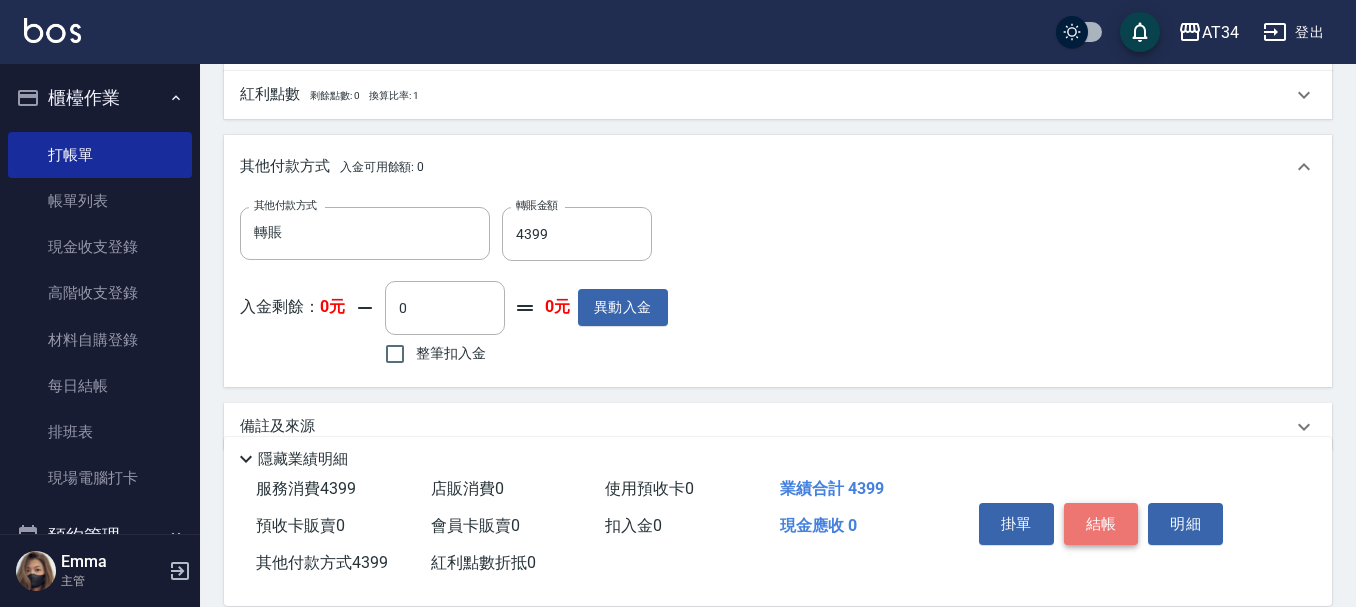 click on "結帳" at bounding box center [1101, 524] 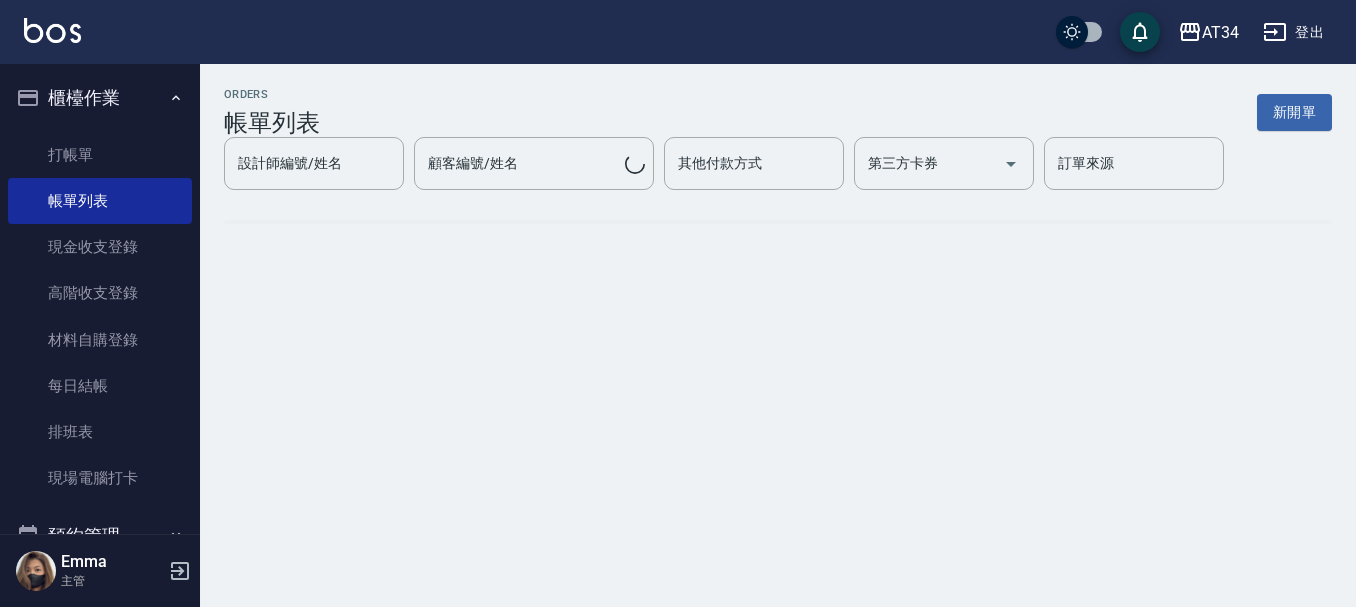 scroll, scrollTop: 0, scrollLeft: 0, axis: both 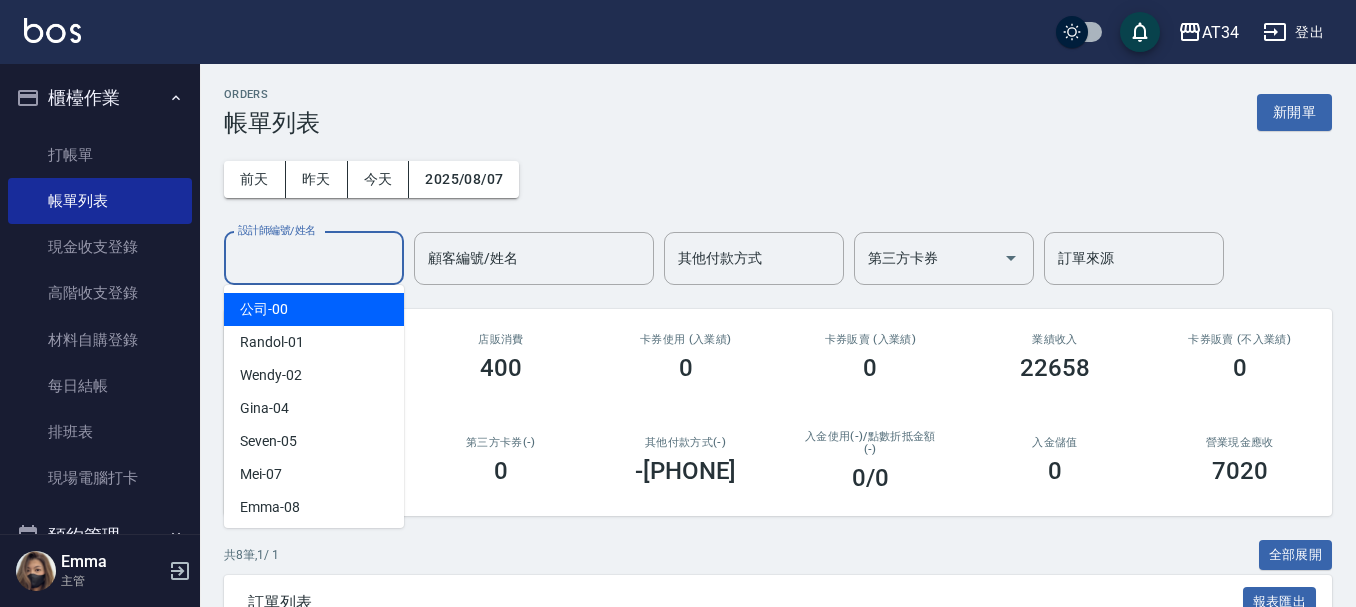 click on "設計師編號/姓名 設計師編號/姓名" at bounding box center [314, 258] 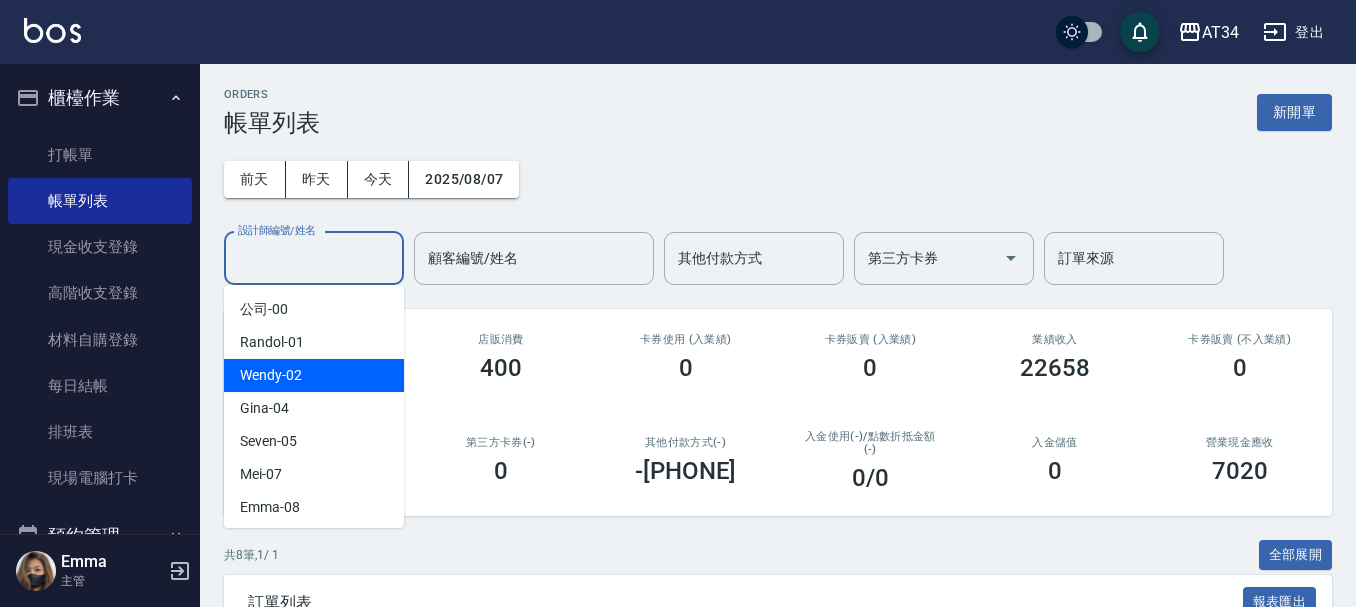 click on "Wendy -02" at bounding box center (314, 375) 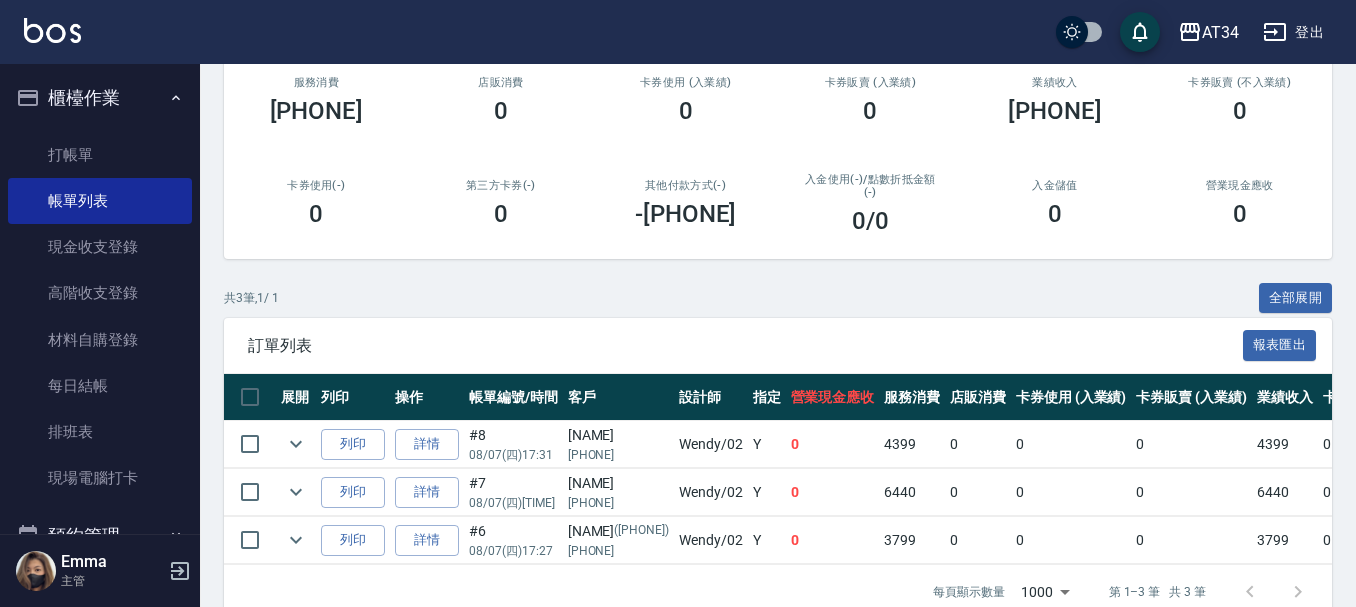 scroll, scrollTop: 308, scrollLeft: 0, axis: vertical 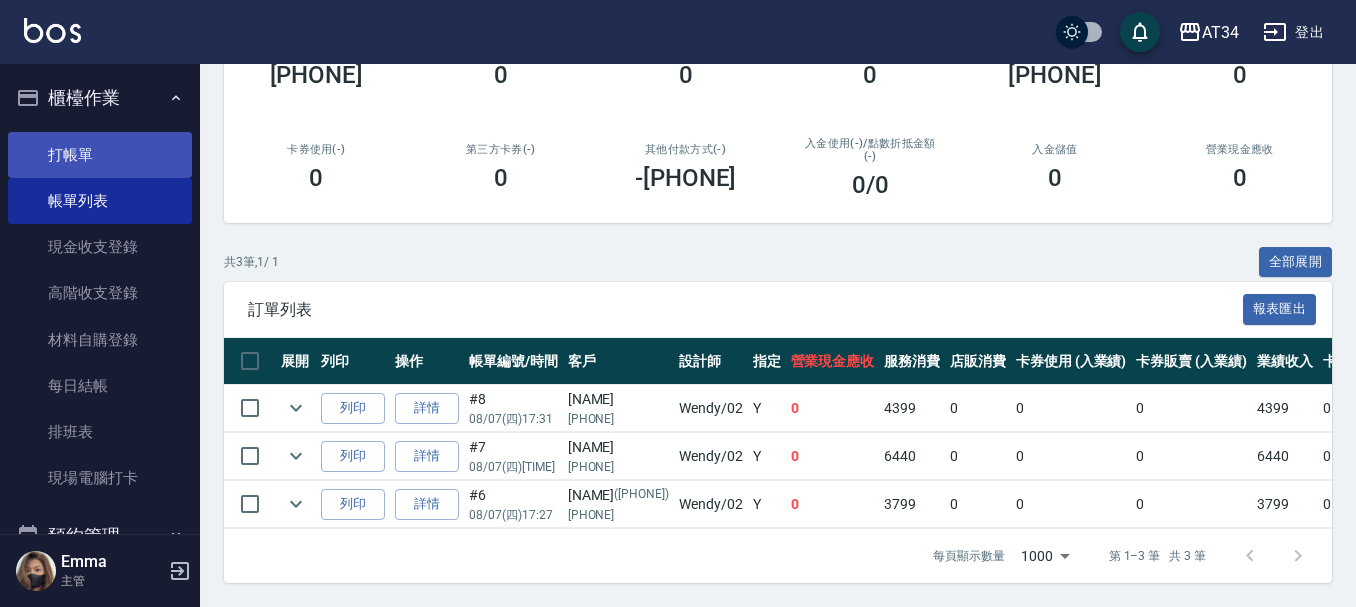 click on "打帳單" at bounding box center (100, 155) 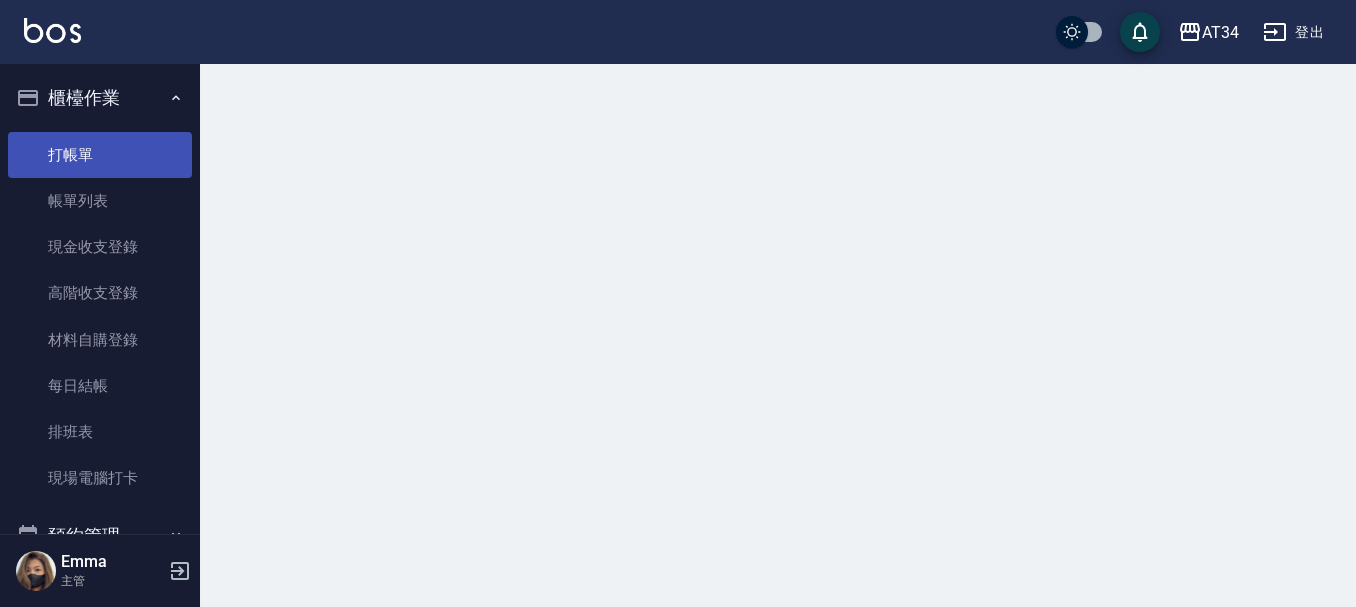 scroll, scrollTop: 0, scrollLeft: 0, axis: both 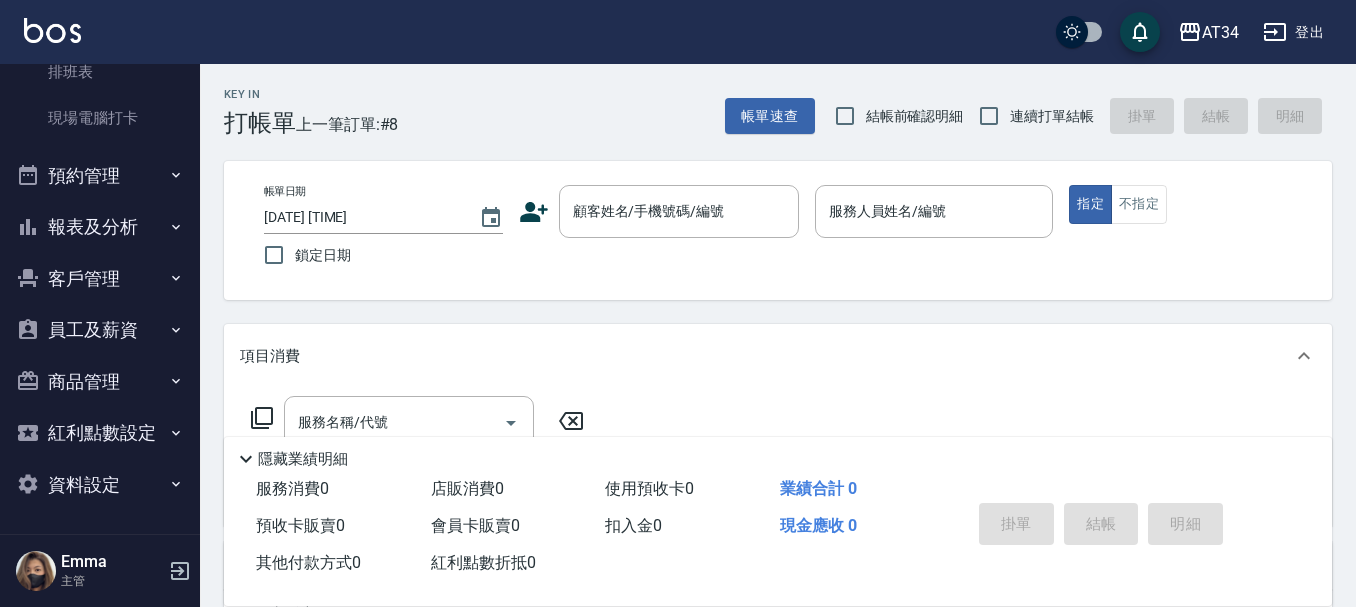 click on "員工及薪資" at bounding box center (100, 330) 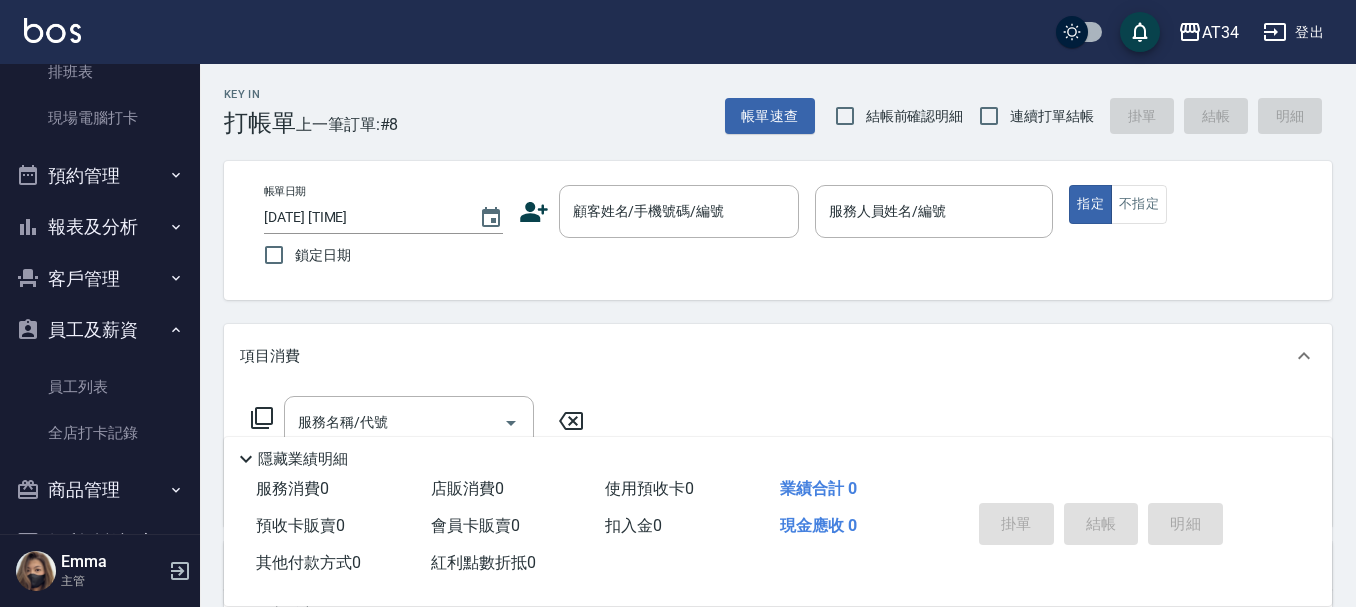 click on "員工及薪資" at bounding box center [100, 330] 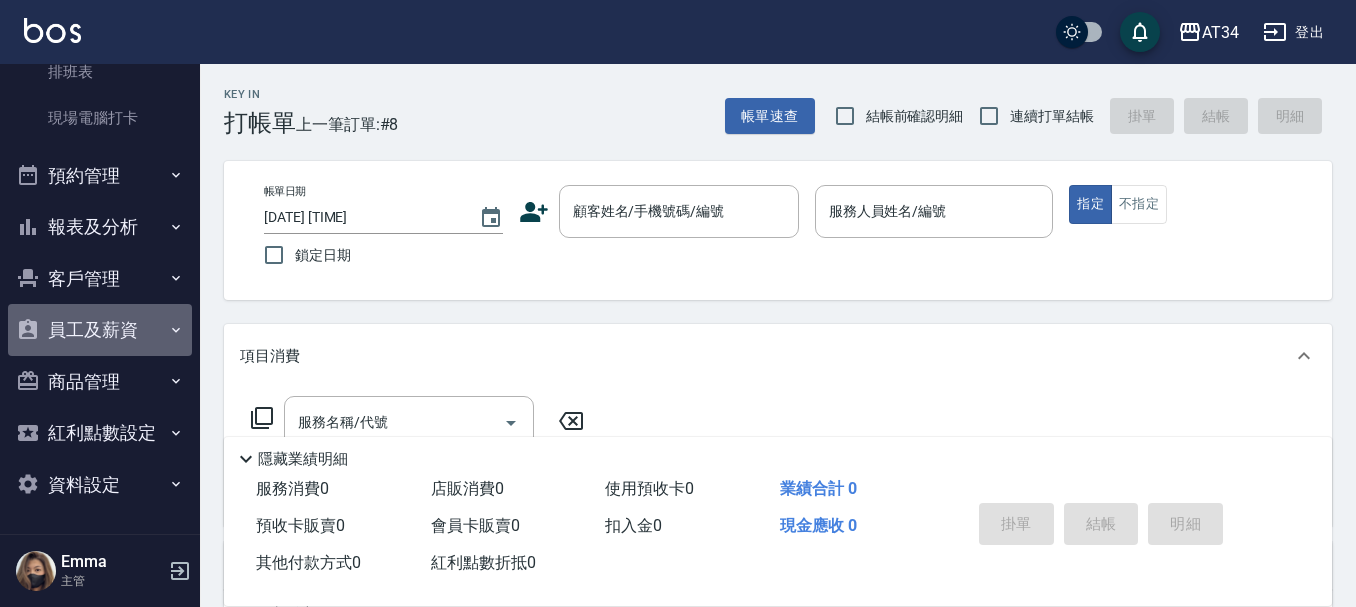 click on "員工及薪資" at bounding box center (100, 330) 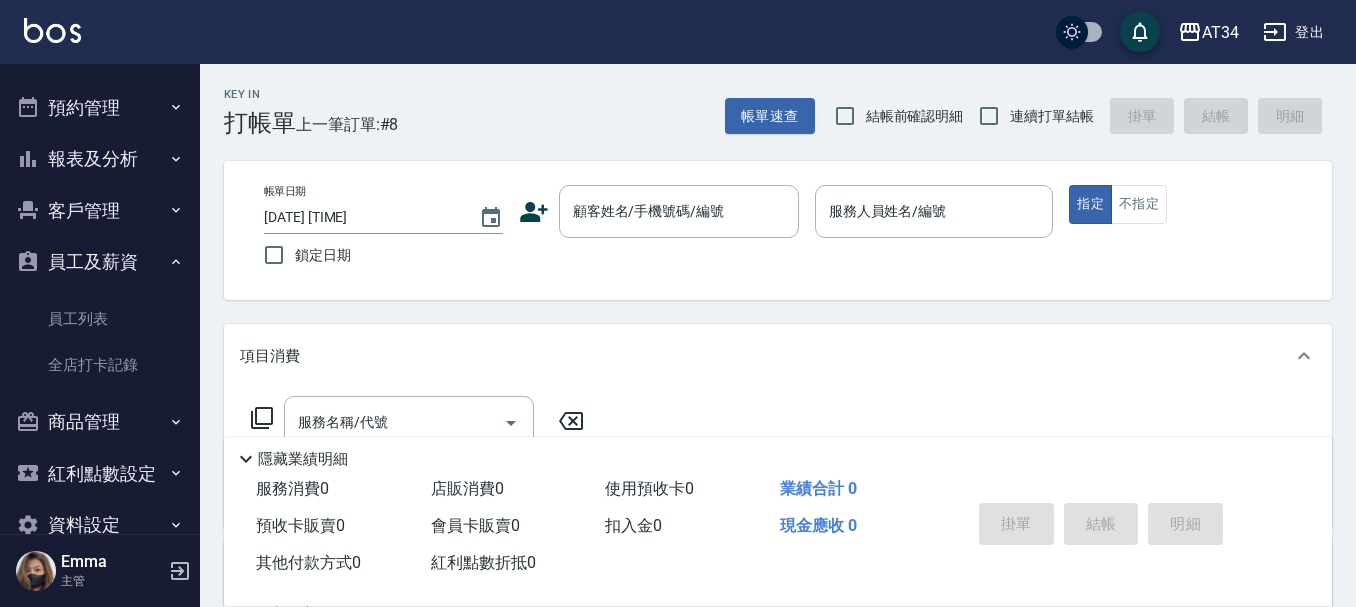 scroll, scrollTop: 469, scrollLeft: 0, axis: vertical 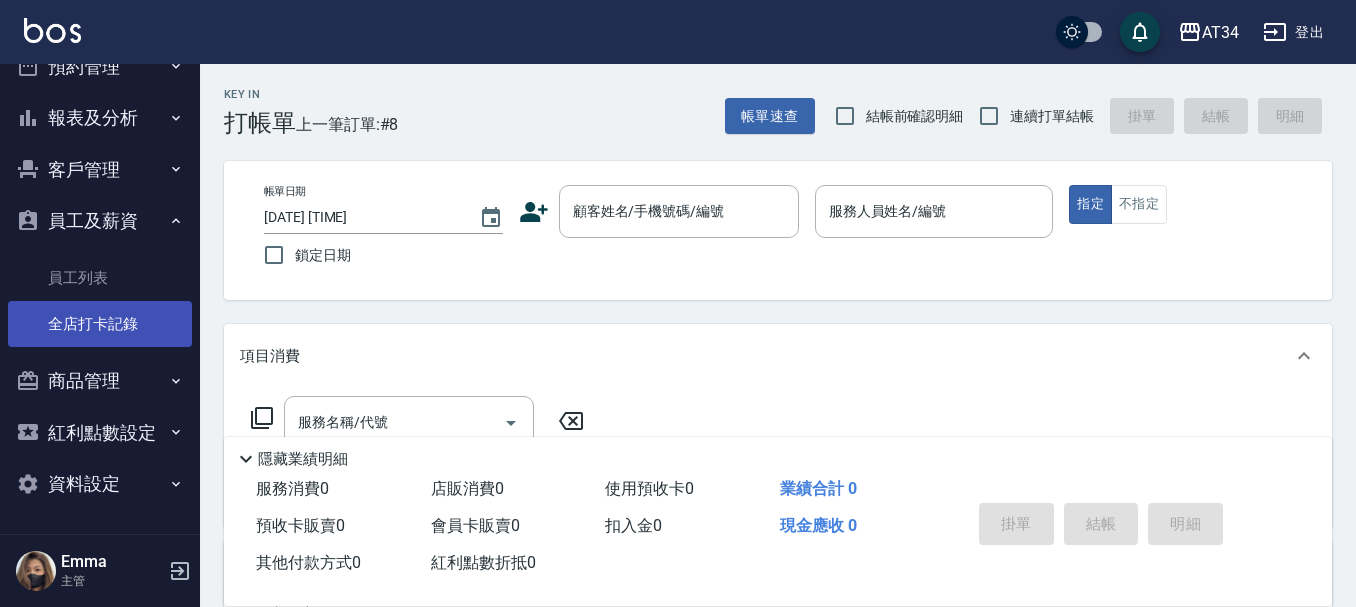 click on "全店打卡記錄" at bounding box center (100, 324) 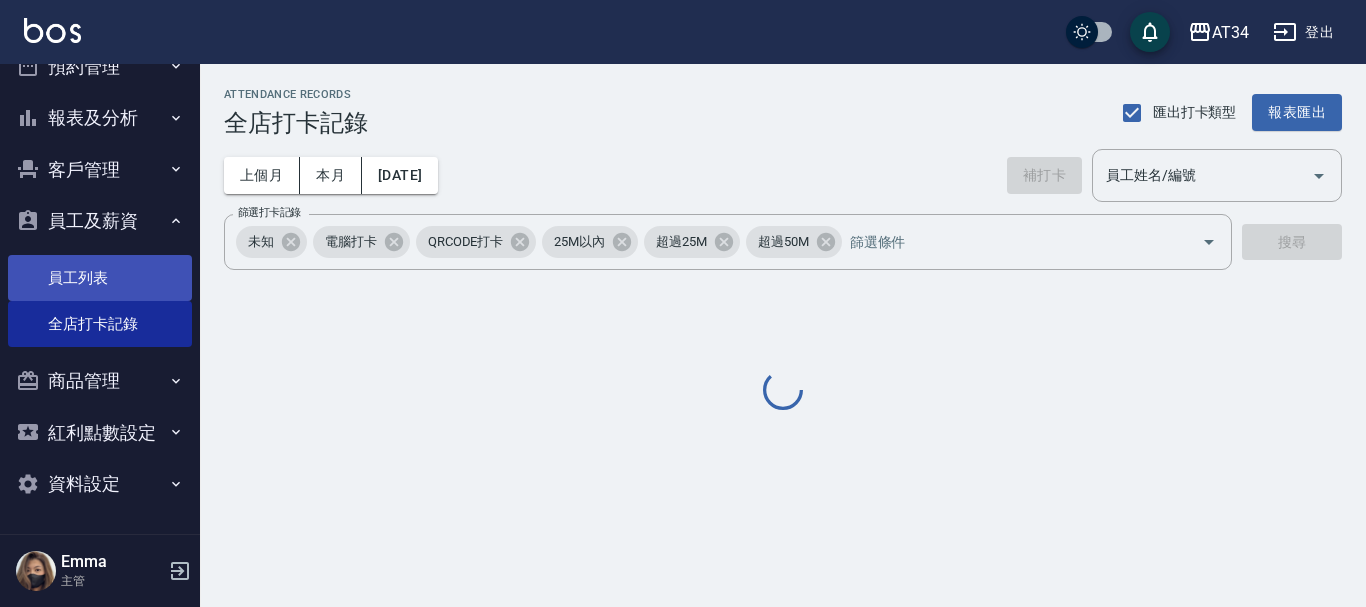 click on "員工列表" at bounding box center [100, 278] 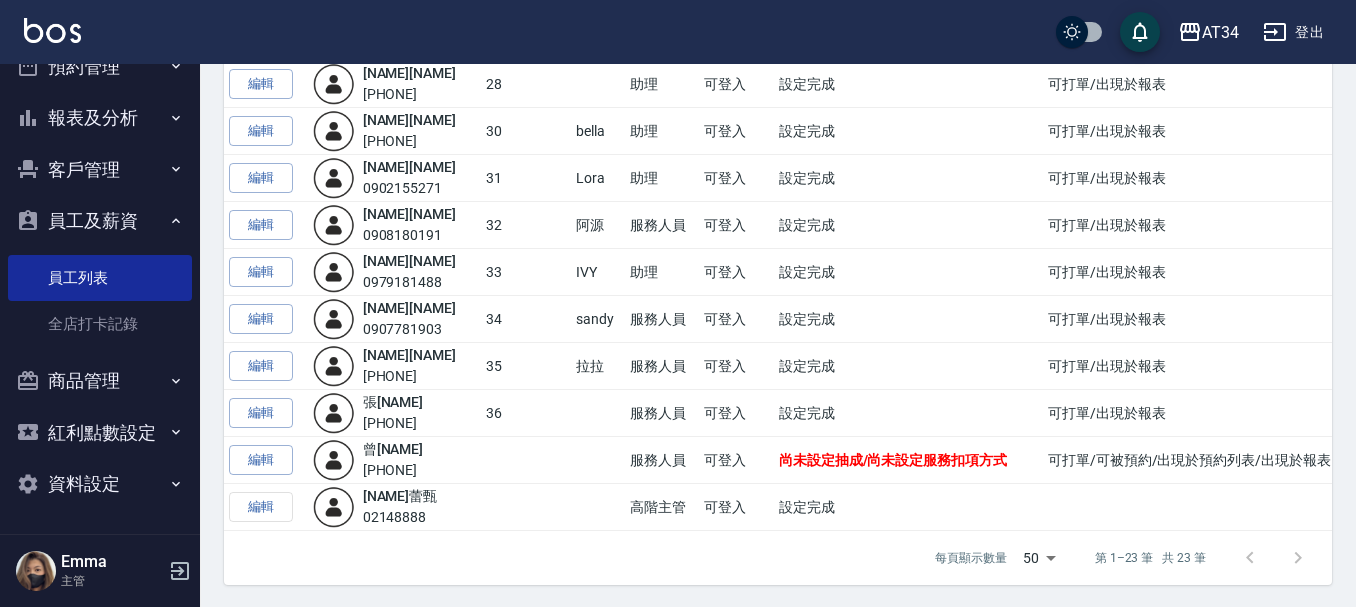 scroll, scrollTop: 810, scrollLeft: 0, axis: vertical 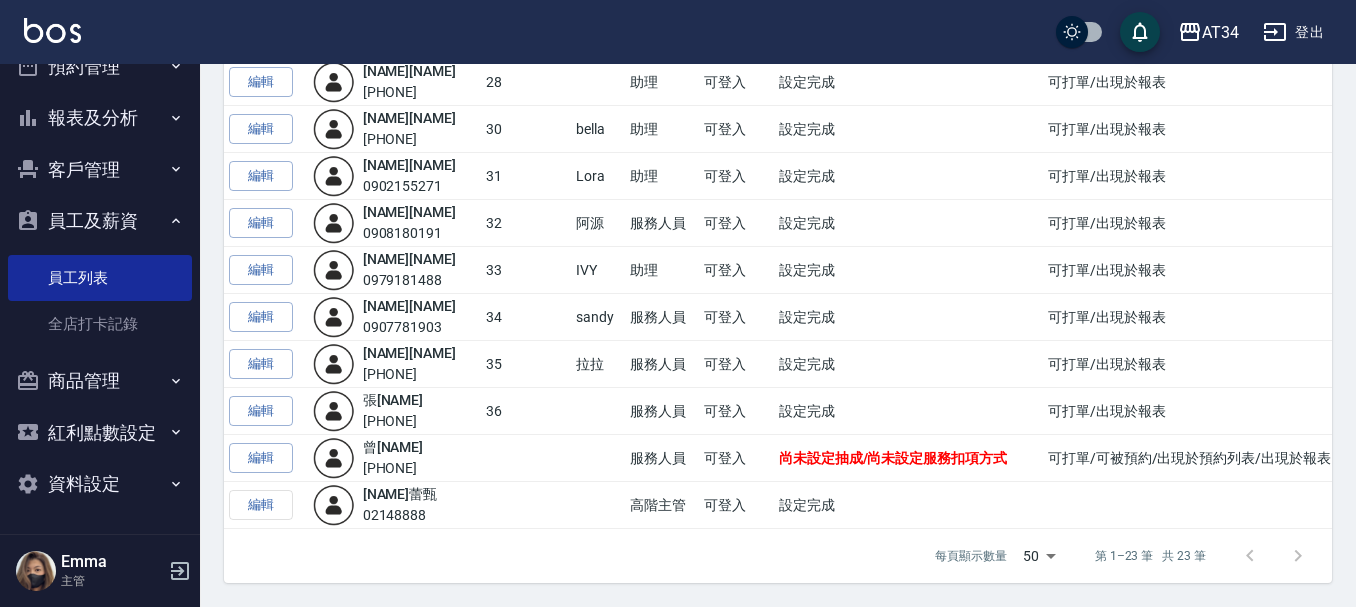 click on "員工及薪資" at bounding box center (100, 221) 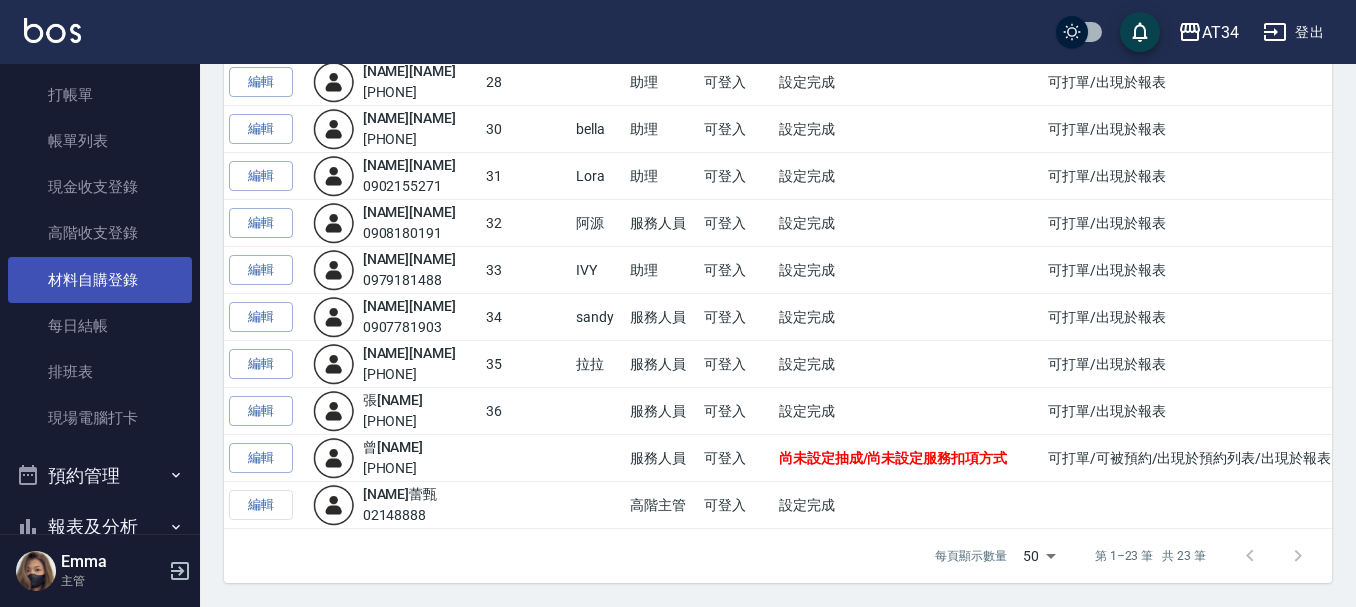 scroll, scrollTop: 0, scrollLeft: 0, axis: both 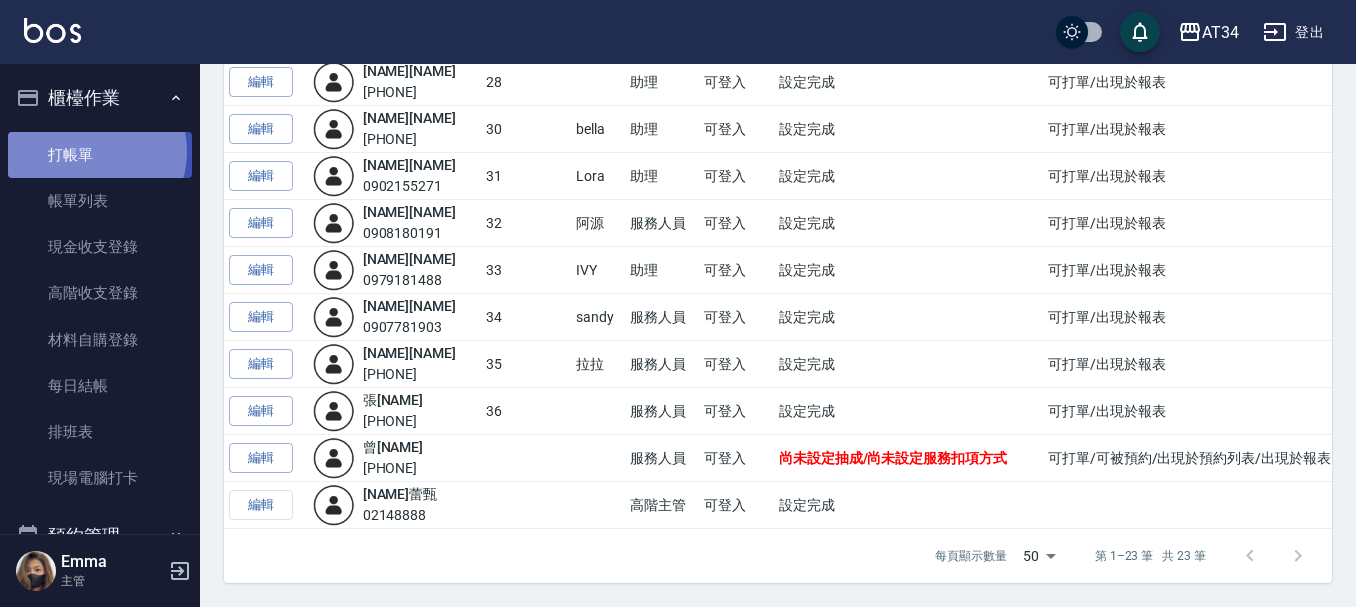click on "打帳單" at bounding box center (100, 155) 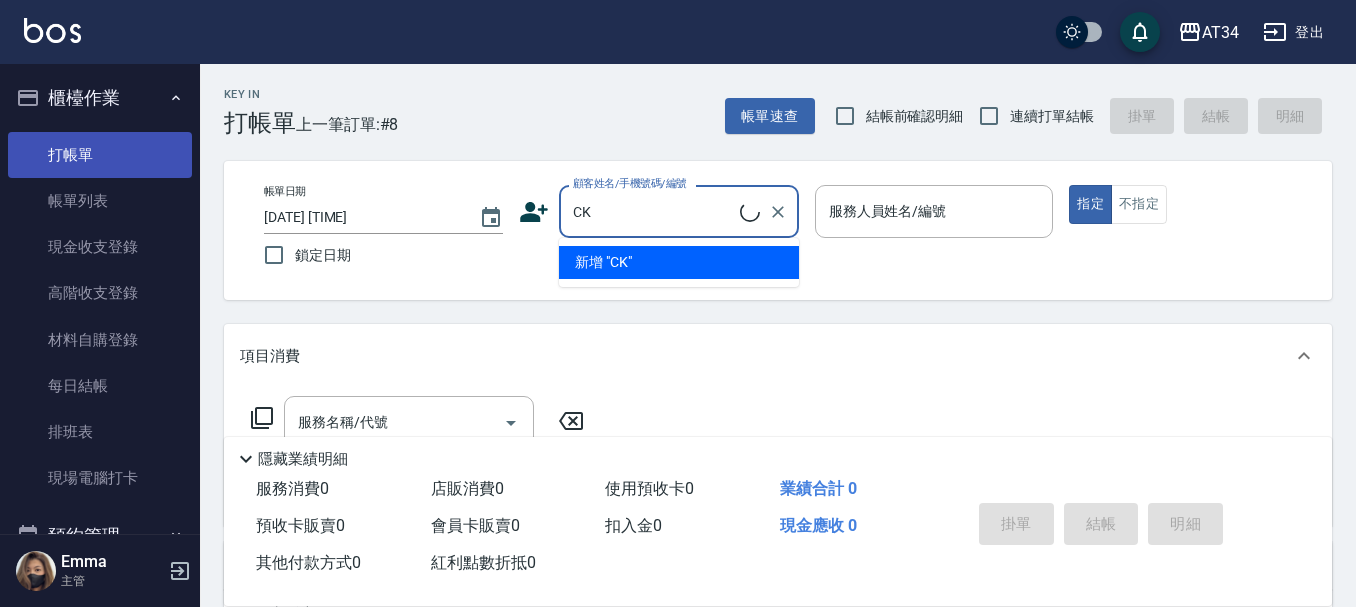 type on "C" 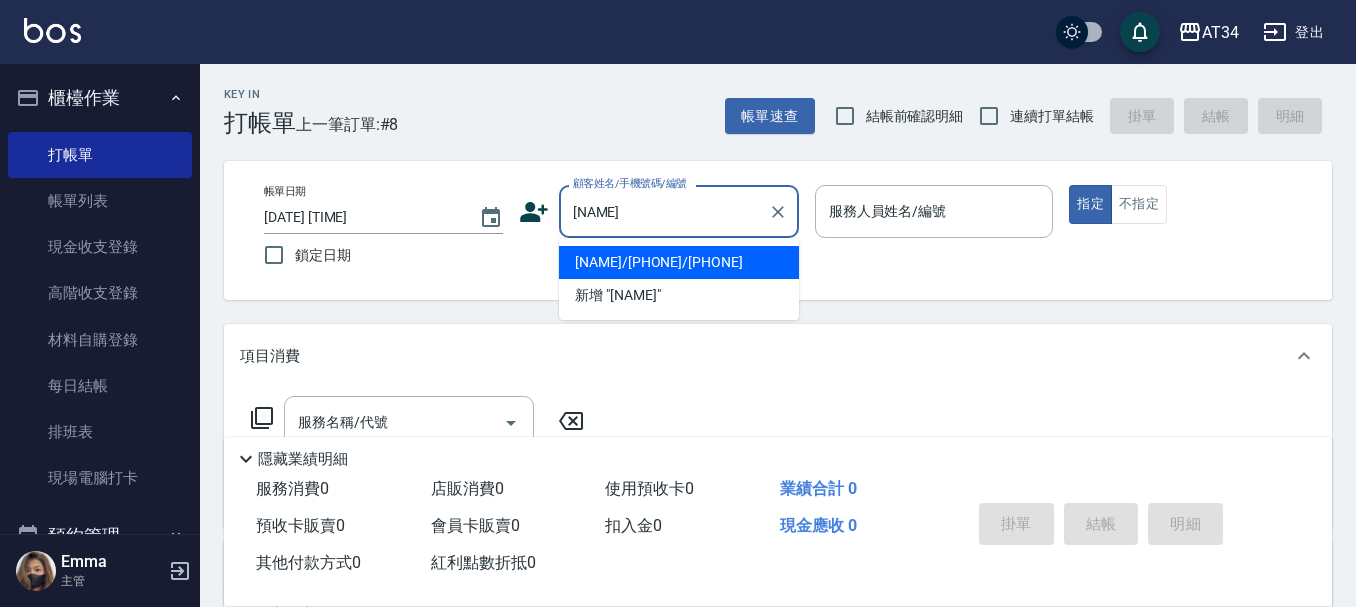 click on "何元熙/0981605703/0981605703" at bounding box center (679, 262) 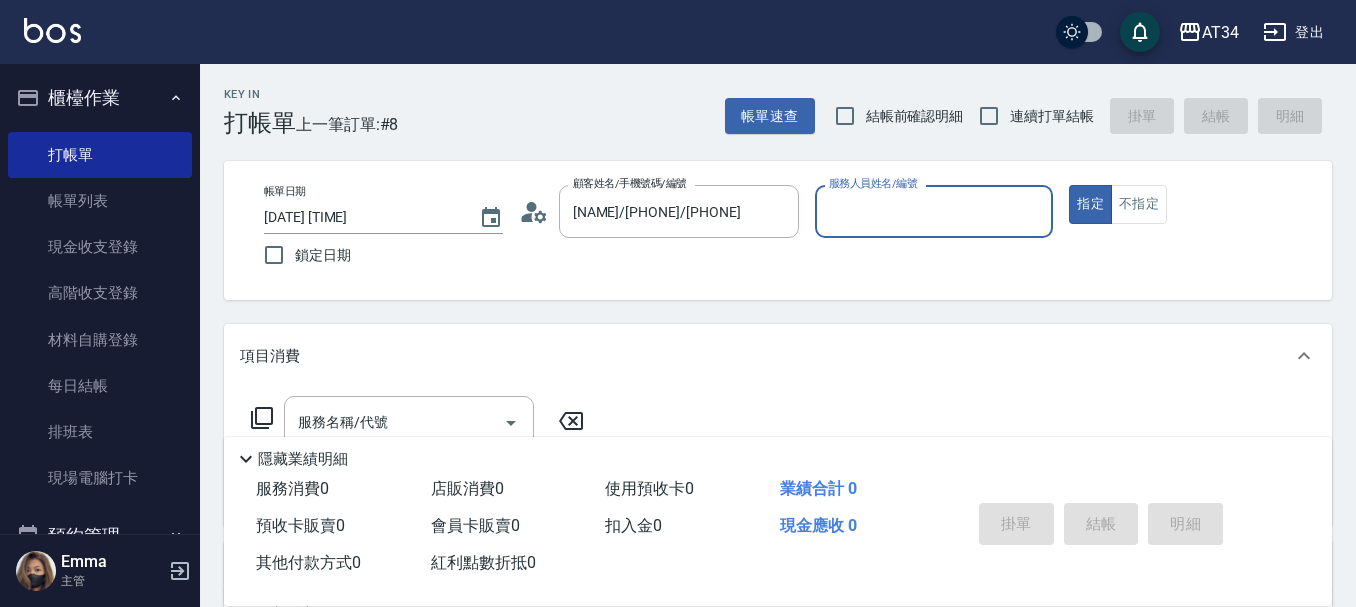 type on "Emma-08" 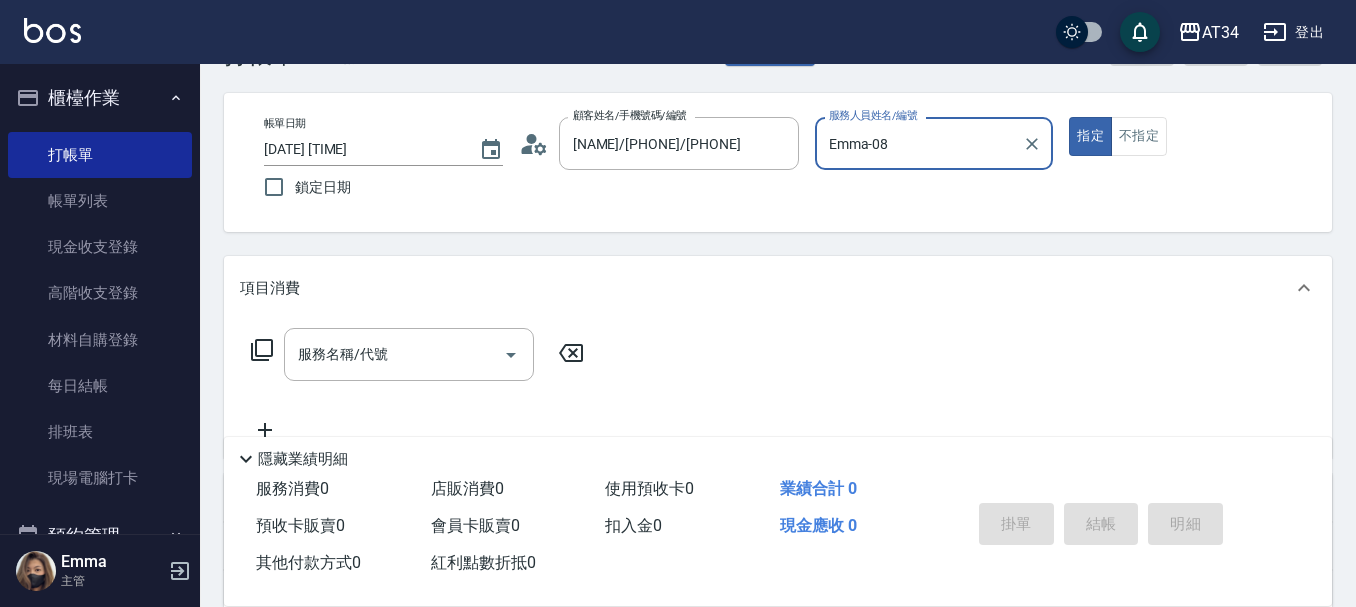 scroll, scrollTop: 100, scrollLeft: 0, axis: vertical 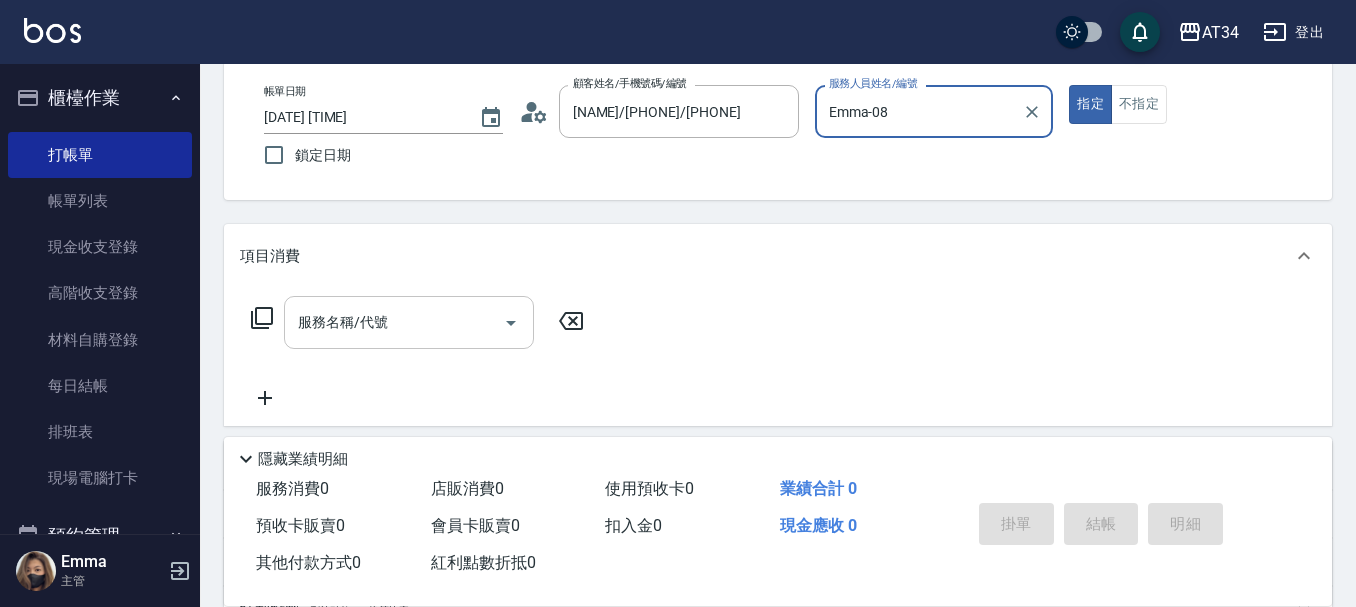 click on "服務名稱/代號" at bounding box center (394, 322) 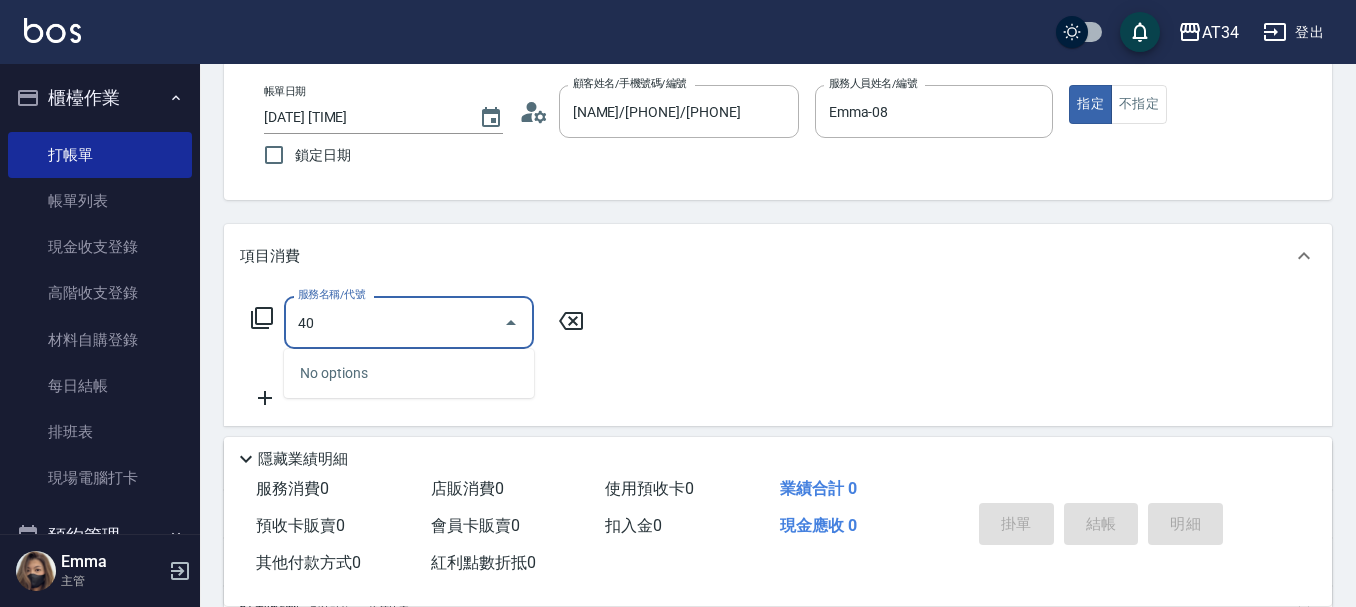 type on "401" 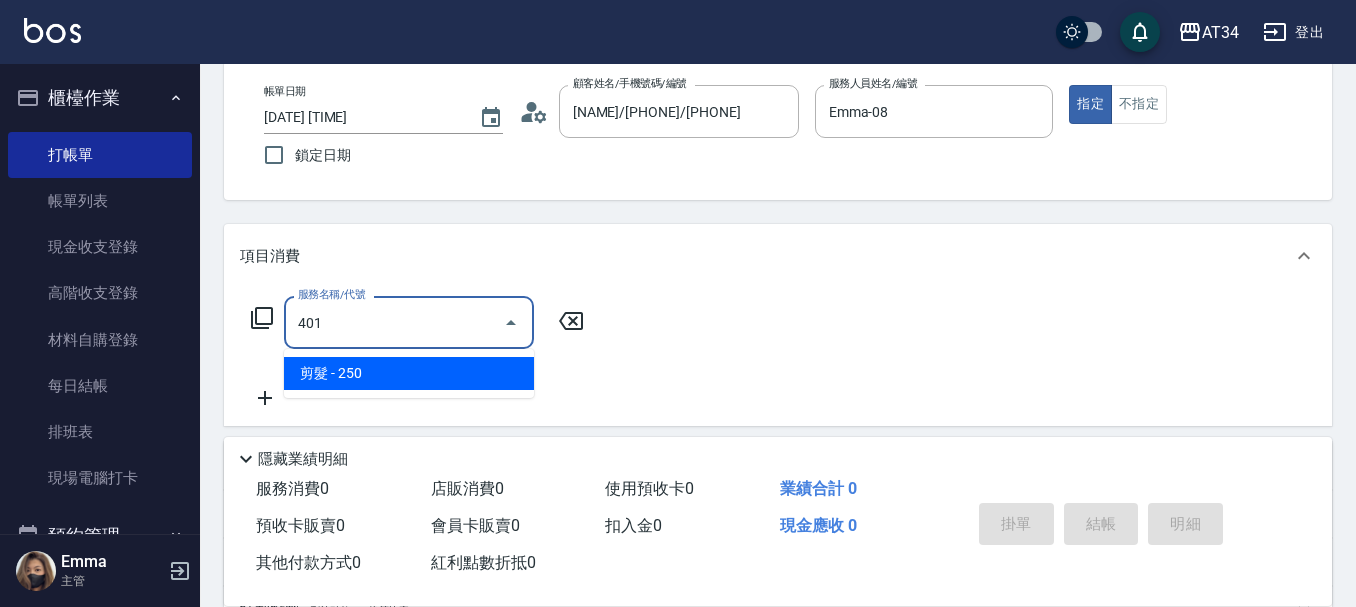 type on "20" 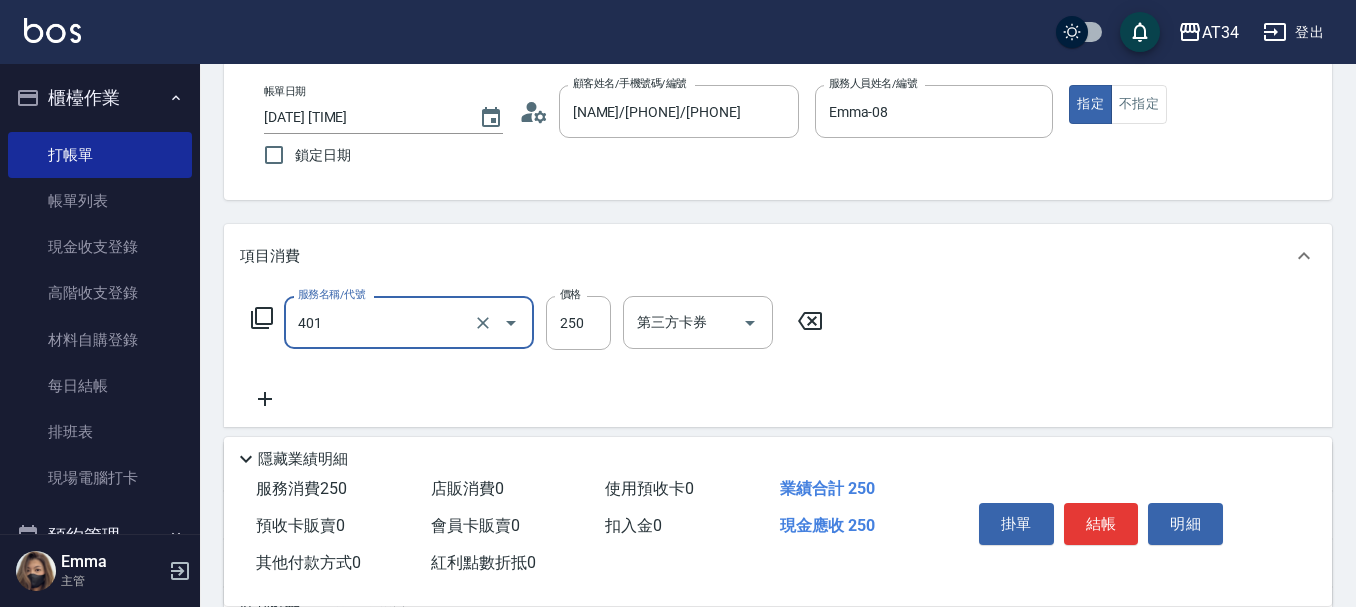 type on "剪髮(401)" 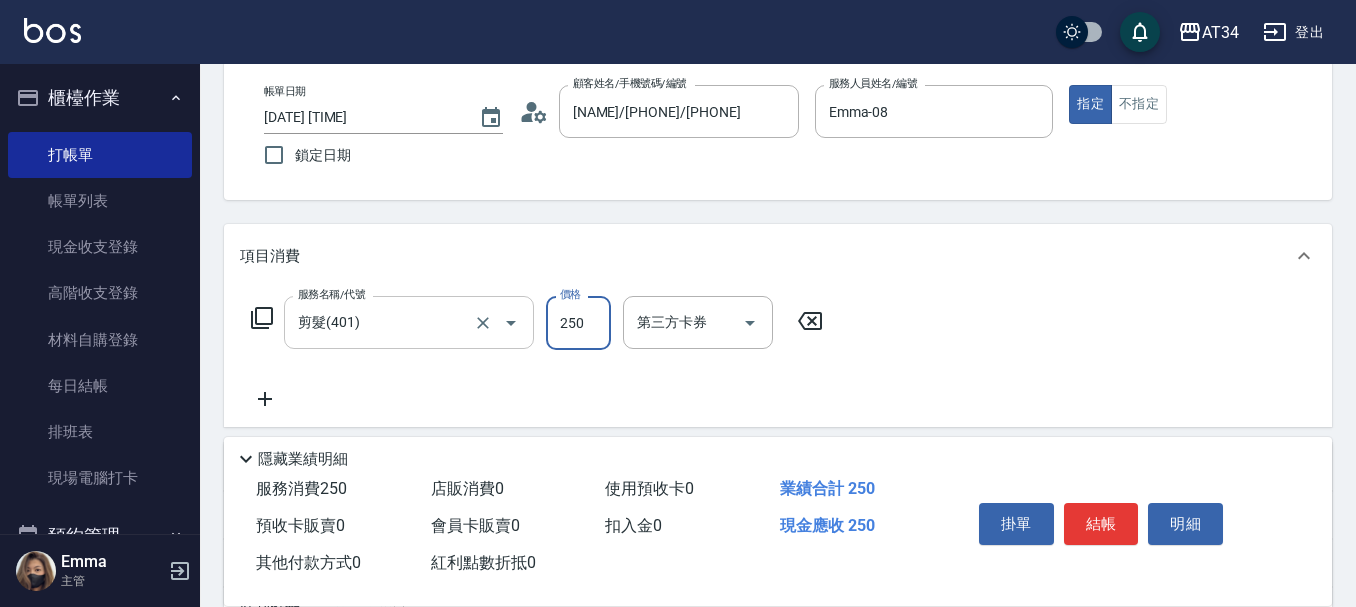 type on "0" 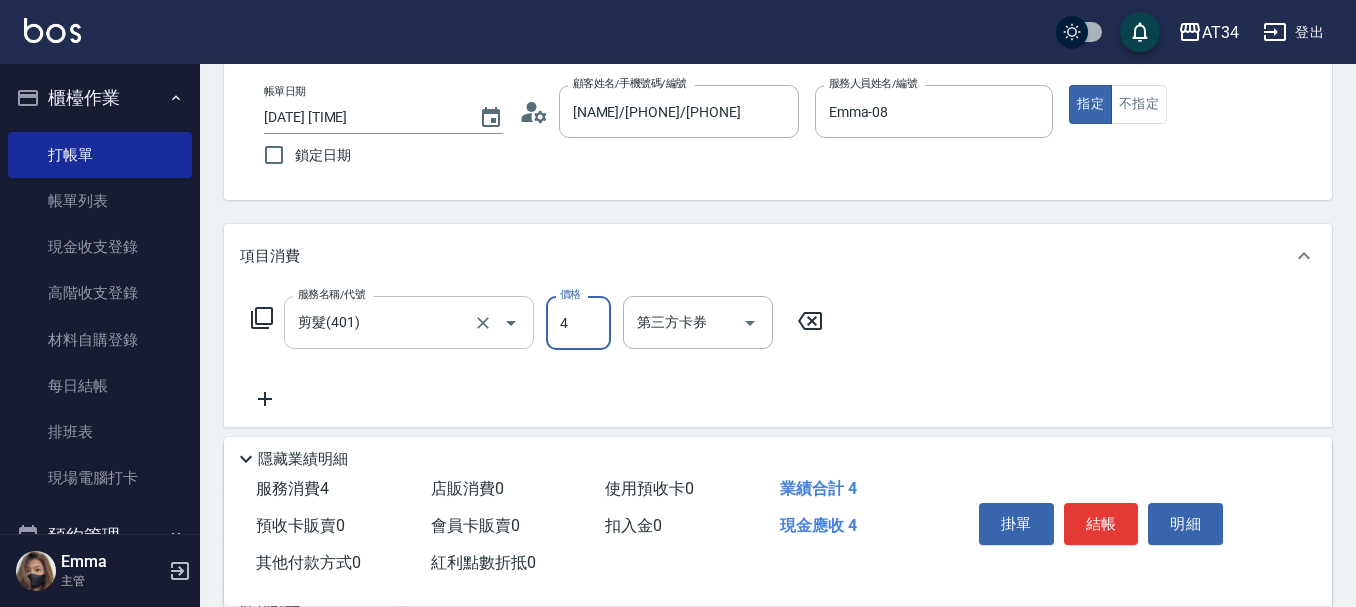 type on "40" 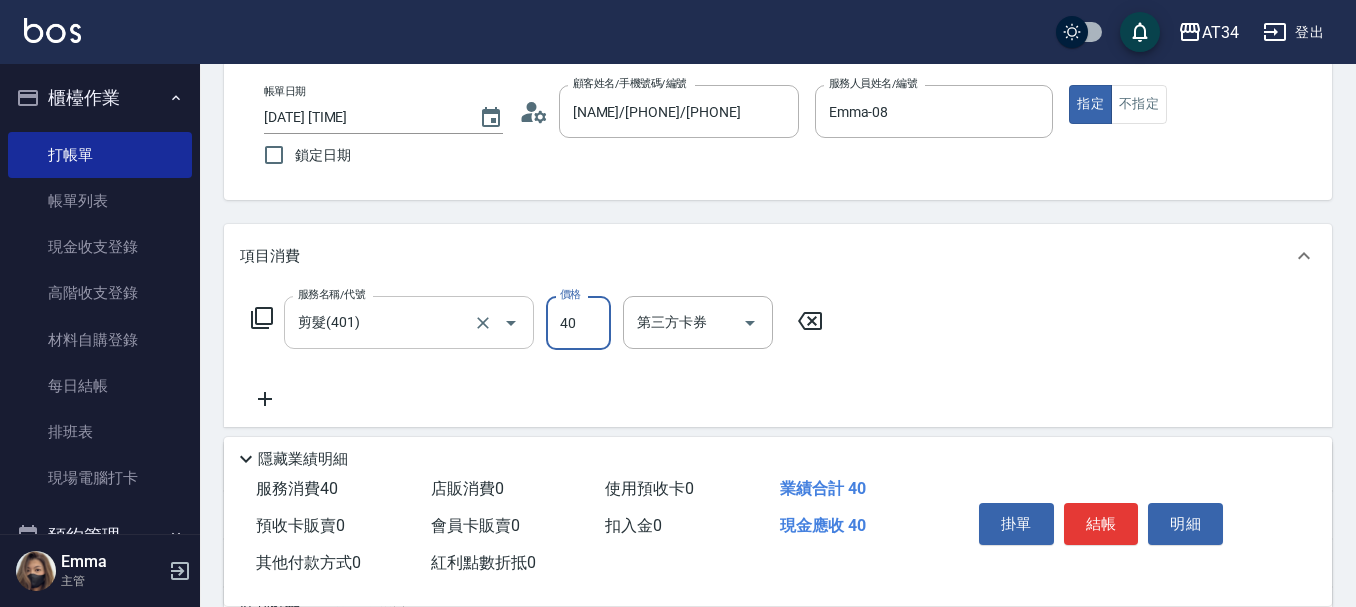 type on "40" 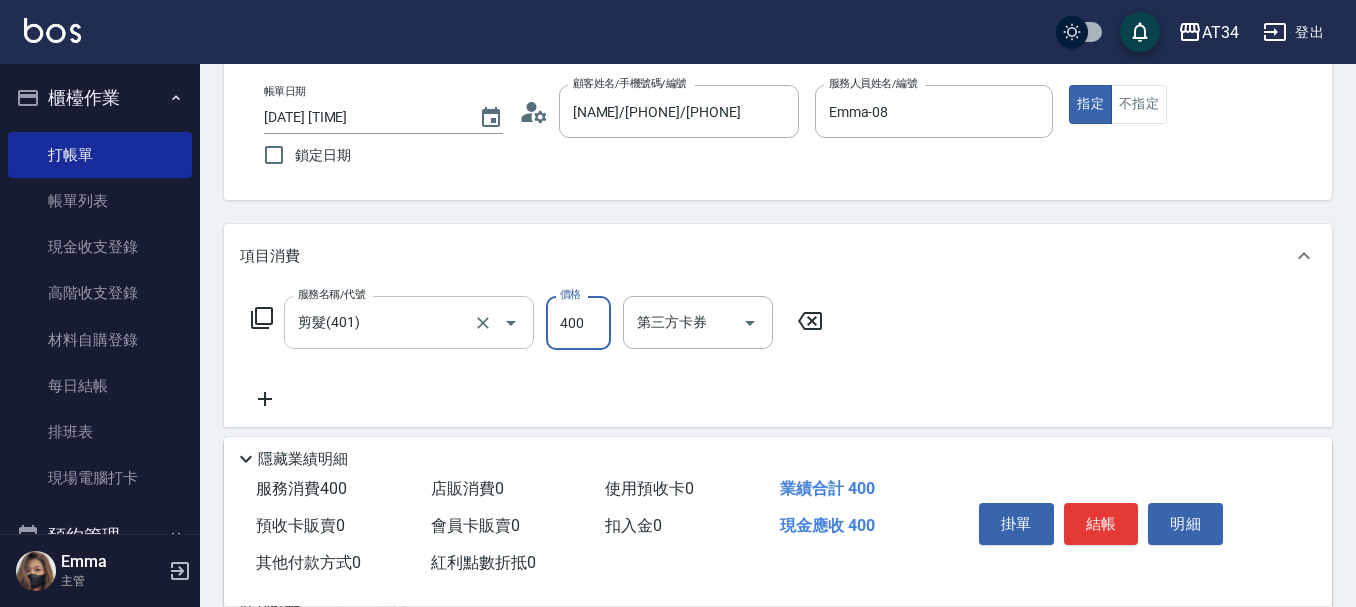 type on "400" 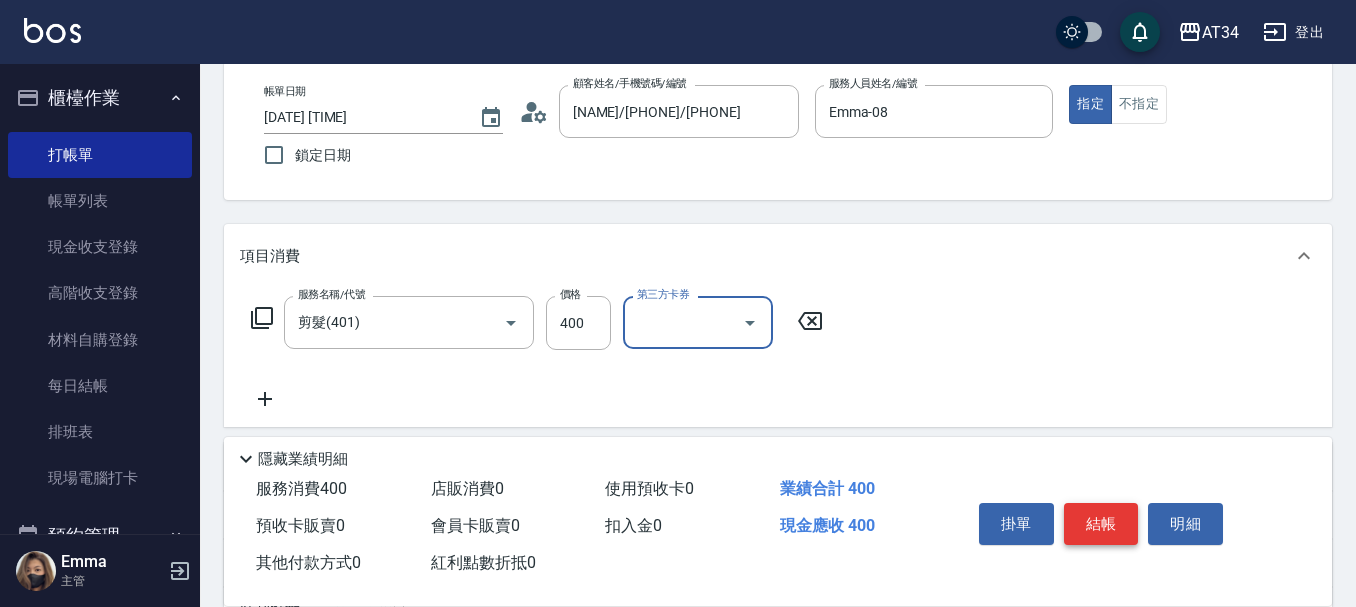 click on "結帳" at bounding box center (1101, 524) 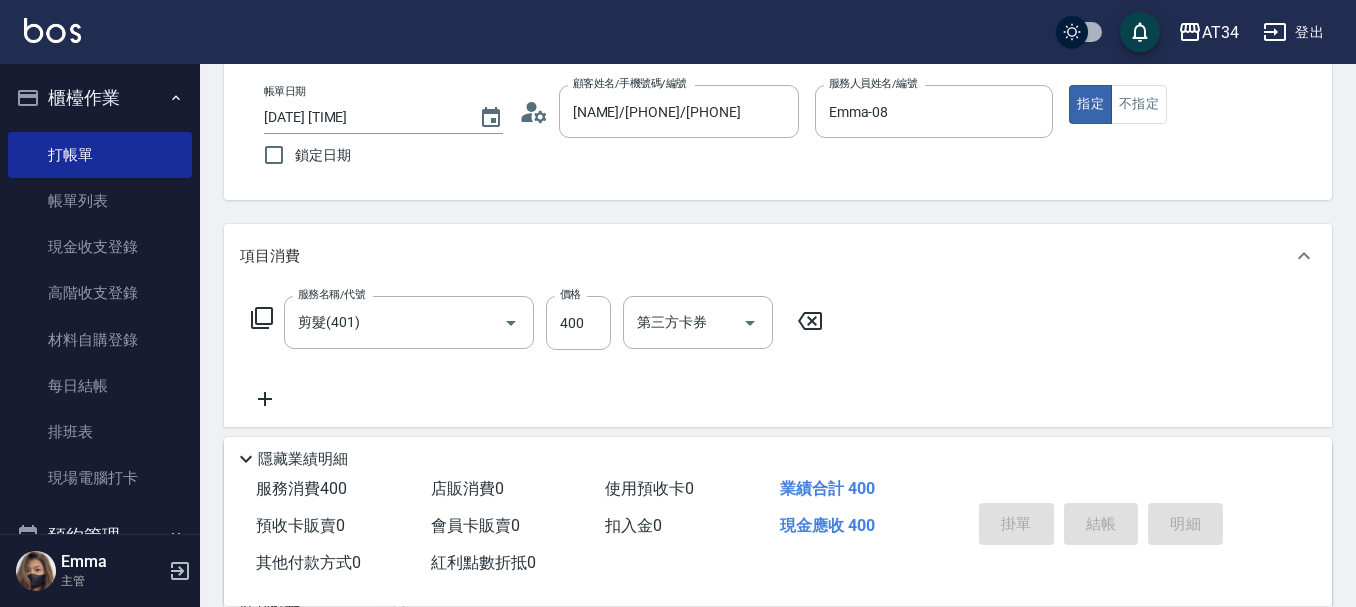 scroll, scrollTop: 0, scrollLeft: 0, axis: both 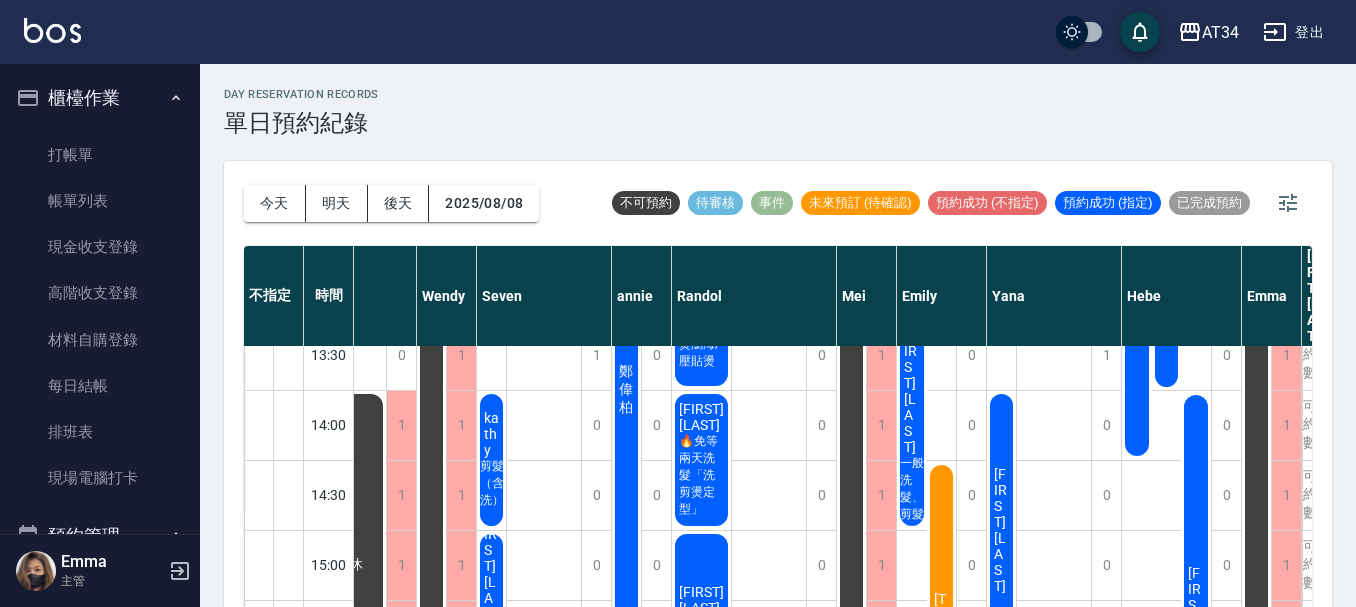 click on "櫃檯作業" at bounding box center [100, 98] 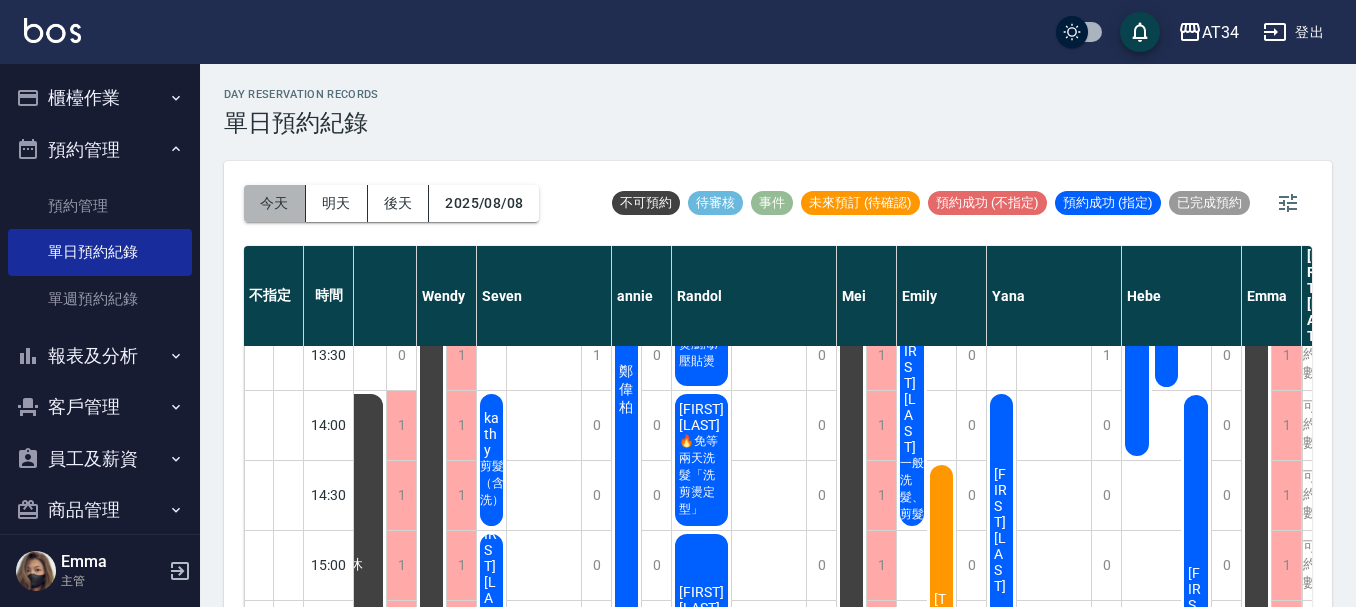 click on "今天" at bounding box center (275, 203) 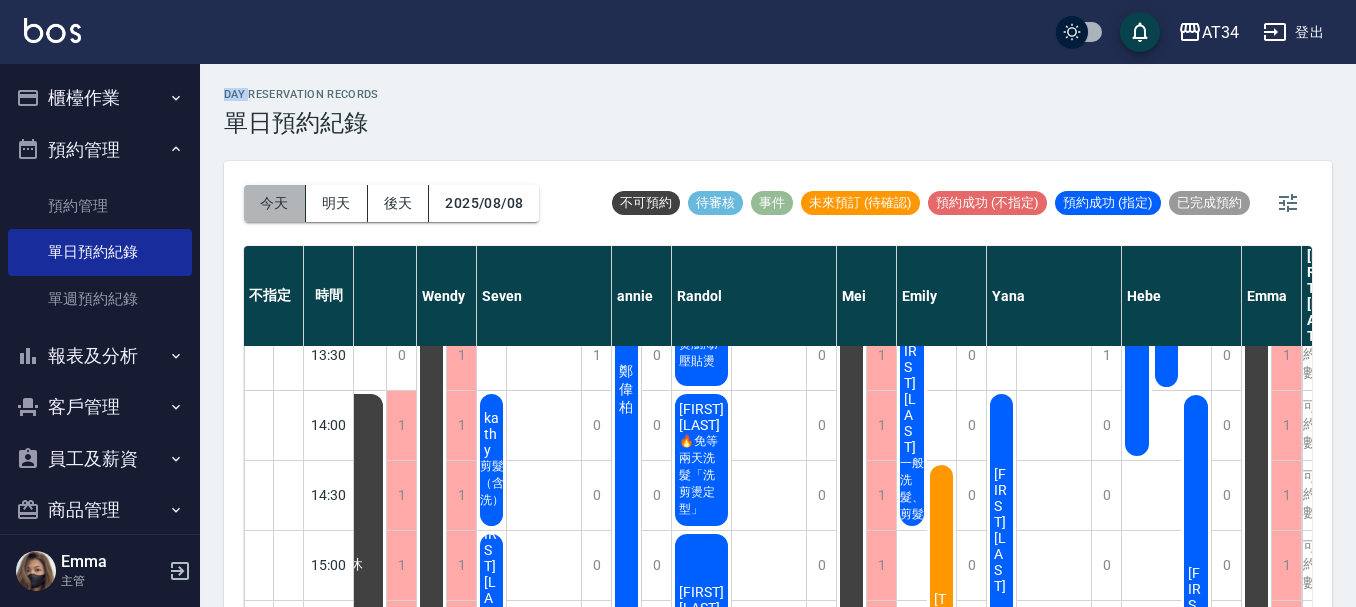 click at bounding box center (678, 303) 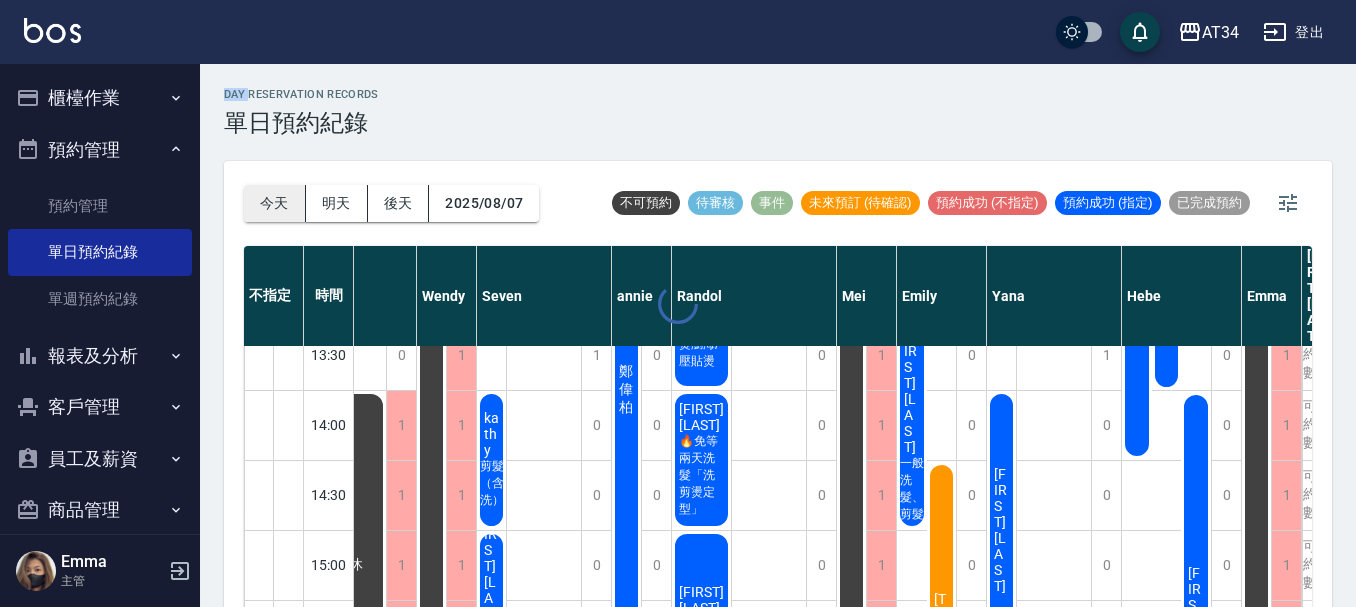 scroll, scrollTop: 376, scrollLeft: 0, axis: vertical 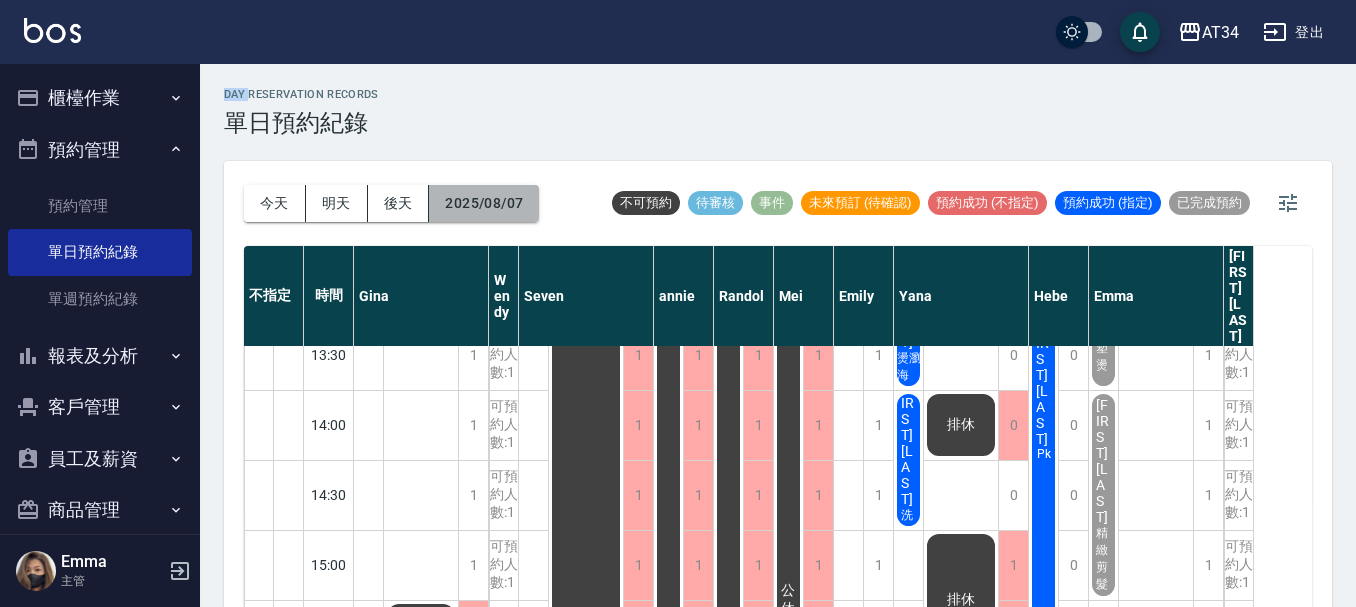 click on "2025/08/07" at bounding box center [484, 203] 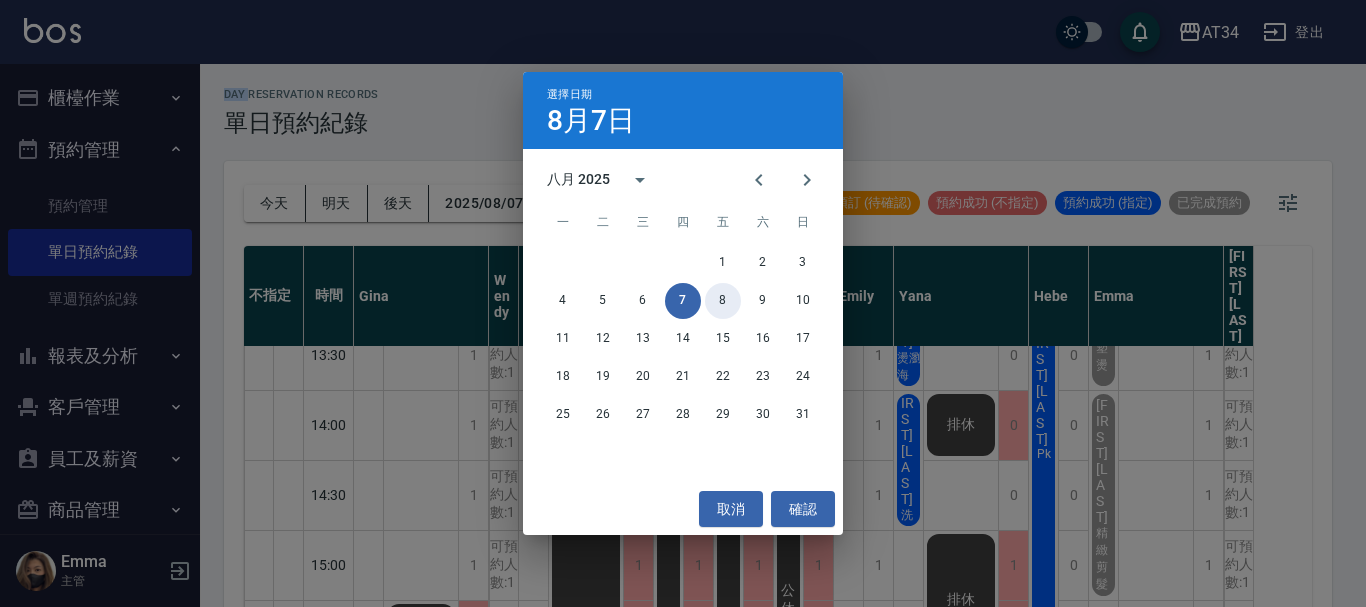 click on "8" at bounding box center [723, 301] 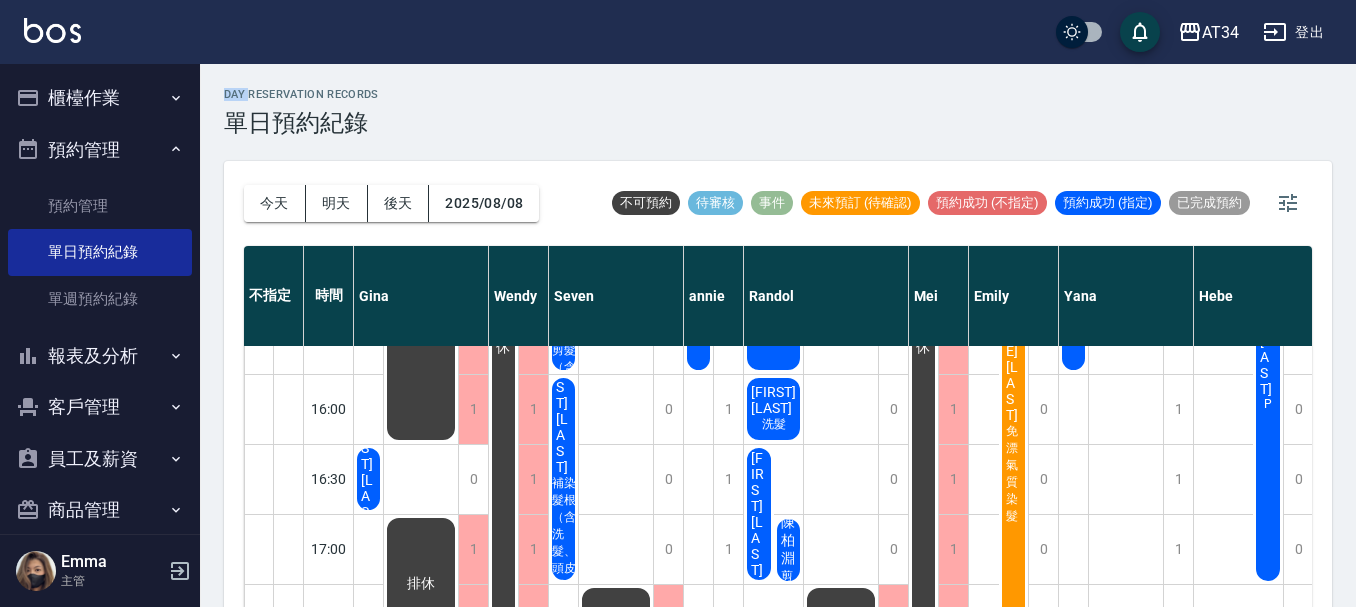 scroll, scrollTop: 676, scrollLeft: 0, axis: vertical 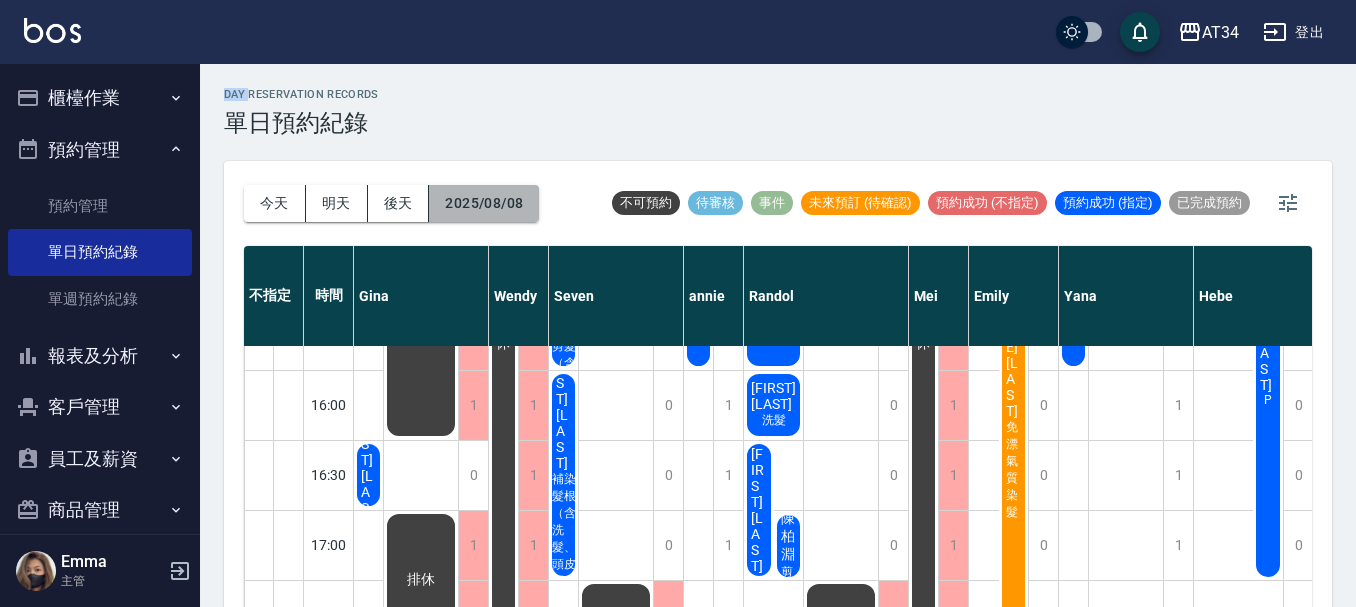 click on "2025/08/08" at bounding box center (484, 203) 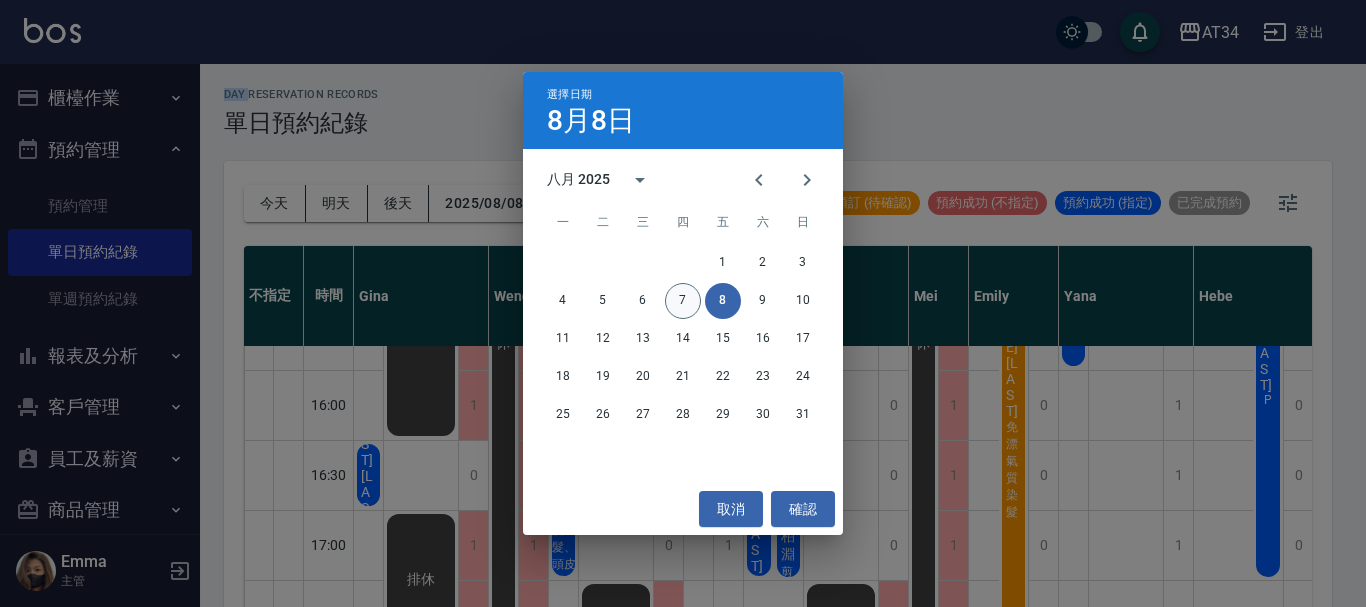 click on "7" at bounding box center (683, 301) 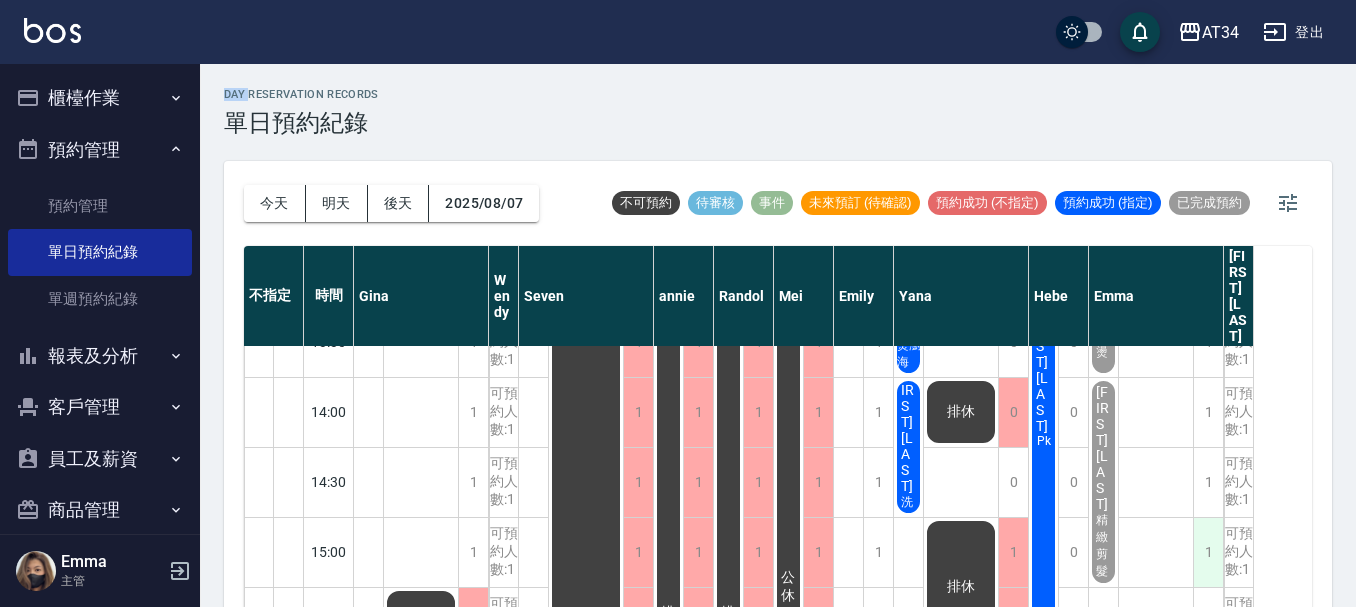 scroll, scrollTop: 276, scrollLeft: 0, axis: vertical 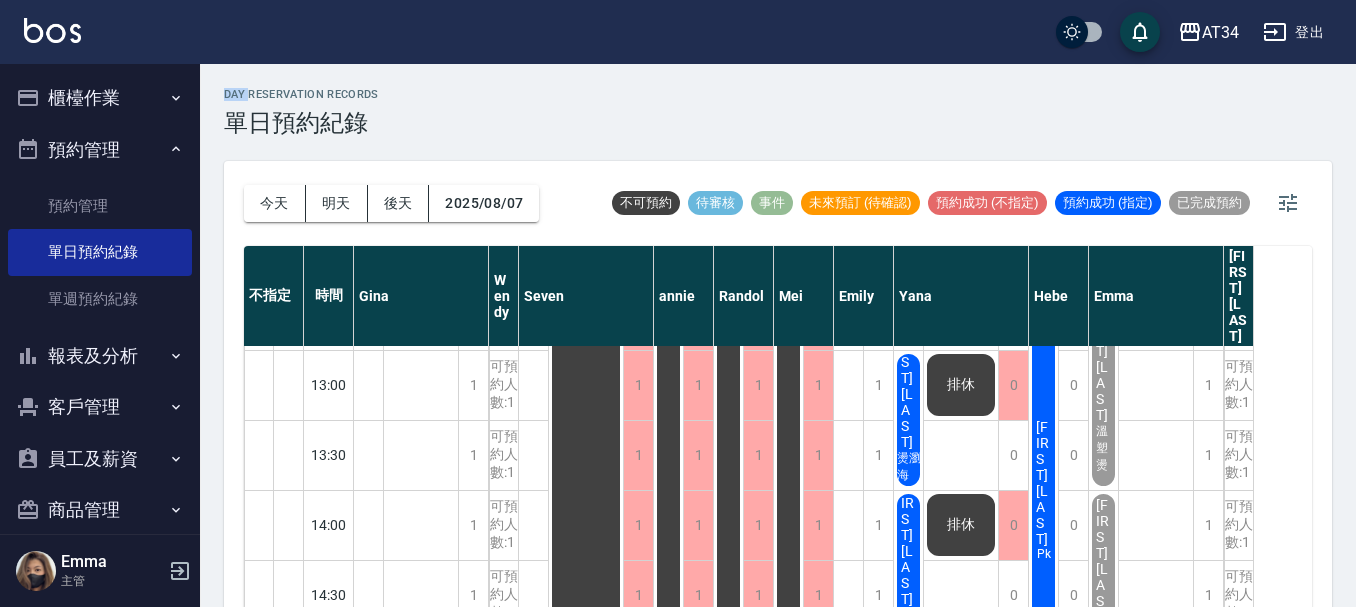 click on "櫃檯作業" at bounding box center (100, 98) 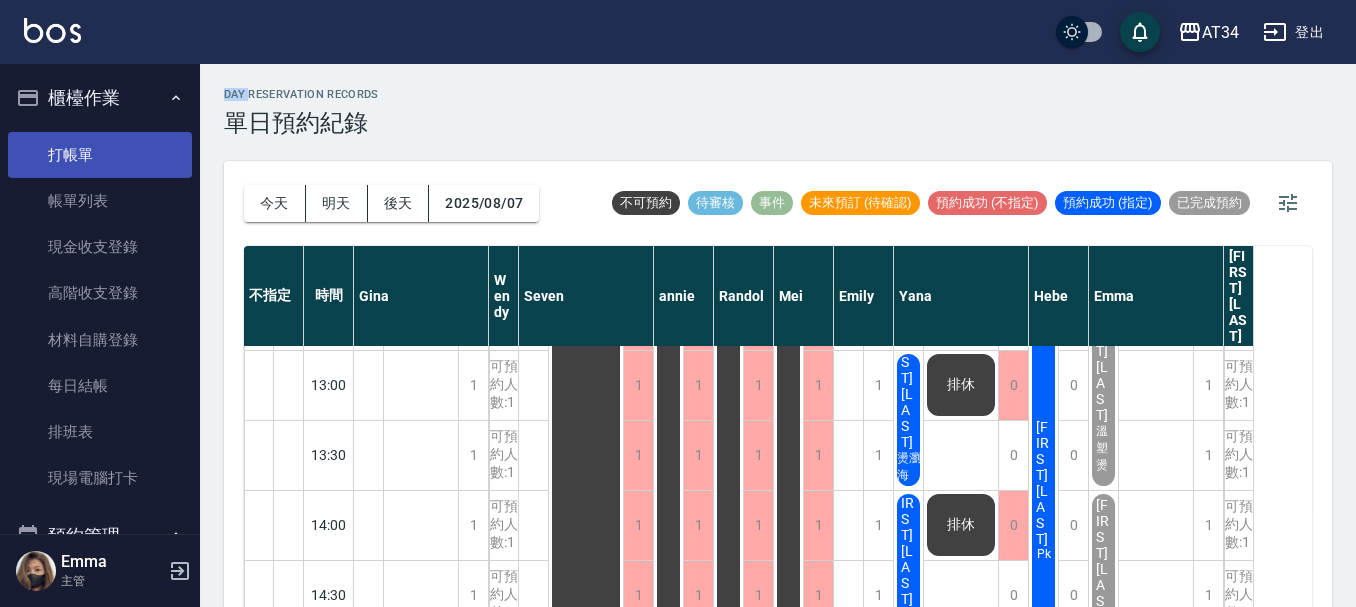 click on "打帳單" at bounding box center (100, 155) 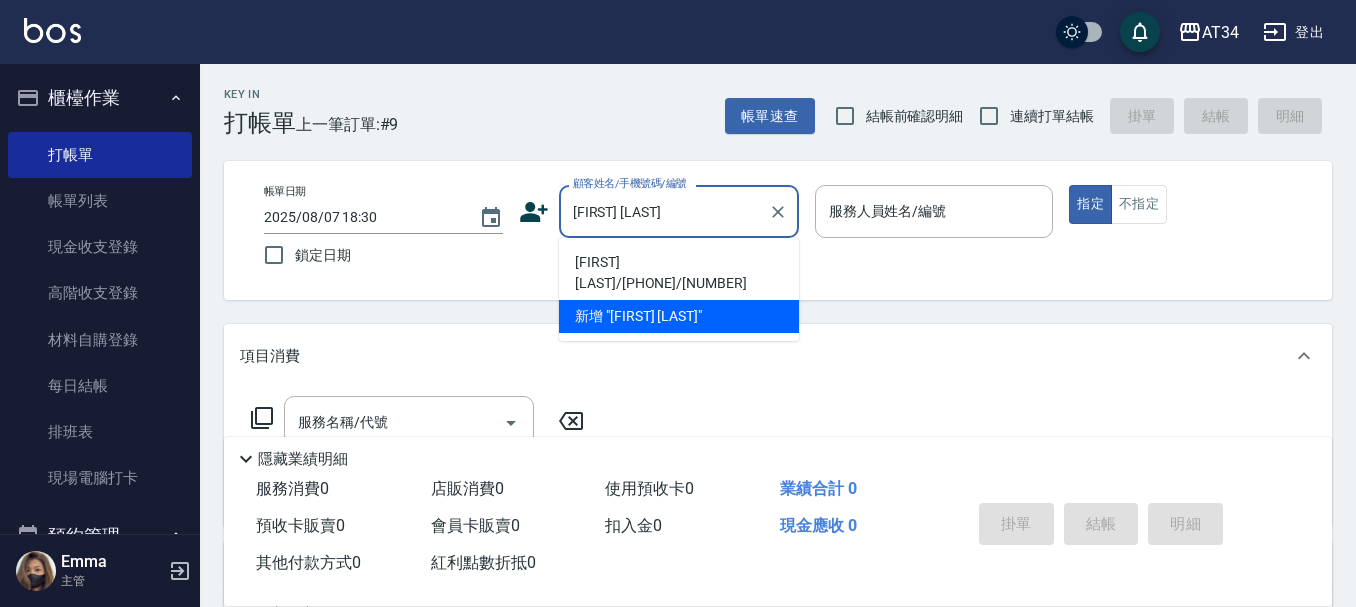 click on "李淑雯/0910365721/650325" at bounding box center (679, 273) 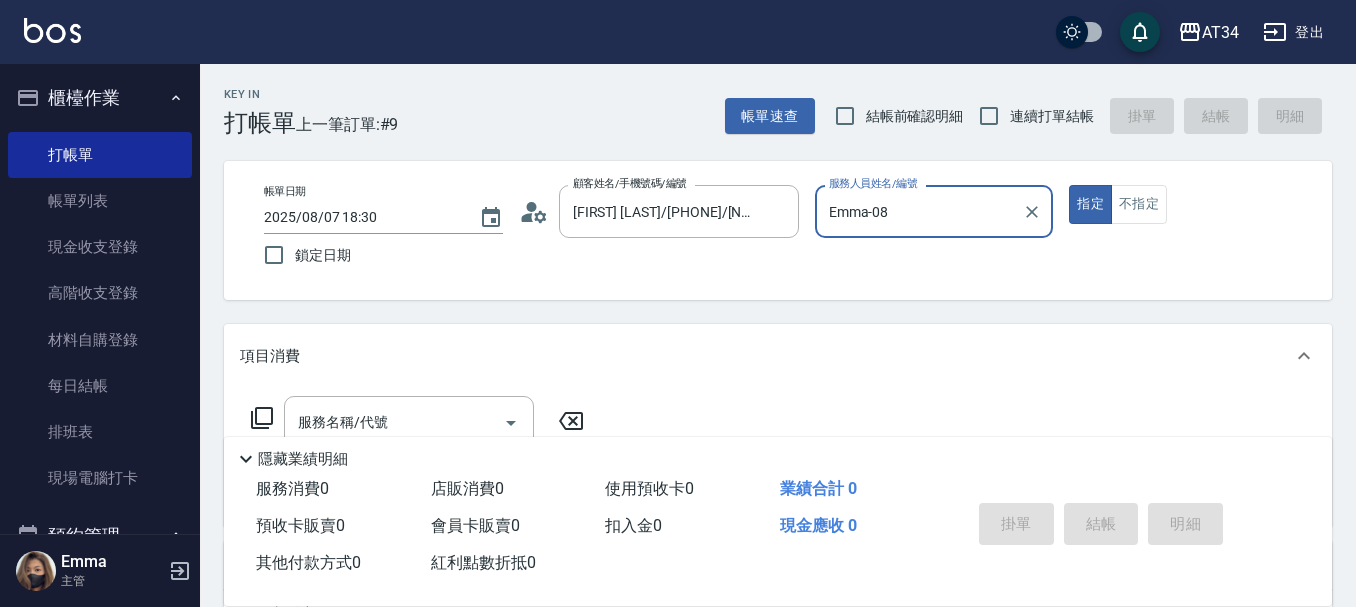 type on "Emma-08" 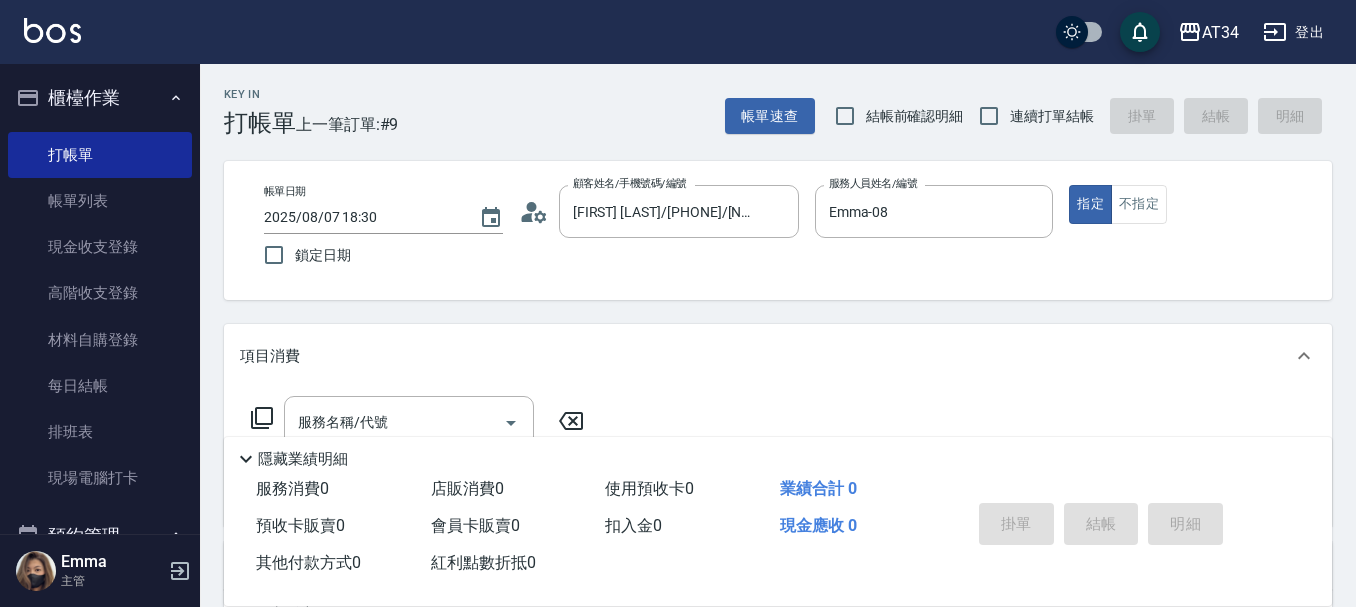 click 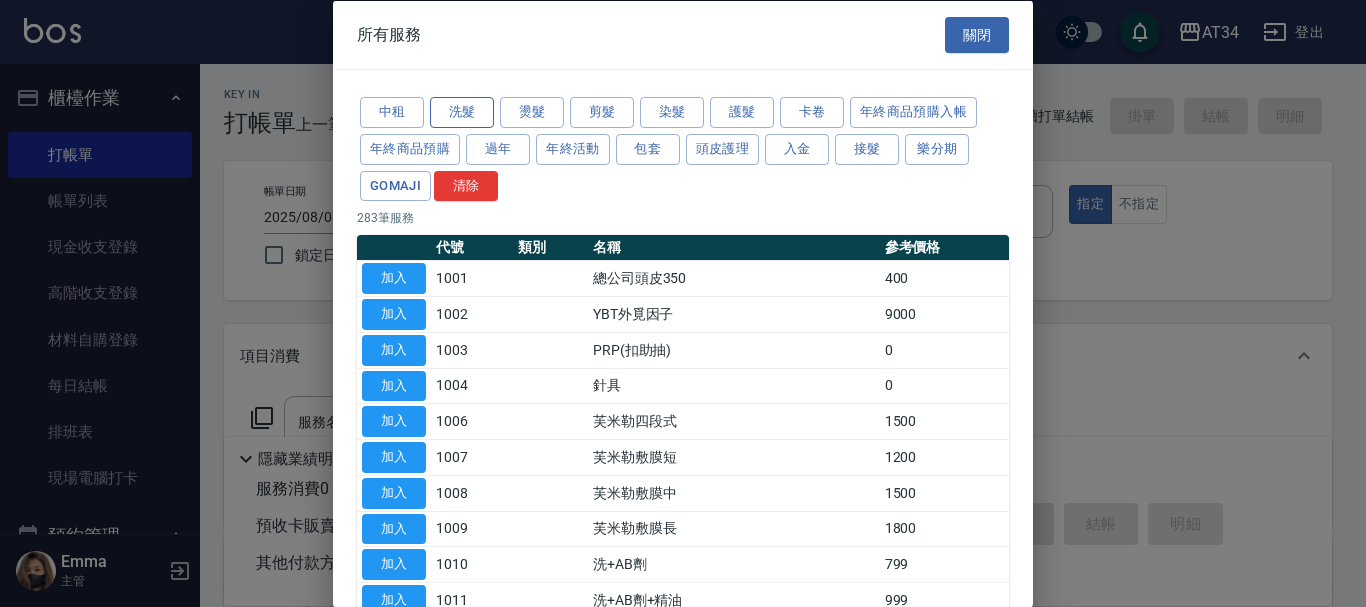 click on "洗髮" at bounding box center [462, 112] 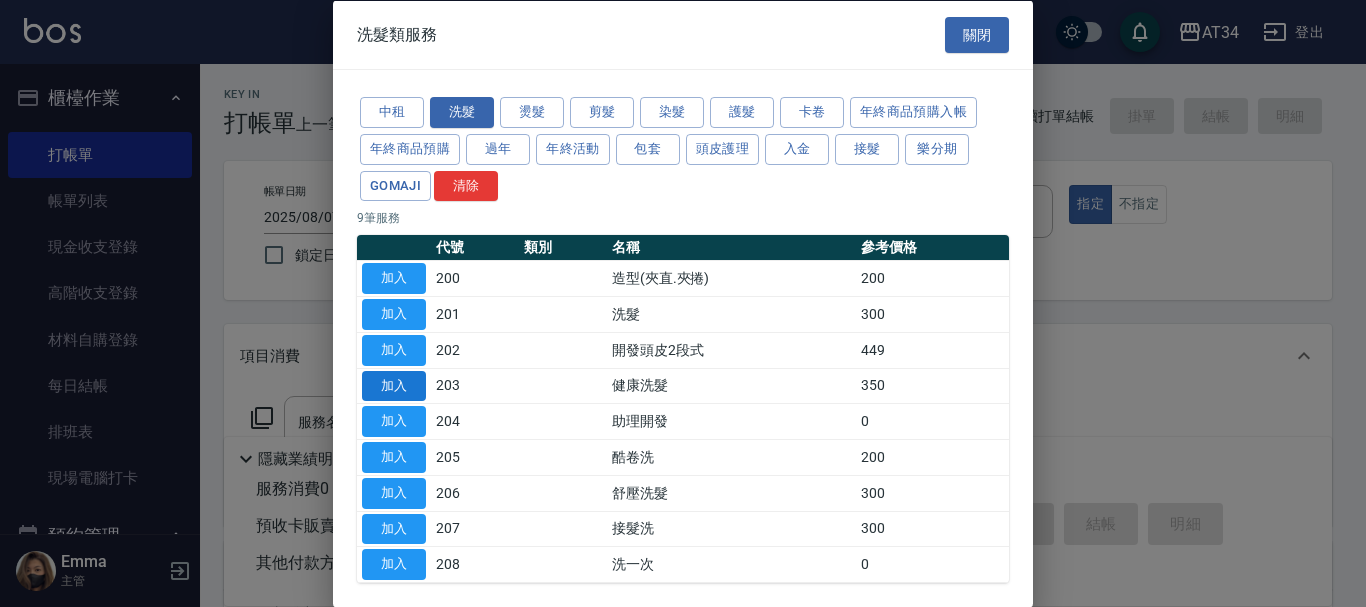 click on "加入" at bounding box center (394, 385) 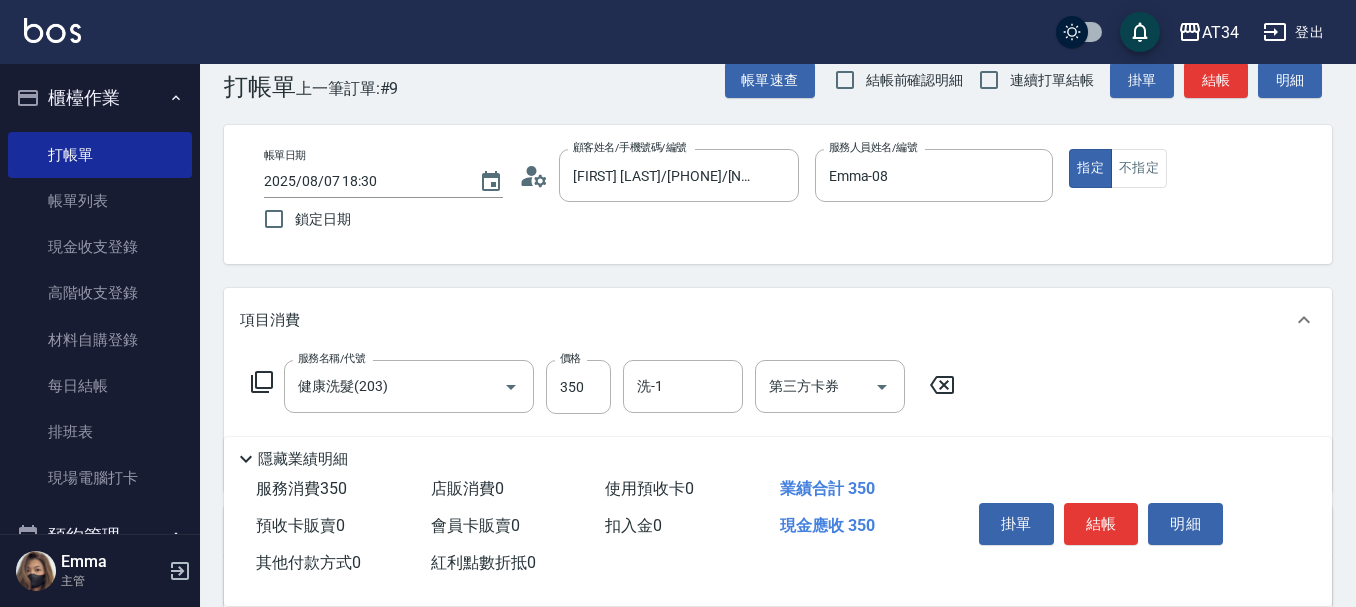 scroll, scrollTop: 100, scrollLeft: 0, axis: vertical 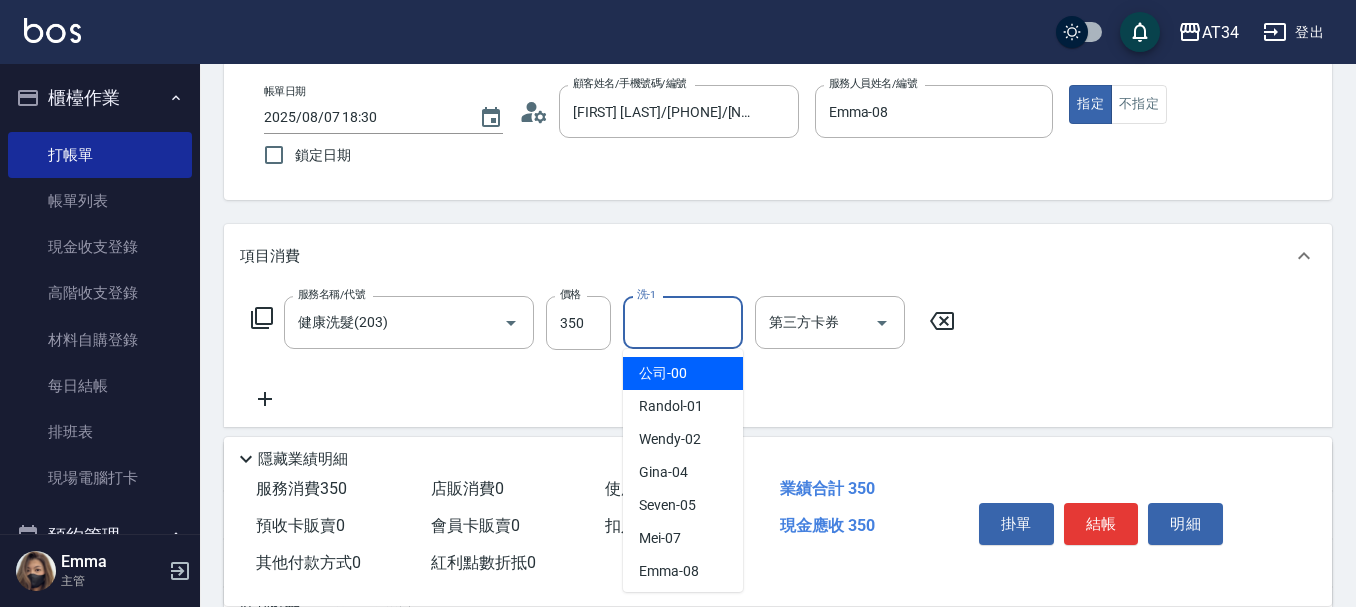 click on "洗-1" at bounding box center (683, 322) 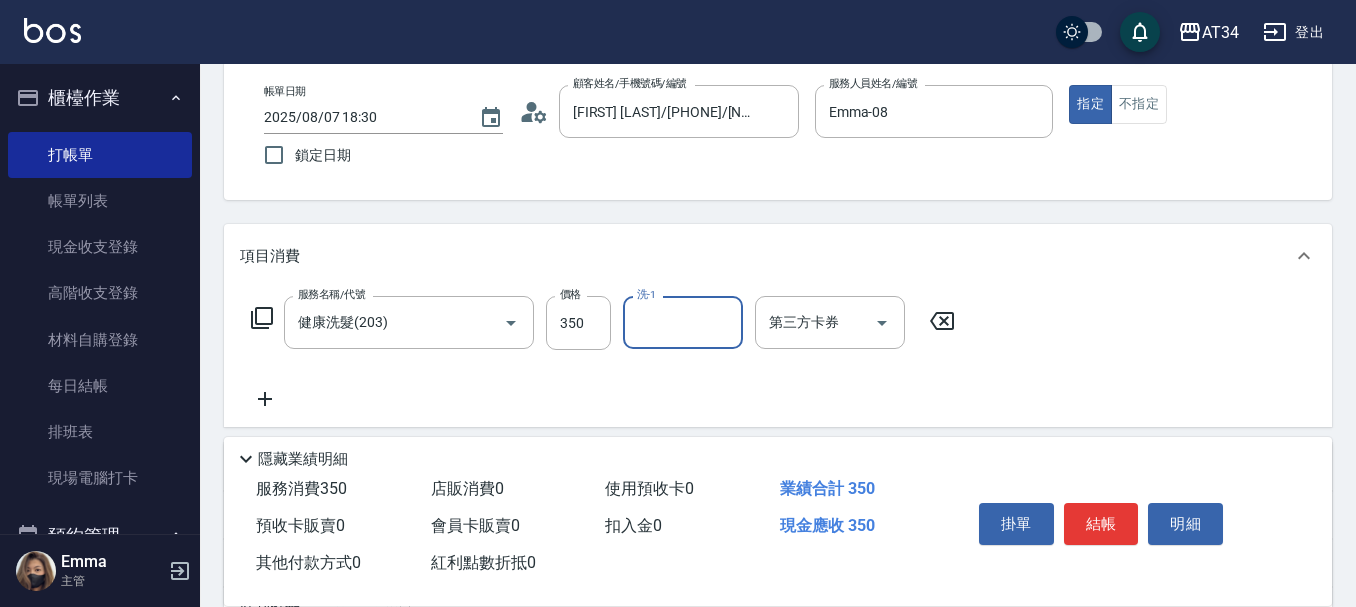 click on "洗-1" at bounding box center (683, 322) 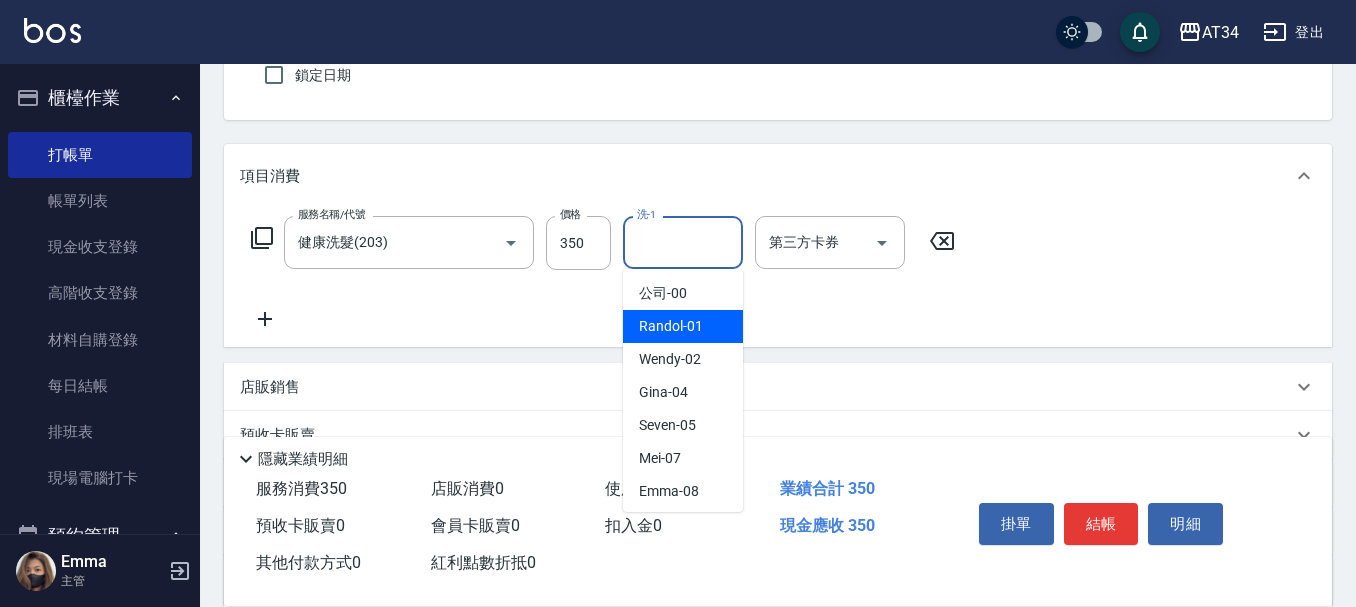 scroll, scrollTop: 416, scrollLeft: 0, axis: vertical 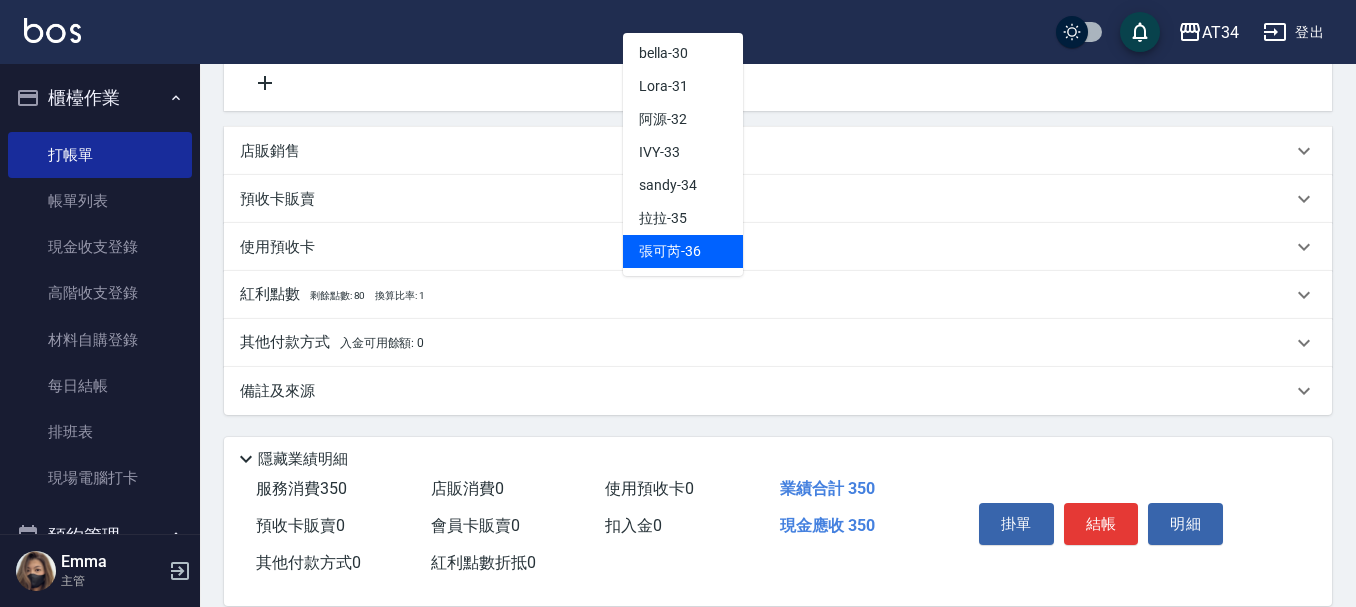click on "張可芮 -36" at bounding box center (670, 251) 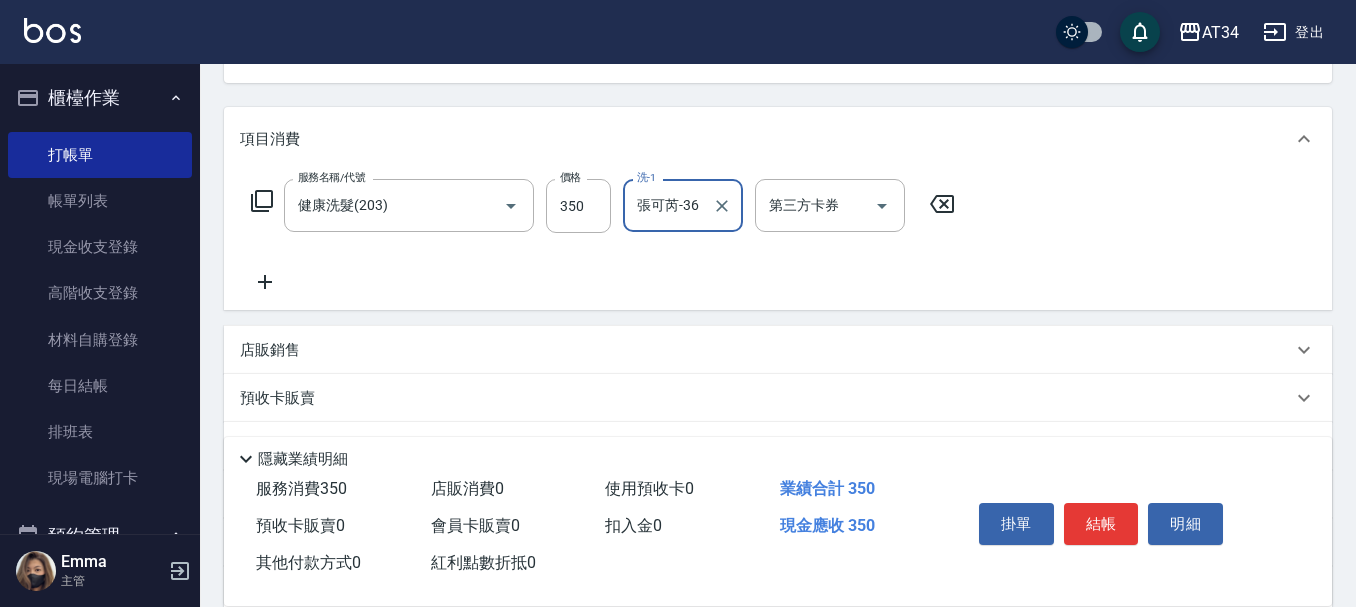 scroll, scrollTop: 216, scrollLeft: 0, axis: vertical 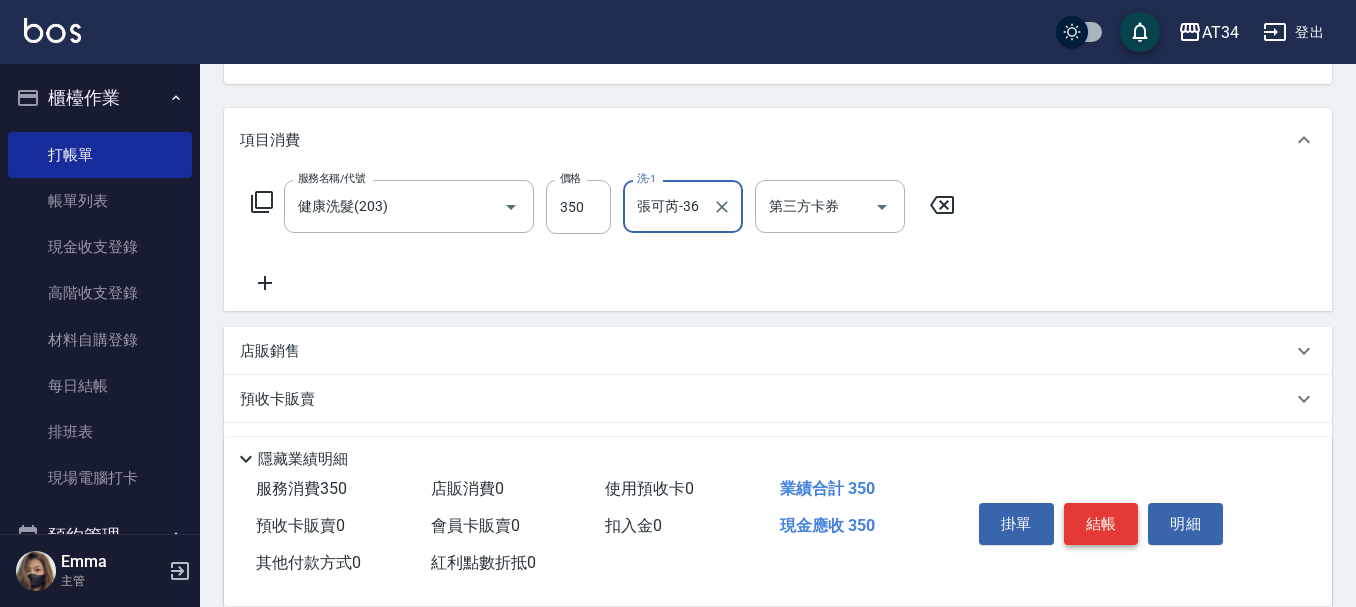 click on "結帳" at bounding box center (1101, 524) 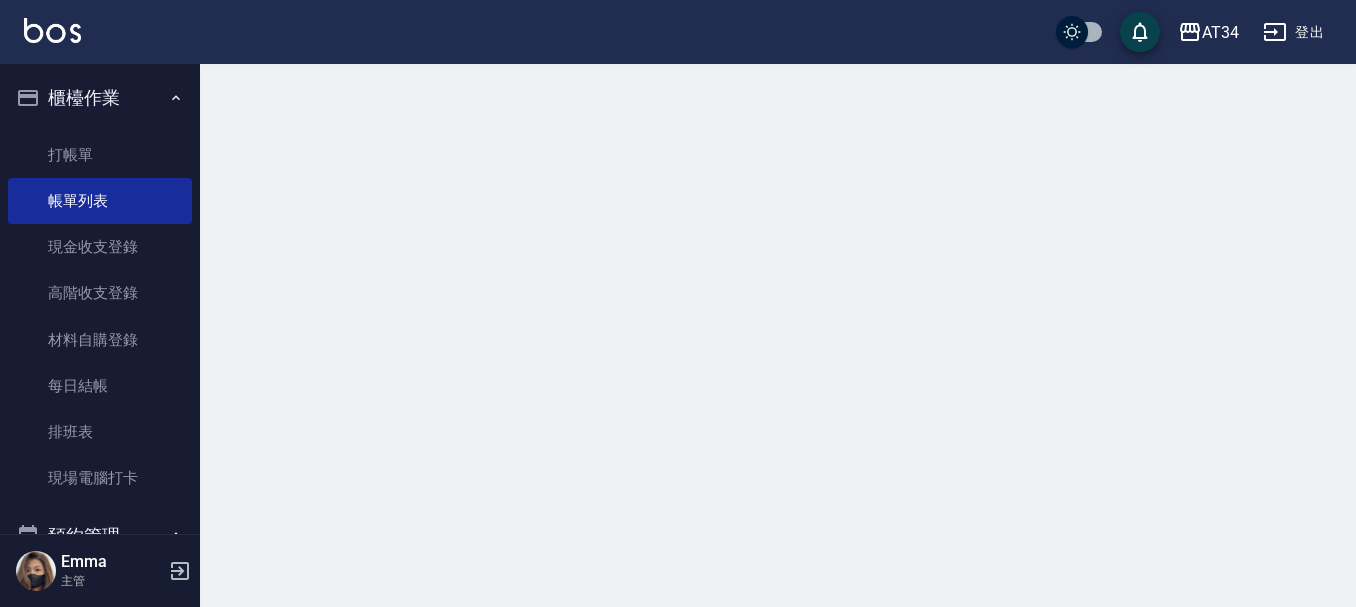 scroll, scrollTop: 0, scrollLeft: 0, axis: both 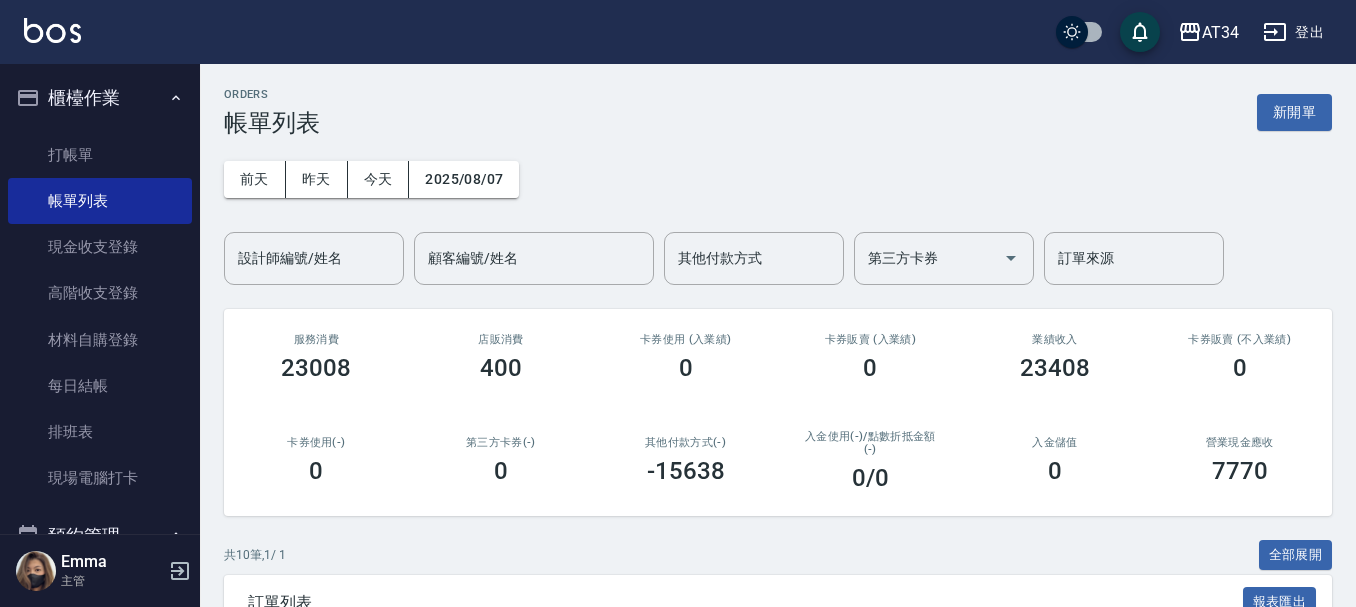 click on "ORDERS 帳單列表 新開單 前天 昨天 今天 2025/08/07 設計師編號/姓名 設計師編號/姓名 顧客編號/姓名 顧客編號/姓名 其他付款方式 其他付款方式 第三方卡券 第三方卡券 訂單來源 訂單來源 服務消費 23008 店販消費 400 卡券使用 (入業績) 0 卡券販賣 (入業績) 0 業績收入 23408 卡券販賣 (不入業績) 0 卡券使用(-) 0 第三方卡券(-) 0 其他付款方式(-) -15638 入金使用(-) /點數折抵金額(-) 0 /0 入金儲值 0 營業現金應收 7770 共  10  筆,  1  /   1 全部展開 訂單列表 報表匯出 展開 列印 操作 帳單編號/時間 客戶 設計師 指定 營業現金應收 服務消費 店販消費 卡券使用 (入業績) 卡券販賣 (入業績) 業績收入 卡券販賣 (不入業績) 卡券使用(-) 第三方卡券(-) 其他付款方式(-) 入金使用(-) 點數折抵金額(-) 備註 訂單來源 列印 詳情 #10 08/07 (四) 18:30 李淑雯 (650325) 0910365721 Emma /08 Y 350 350 0 0 0 350 0 0 0 0 0 0 #9 Y" at bounding box center [778, 650] 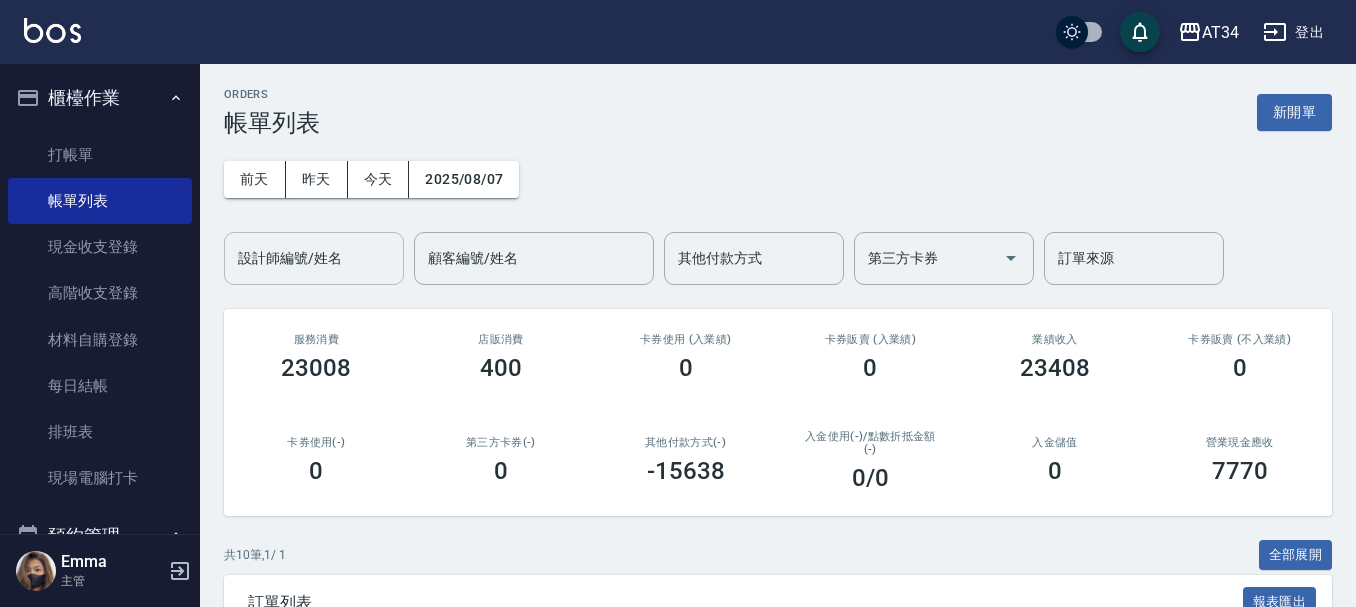 click on "設計師編號/姓名" at bounding box center [314, 258] 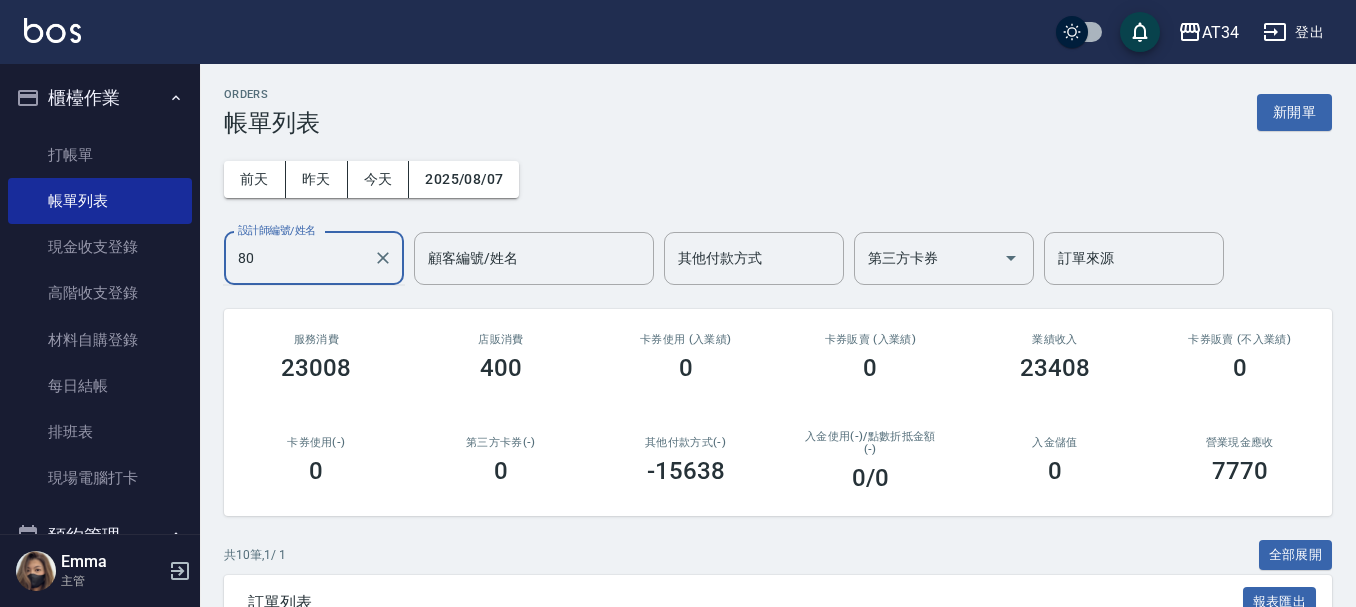 type on "8" 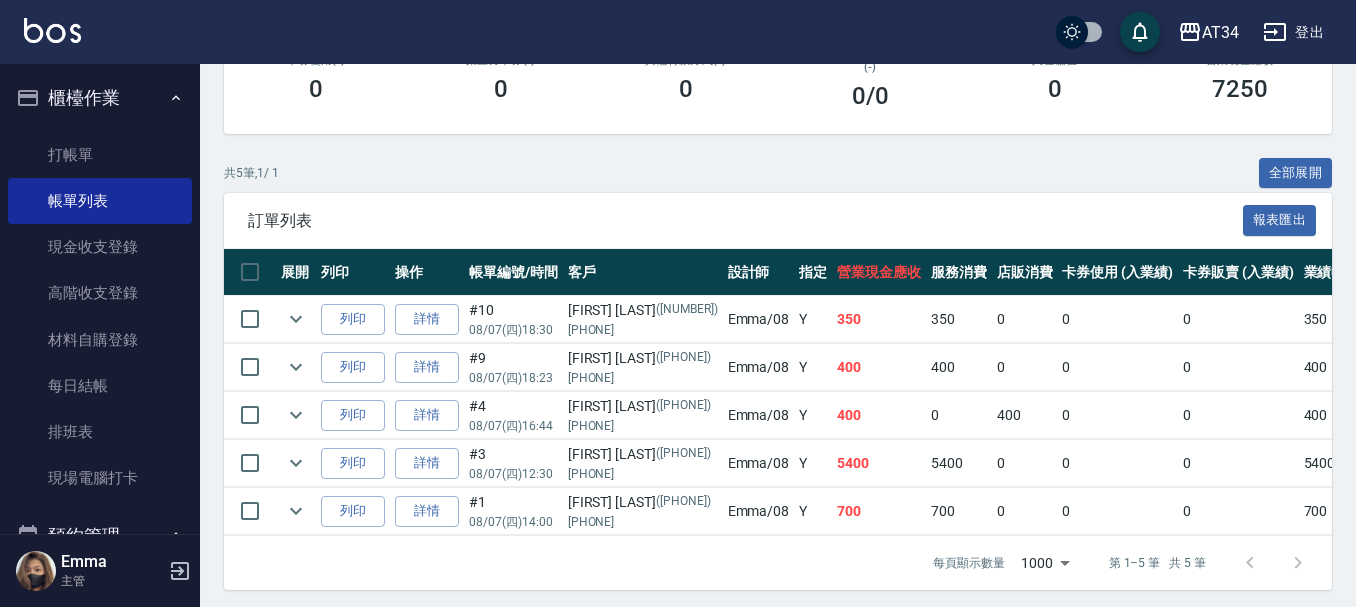 scroll, scrollTop: 404, scrollLeft: 0, axis: vertical 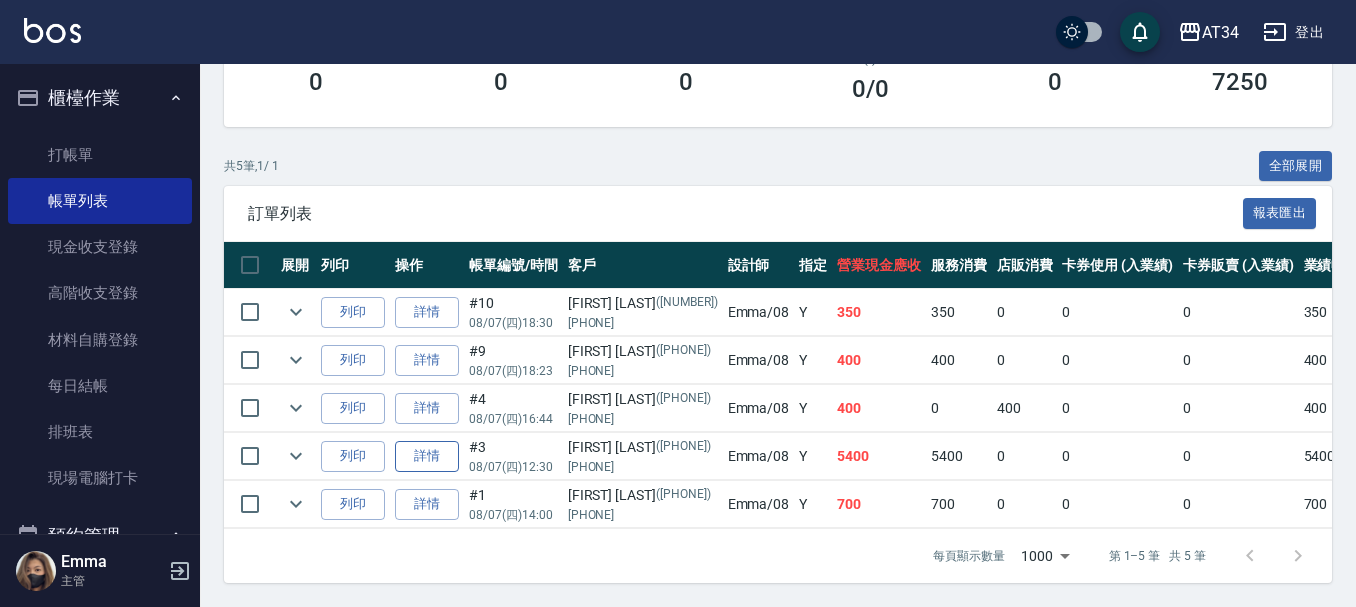 type on "Emma-08" 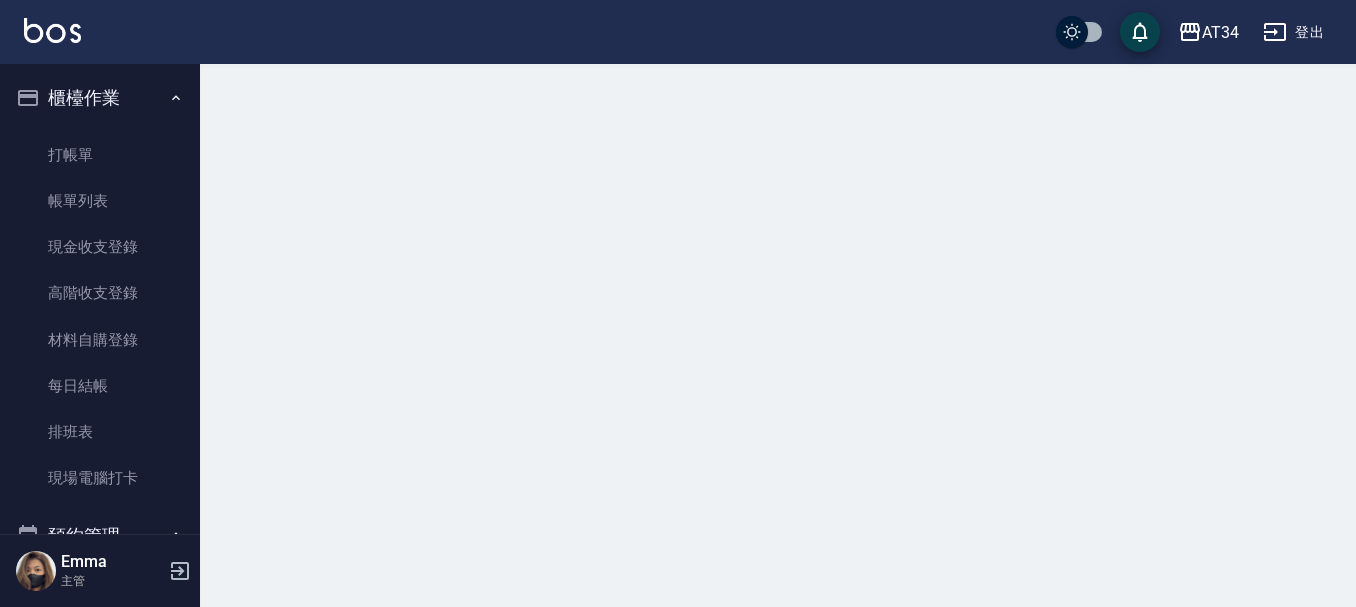 scroll, scrollTop: 0, scrollLeft: 0, axis: both 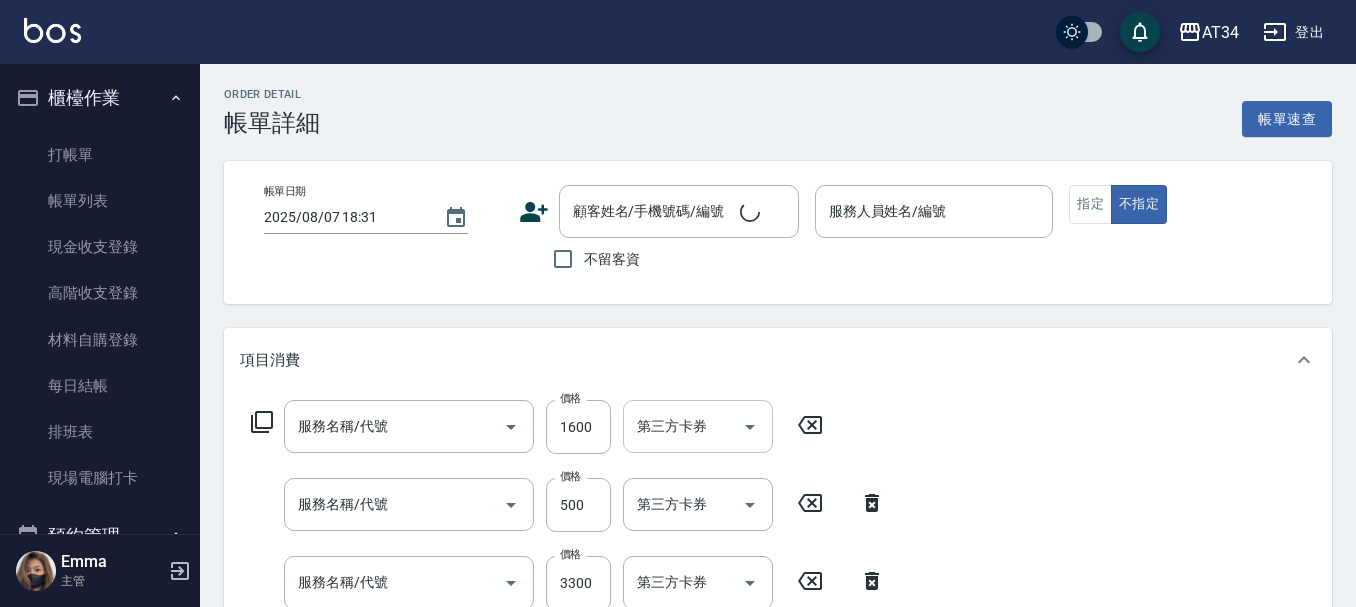 type on "2025/08/07 12:30" 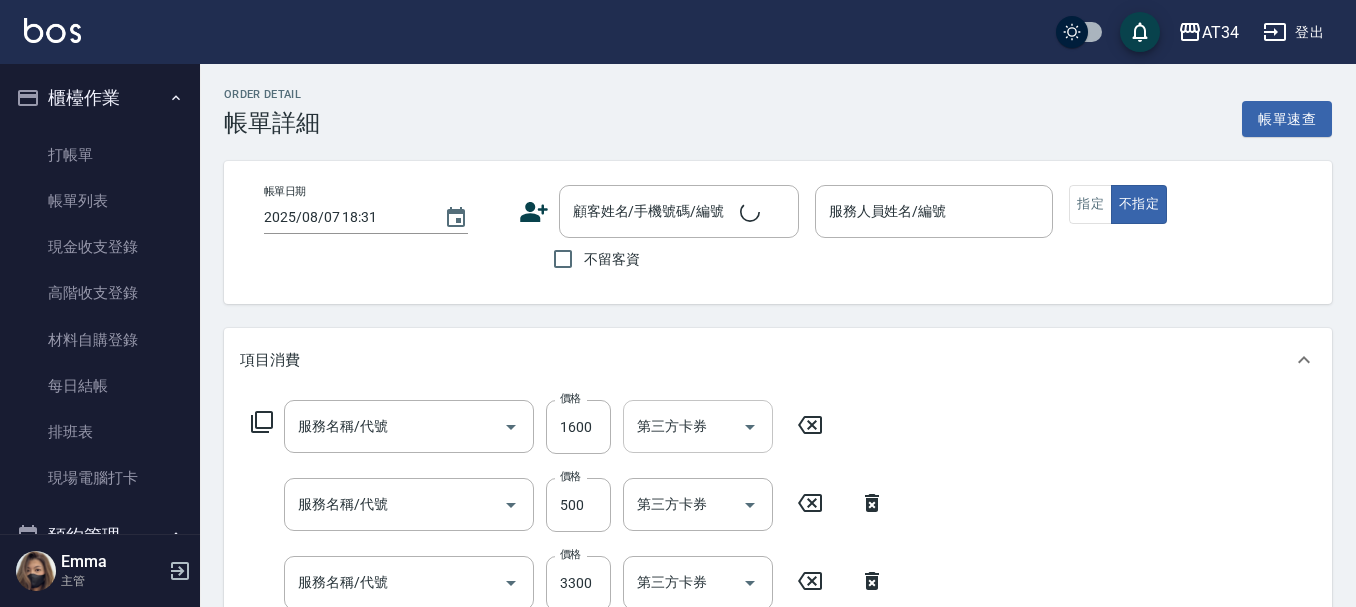 type on "Emma-08" 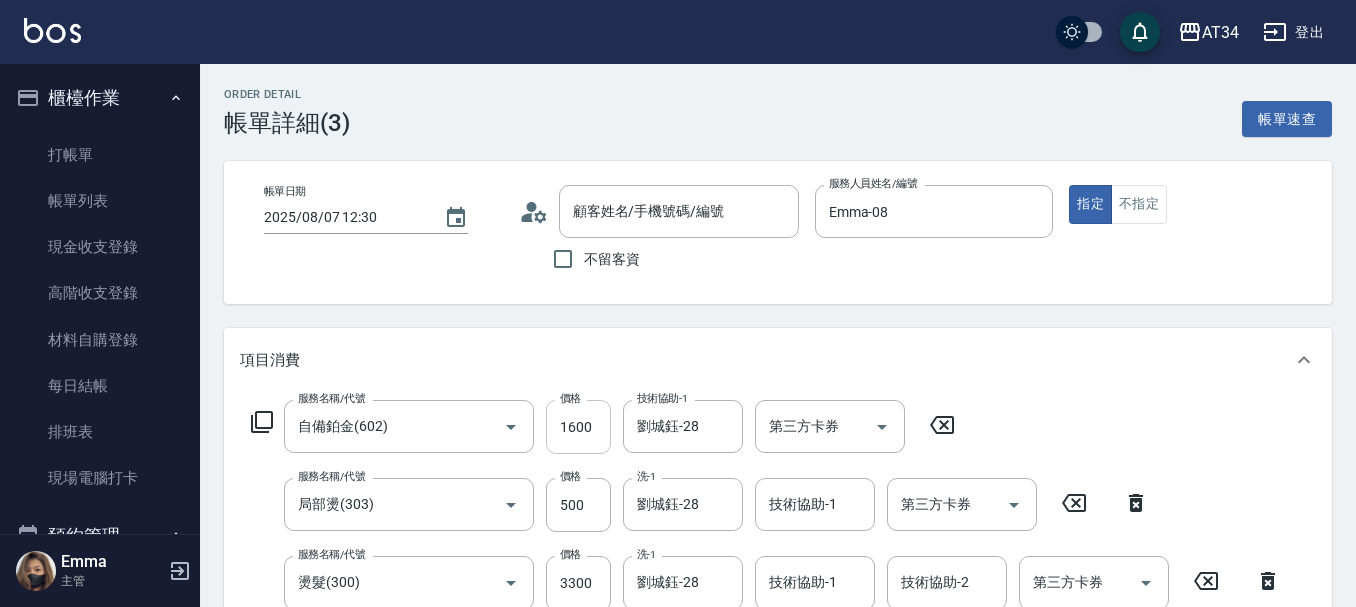 type on "金慧秀/0955428782/0955428782" 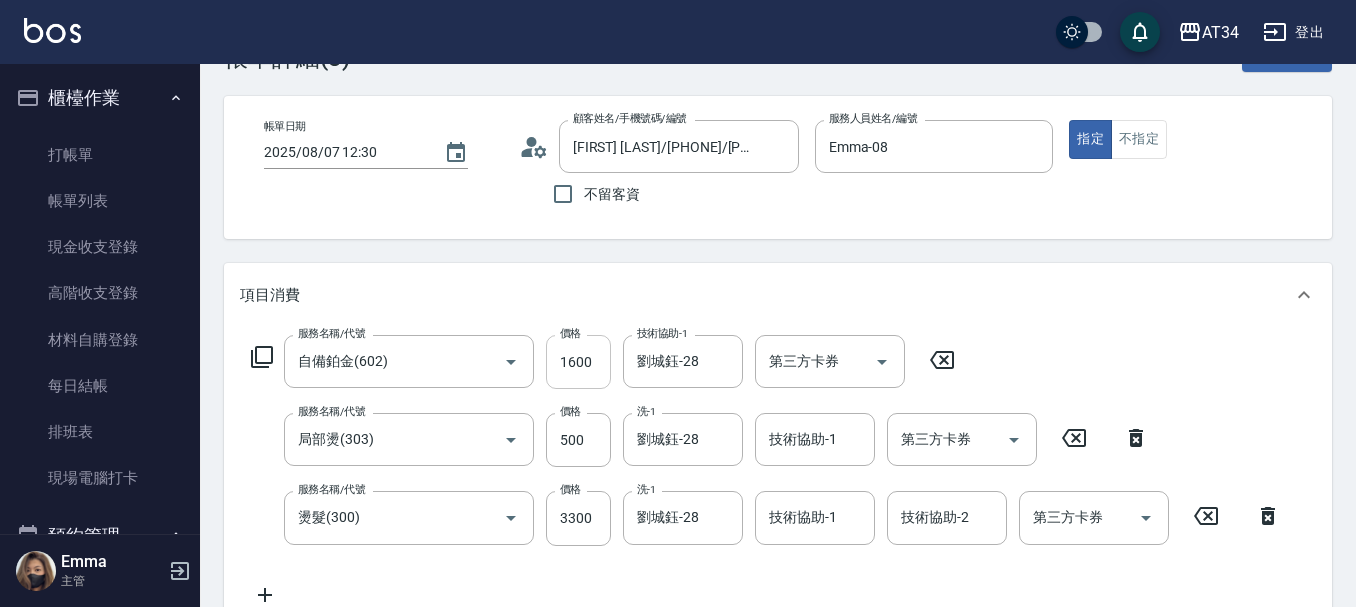 scroll, scrollTop: 100, scrollLeft: 0, axis: vertical 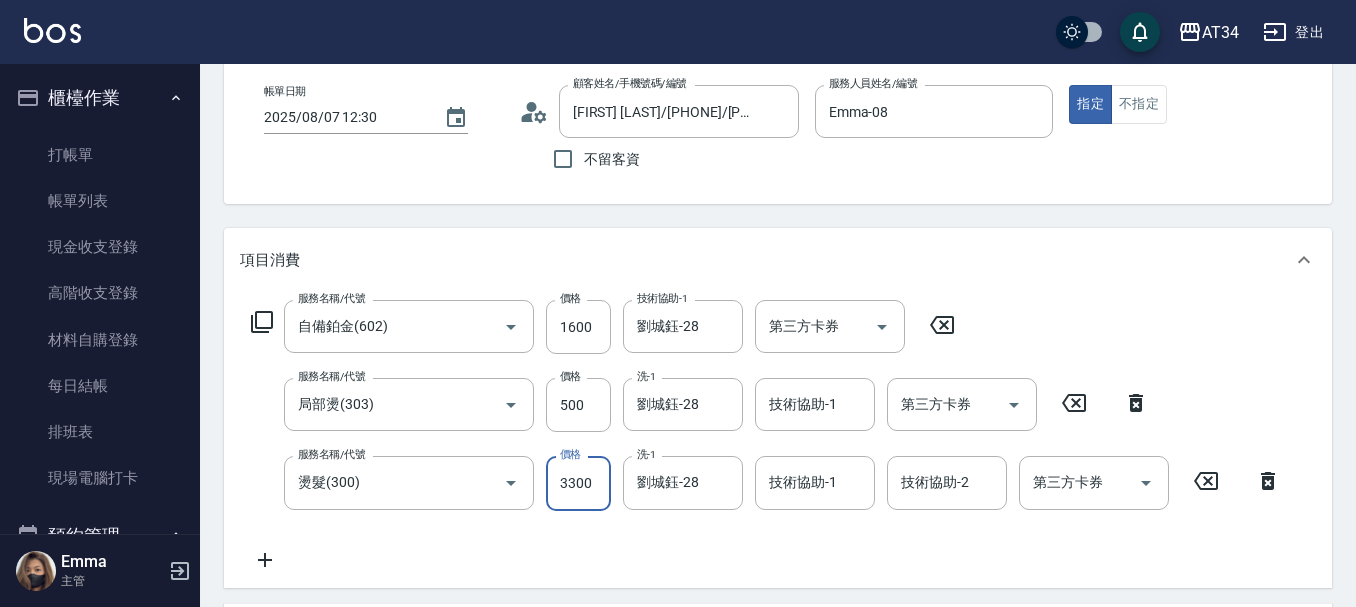 click on "3300" at bounding box center [578, 483] 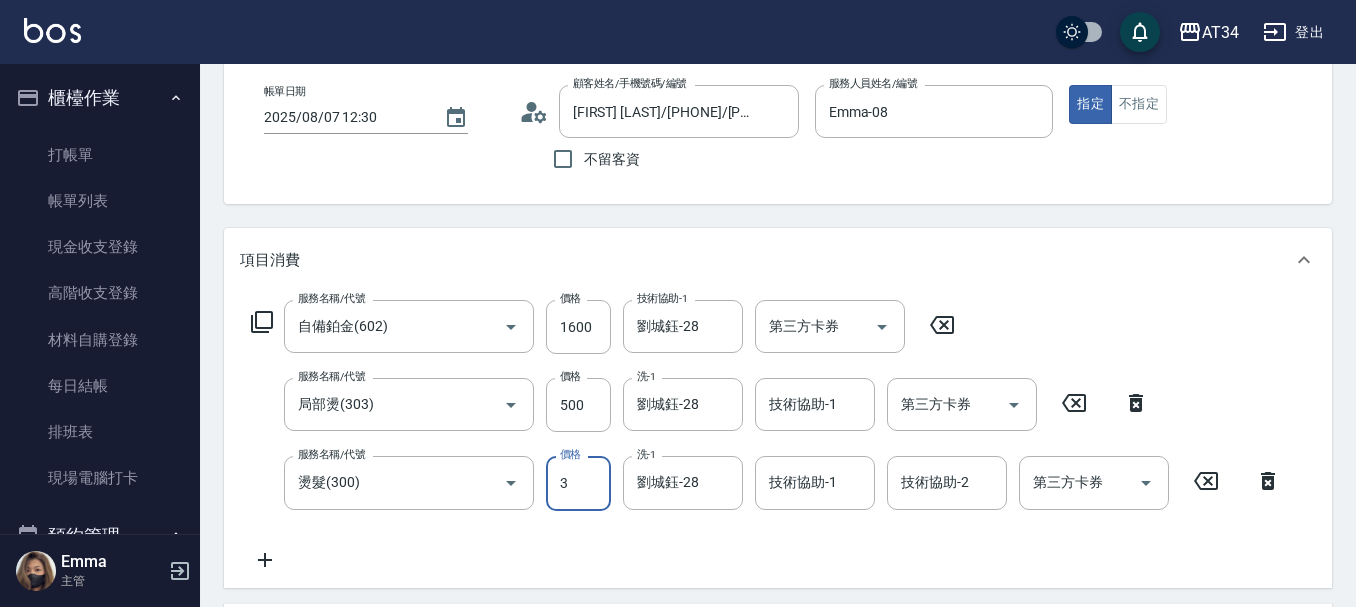 type on "30" 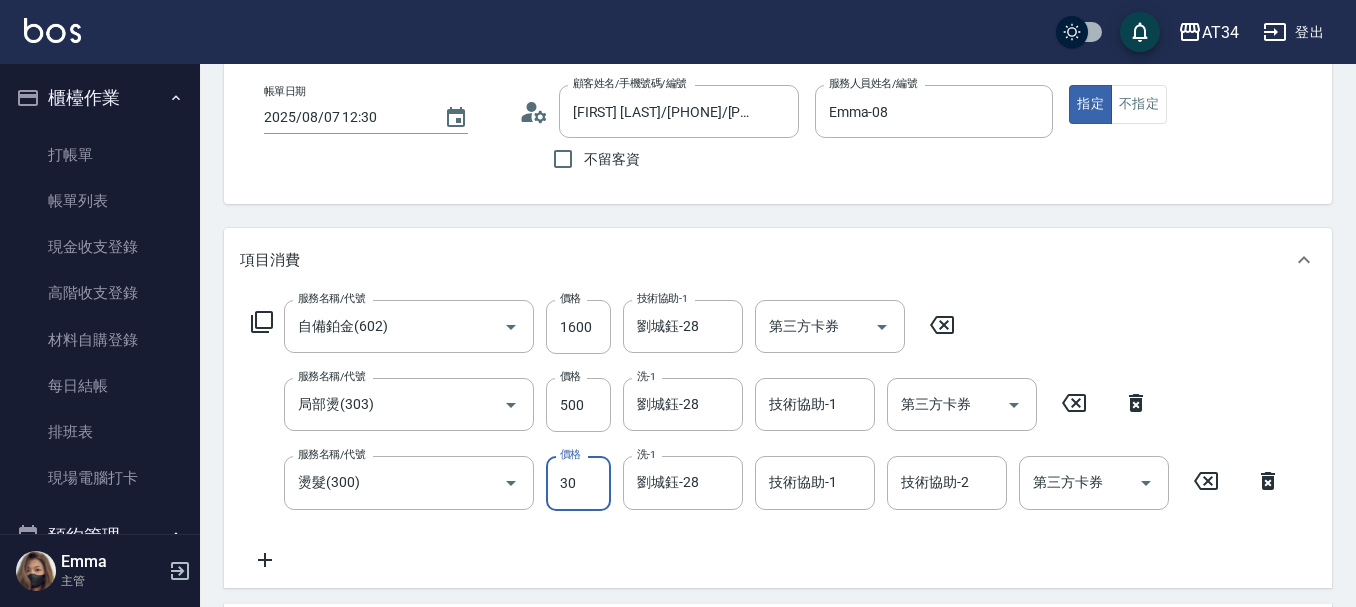 type on "210" 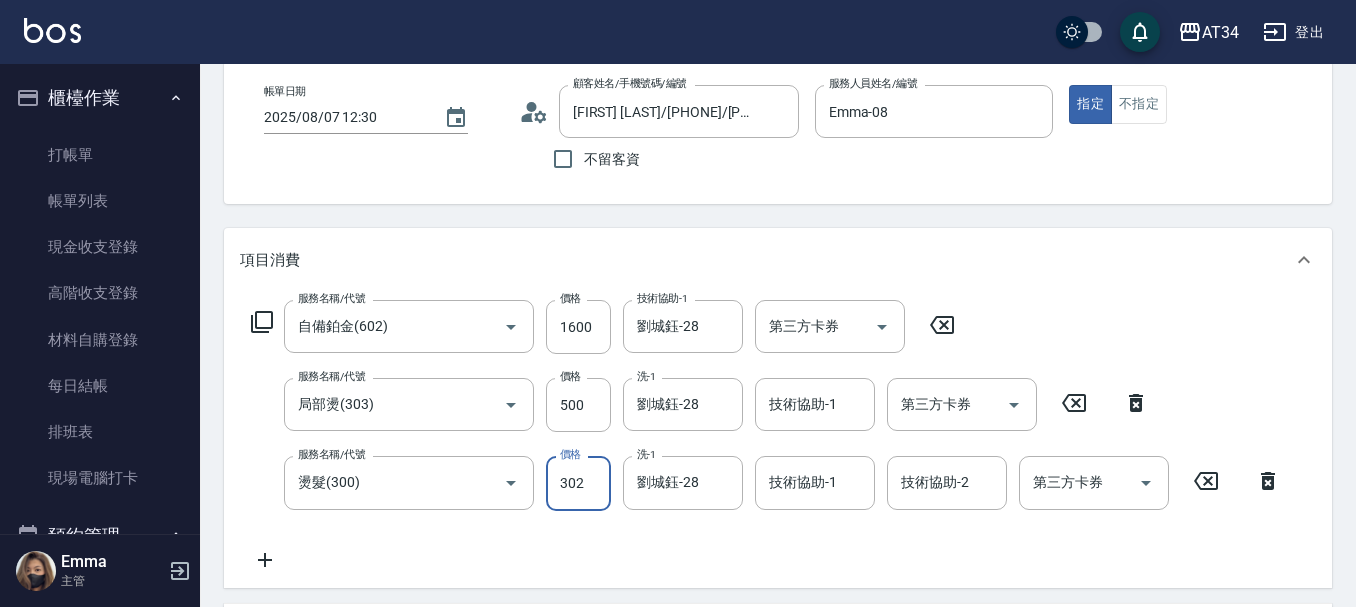 type on "240" 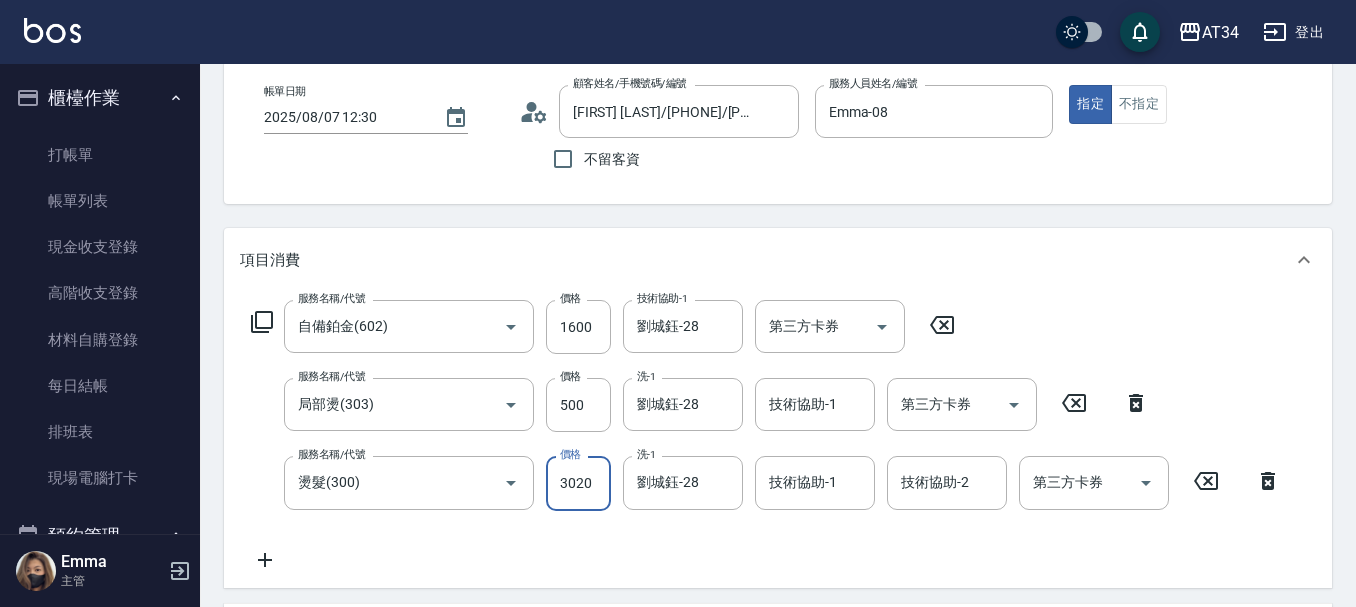 type on "510" 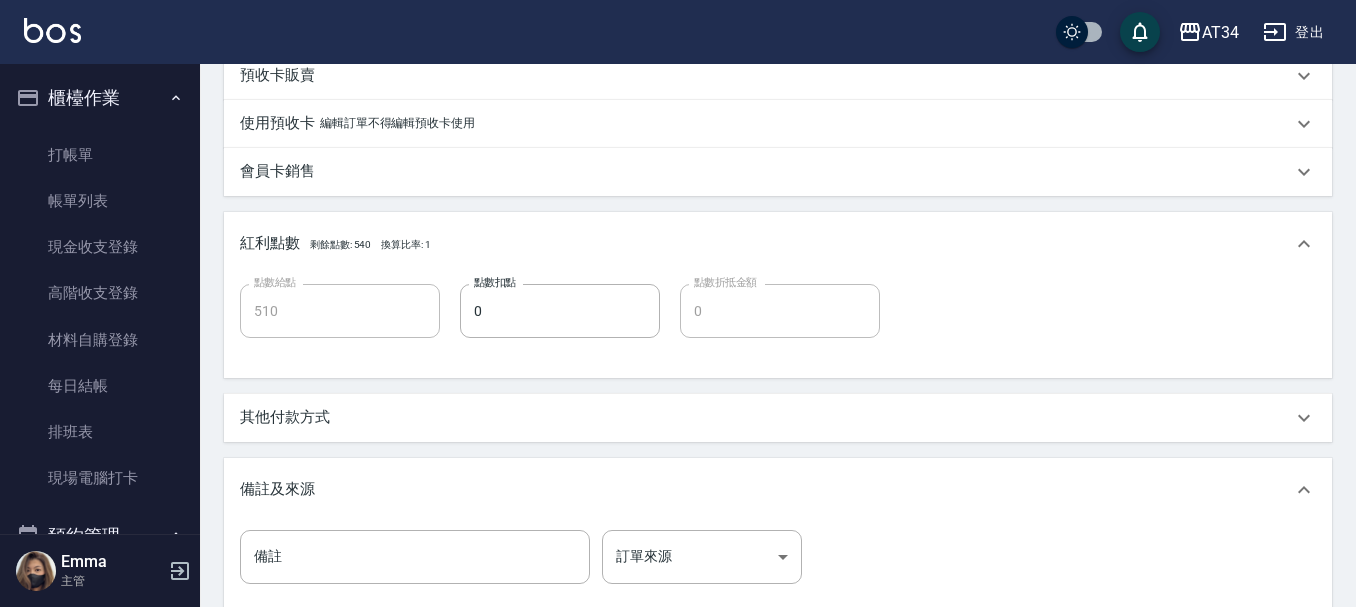 scroll, scrollTop: 933, scrollLeft: 0, axis: vertical 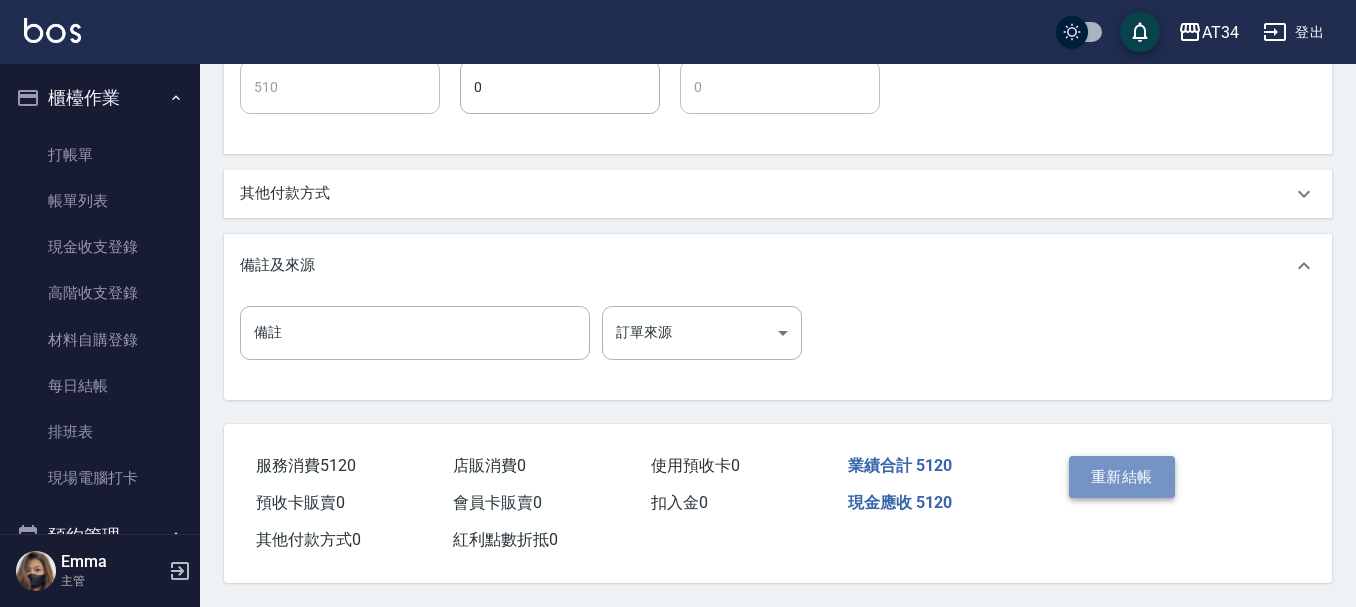 click on "重新結帳" at bounding box center [1122, 477] 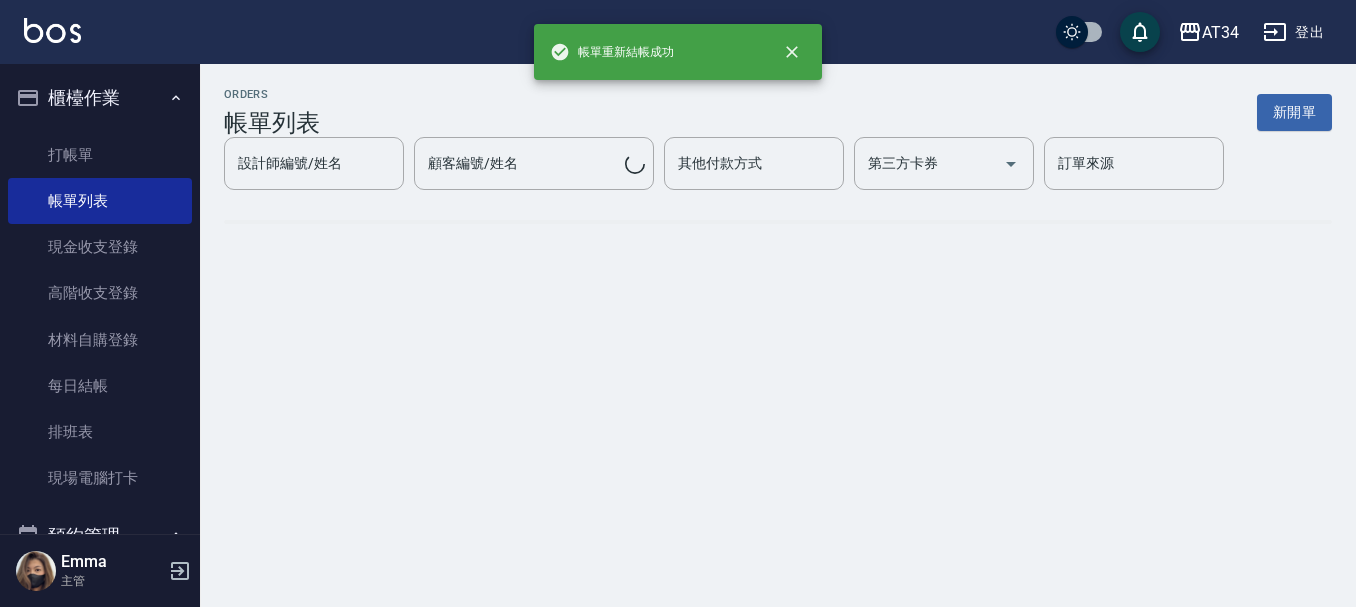 scroll, scrollTop: 0, scrollLeft: 0, axis: both 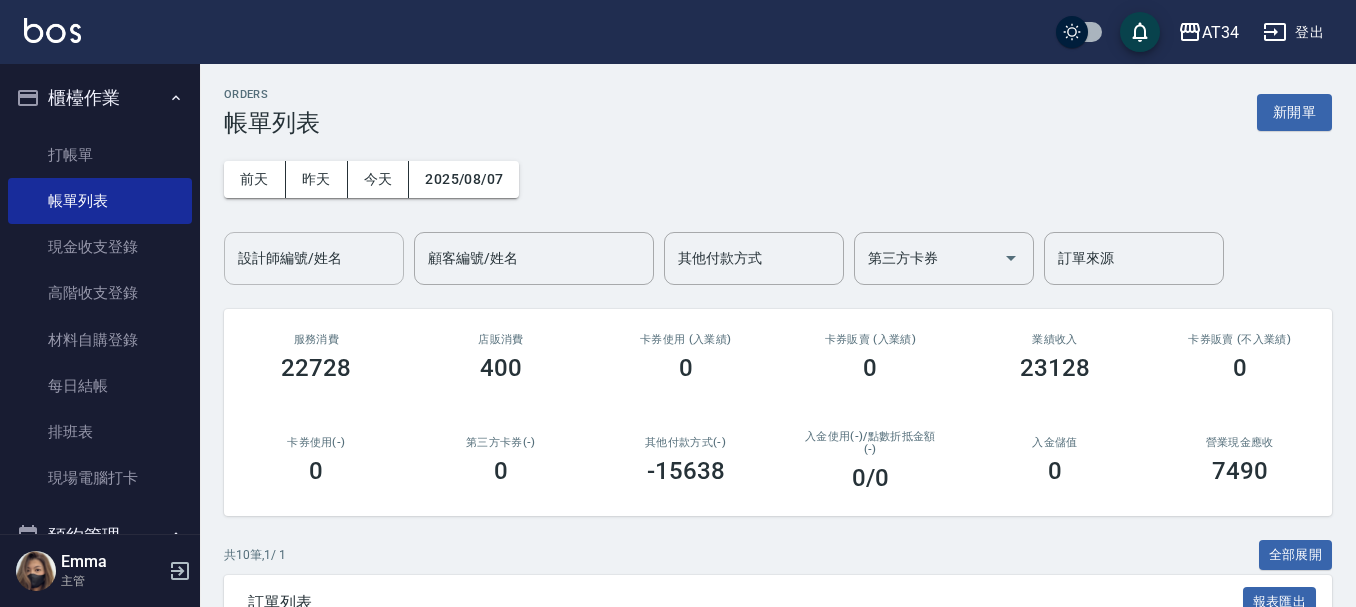 click on "設計師編號/姓名" at bounding box center [314, 258] 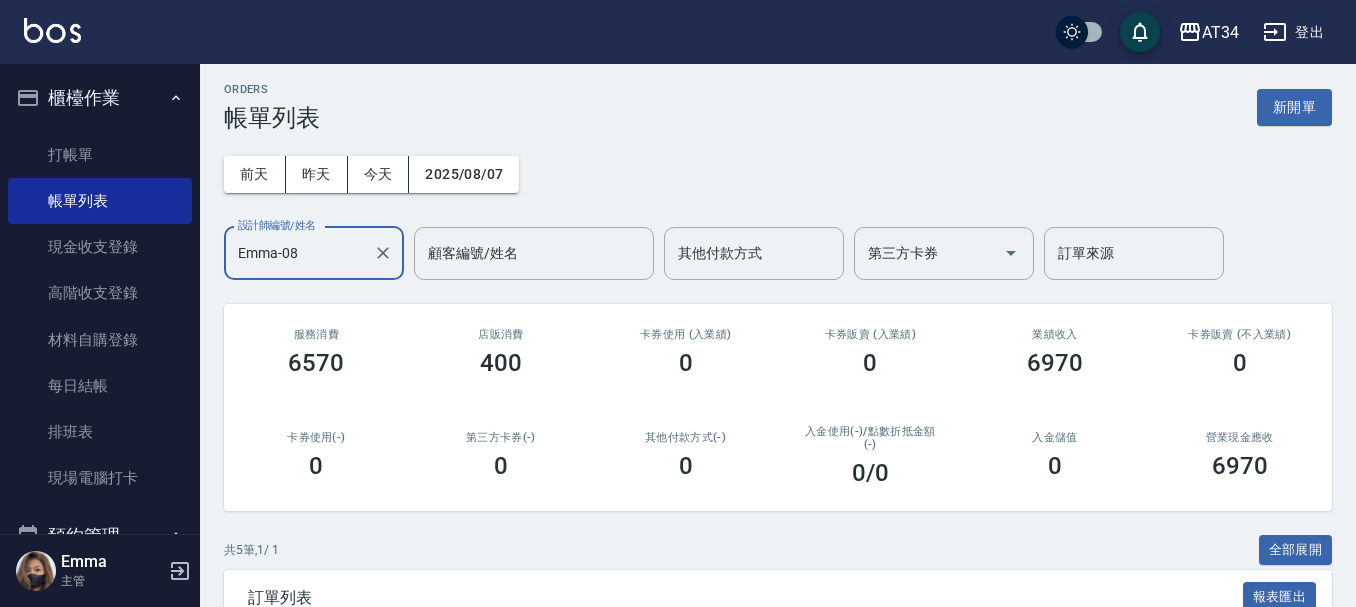 scroll, scrollTop: 4, scrollLeft: 0, axis: vertical 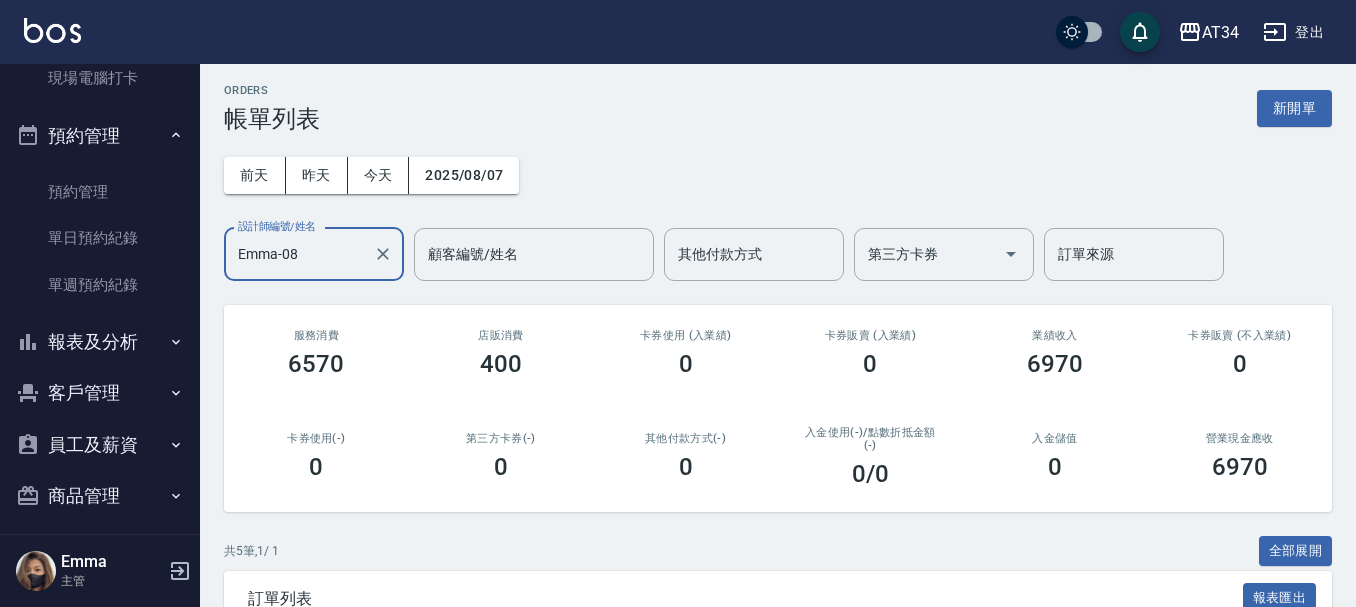 type on "Emma-08" 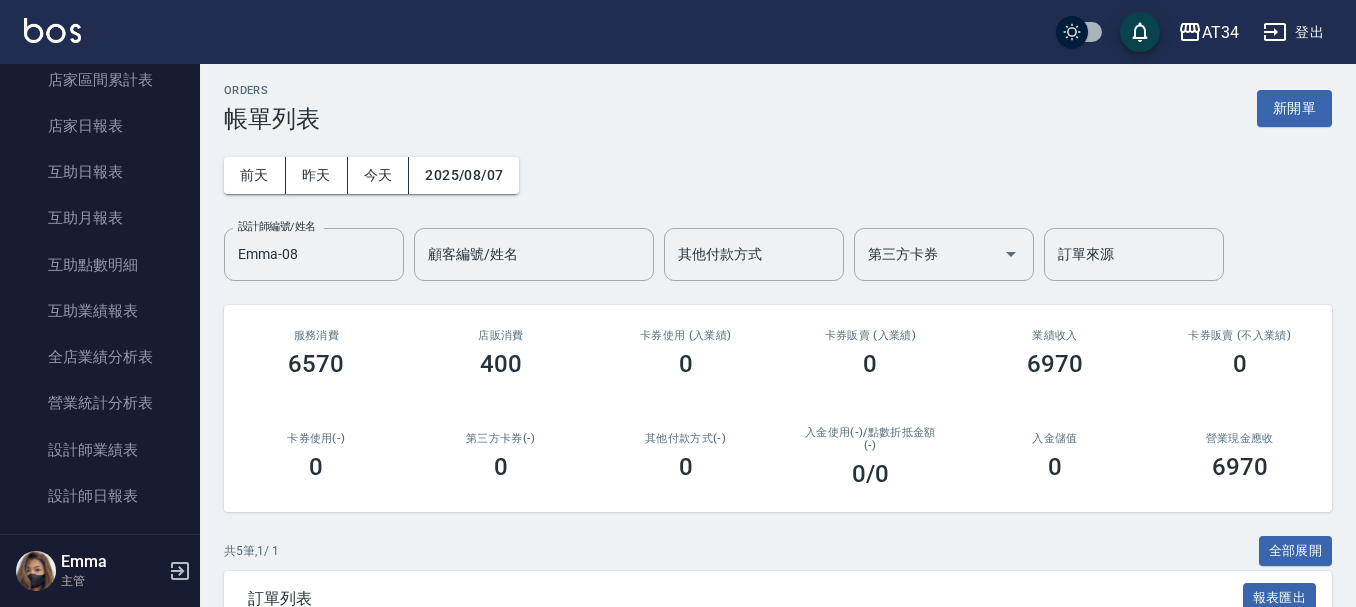scroll, scrollTop: 800, scrollLeft: 0, axis: vertical 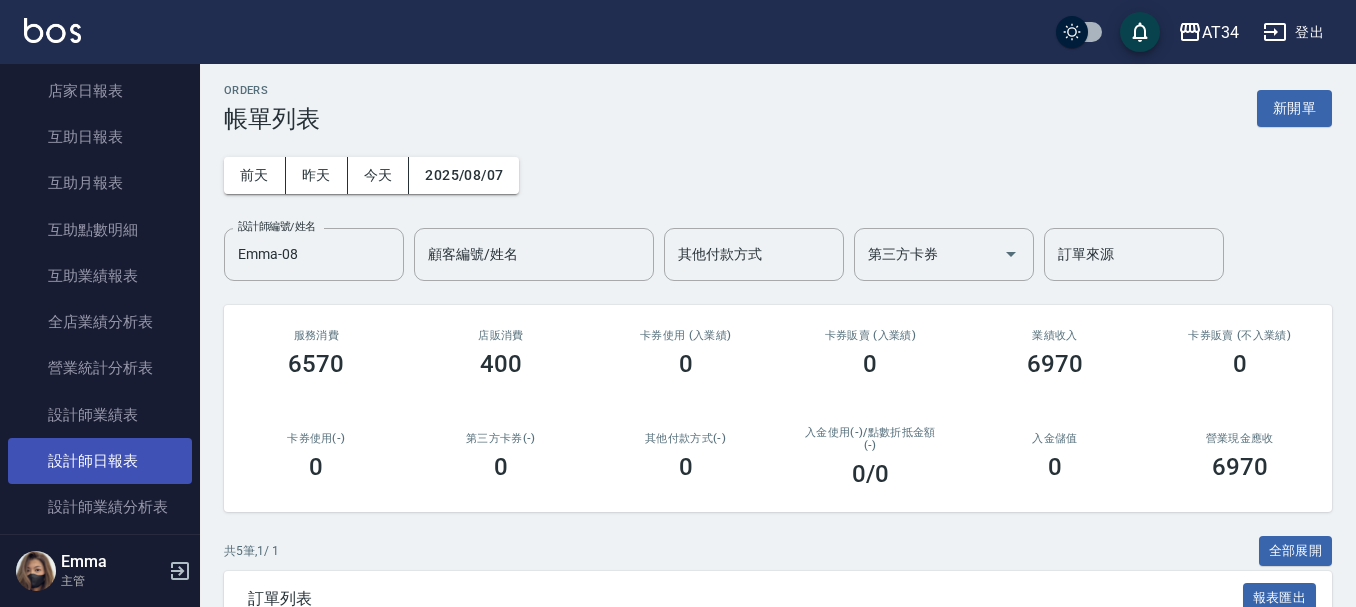 click on "設計師日報表" at bounding box center [100, 461] 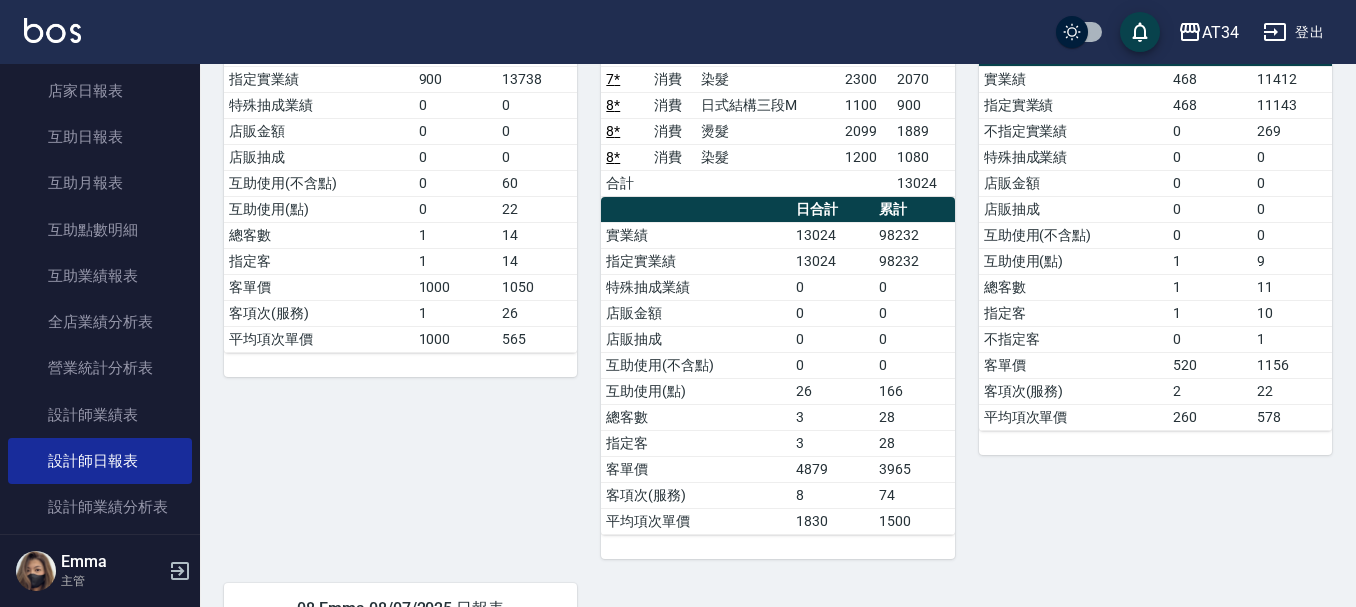 scroll, scrollTop: 0, scrollLeft: 0, axis: both 